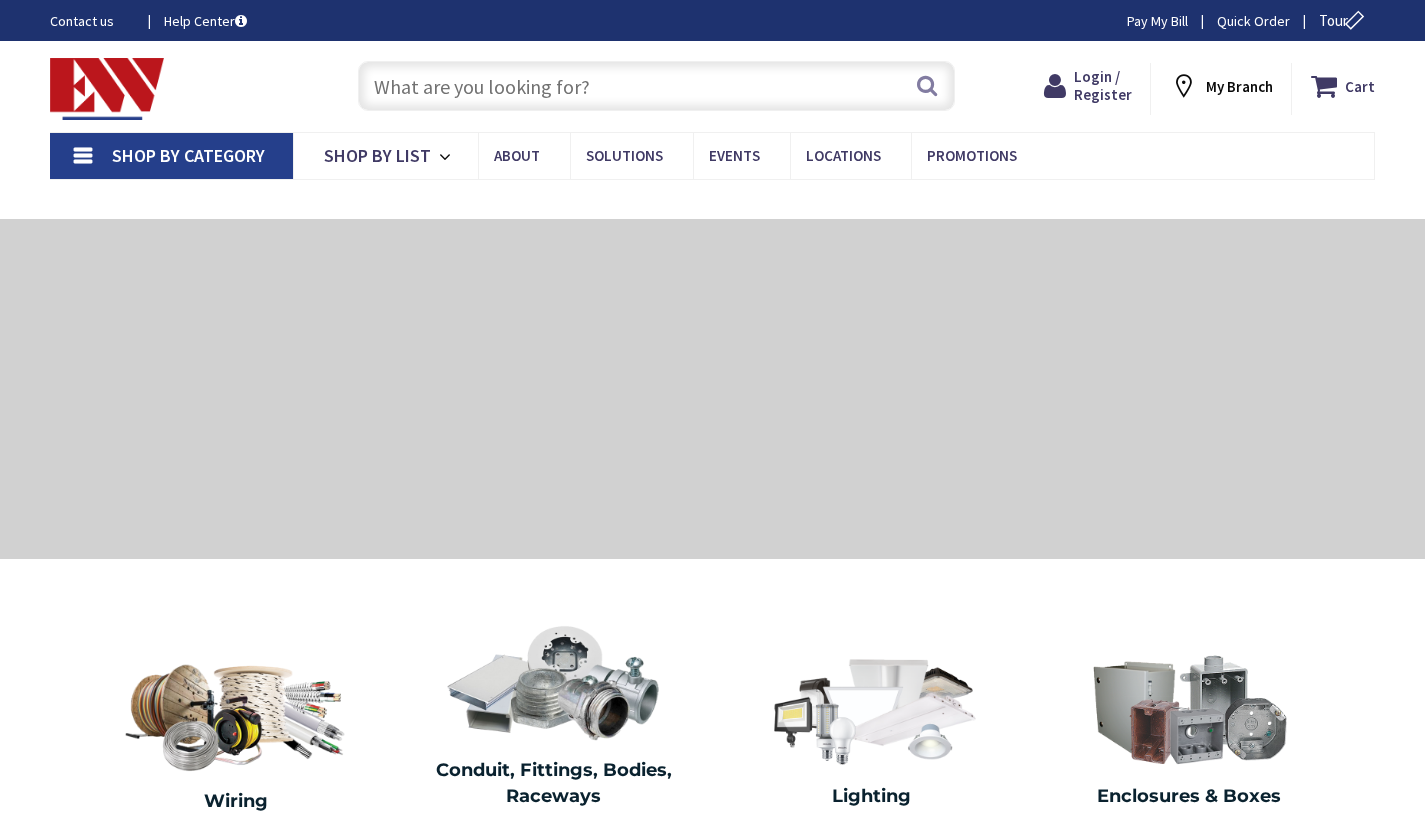 type on "[GEOGRAPHIC_DATA], [GEOGRAPHIC_DATA], [GEOGRAPHIC_DATA]" 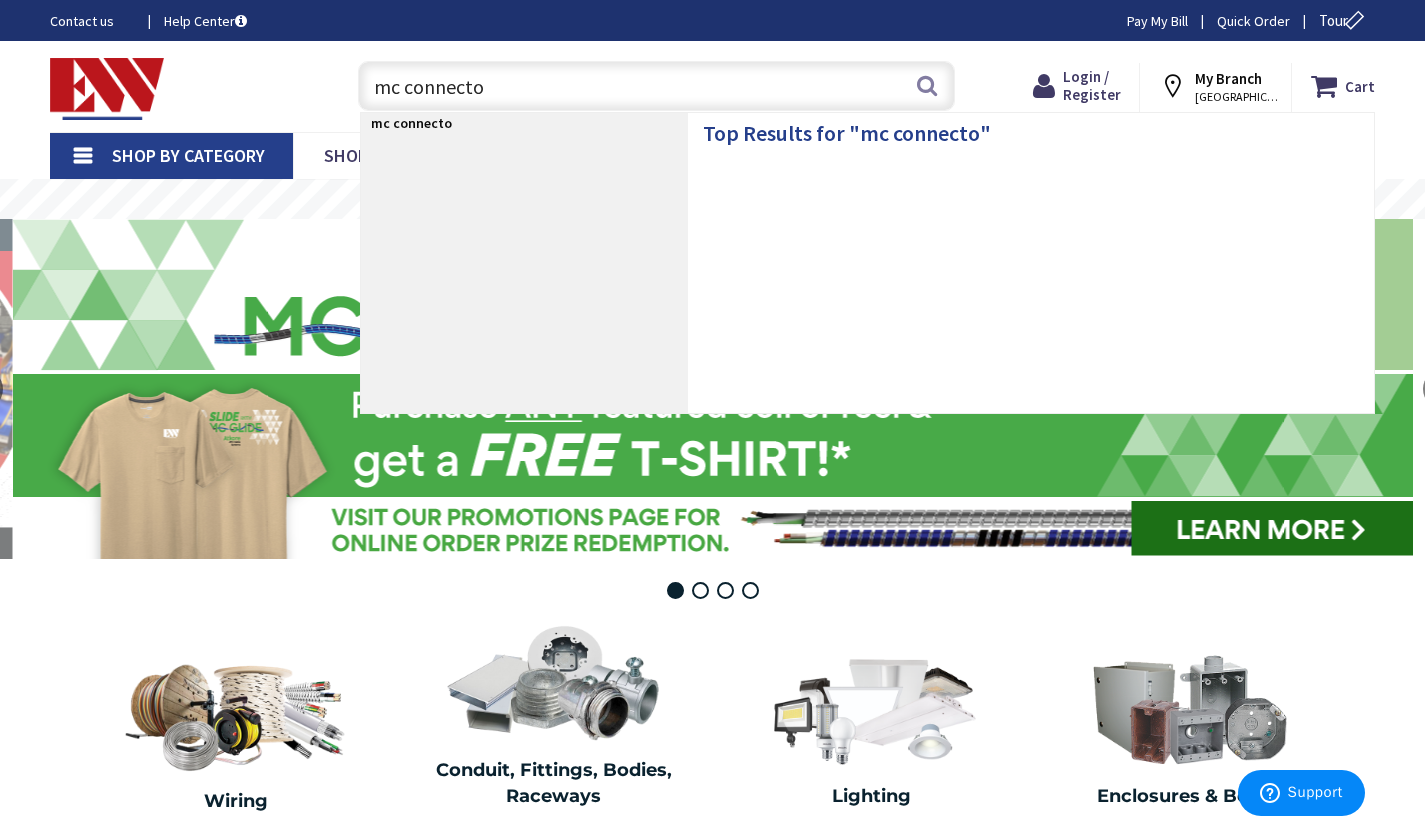 type on "mc connector" 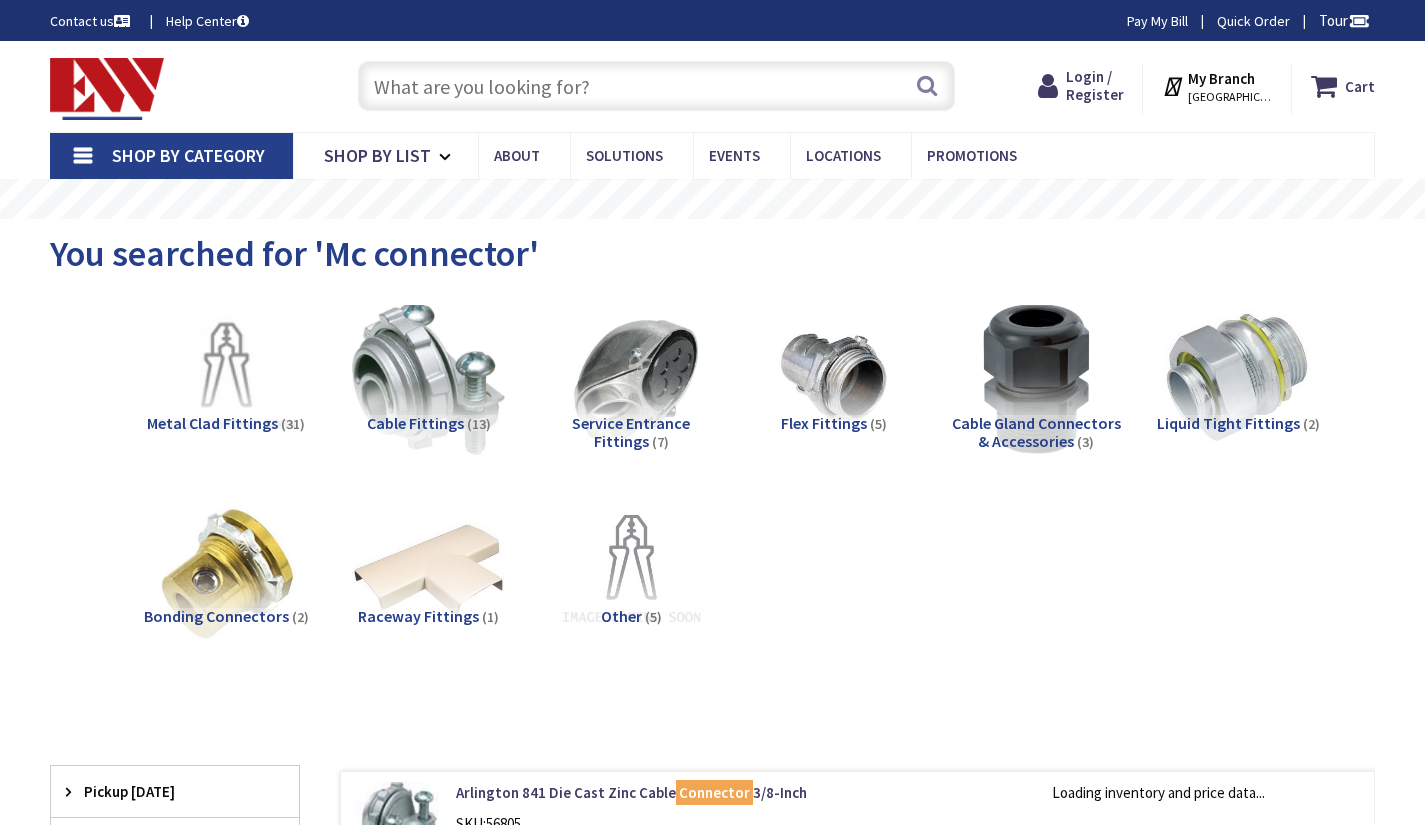 scroll, scrollTop: 280, scrollLeft: 0, axis: vertical 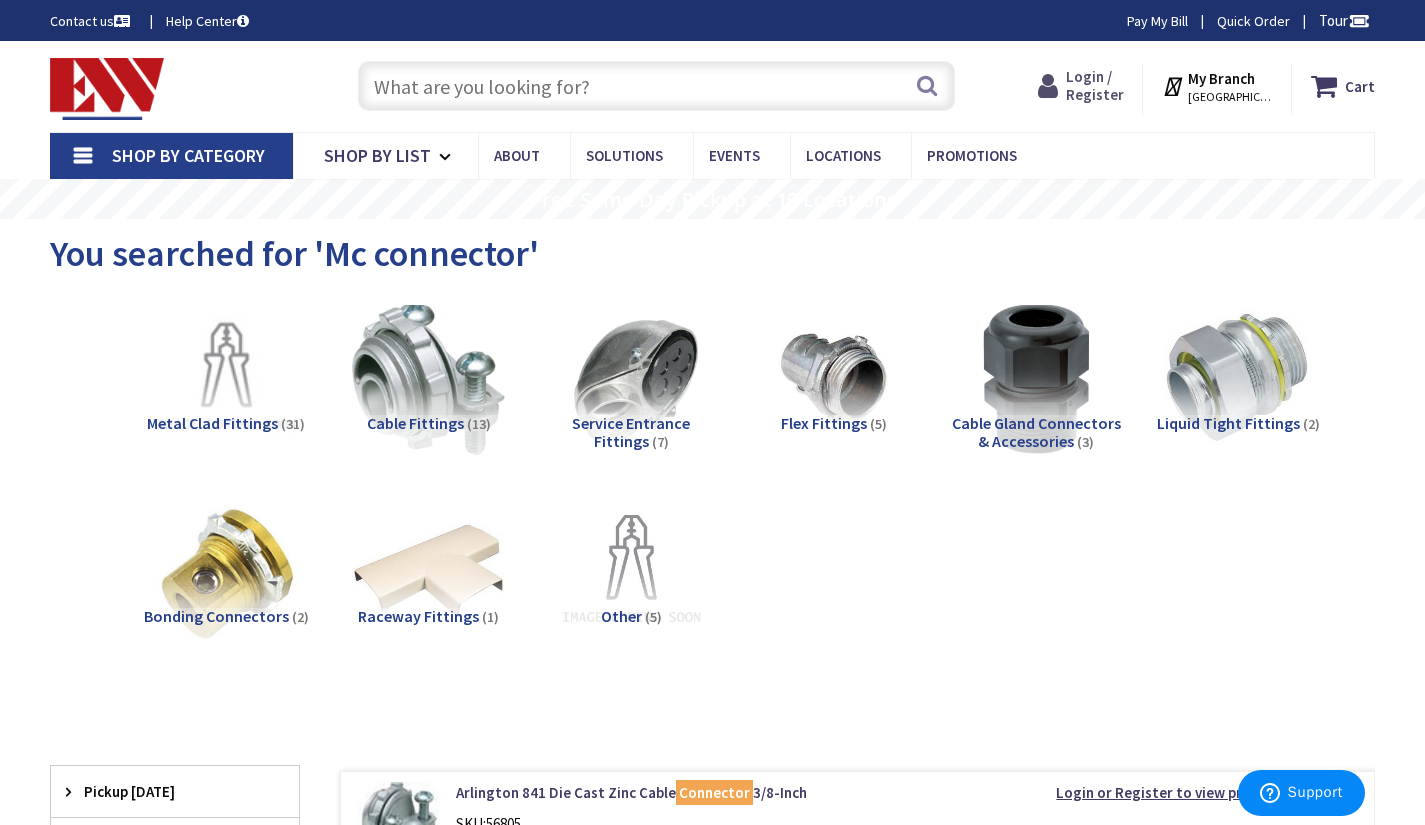 click on "Login / Register" at bounding box center (1095, 85) 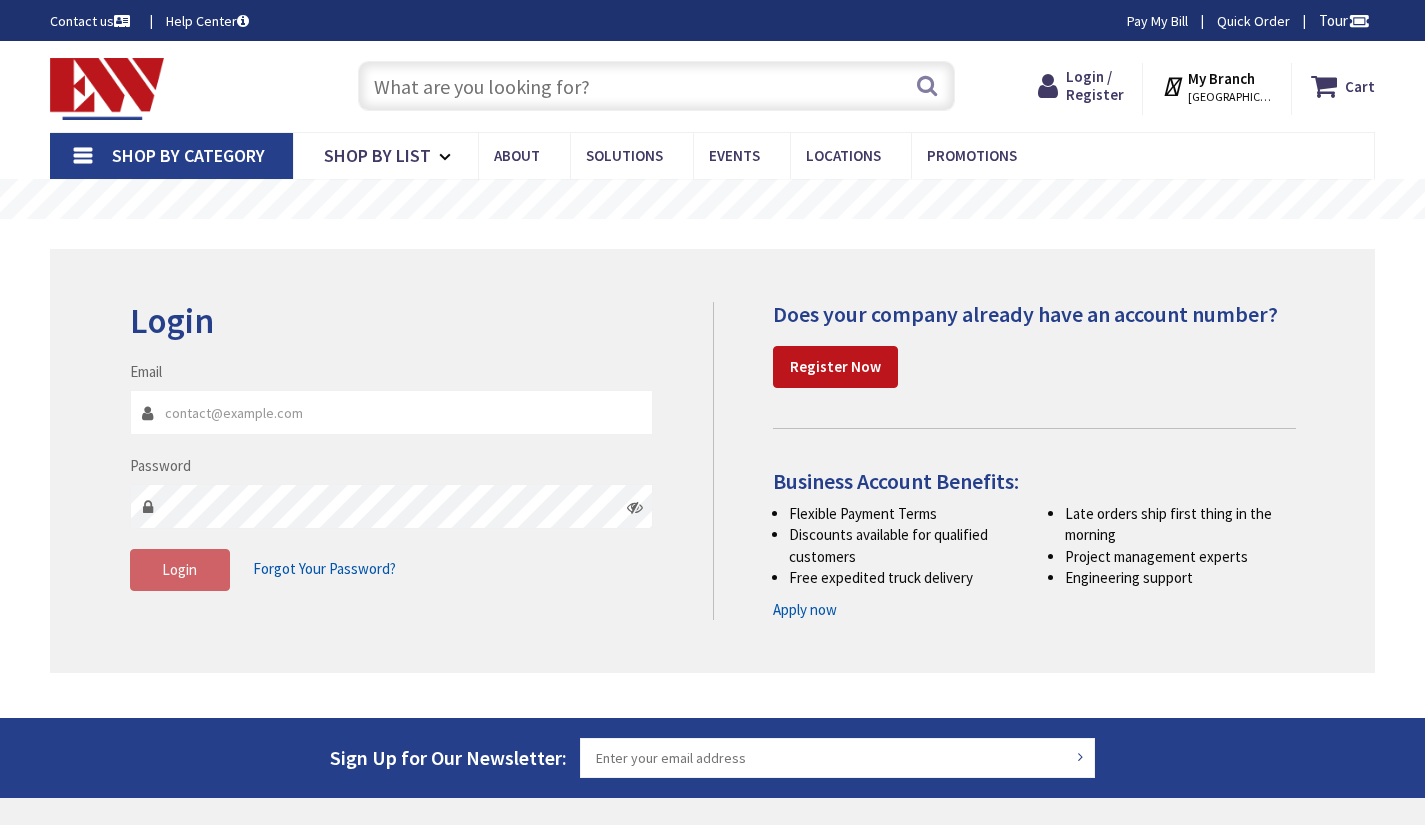 scroll, scrollTop: 0, scrollLeft: 0, axis: both 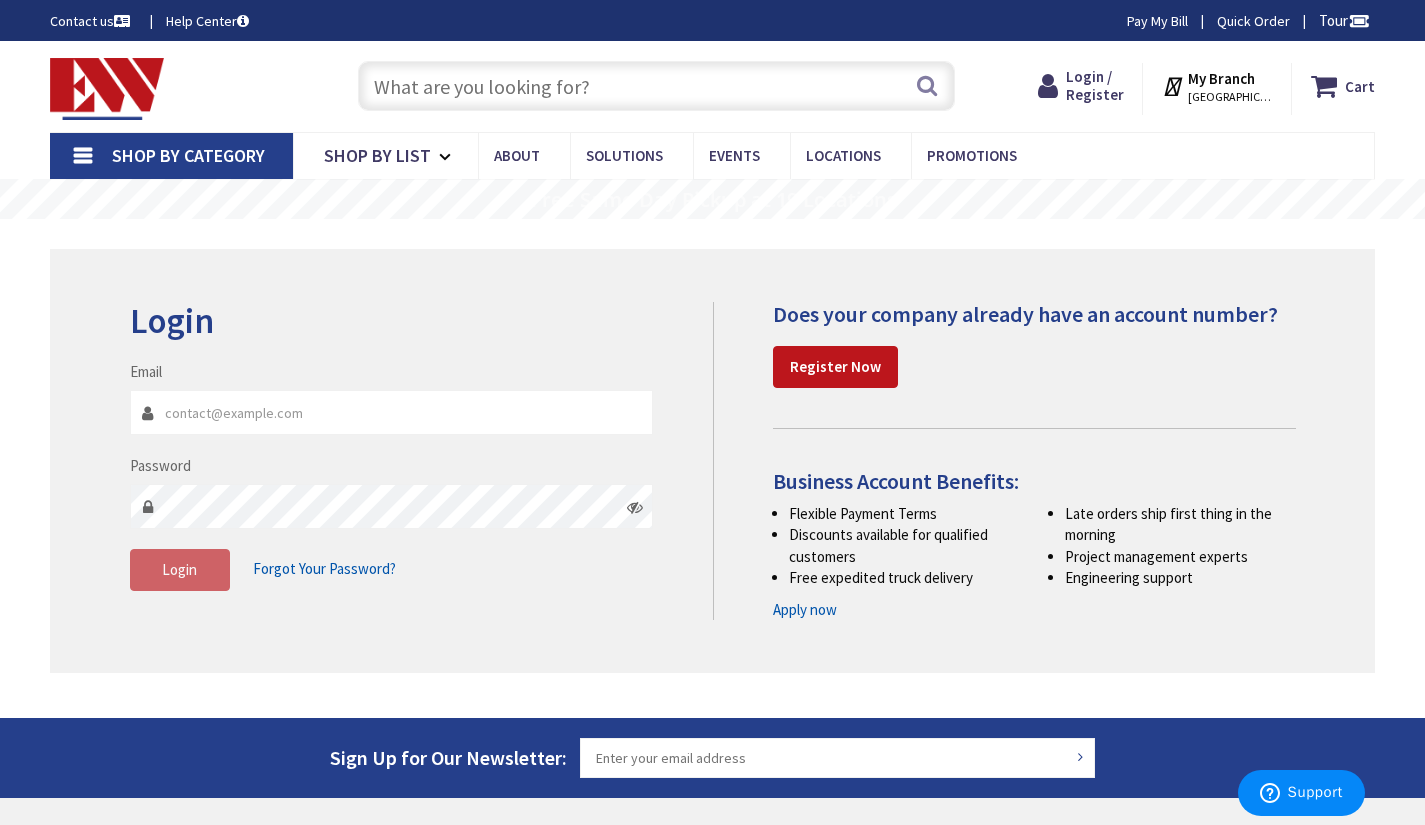 click on "Email" at bounding box center [391, 412] 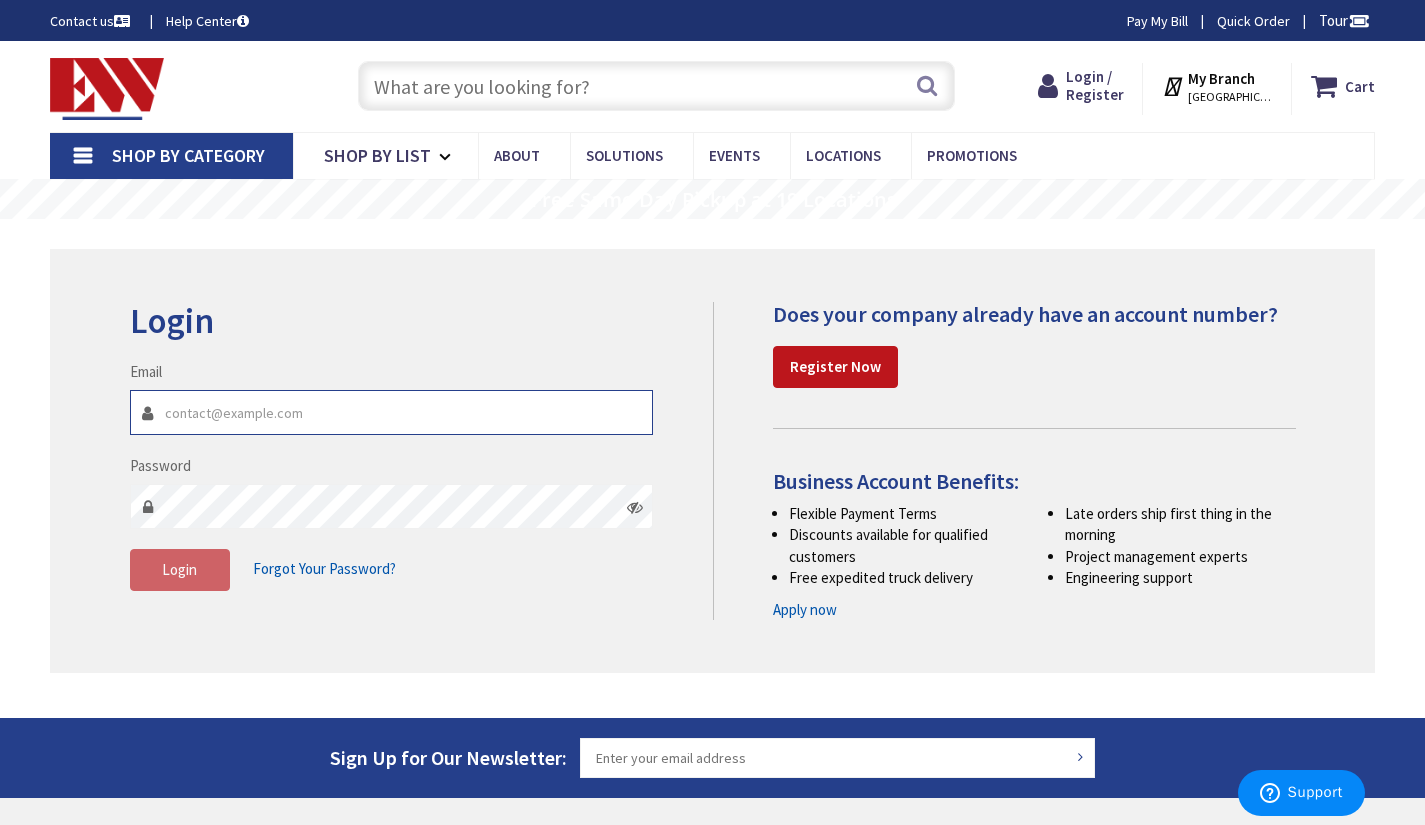 type on "dbluntllc@yahoo.com" 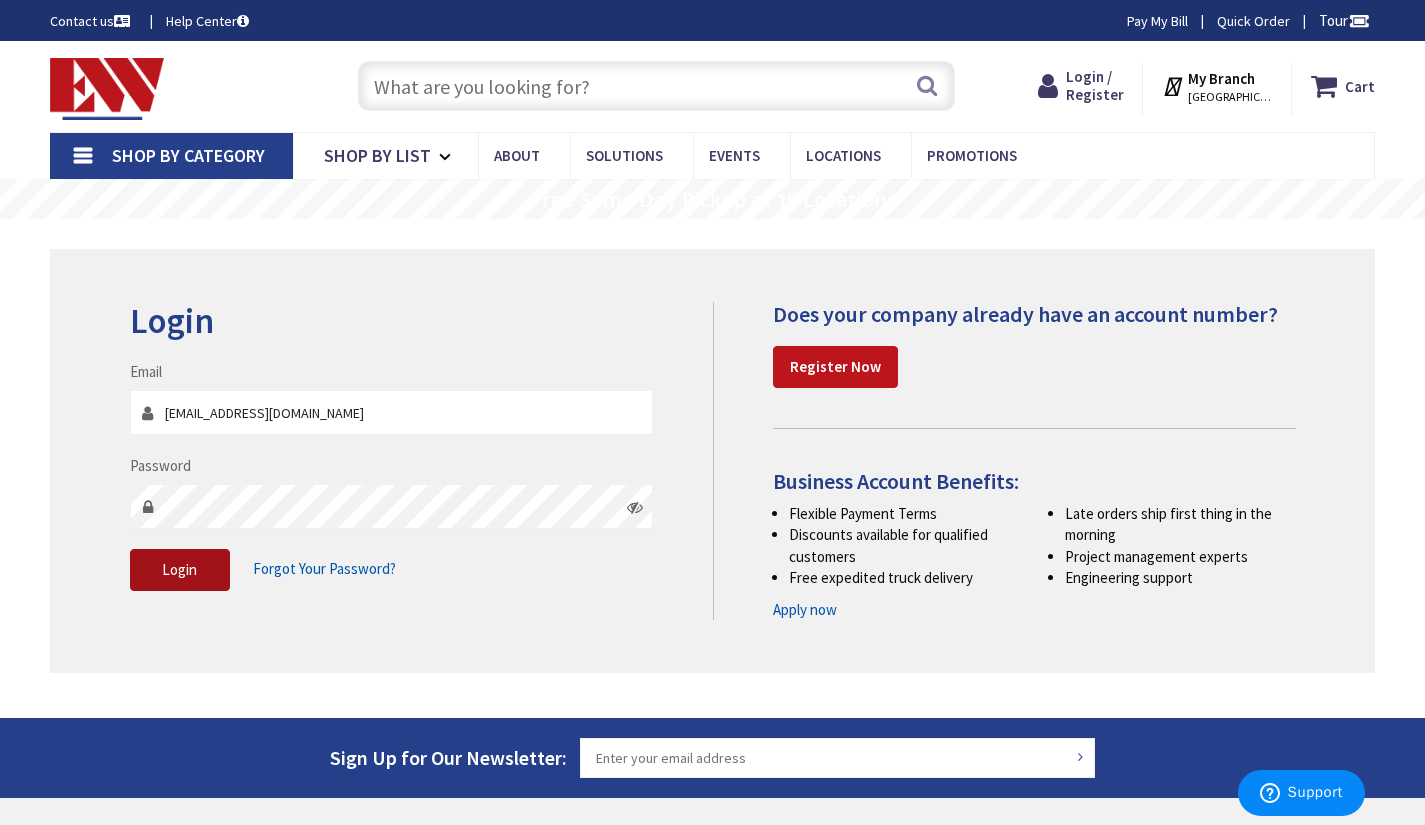 click on "Login" at bounding box center (180, 570) 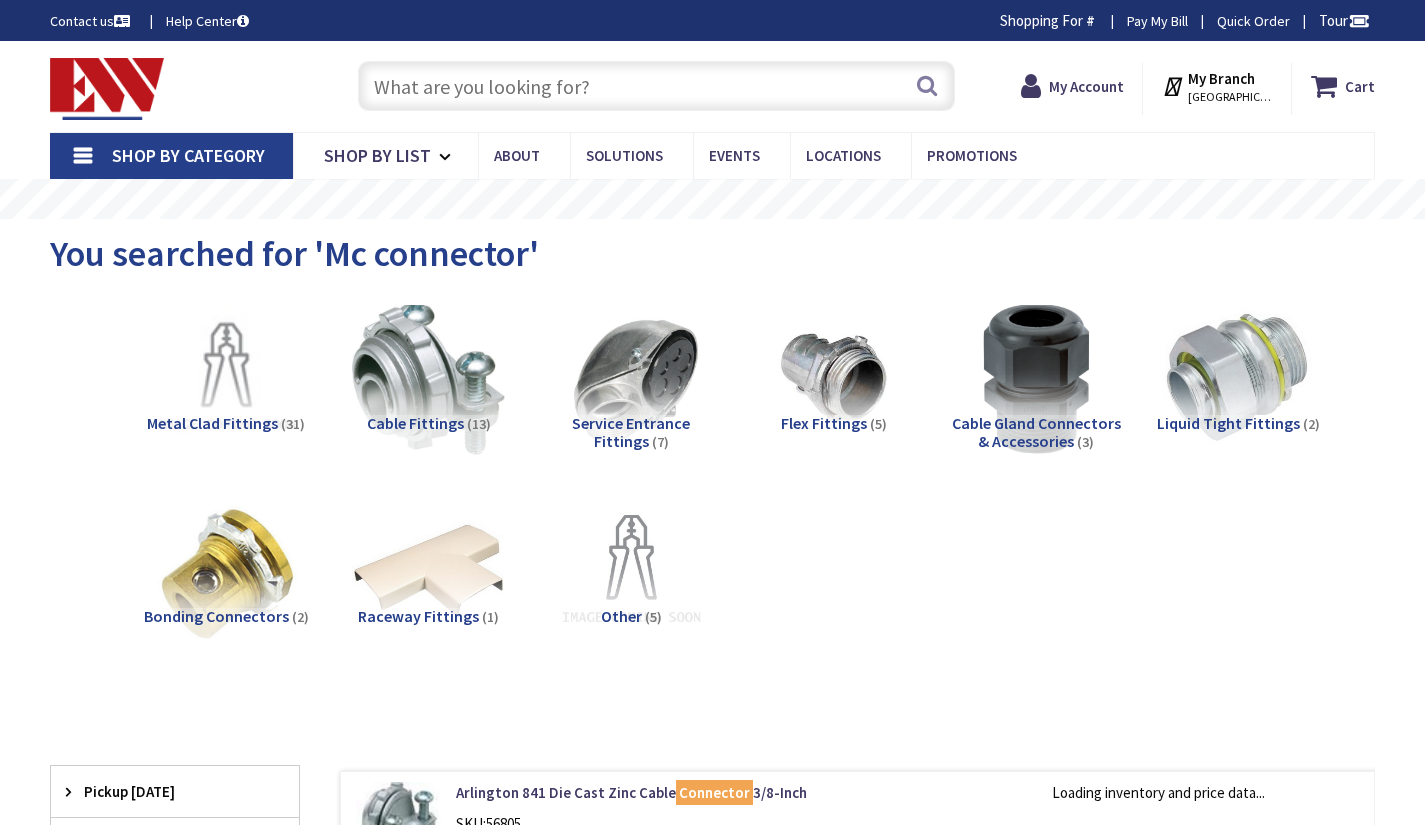 scroll, scrollTop: 0, scrollLeft: 0, axis: both 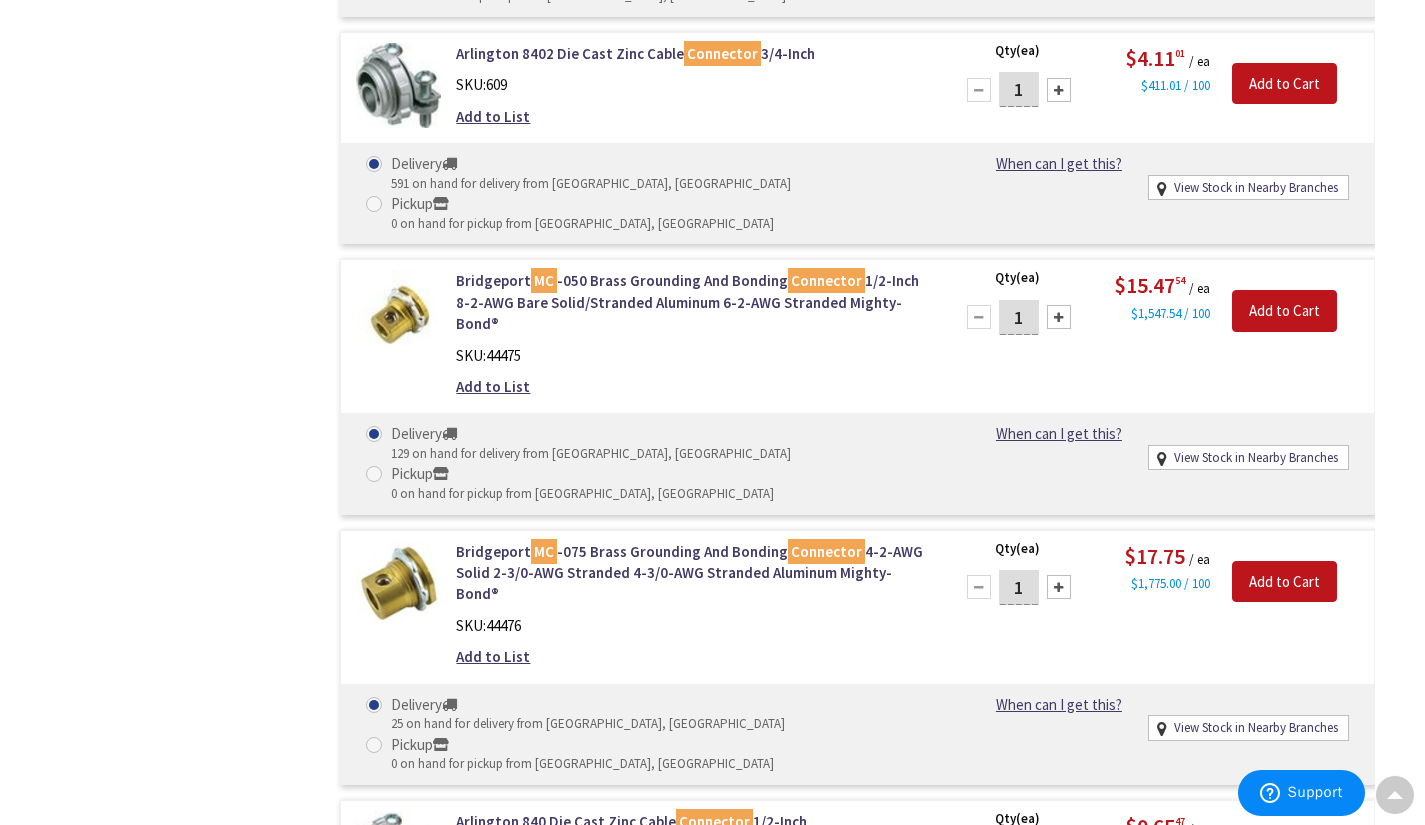 drag, startPoint x: 857, startPoint y: 407, endPoint x: 452, endPoint y: 396, distance: 405.14935 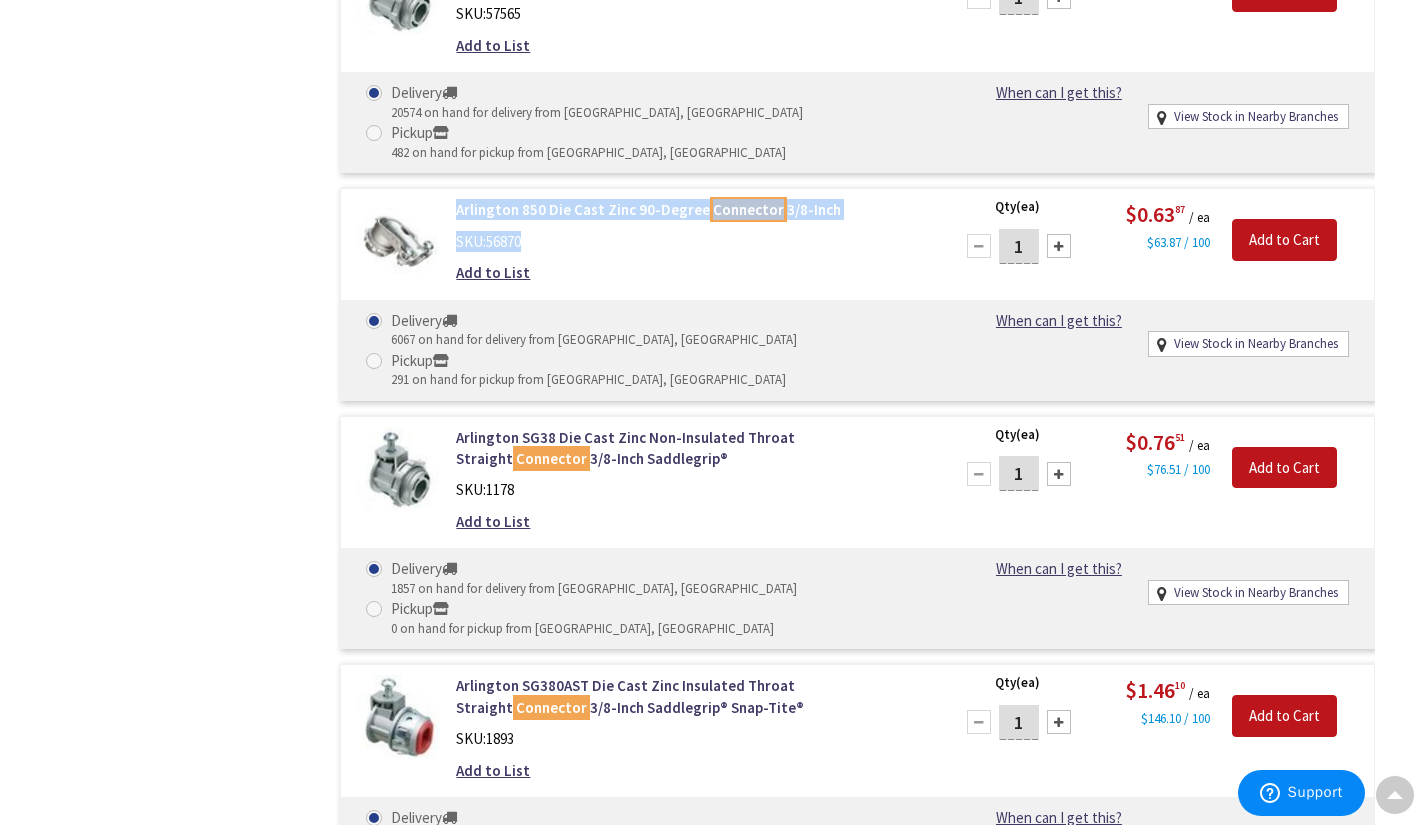 scroll, scrollTop: 7796, scrollLeft: 0, axis: vertical 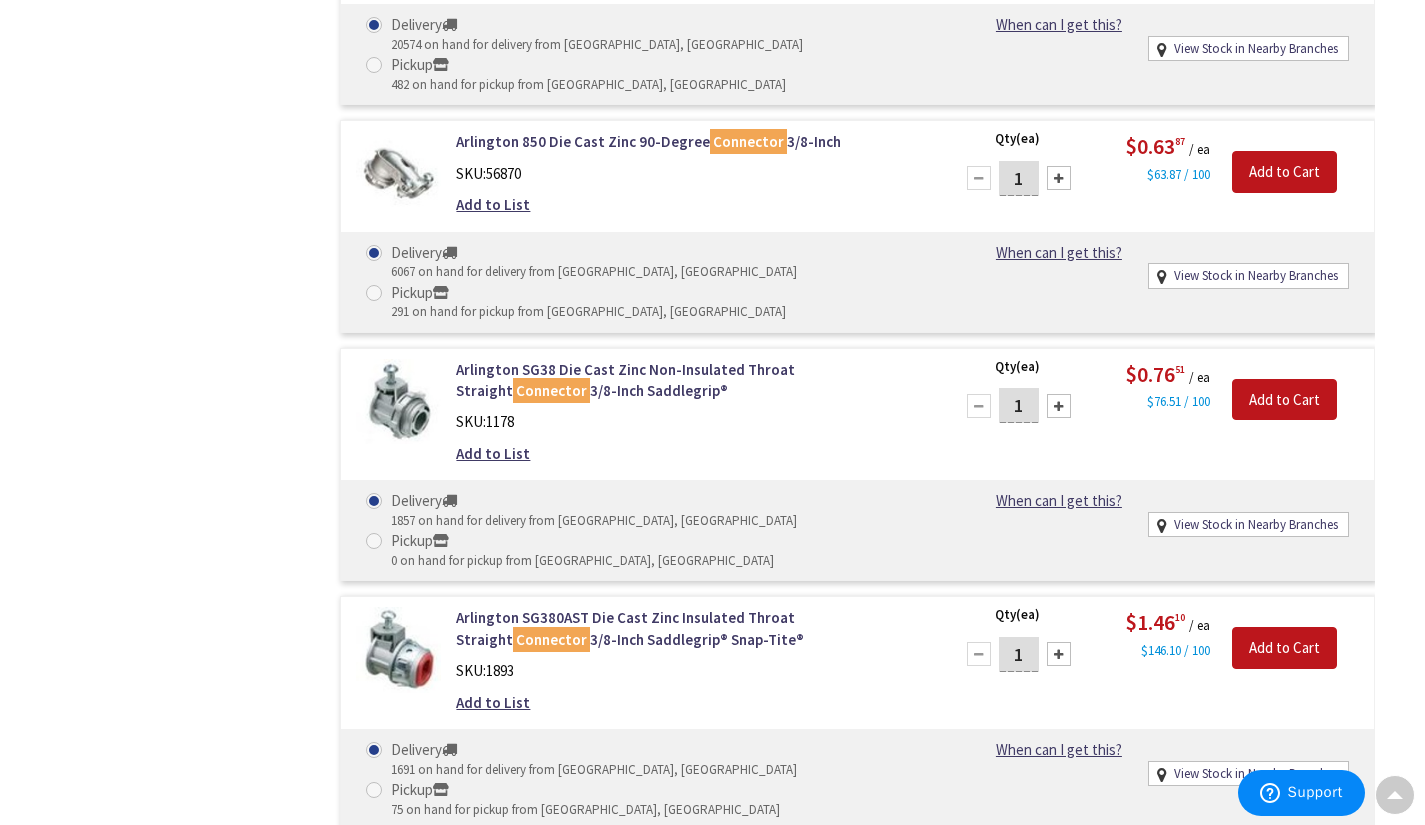 drag, startPoint x: 685, startPoint y: 320, endPoint x: 457, endPoint y: 283, distance: 230.98268 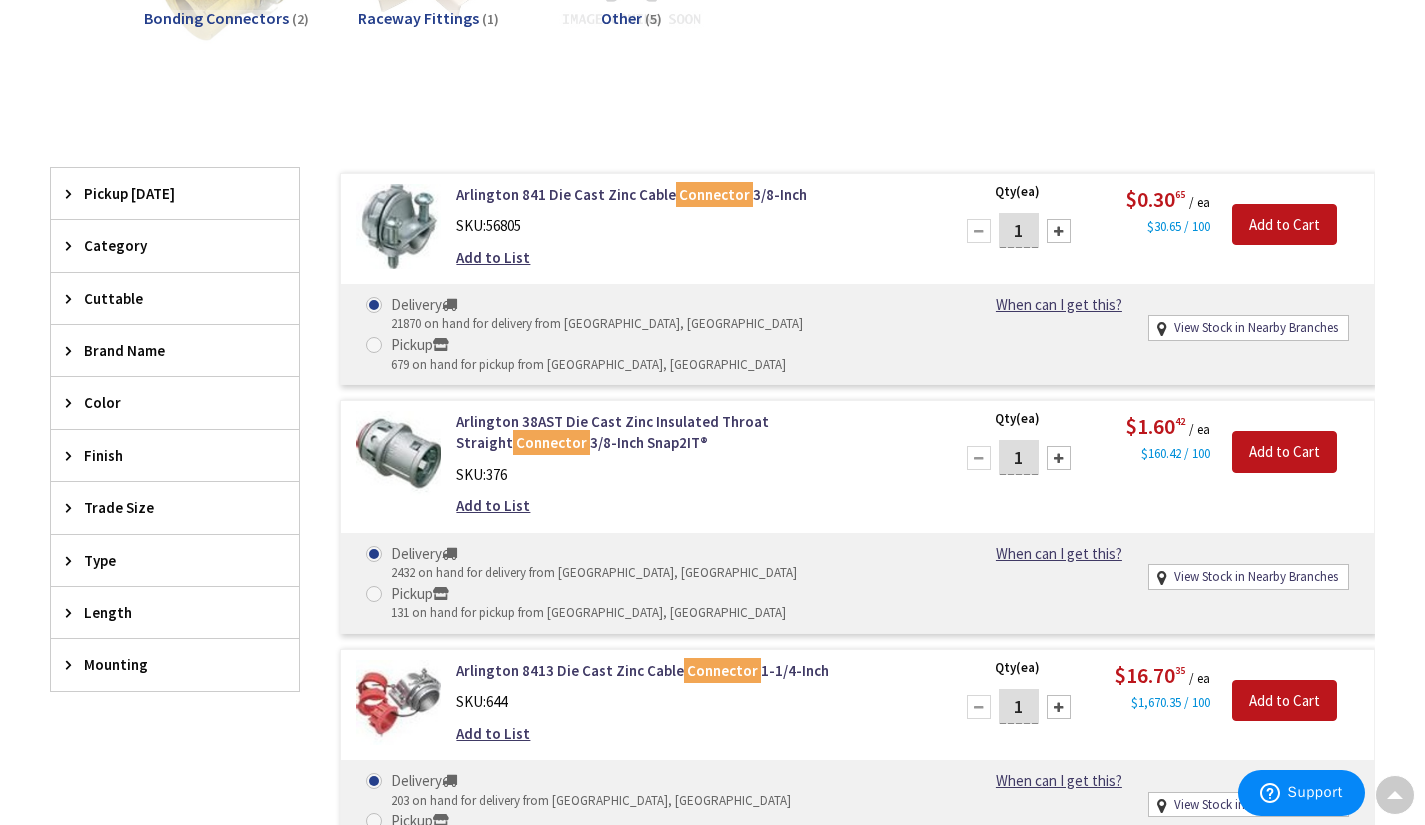 scroll, scrollTop: 614, scrollLeft: 0, axis: vertical 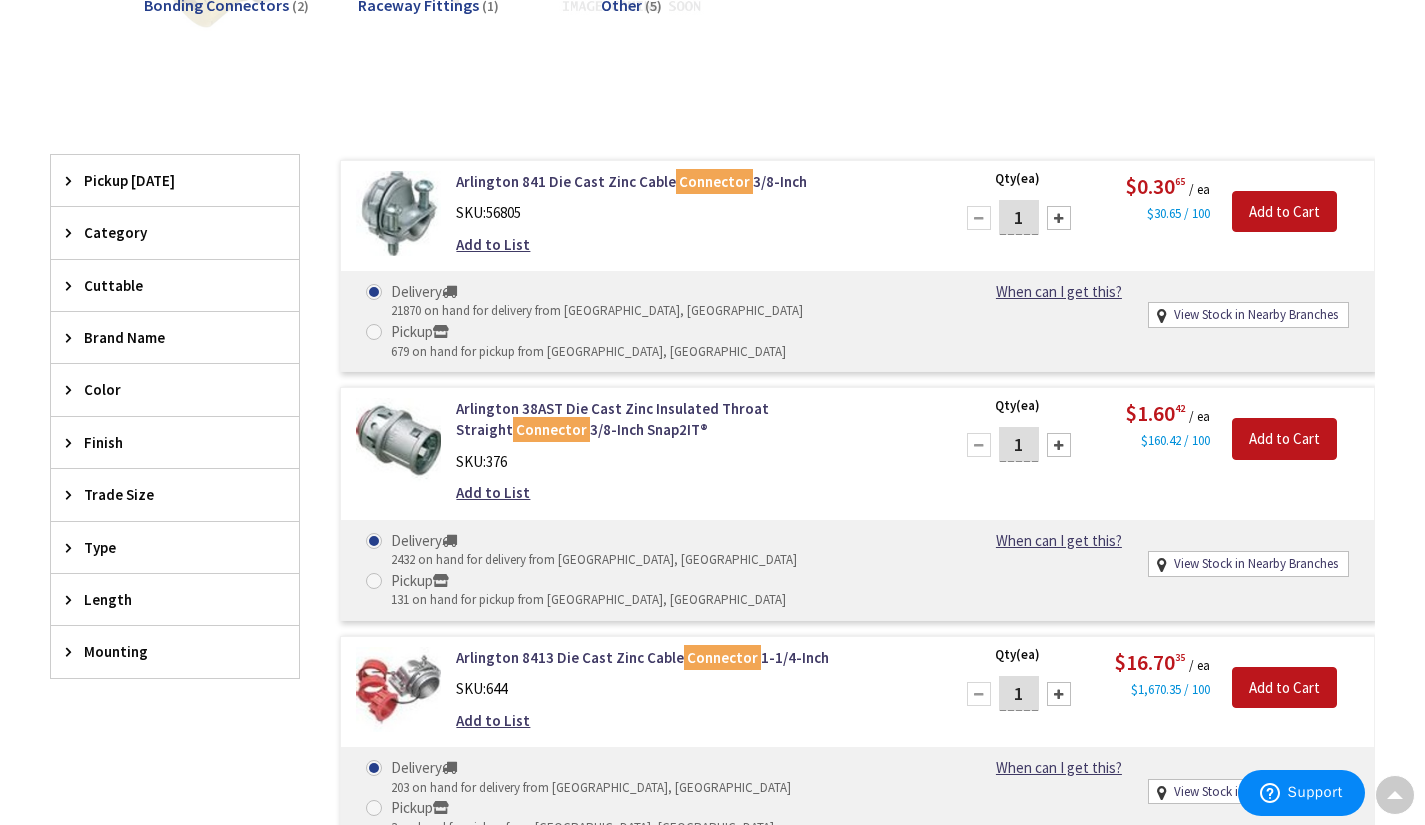 drag, startPoint x: 756, startPoint y: 418, endPoint x: 449, endPoint y: 377, distance: 309.72568 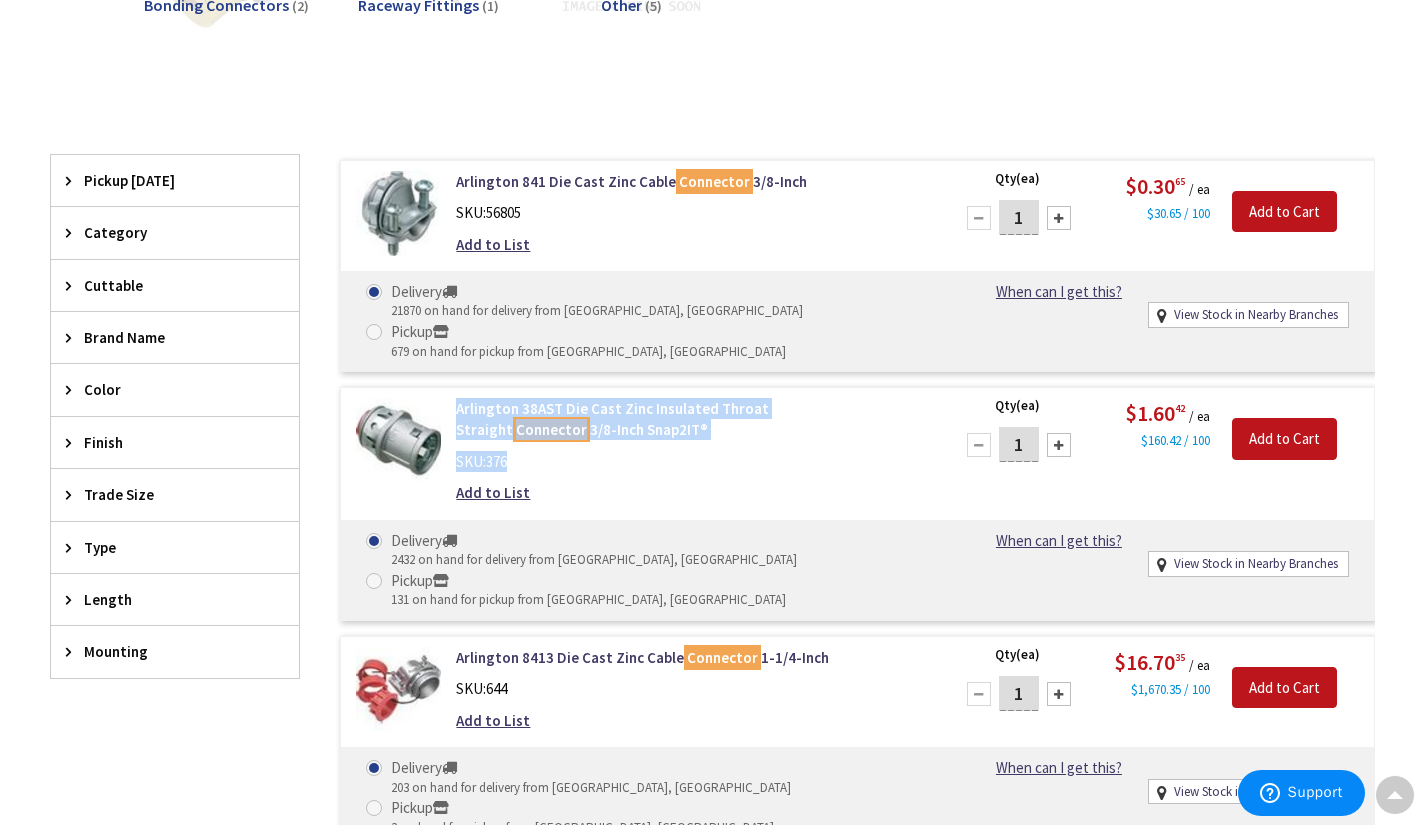 drag, startPoint x: 449, startPoint y: 377, endPoint x: 430, endPoint y: 370, distance: 20.248457 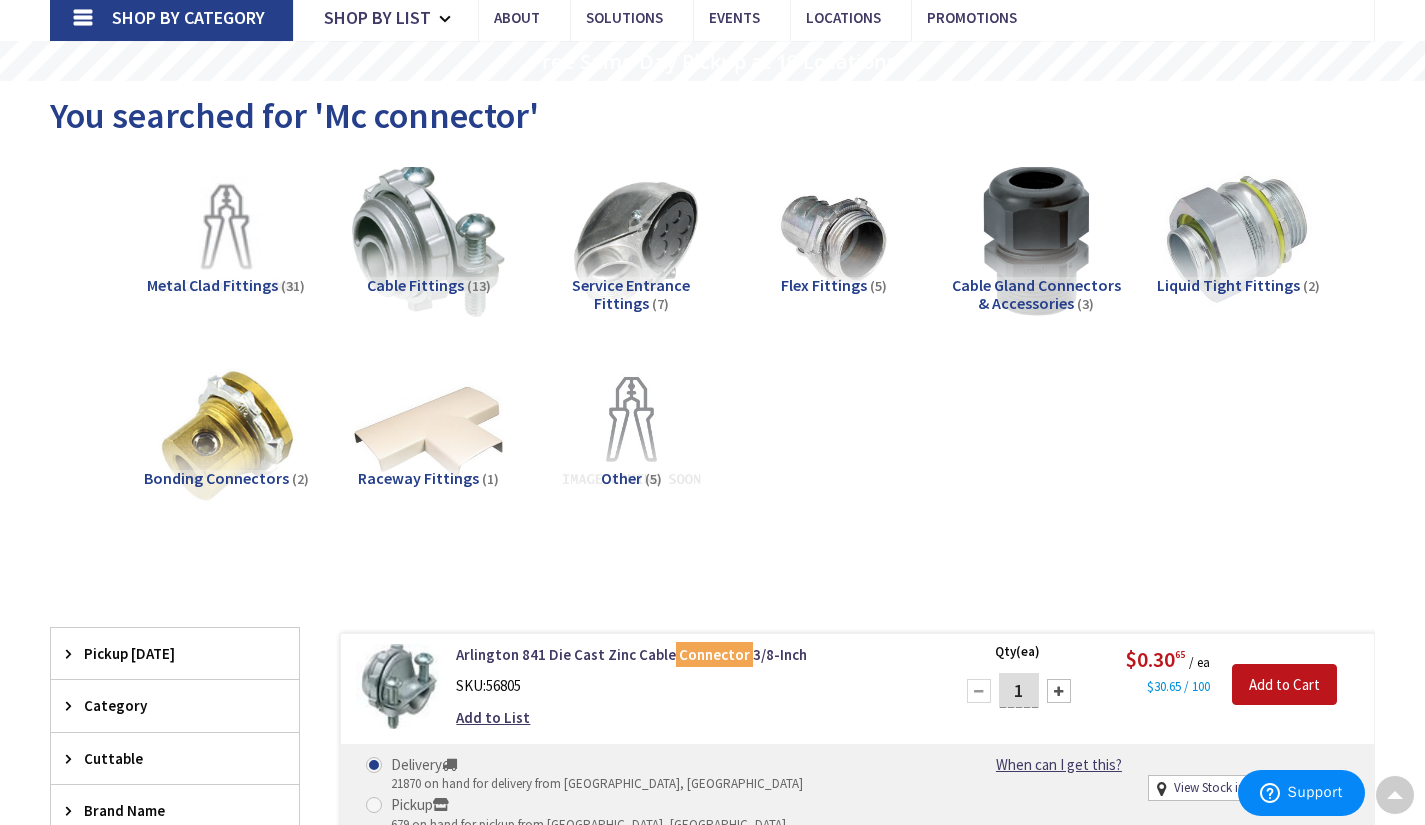scroll, scrollTop: 0, scrollLeft: 0, axis: both 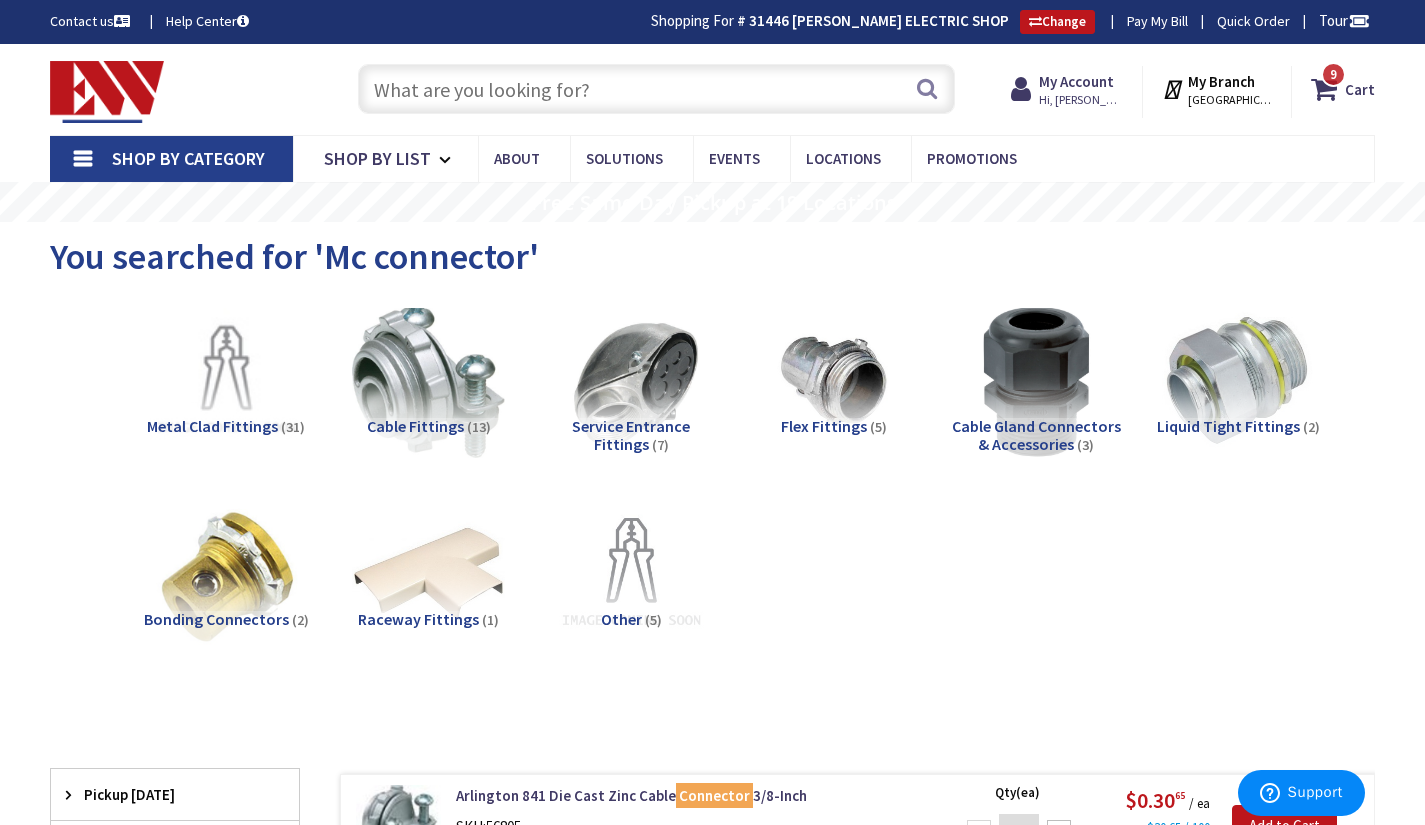 click at bounding box center [656, 89] 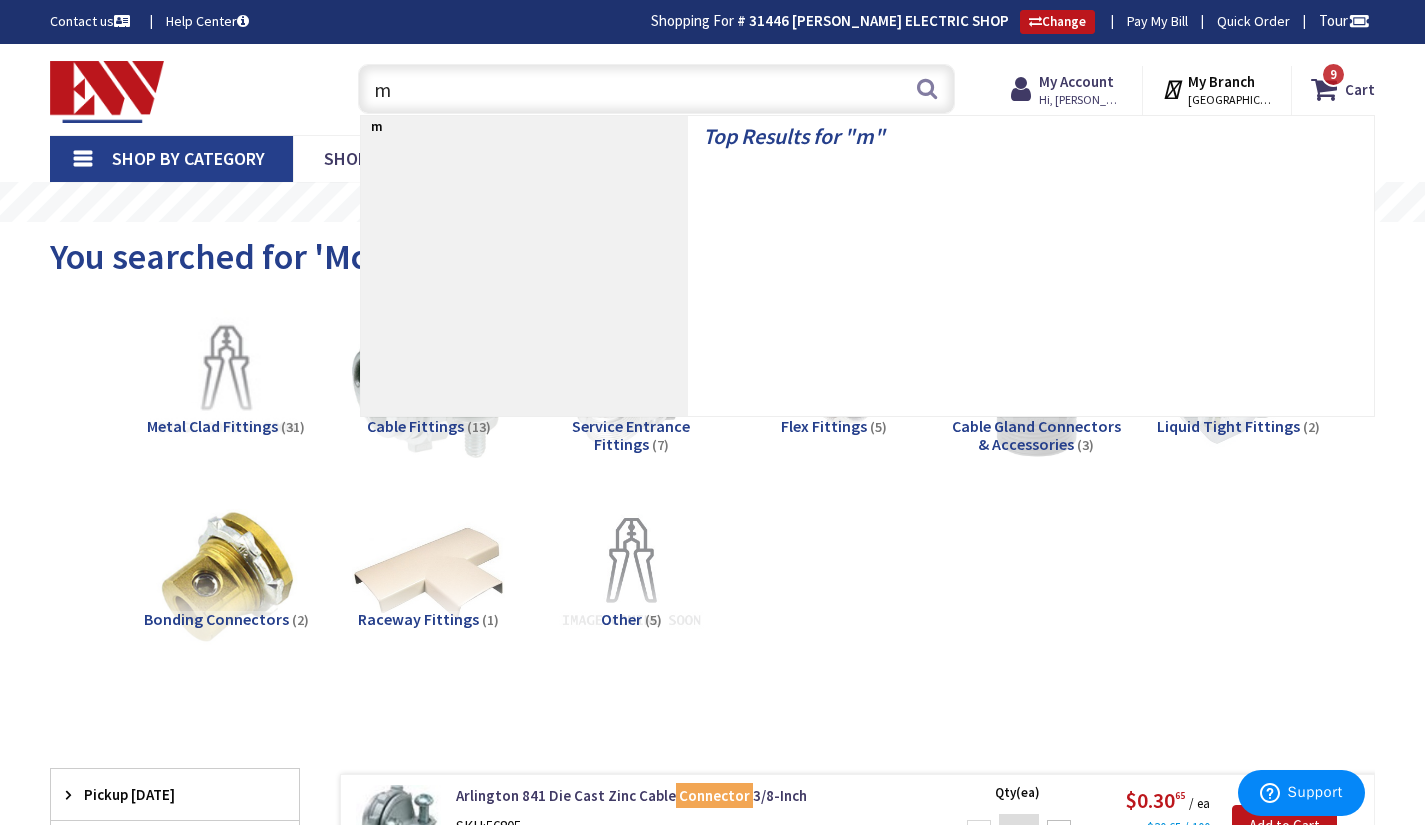 type on "mc" 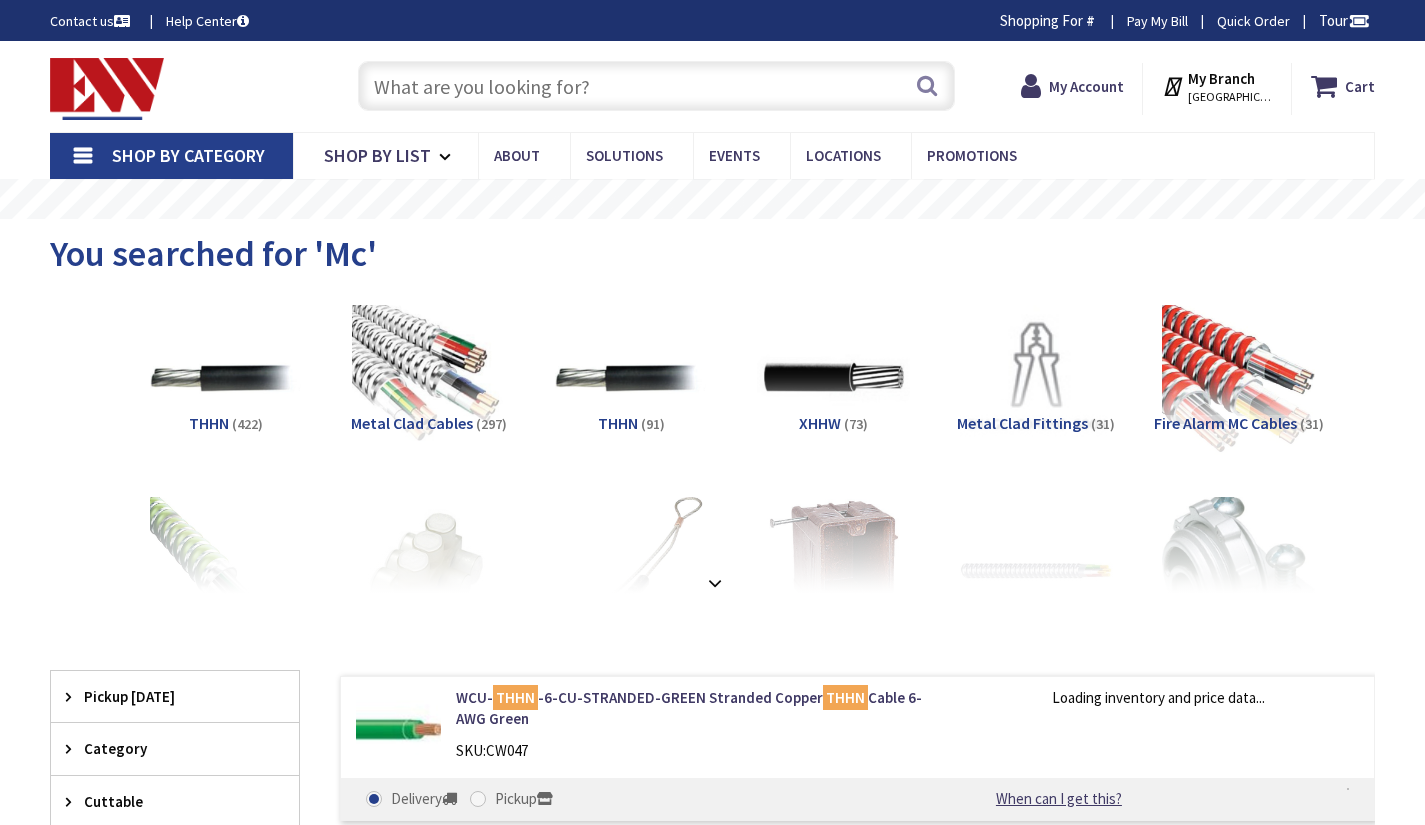 scroll, scrollTop: 0, scrollLeft: 0, axis: both 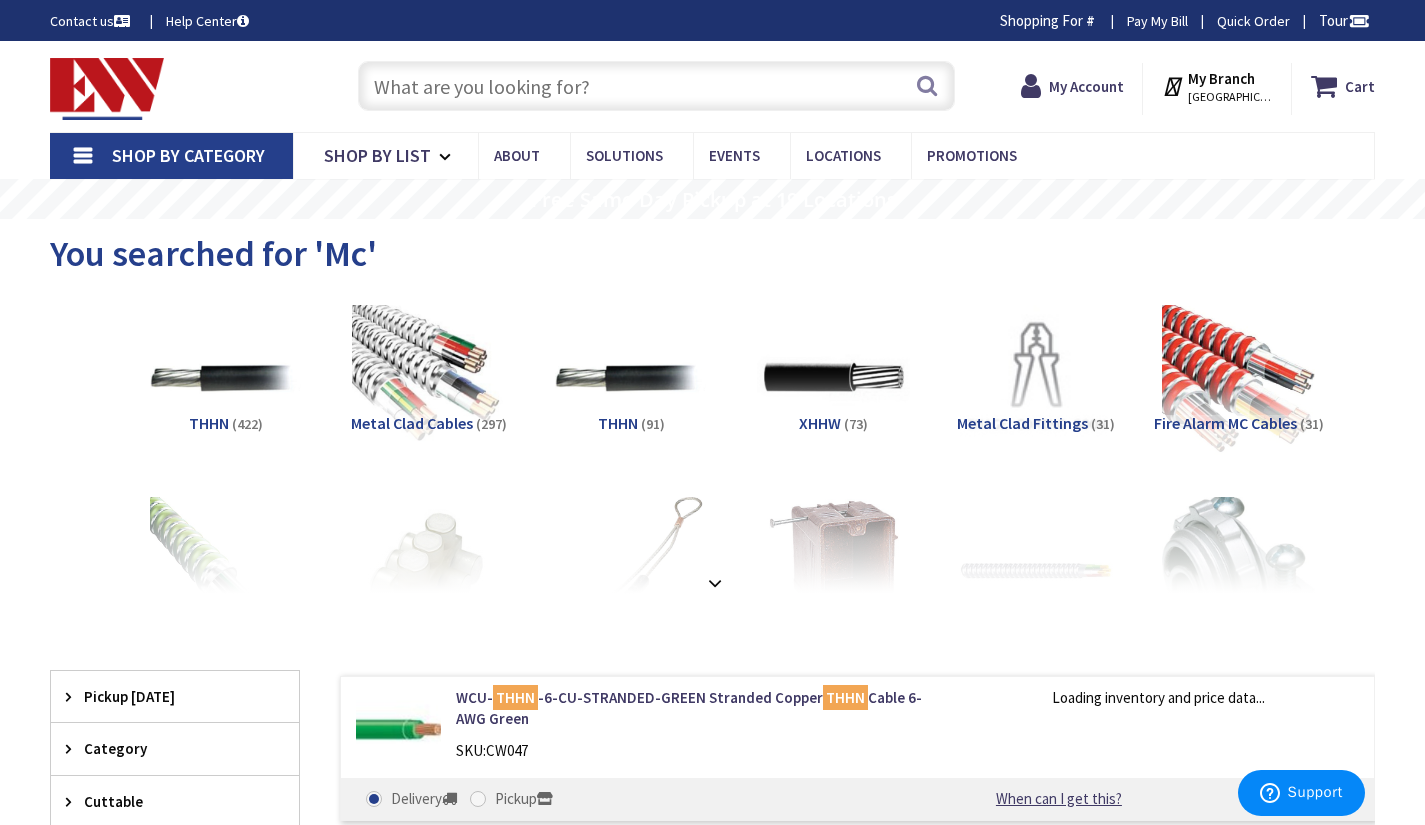click at bounding box center [656, 86] 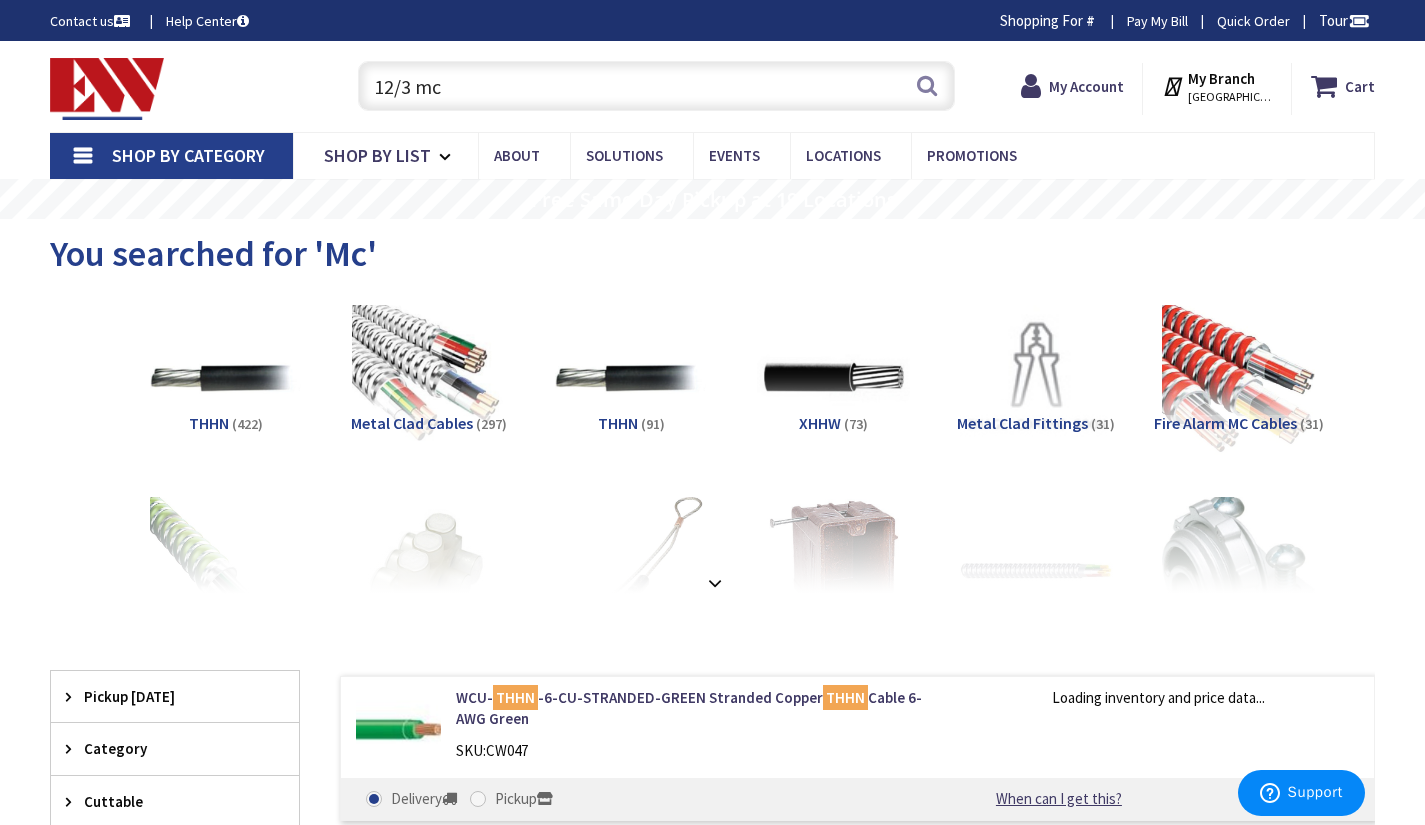 type on "12/3 mc" 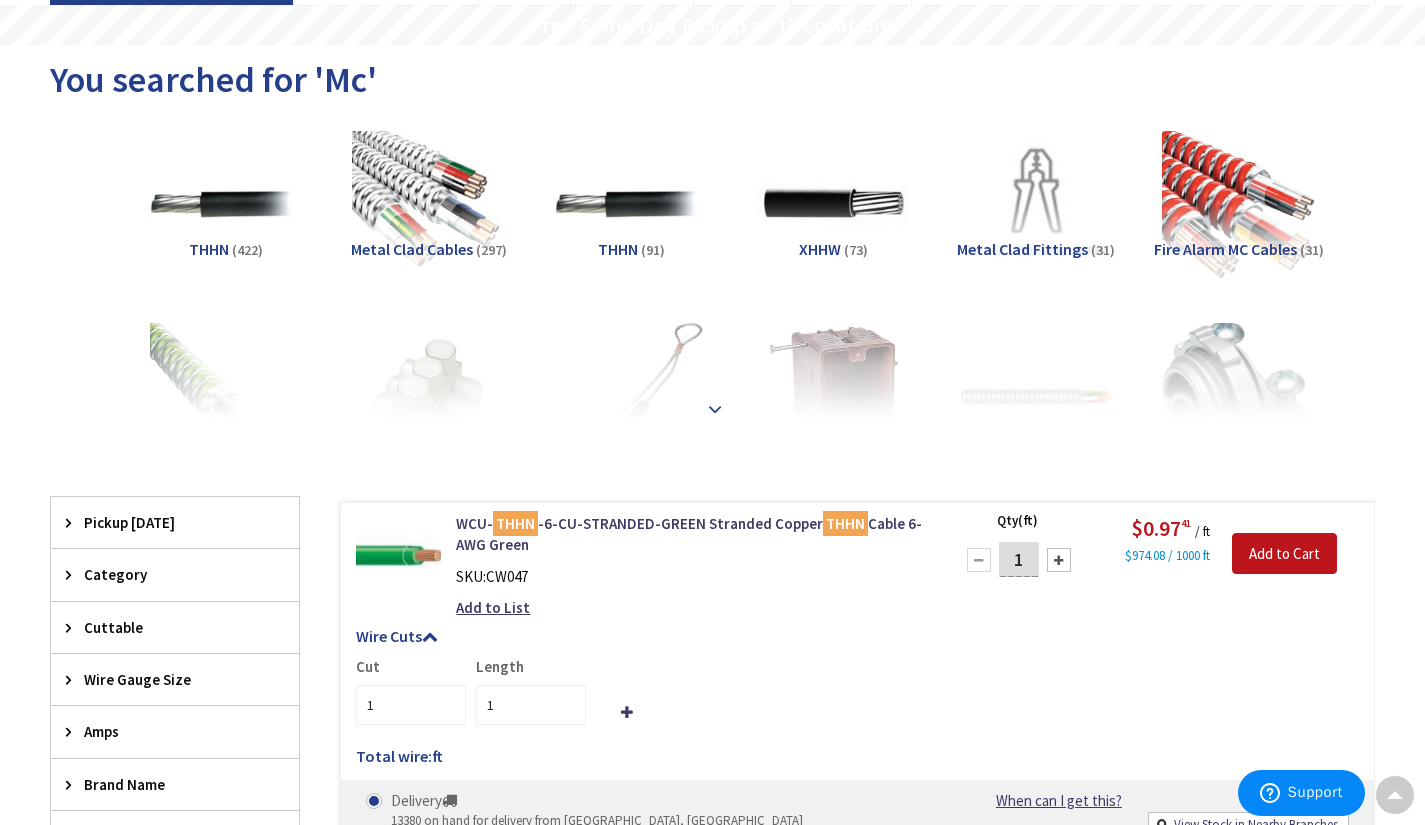 scroll, scrollTop: 0, scrollLeft: 0, axis: both 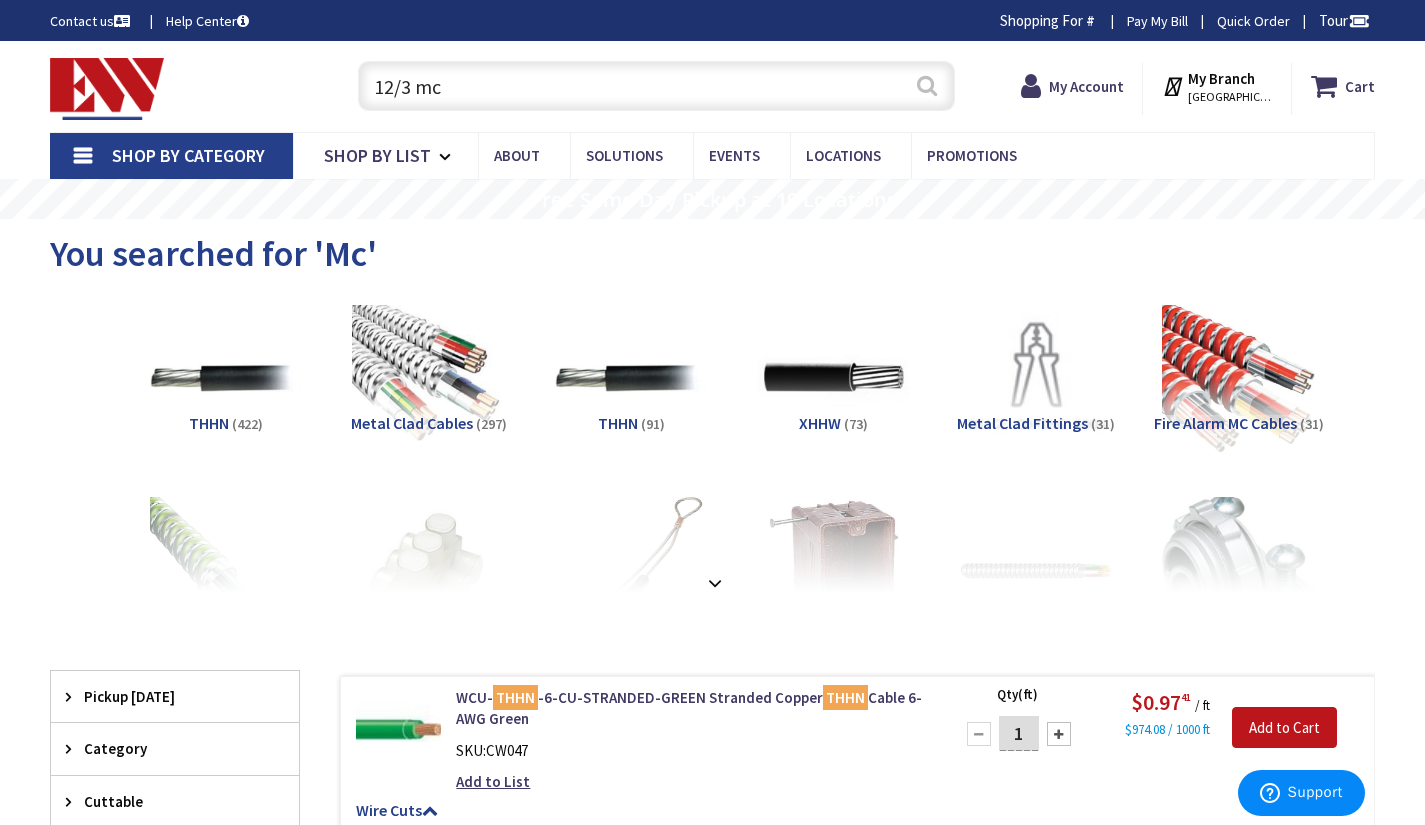 click on "Search" at bounding box center [927, 85] 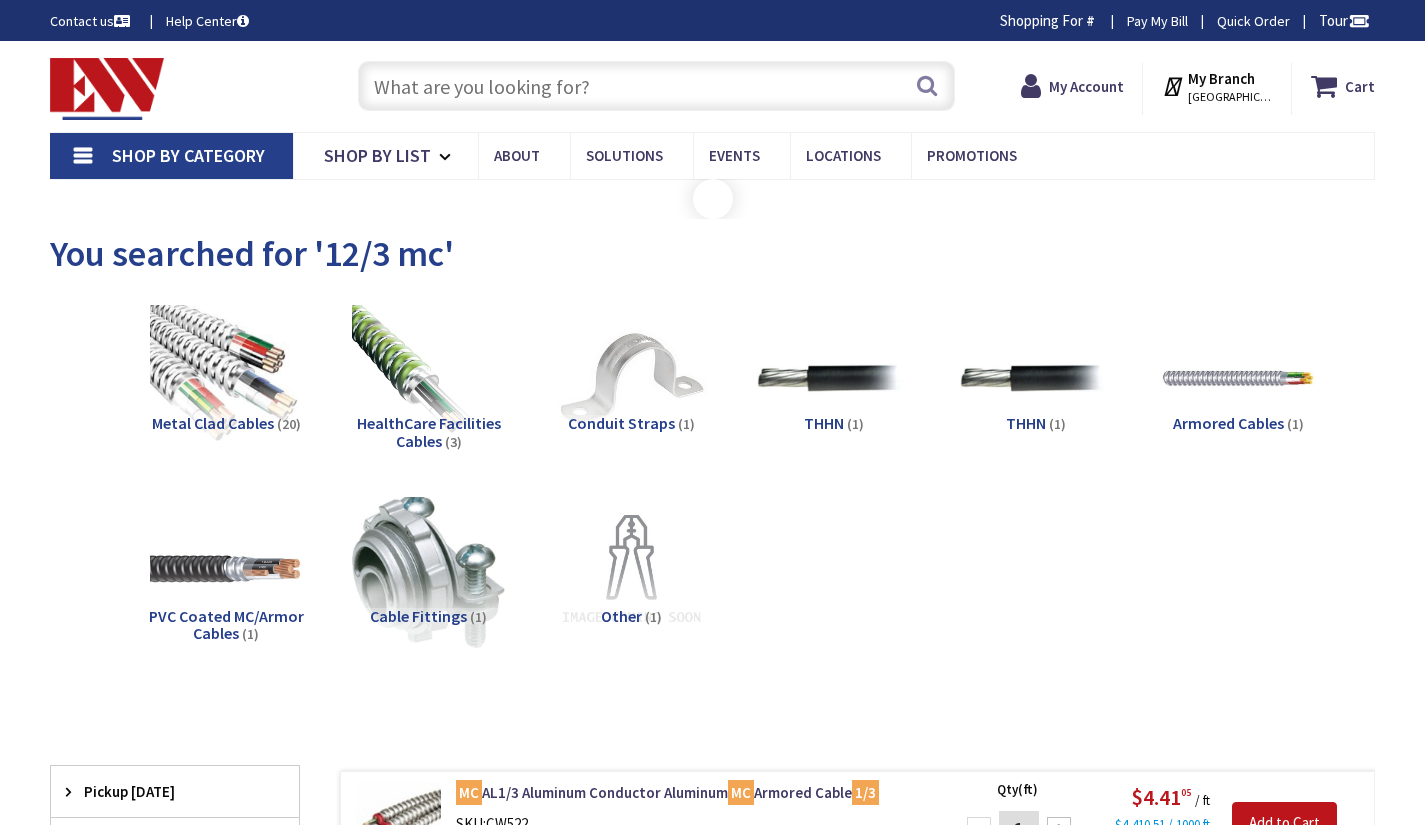 scroll, scrollTop: 0, scrollLeft: 0, axis: both 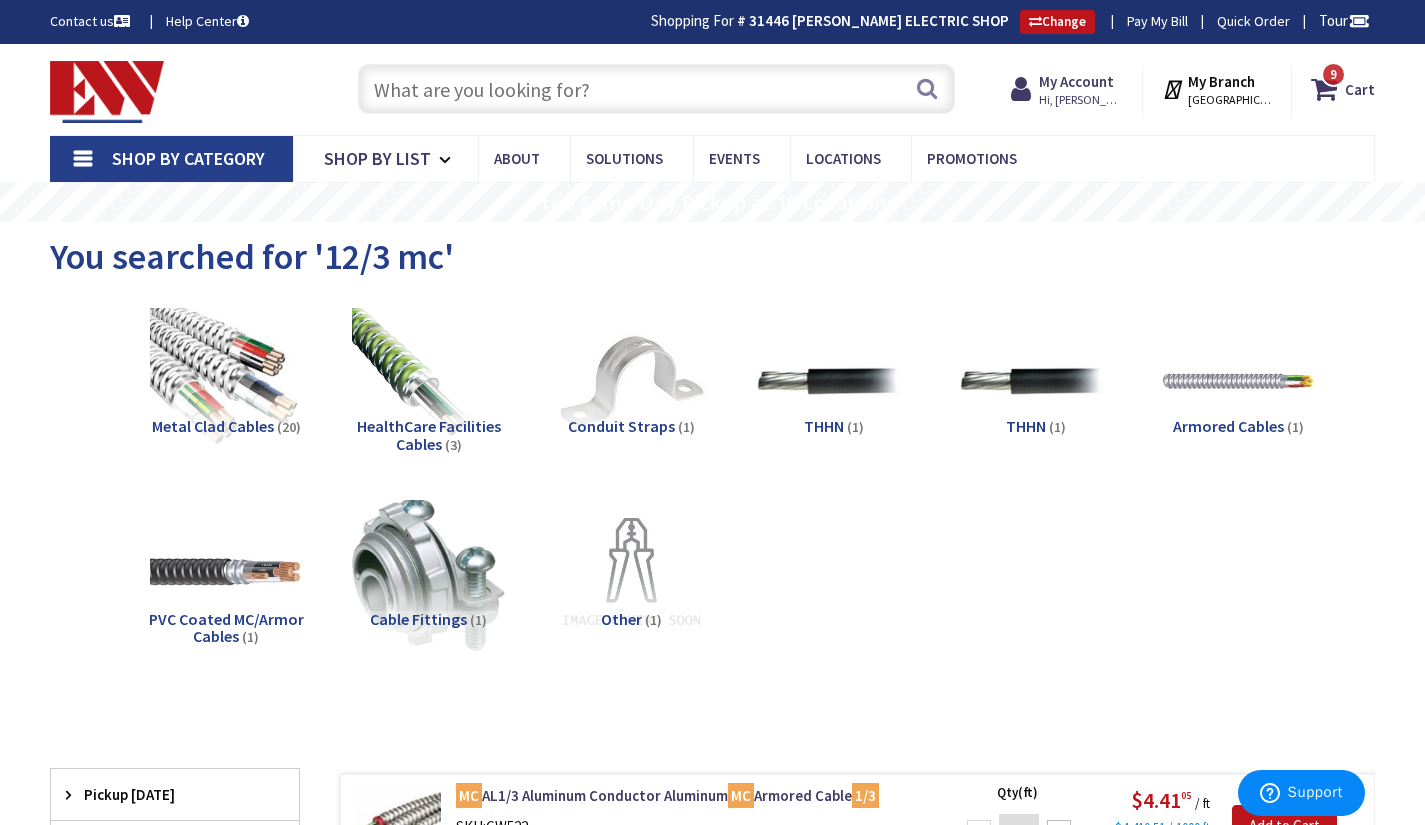 click at bounding box center [656, 89] 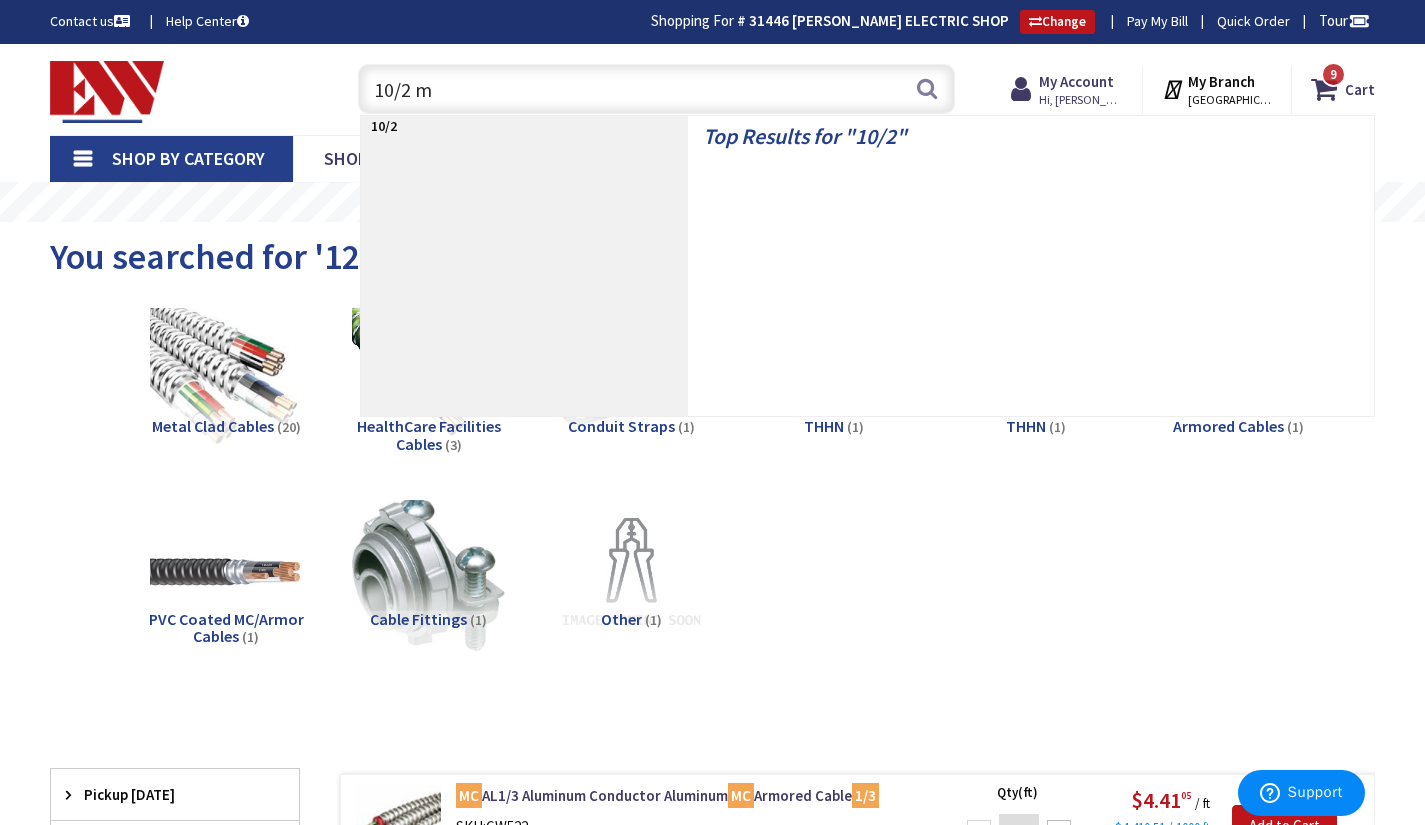 type on "10/2 mc" 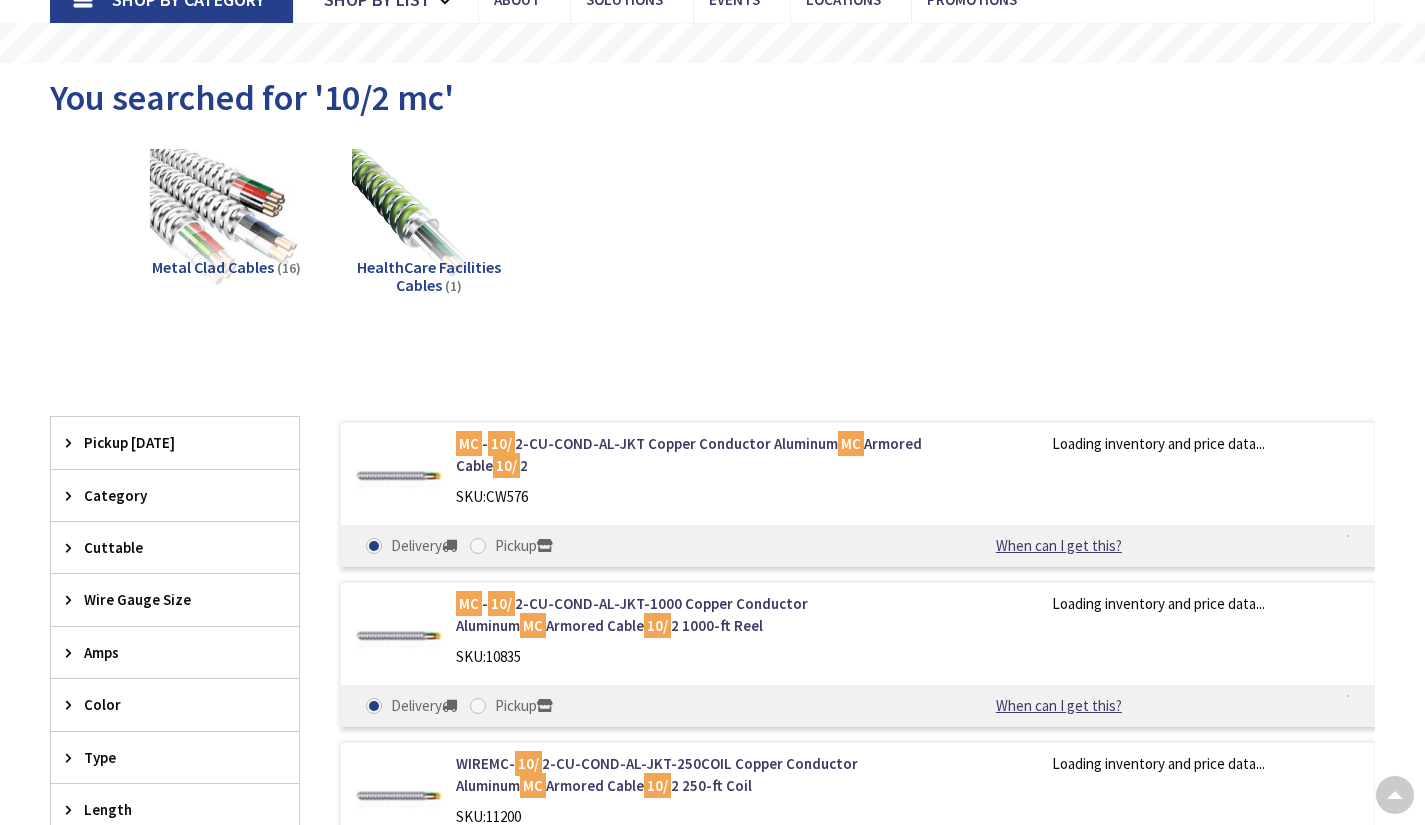 scroll, scrollTop: 176, scrollLeft: 0, axis: vertical 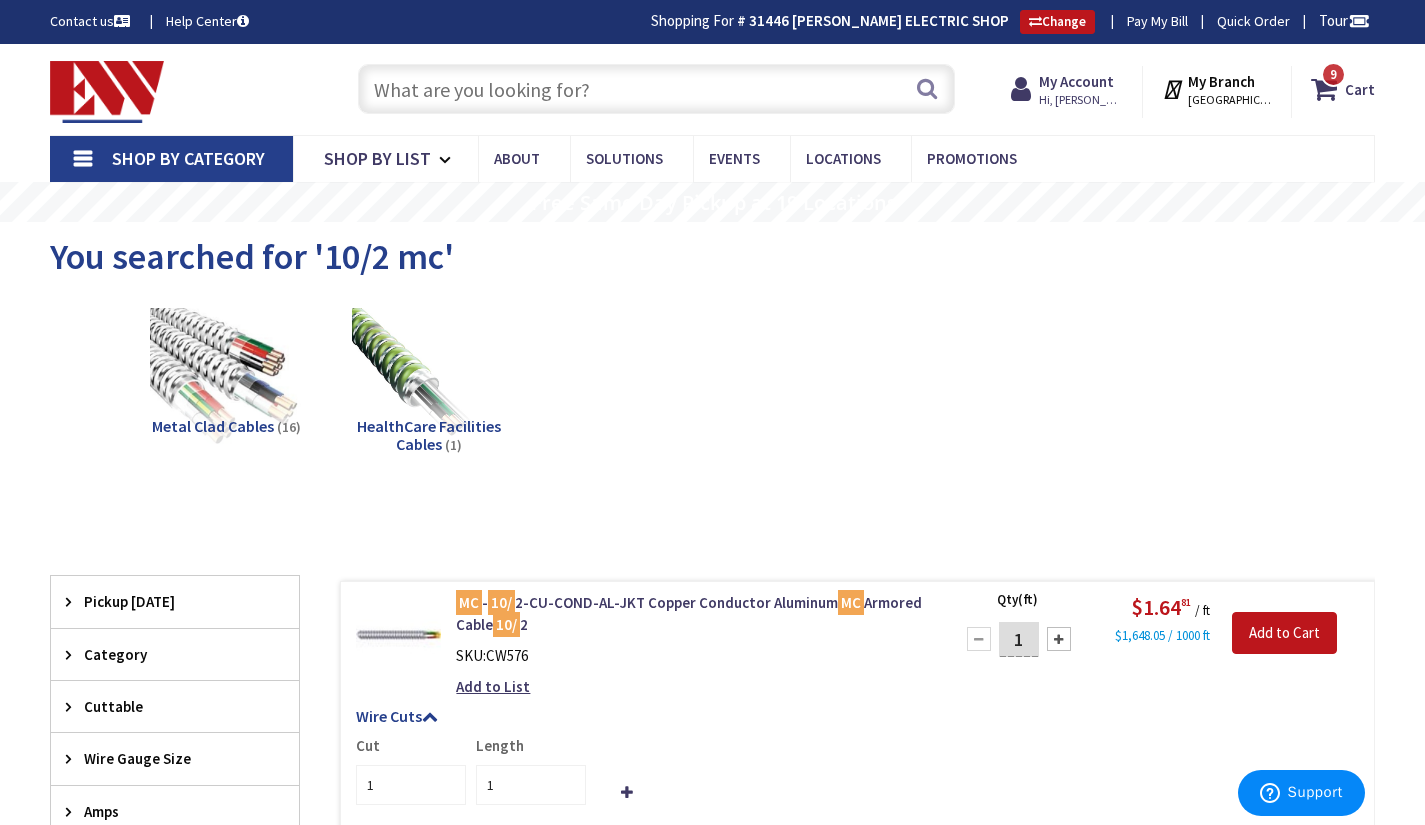 click at bounding box center (656, 89) 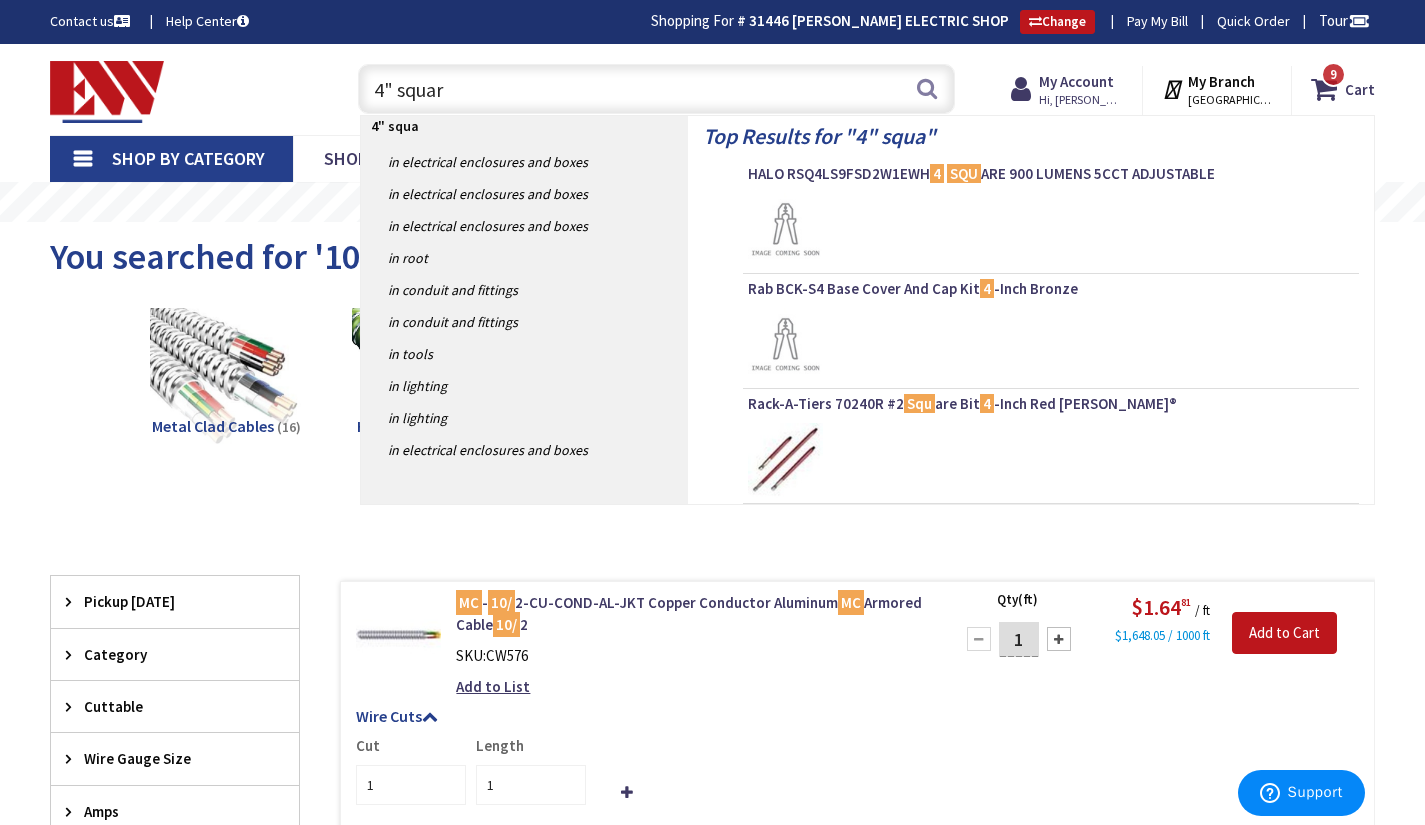 type on "4" square" 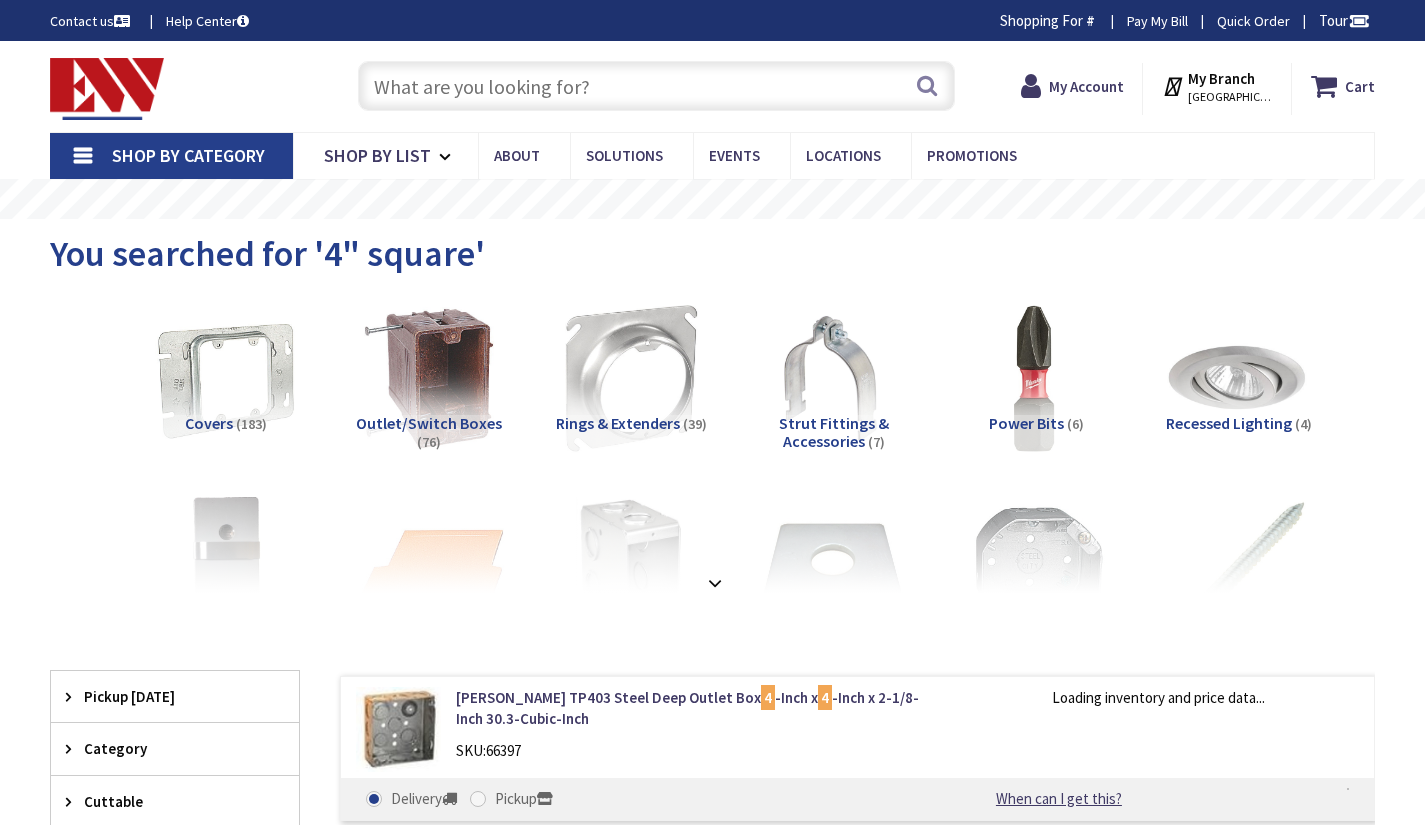 scroll, scrollTop: 0, scrollLeft: 0, axis: both 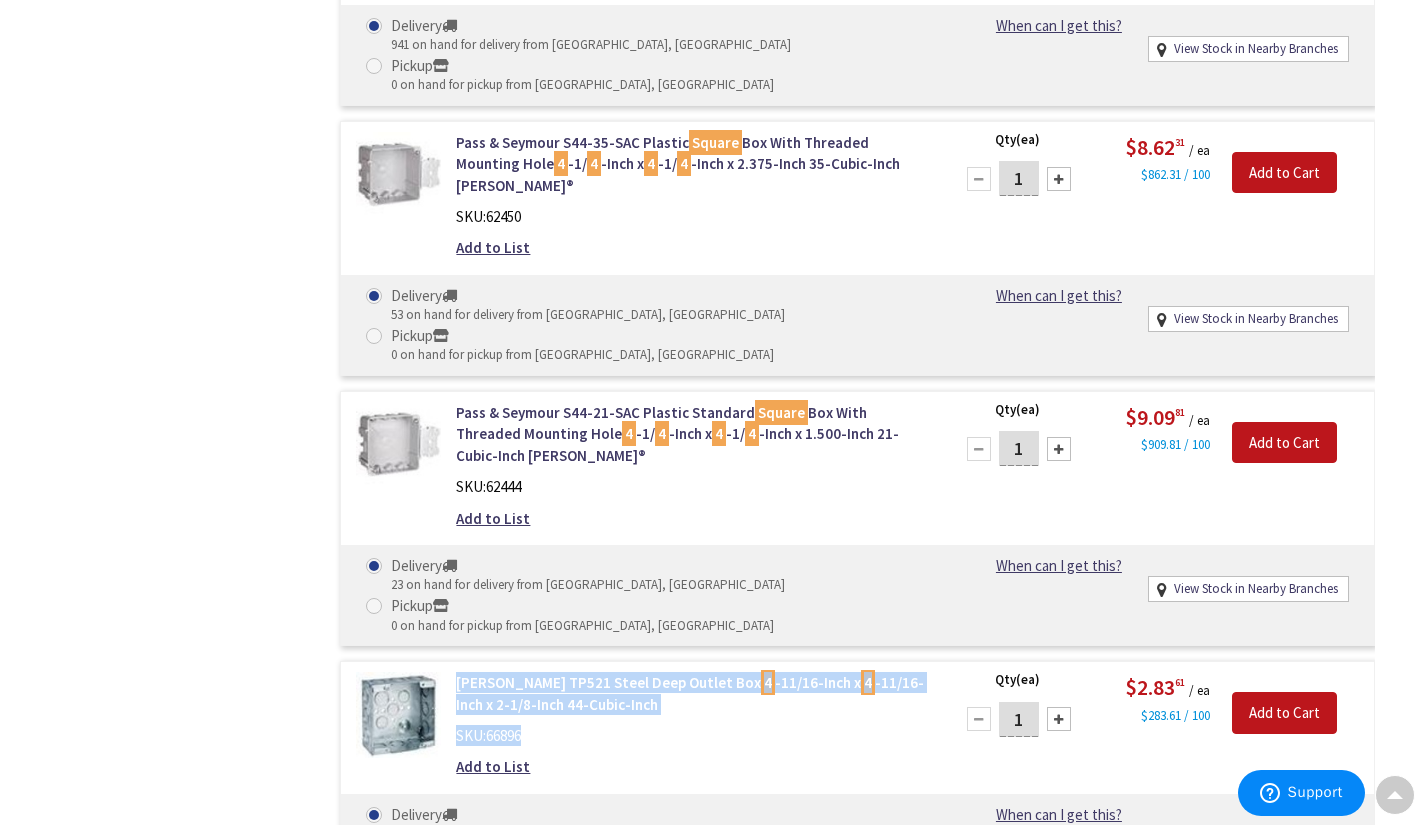 drag, startPoint x: 685, startPoint y: 469, endPoint x: 457, endPoint y: 440, distance: 229.8369 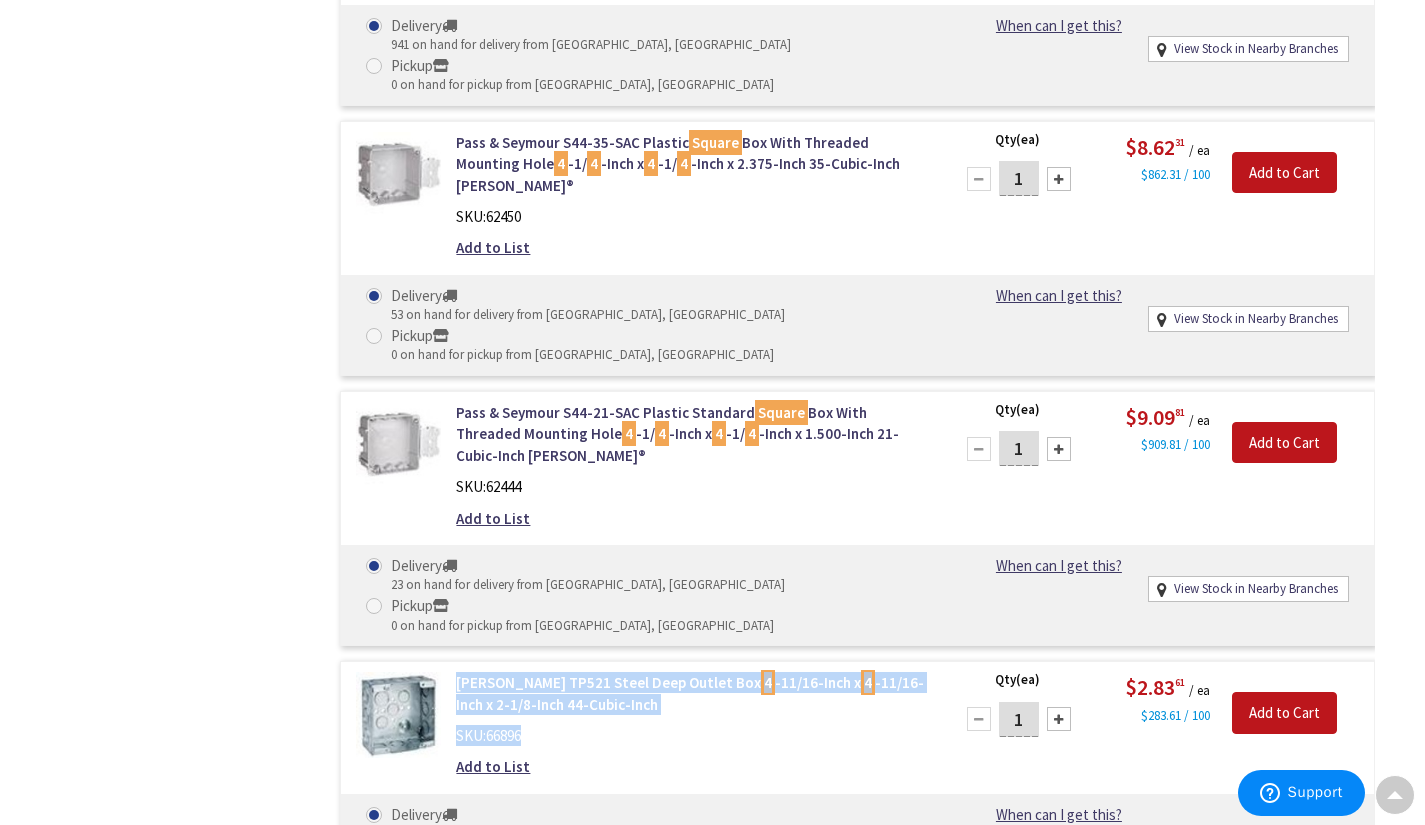 copy on "Crouse-Hinds TP521 Steel Deep Outlet Box  4 -11/16-Inch x  4 -11/16-Inch x 2-1/8-Inch 44-Cubic-Inch
SKU:  66896" 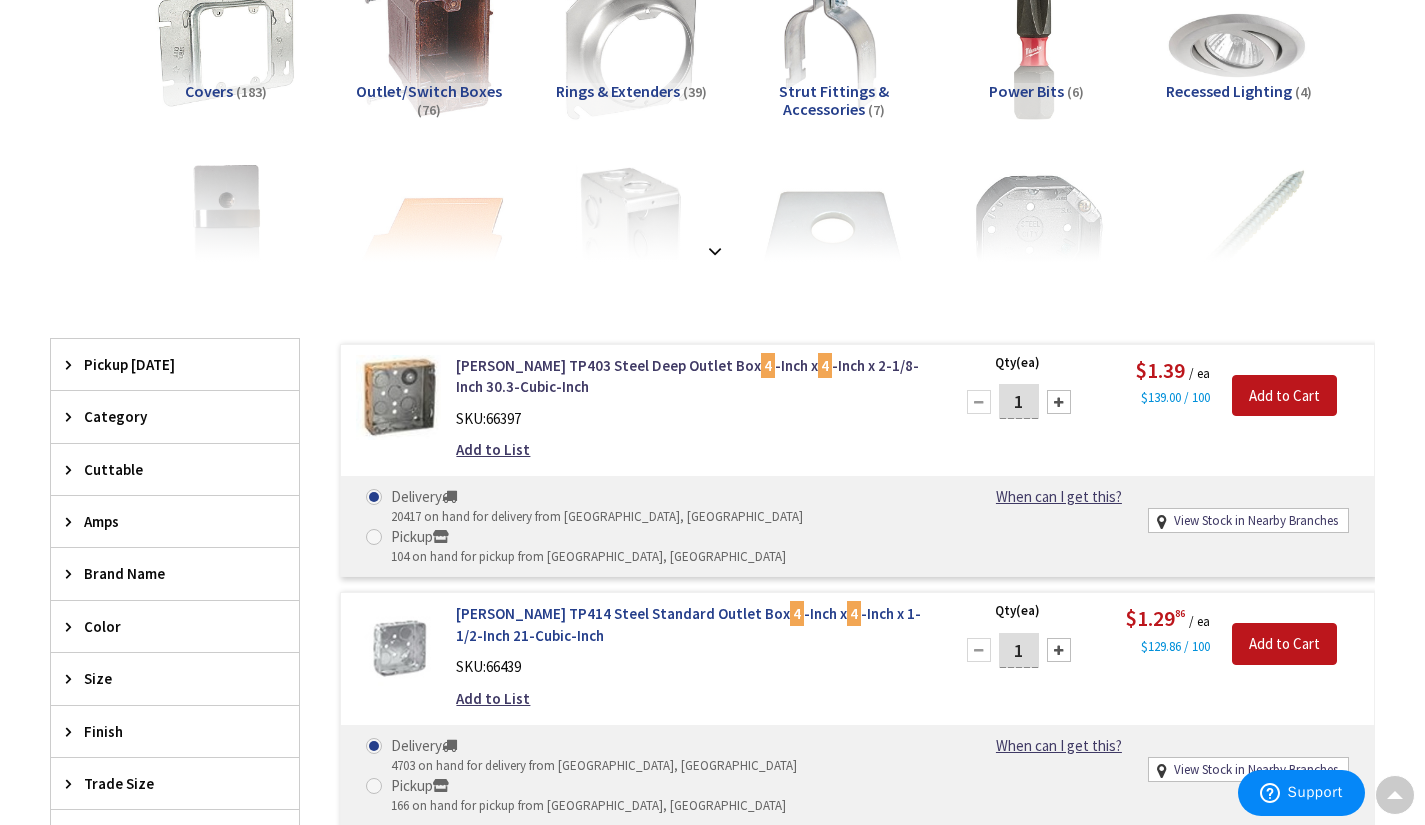 scroll, scrollTop: 340, scrollLeft: 0, axis: vertical 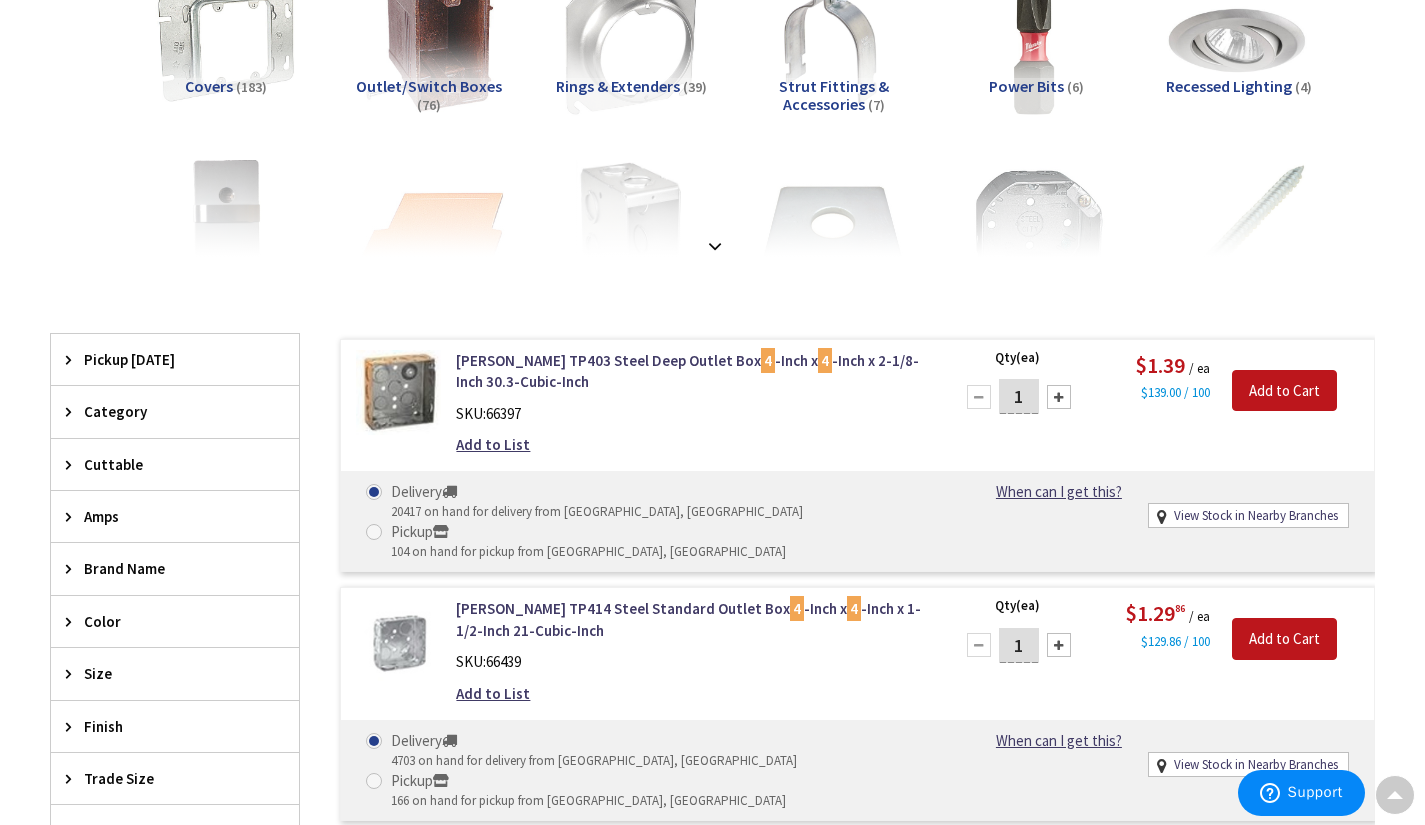drag, startPoint x: 683, startPoint y: 647, endPoint x: 450, endPoint y: 578, distance: 243.00206 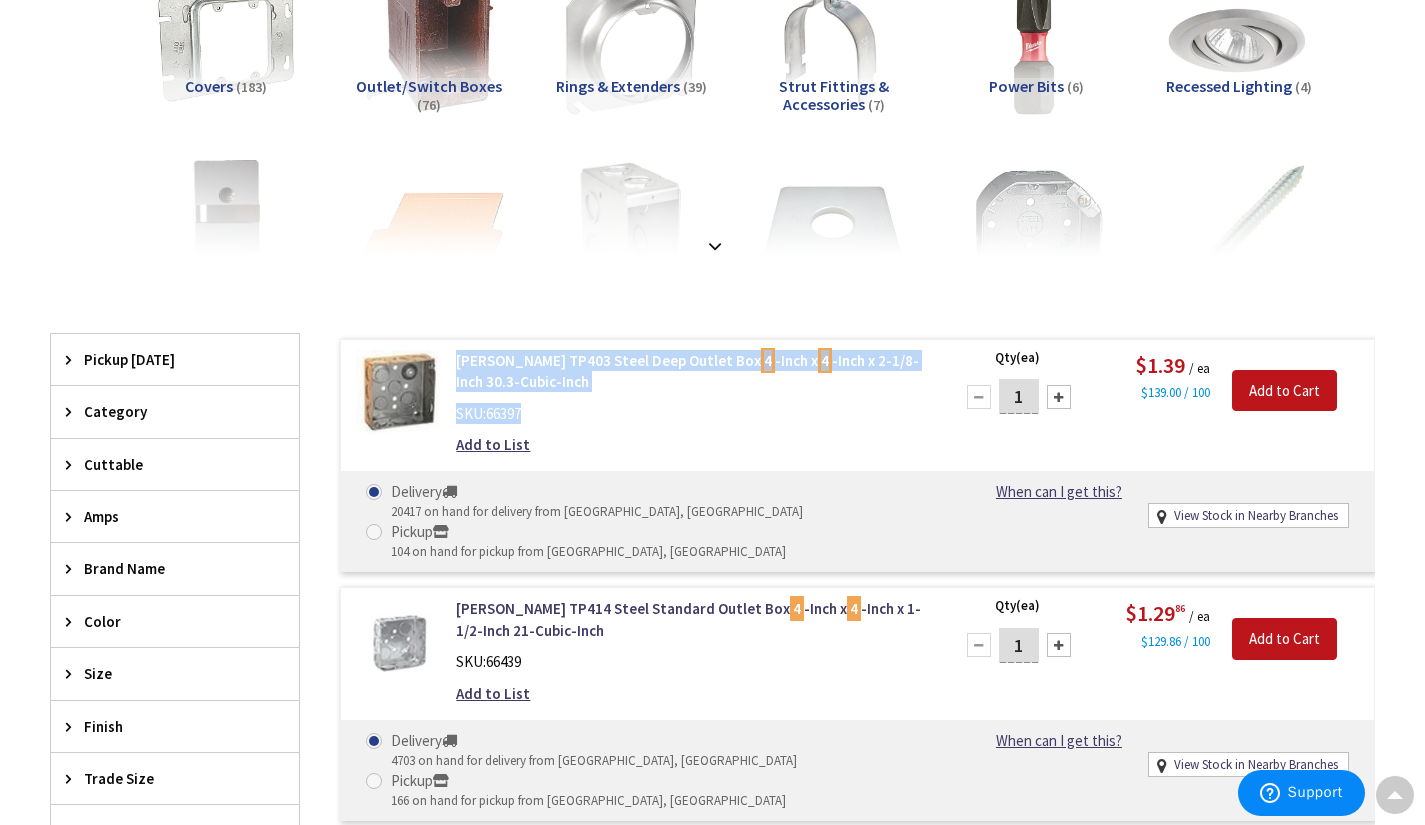 drag, startPoint x: 607, startPoint y: 404, endPoint x: 456, endPoint y: 356, distance: 158.44557 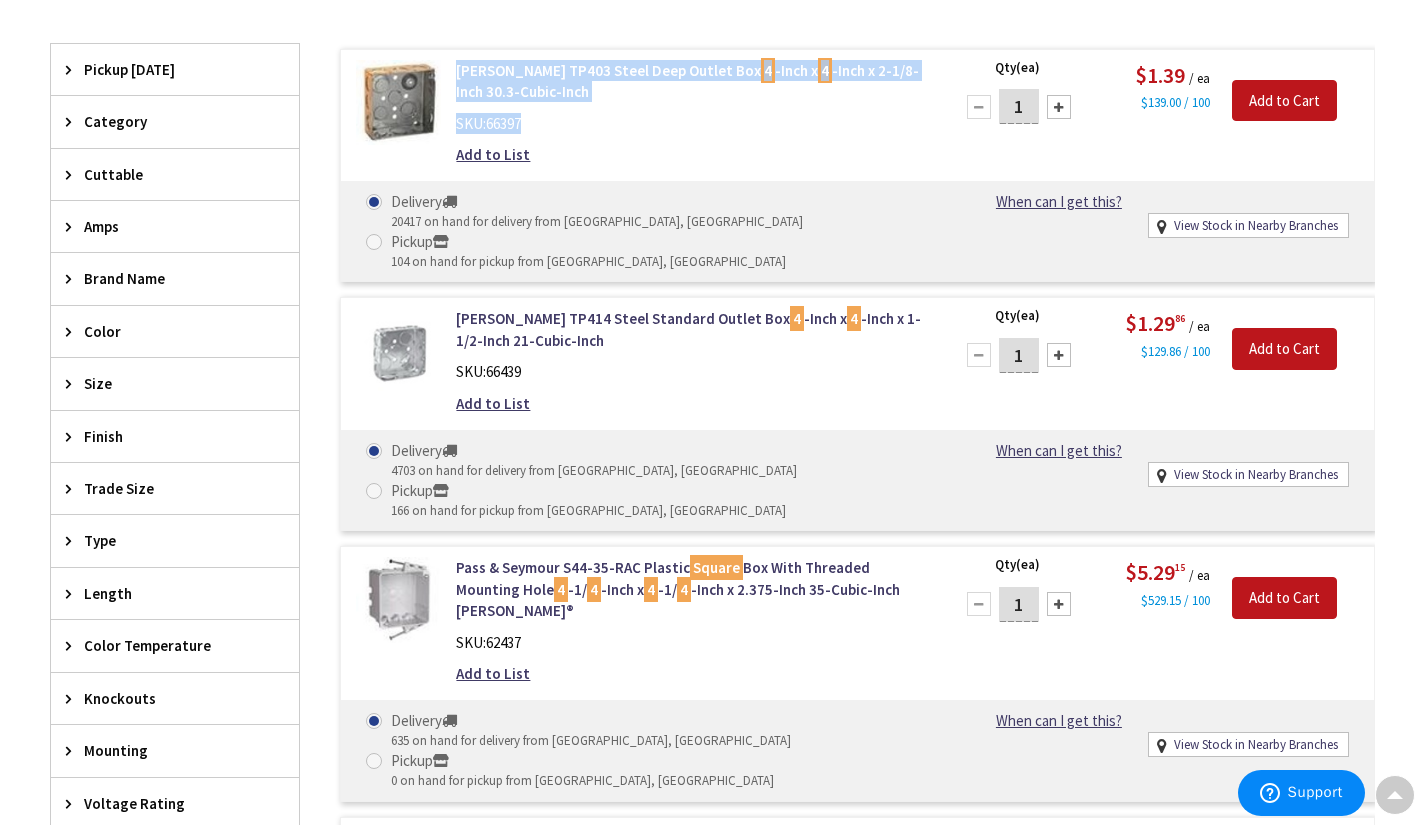 scroll, scrollTop: 0, scrollLeft: 0, axis: both 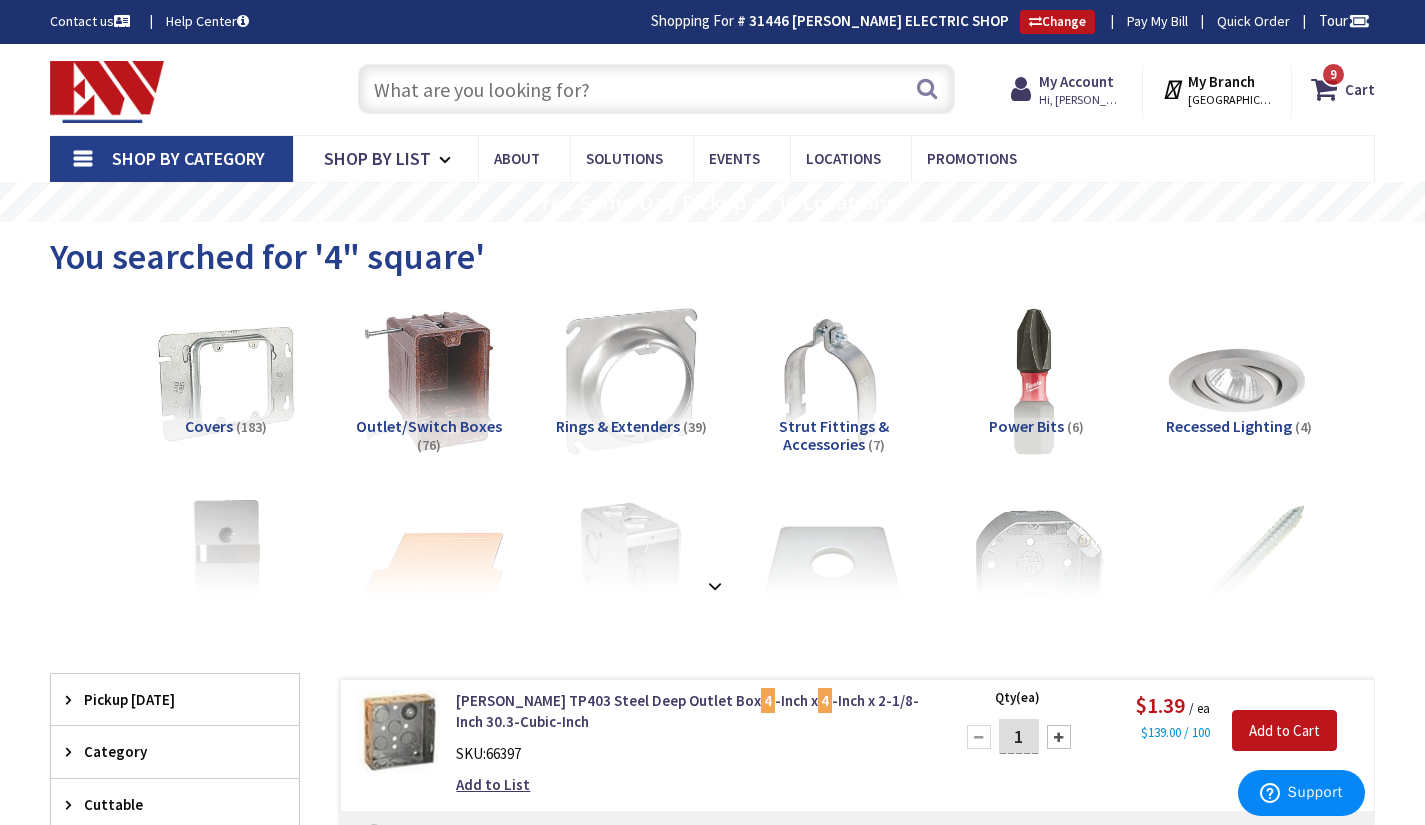 click at bounding box center [656, 89] 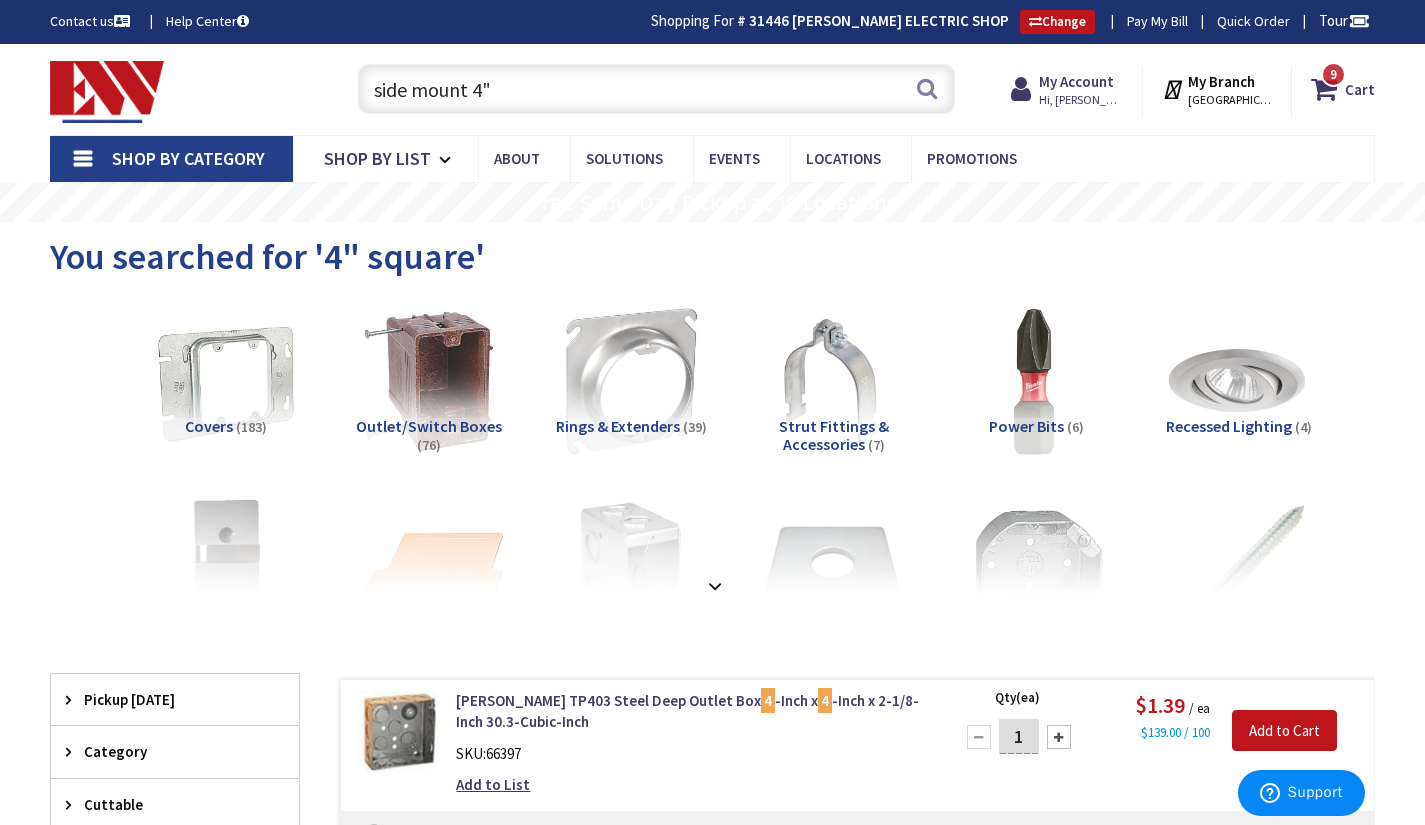 type on "side mount 4"" 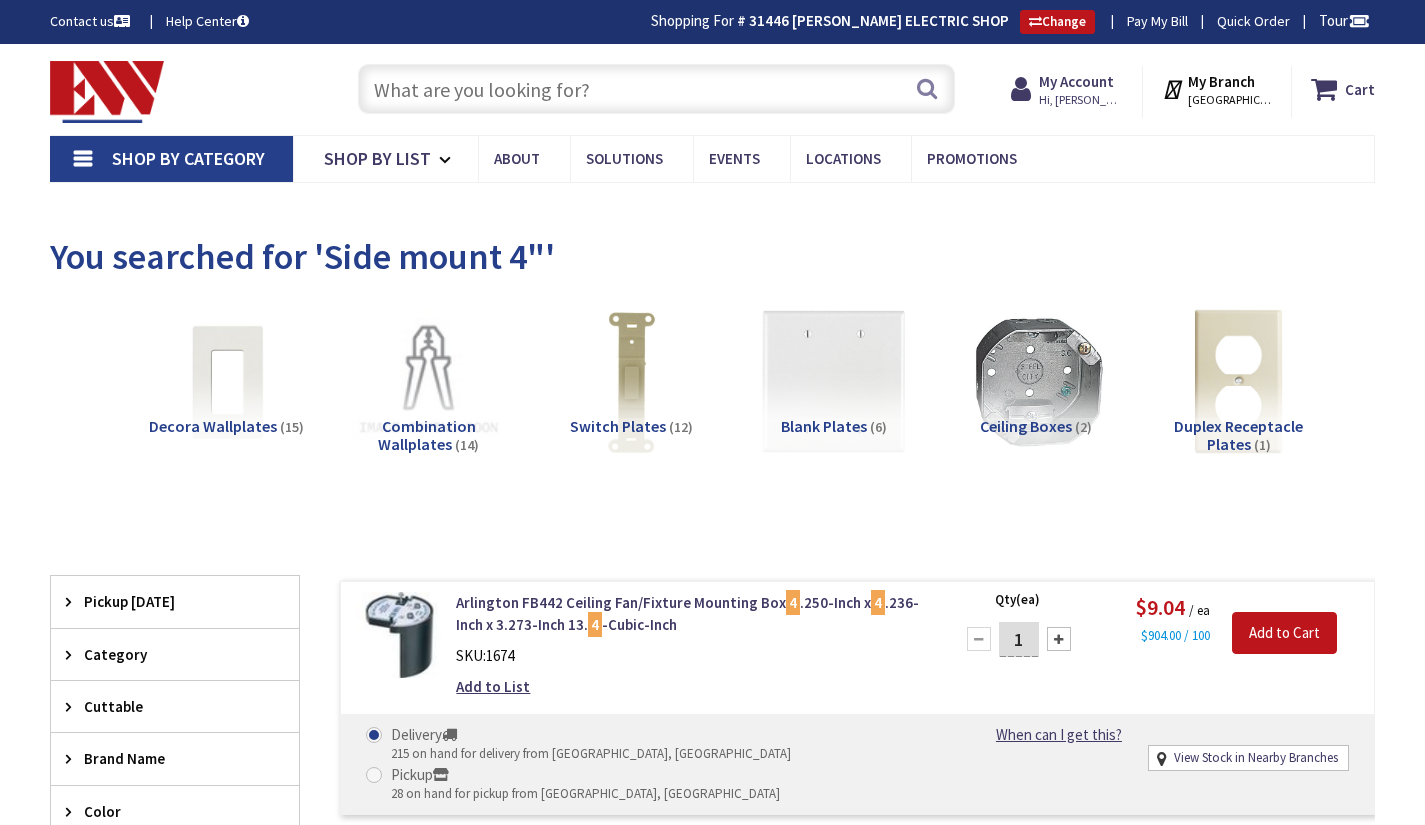 scroll, scrollTop: 0, scrollLeft: 0, axis: both 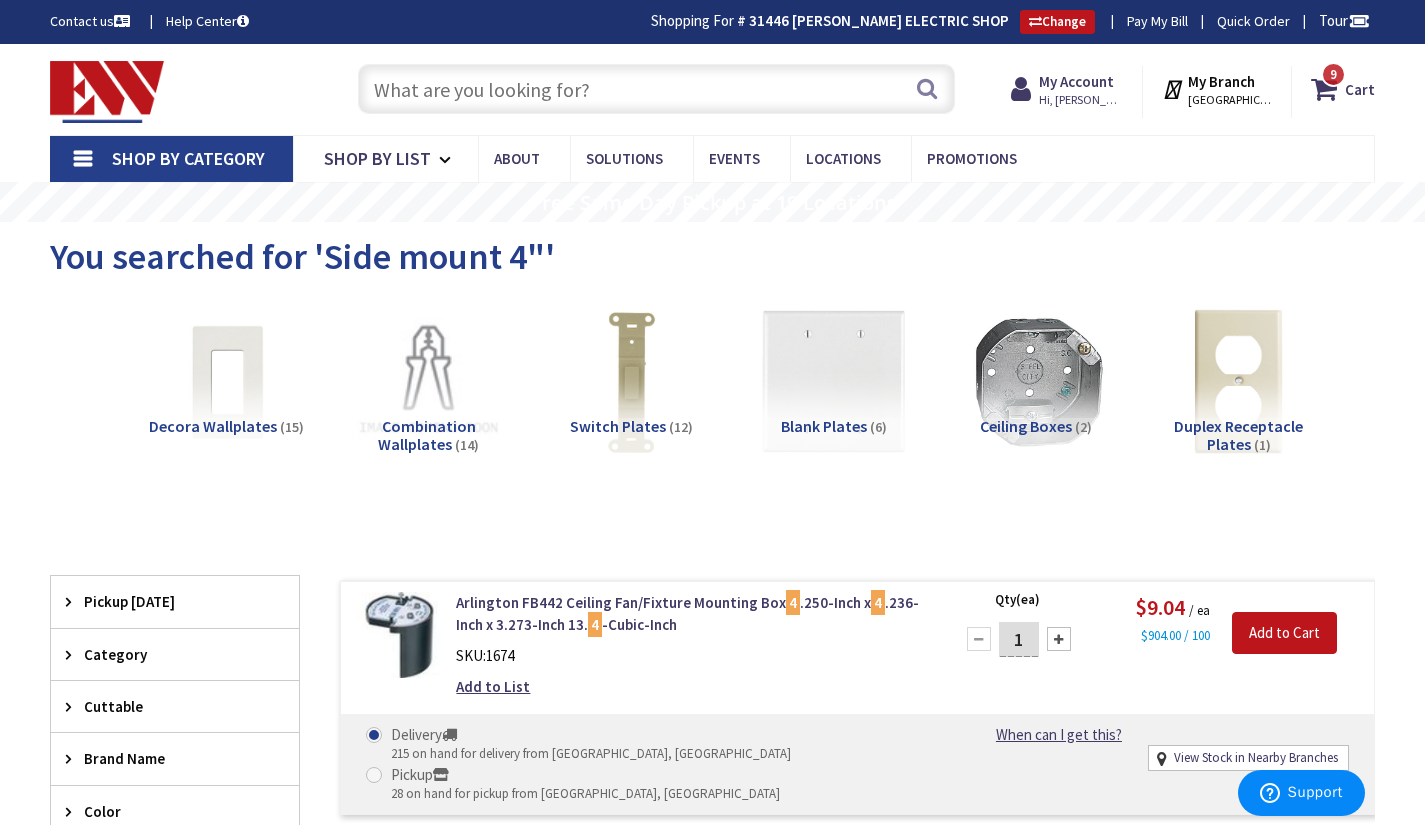 click at bounding box center [656, 89] 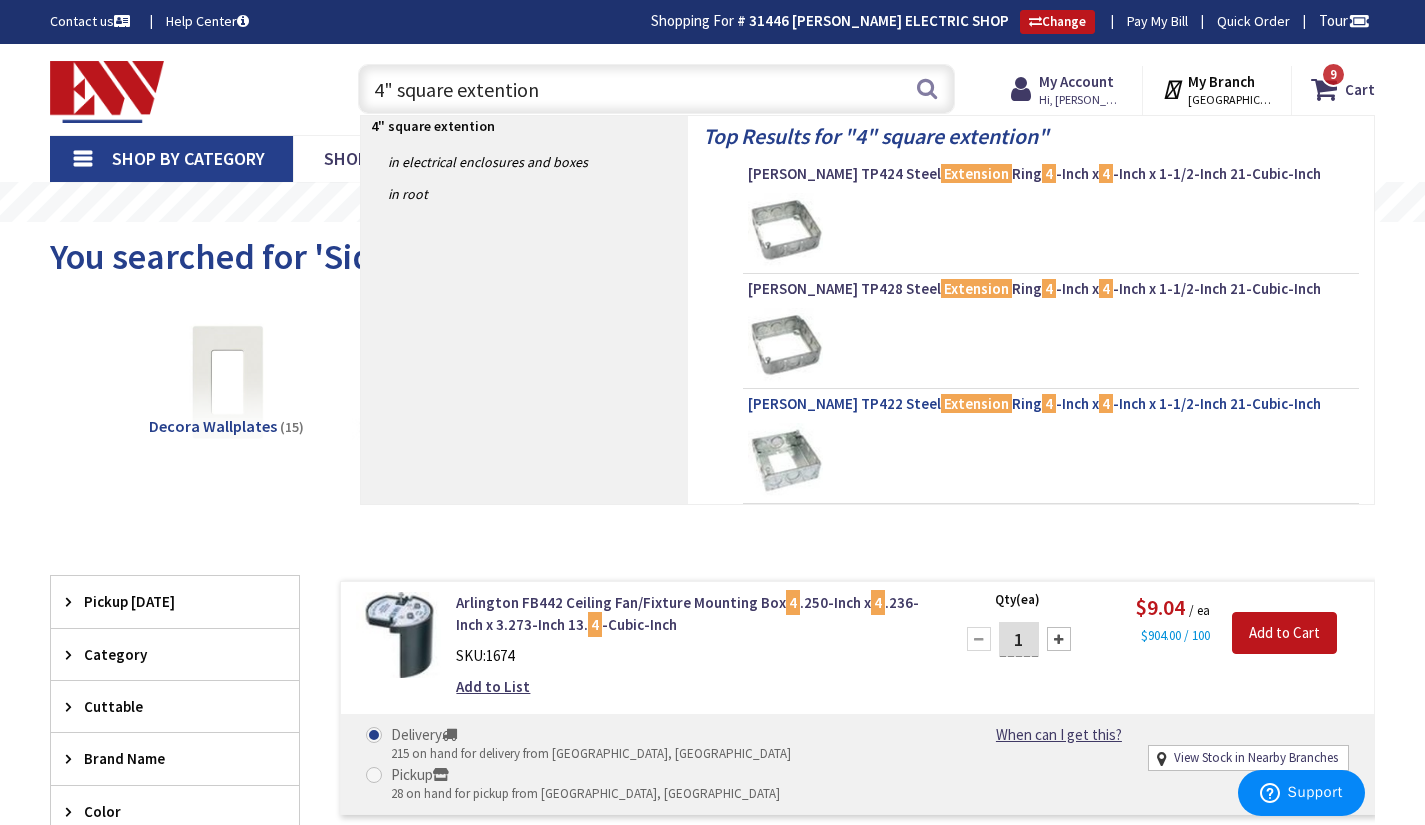 type on "4" square extention" 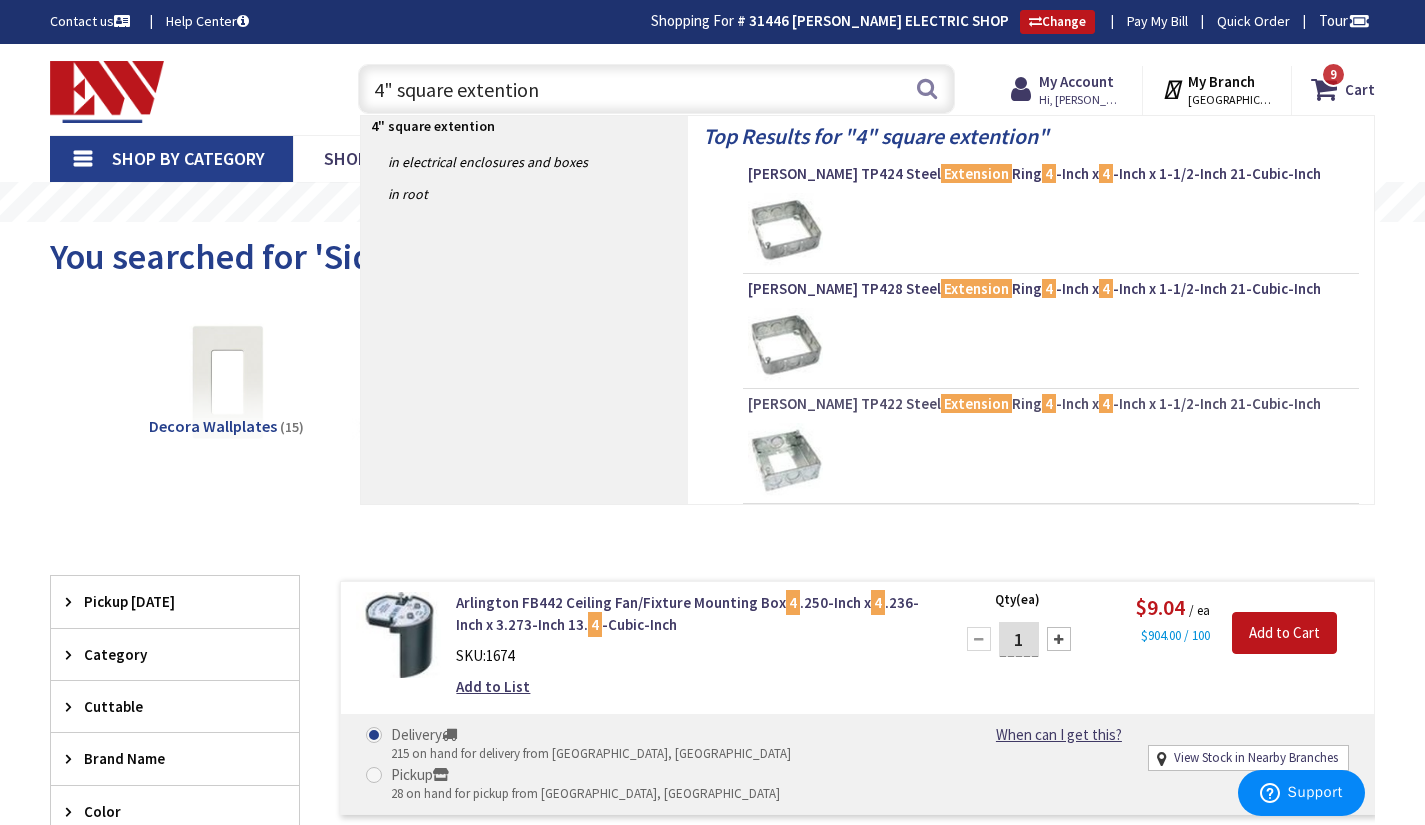 click on "[PERSON_NAME] TP422 Steel  Extension  Ring  4 -Inch x  4 -Inch x 1-1/2-Inch 21-Cubic-Inch" at bounding box center (1051, 404) 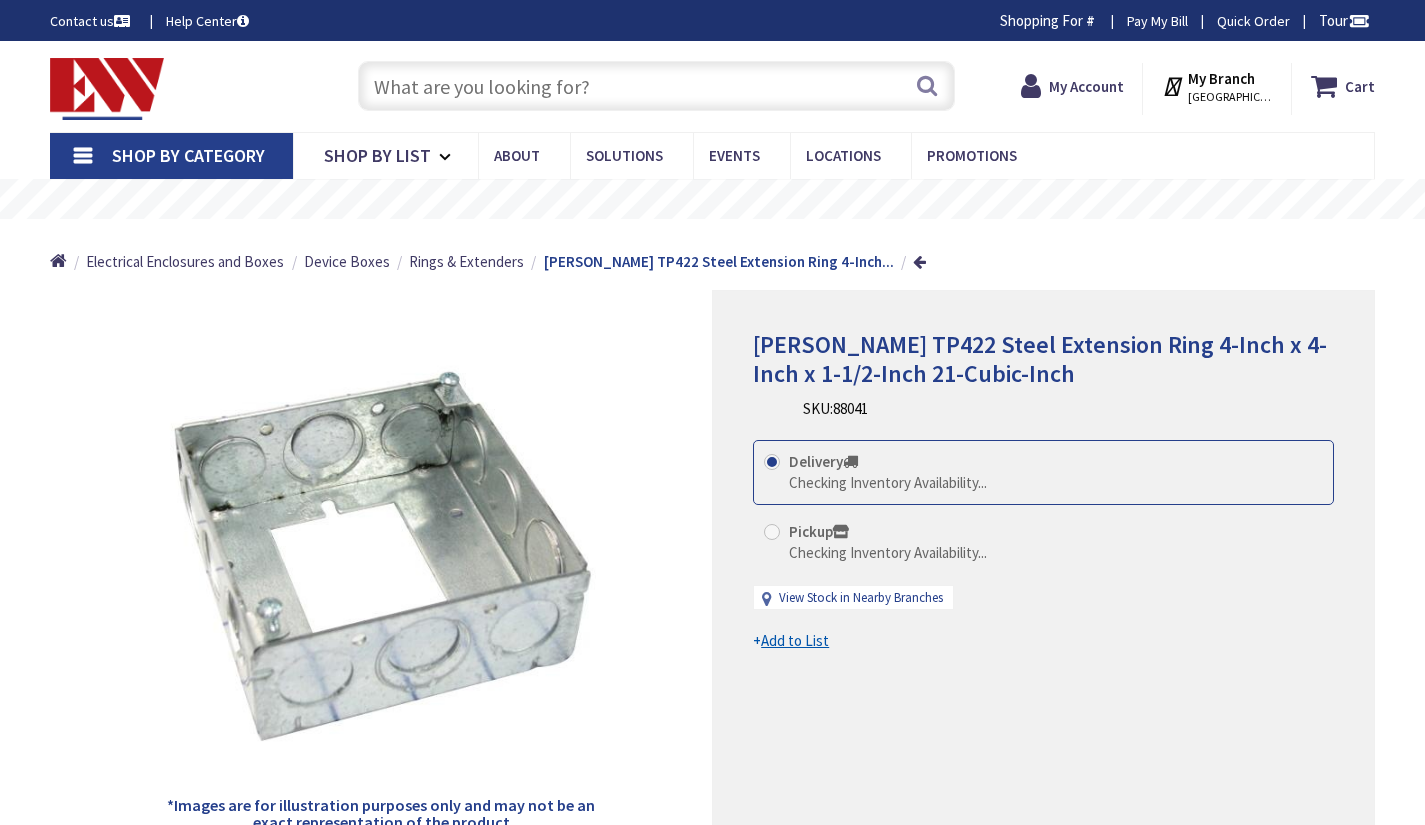 scroll, scrollTop: 0, scrollLeft: 0, axis: both 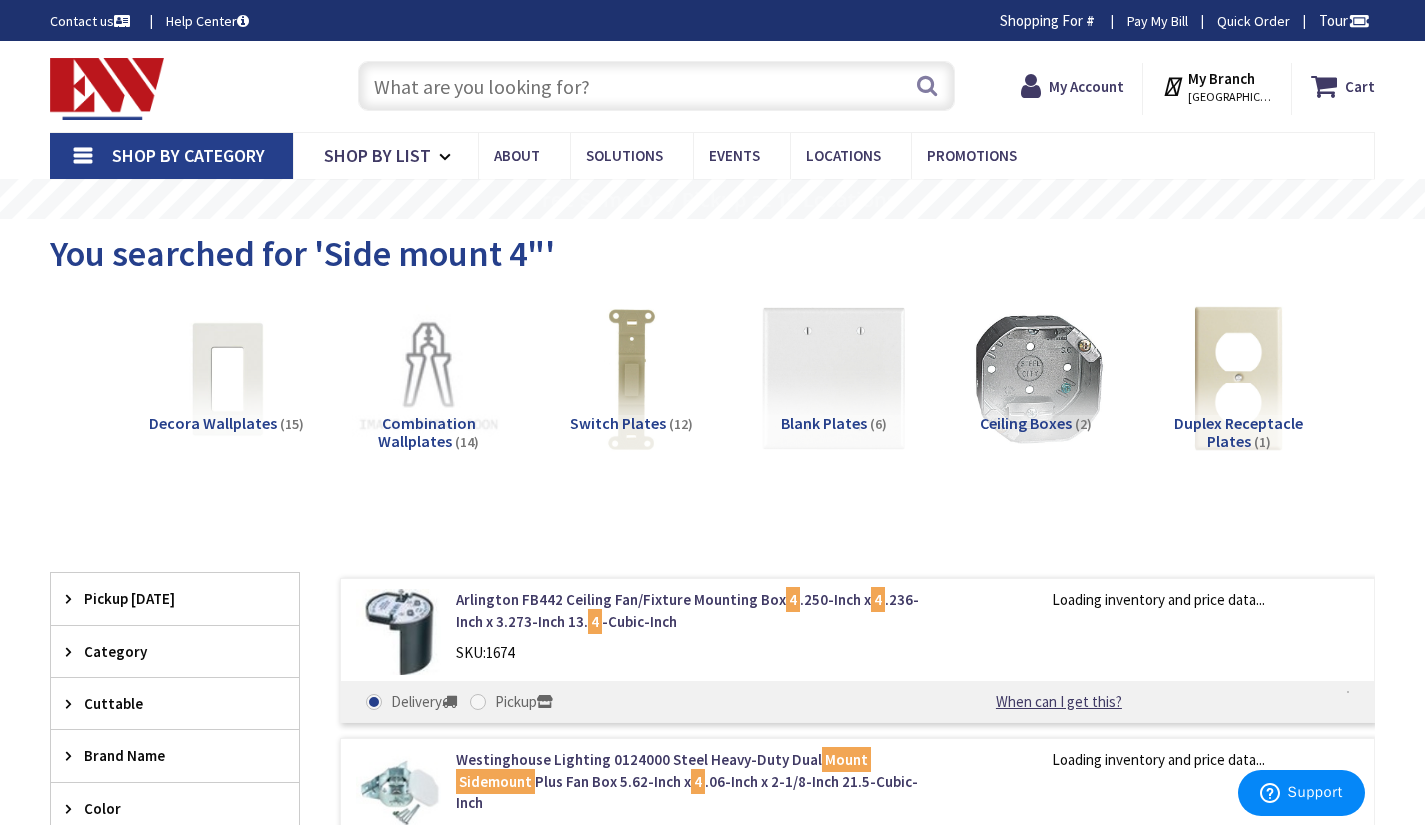 click at bounding box center [656, 86] 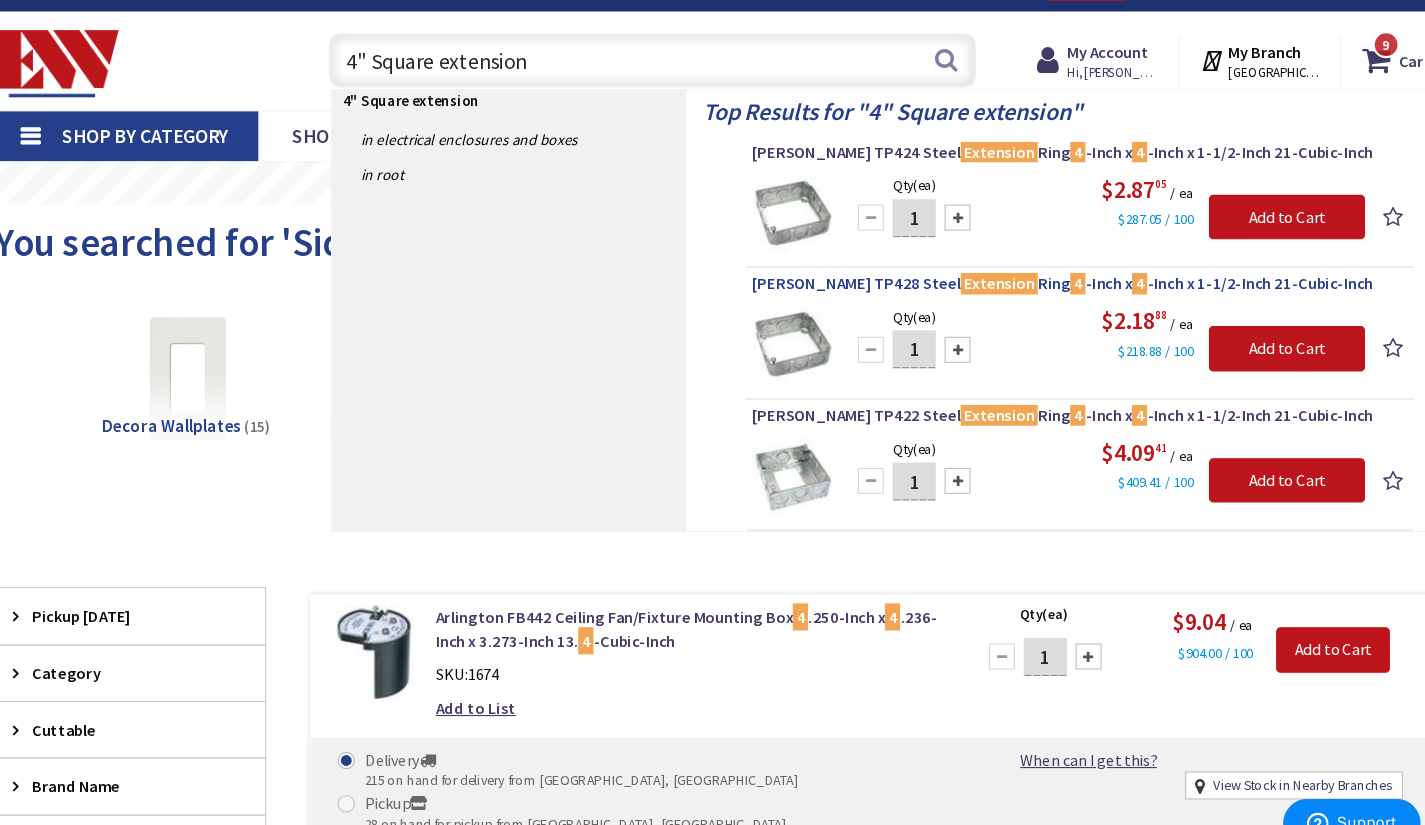type on "4" Square extension" 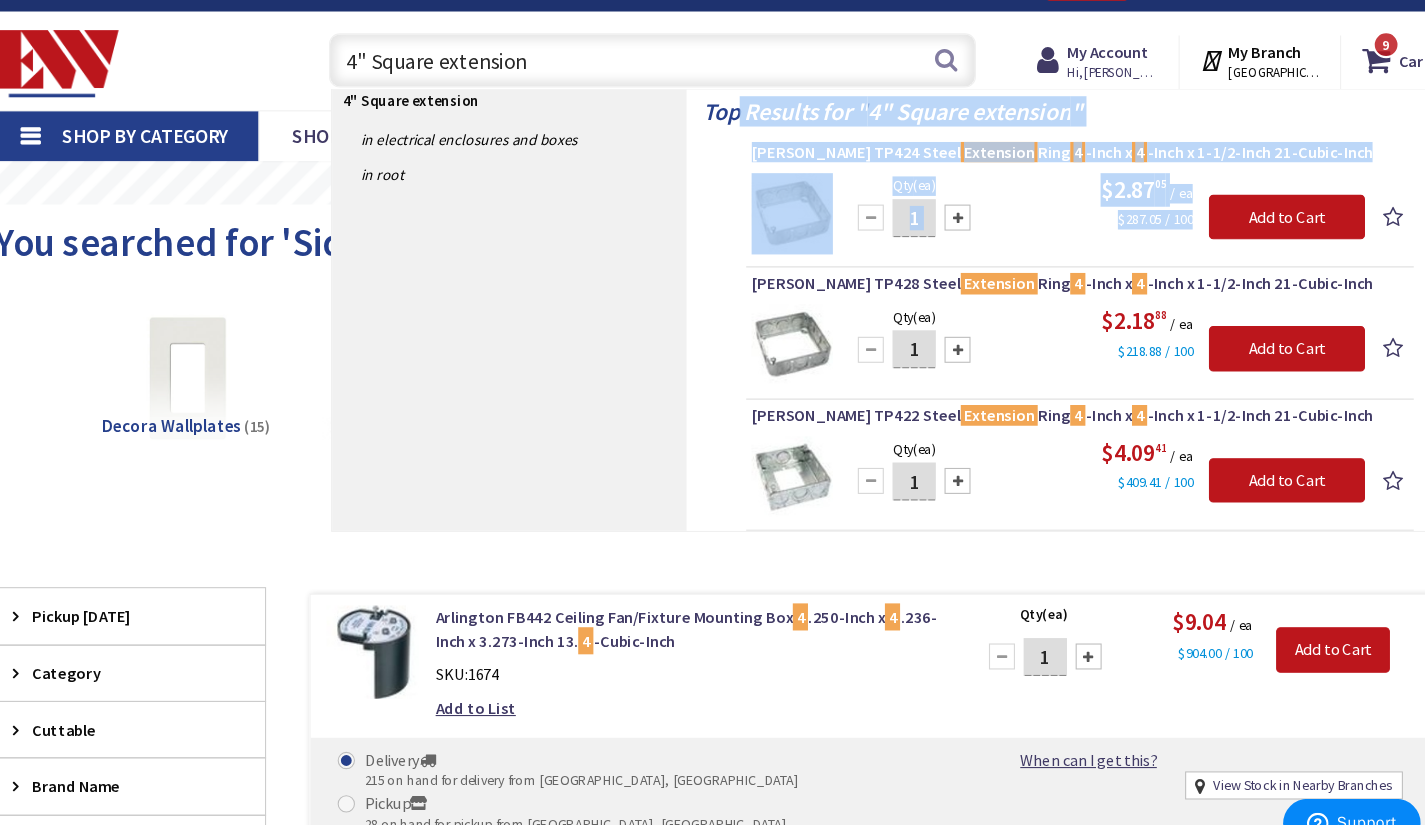 drag, startPoint x: 733, startPoint y: 291, endPoint x: 1209, endPoint y: 170, distance: 491.13846 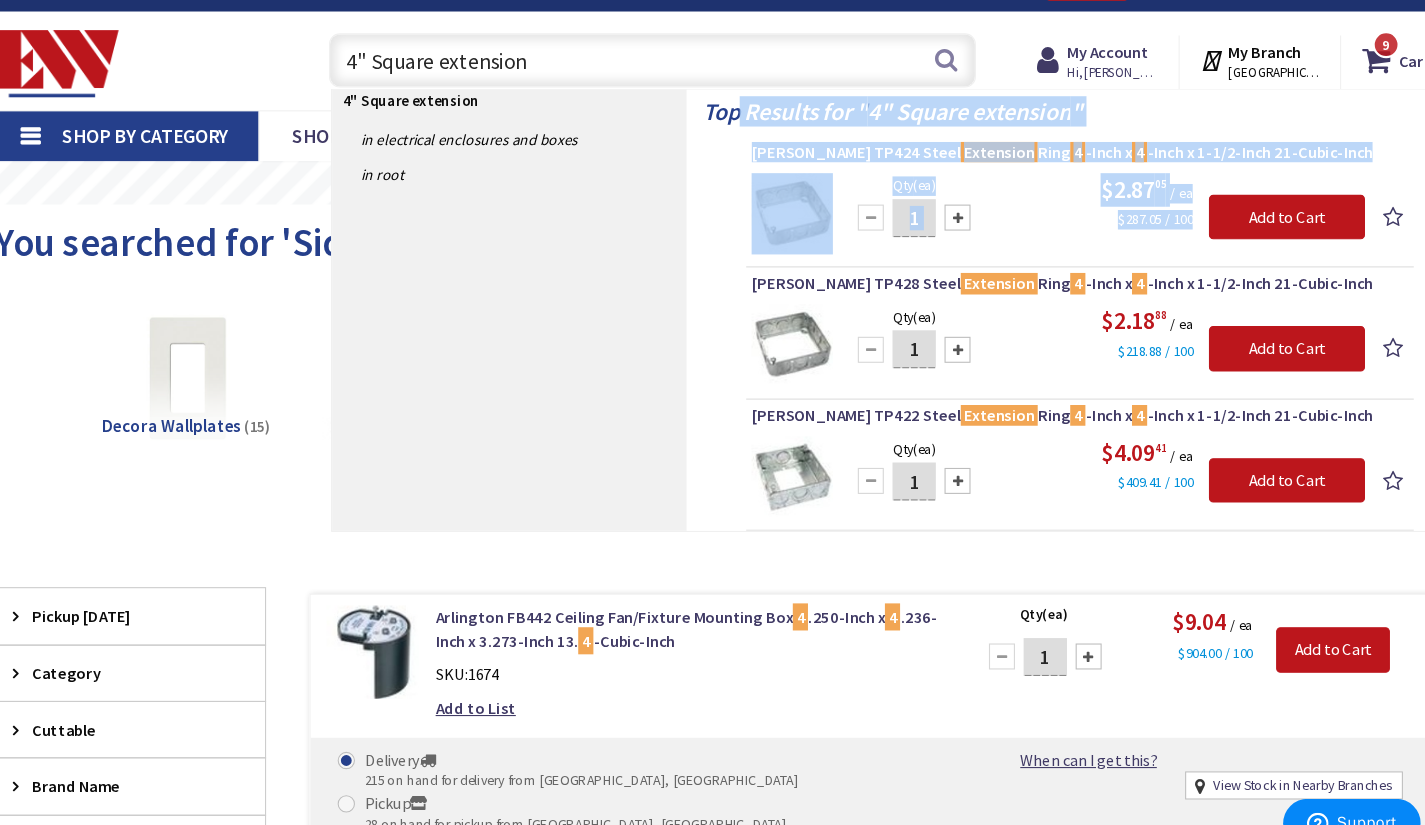 click on "Top Results for " 4" Square extension "
[PERSON_NAME] TP424 Steel  Extension  Ring  4 -Inch x  4 -Inch x 1-1/2-Inch 21-Cubic-Inch
Qty  (ea)
1
Please select a quantity
Add to Cart
$2.87 05
/ ea
$287.05 / 100
Ring" at bounding box center (1031, 319) 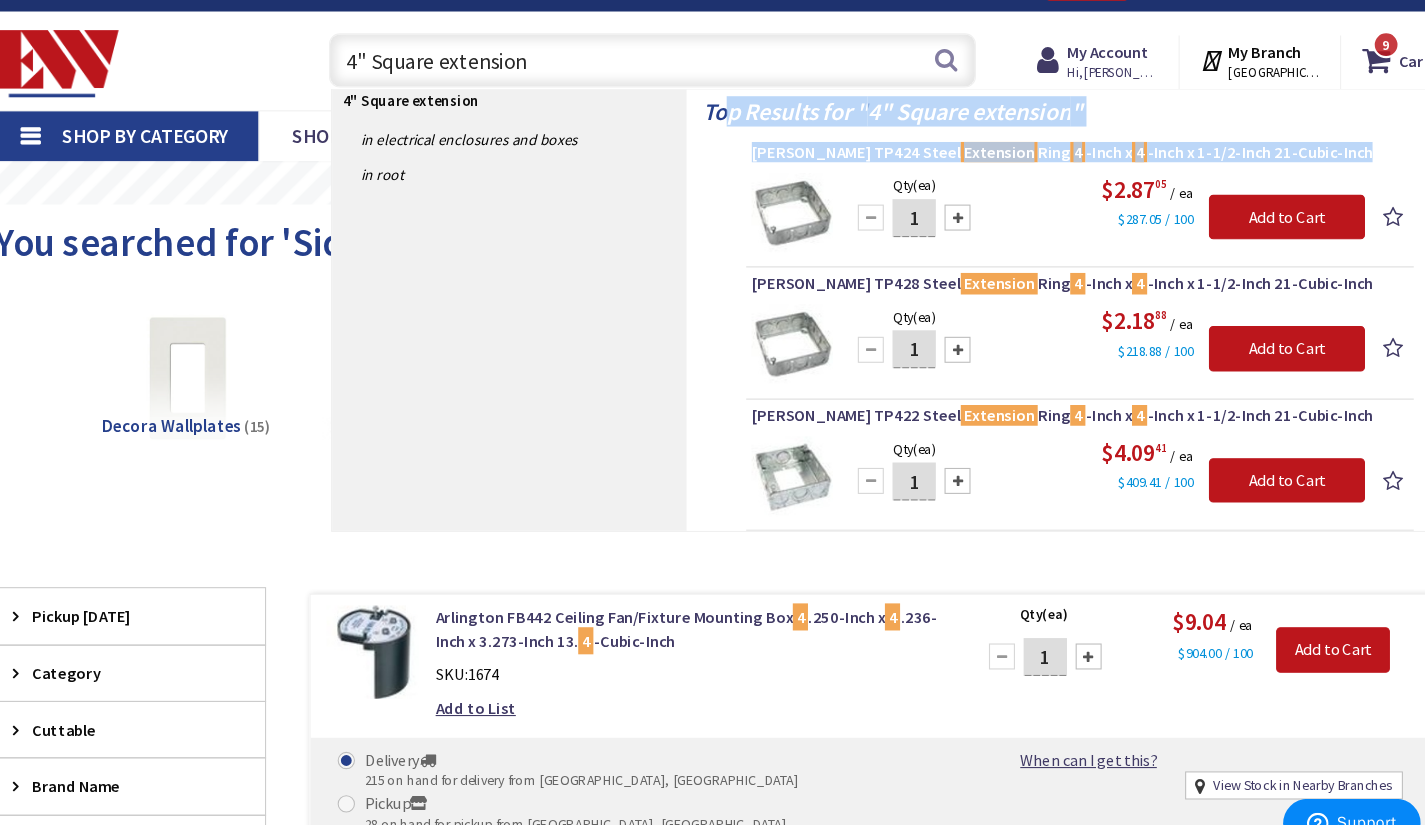 drag, startPoint x: 729, startPoint y: 164, endPoint x: 1322, endPoint y: 179, distance: 593.1897 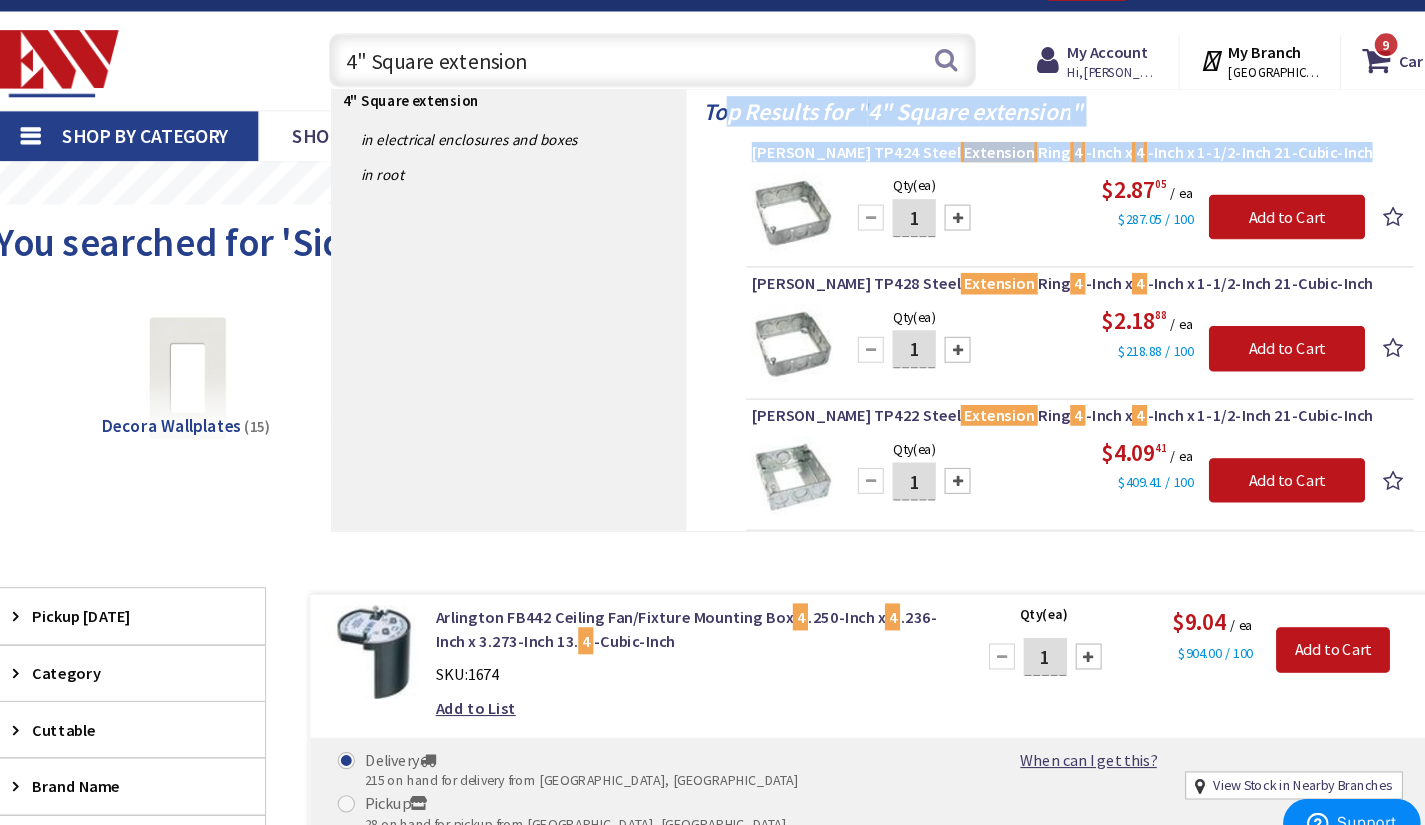 click on "Top Results for " 4" Square extension "
[PERSON_NAME] TP424 Steel  Extension  Ring  4 -Inch x  4 -Inch x 1-1/2-Inch 21-Cubic-Inch
Qty  (ea)
1
Please select a quantity
Add to Cart
$2.87 05
/ ea
$287.05 / 100
Ring" at bounding box center [1031, 319] 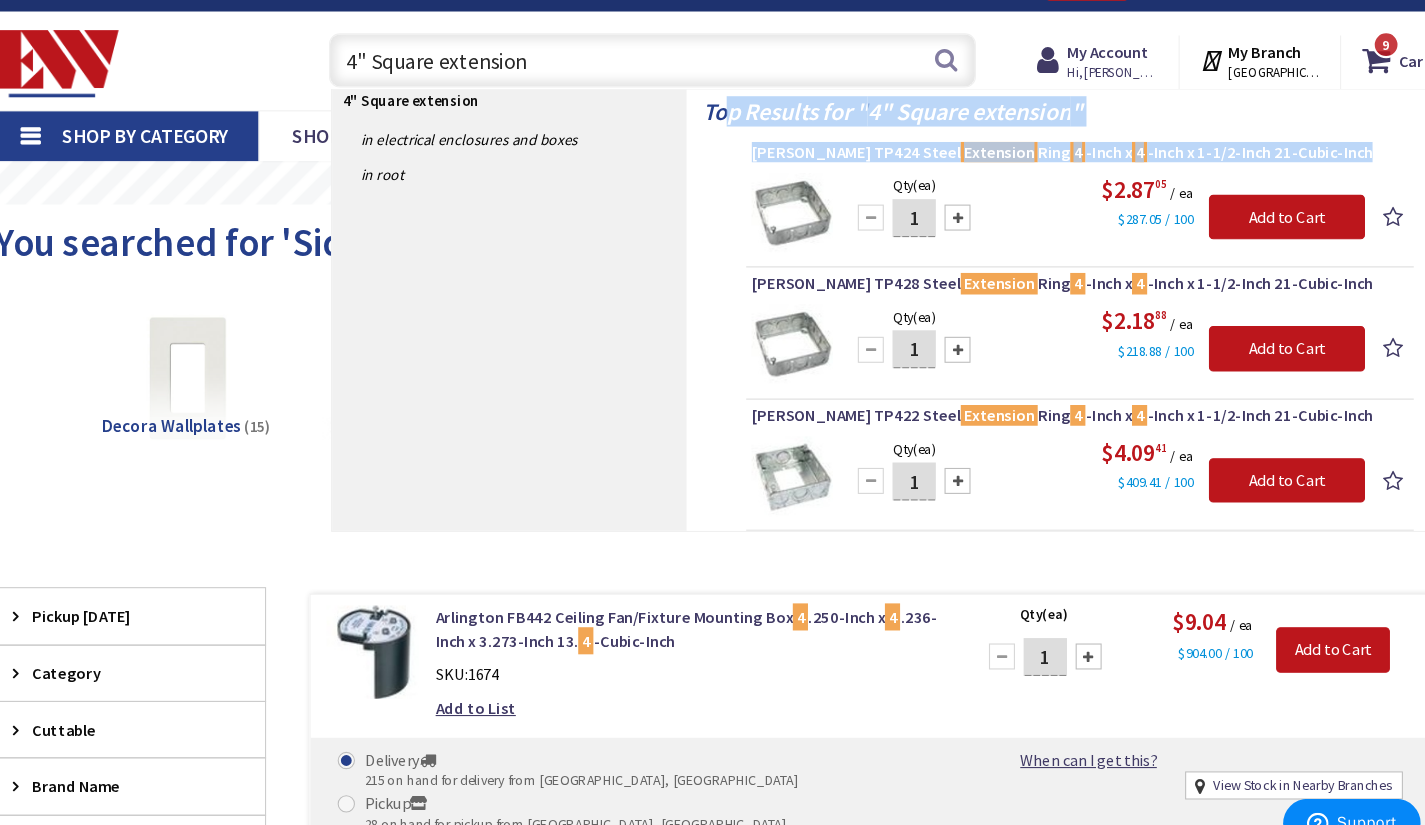 copy on "p Results for " 4" Square extension "
[PERSON_NAME] TP424 Steel  Extension  Ring  4 -Inch x  4 -Inch x 1-1/2-Inch 21-Cubic-Inch" 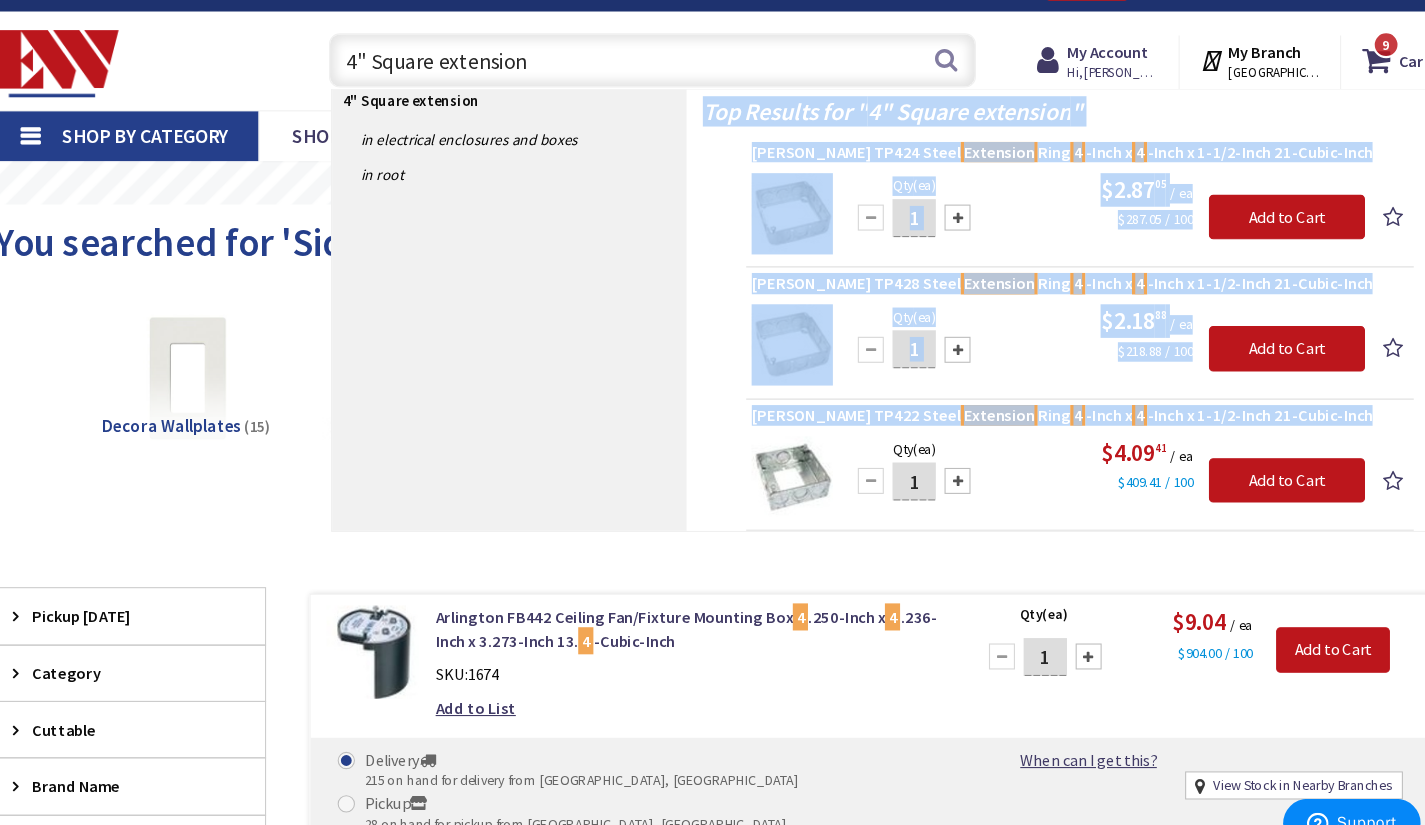 drag, startPoint x: 693, startPoint y: 414, endPoint x: 1332, endPoint y: 408, distance: 639.0282 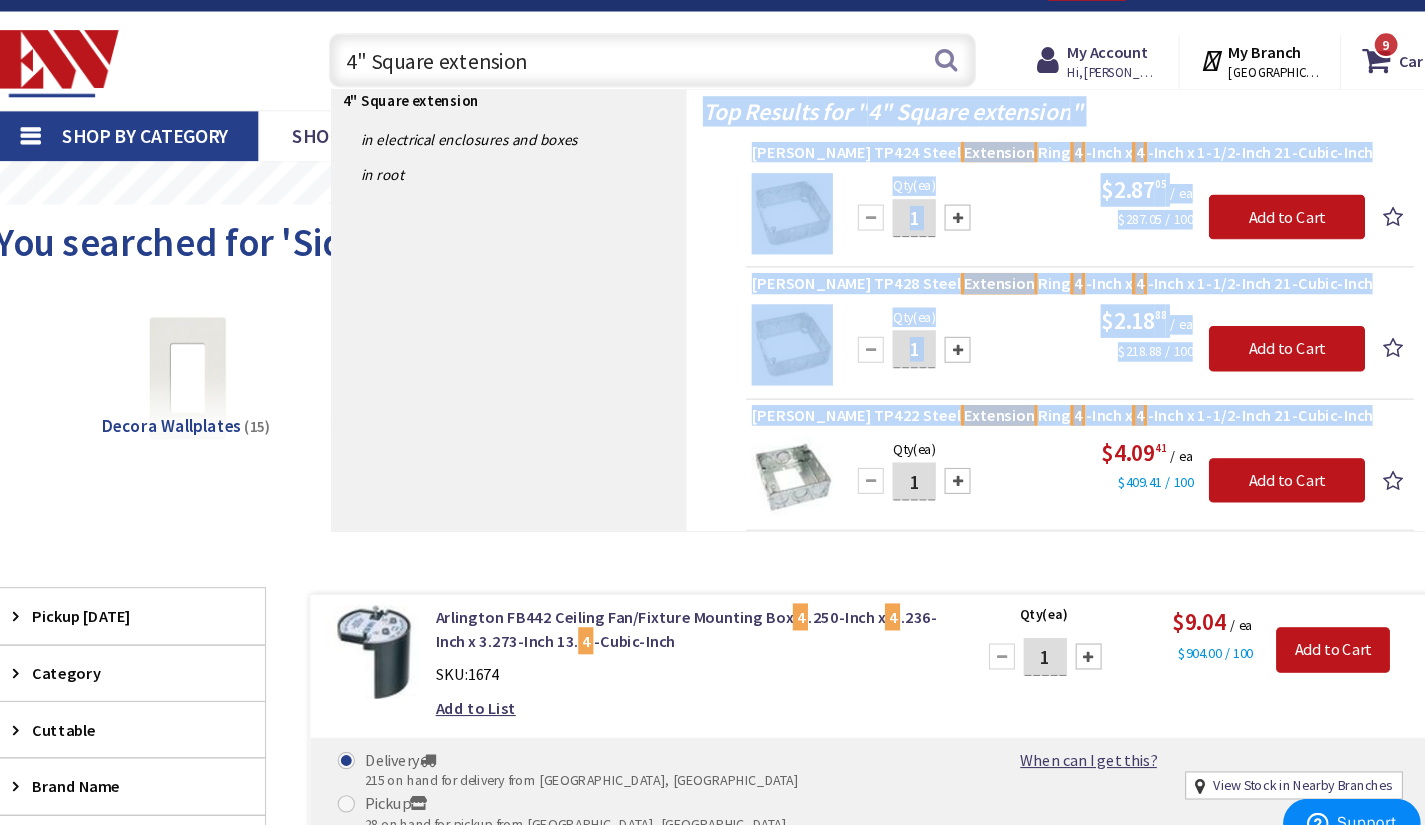 click on "Top Results for " 4" Square extension "
[PERSON_NAME] TP424 Steel  Extension  Ring  4 -Inch x  4 -Inch x 1-1/2-Inch 21-Cubic-Inch
Qty  (ea)
1
Please select a quantity
Add to Cart
$2.87 05
/ ea
$287.05 / 100
Ring" at bounding box center (1031, 319) 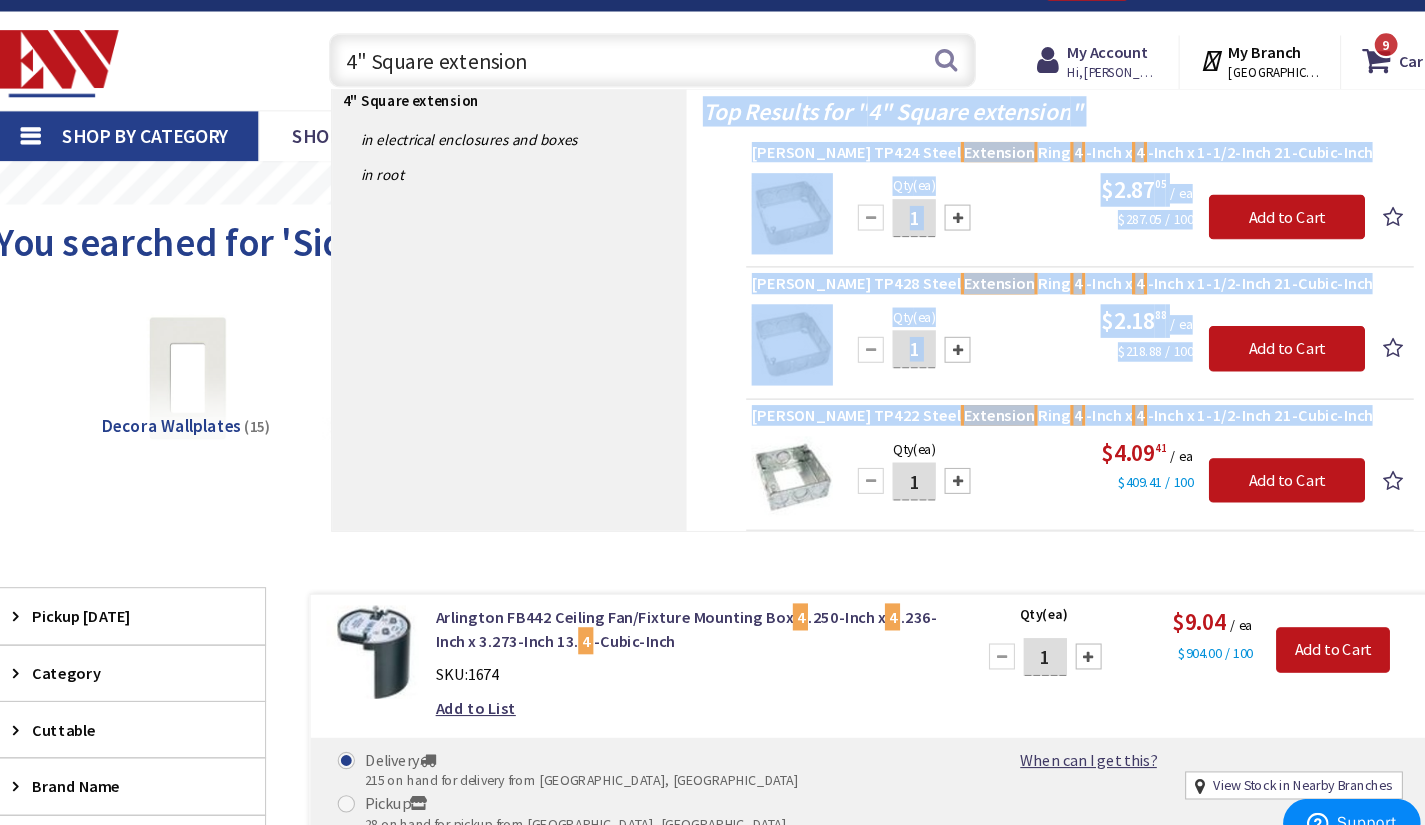copy on "Top Results for " 4" Square extension "
[PERSON_NAME] TP424 Steel  Extension  Ring  4 -Inch x  4 -Inch x 1-1/2-Inch 21-Cubic-Inch
Qty  (ea)
Please select a quantity
$2.87 05
/ ea
$287.05 / 100
[PERSON_NAME] TP428 Steel  Extension  Ring  4 -Inch x  4 -Inch x 1-1/2-Inch 21-Cubic-Inch
Qty  (ea)
Please select a quantity
$2.18 88
/ ea
$218.88 / 100
[PERSON_NAME] TP422 Steel  Extension  Ring  4 -Inch x  4 -Inch x 1-1/2-Inch 21-Cubic-Inch" 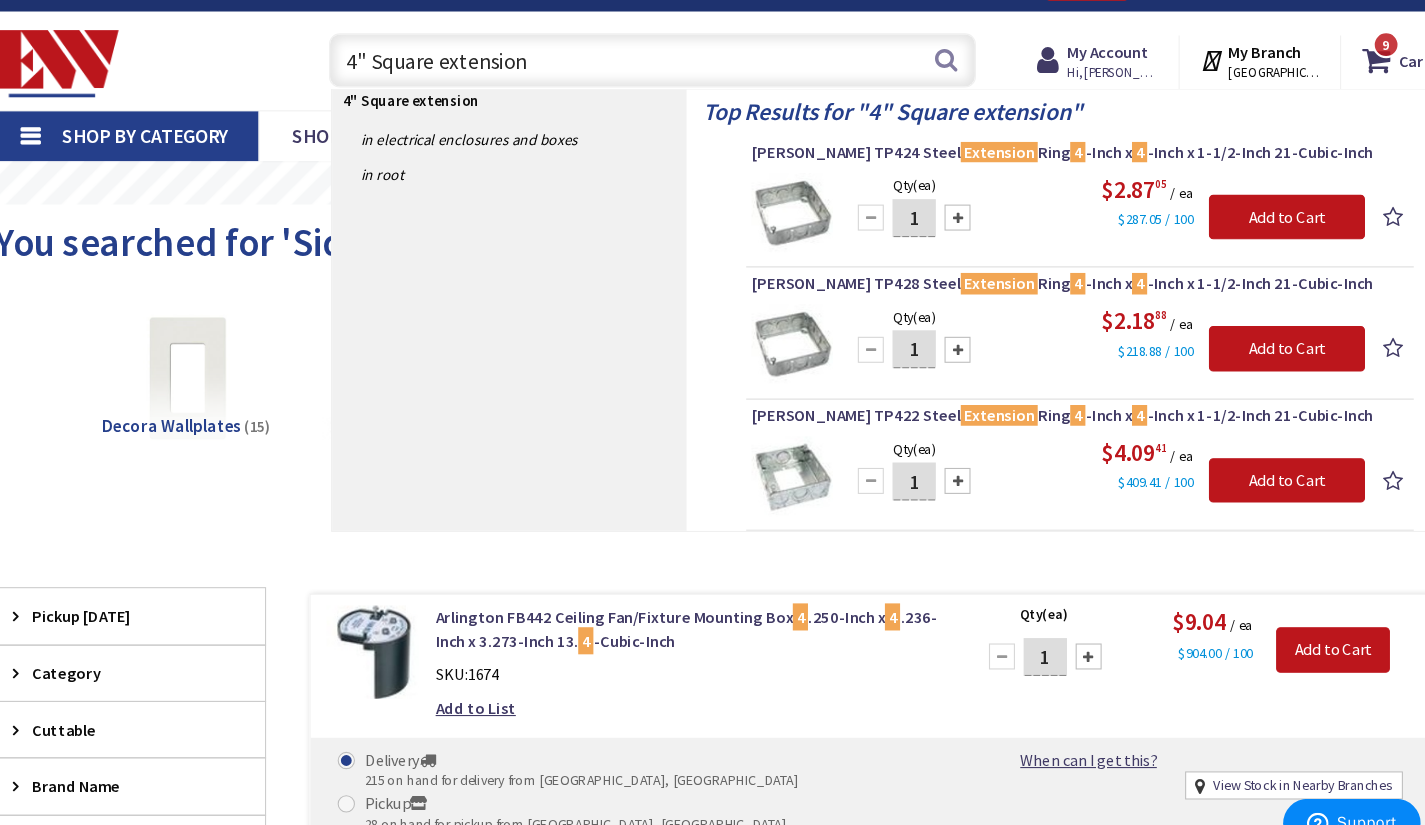 click on "Qty  (ea)
1
Please select a quantity
Add to Cart
$4.09 41
/ ea
$409.41 / 100" at bounding box center [1051, 473] 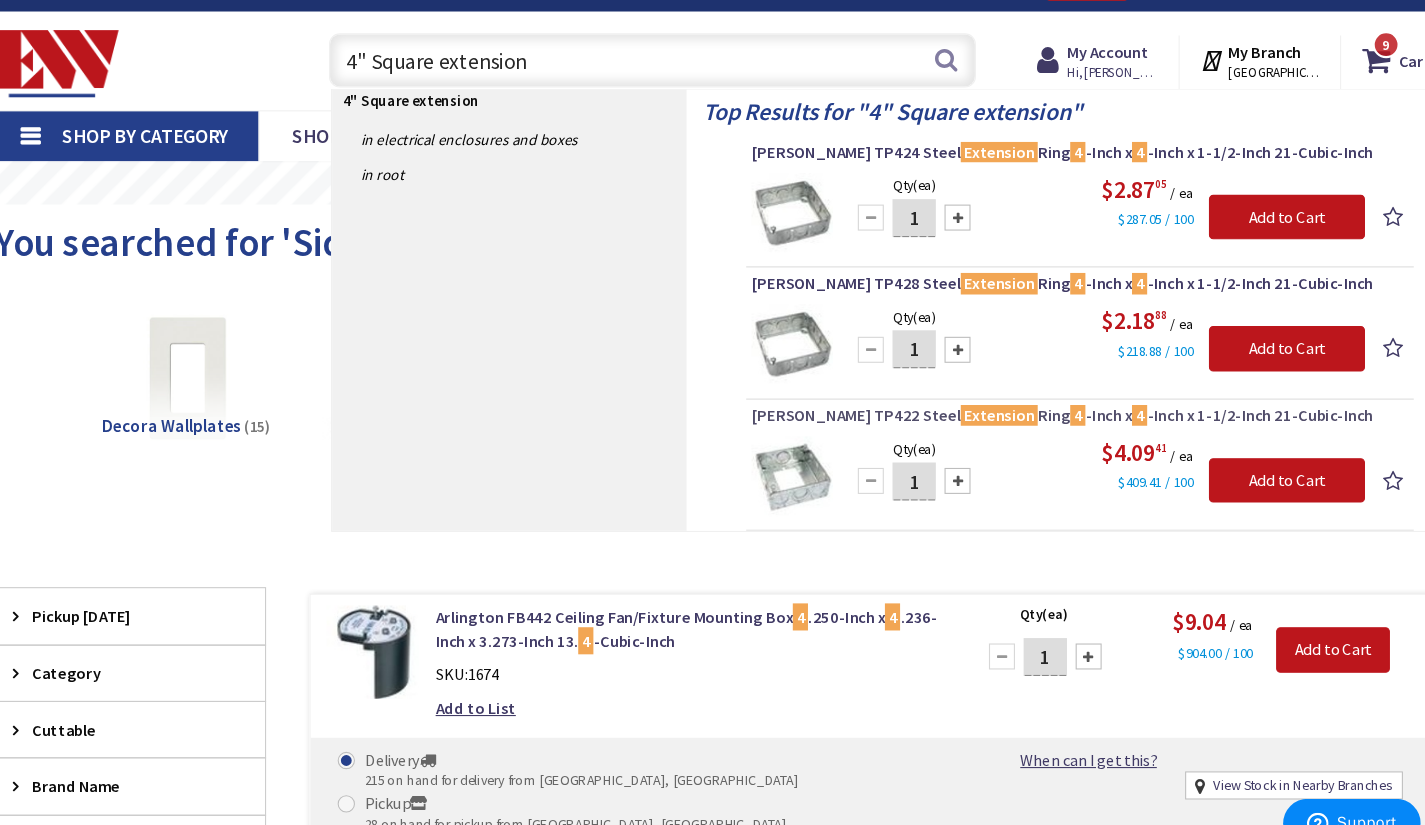 click on "Crouse-Hinds TP422 Steel  Extension  Ring  4 -Inch x  4 -Inch x 1-1/2-Inch 21-Cubic-Inch" at bounding box center [1051, 417] 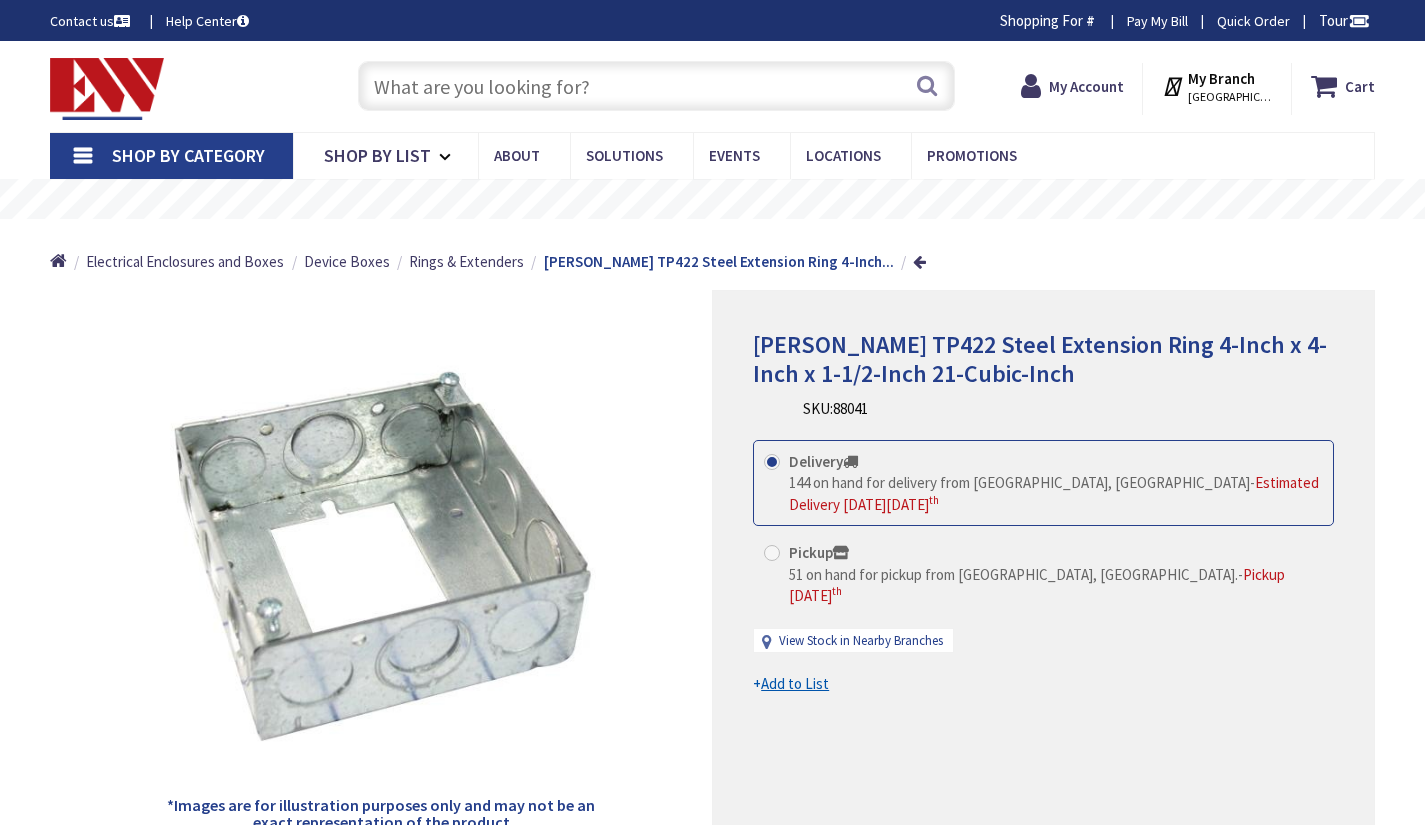scroll, scrollTop: 0, scrollLeft: 0, axis: both 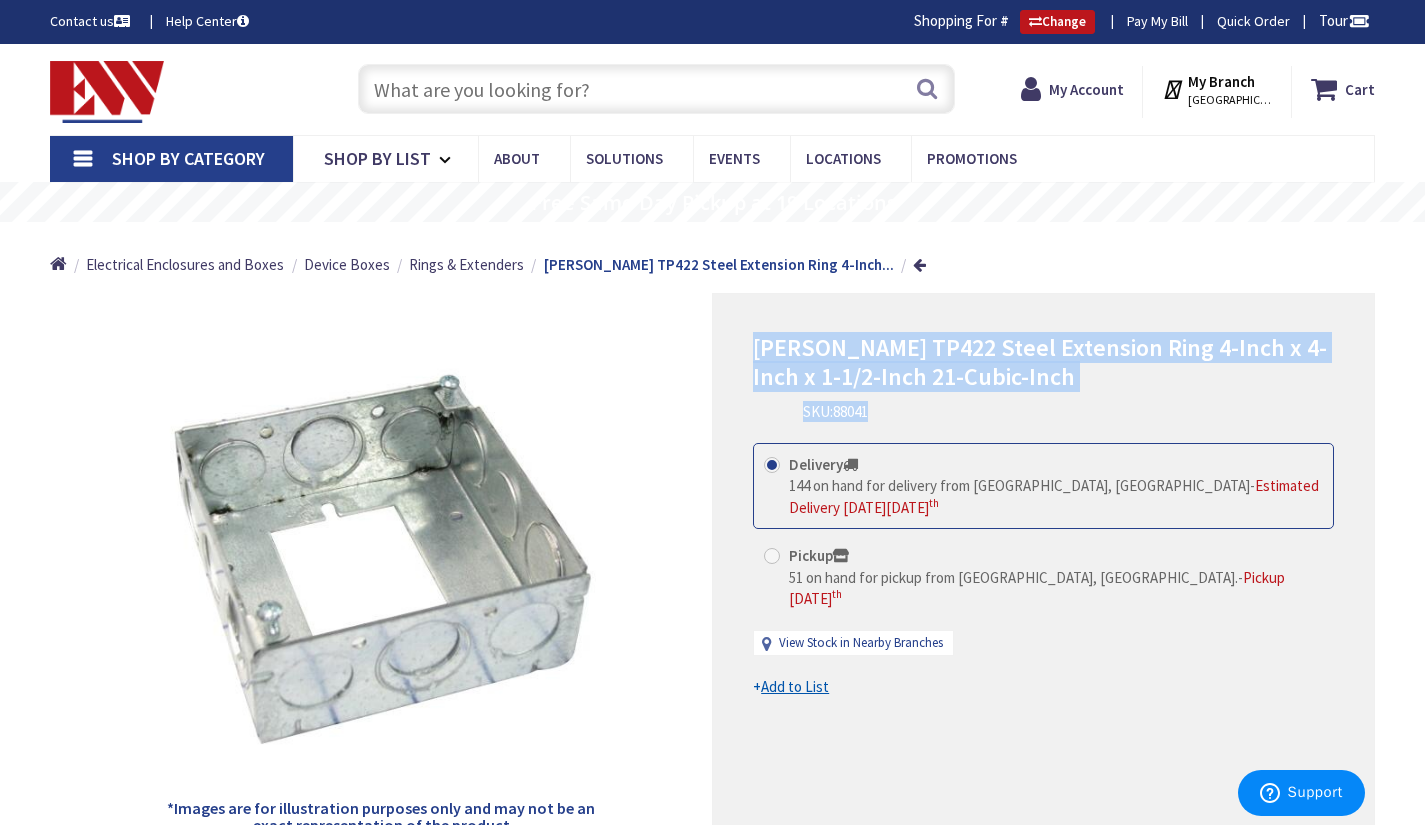 drag, startPoint x: 1105, startPoint y: 374, endPoint x: 746, endPoint y: 338, distance: 360.8005 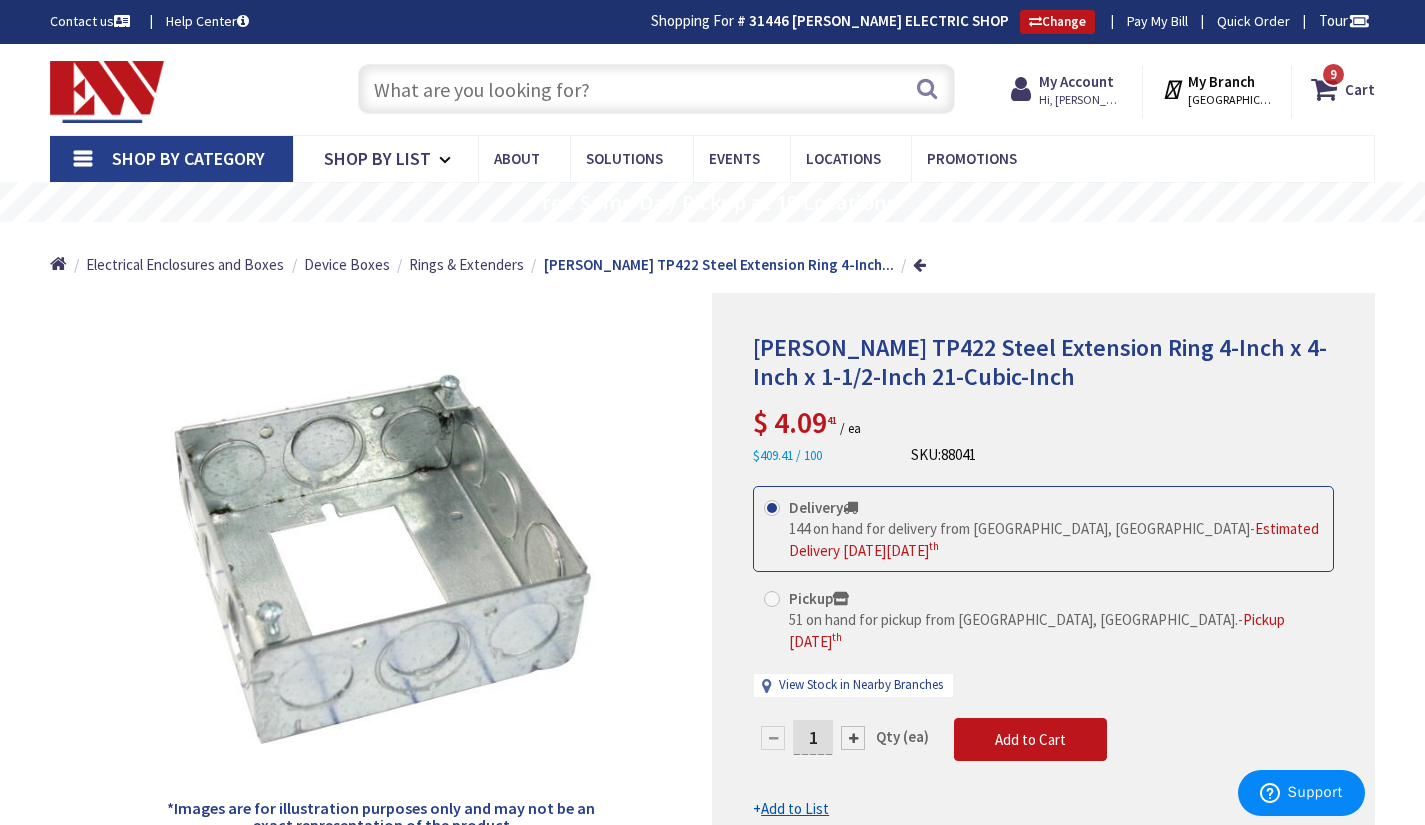 click at bounding box center (656, 89) 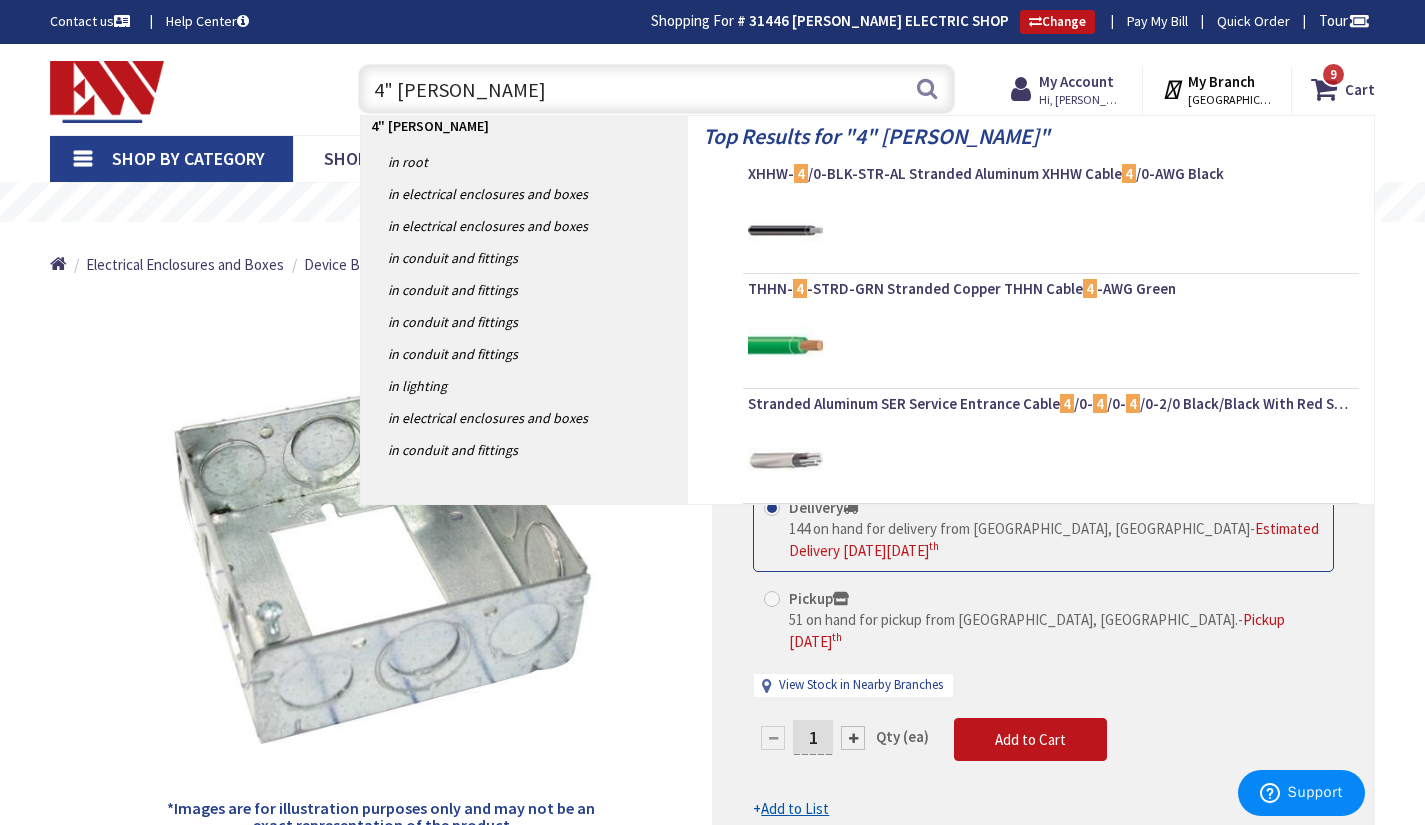 type on "4" Blank" 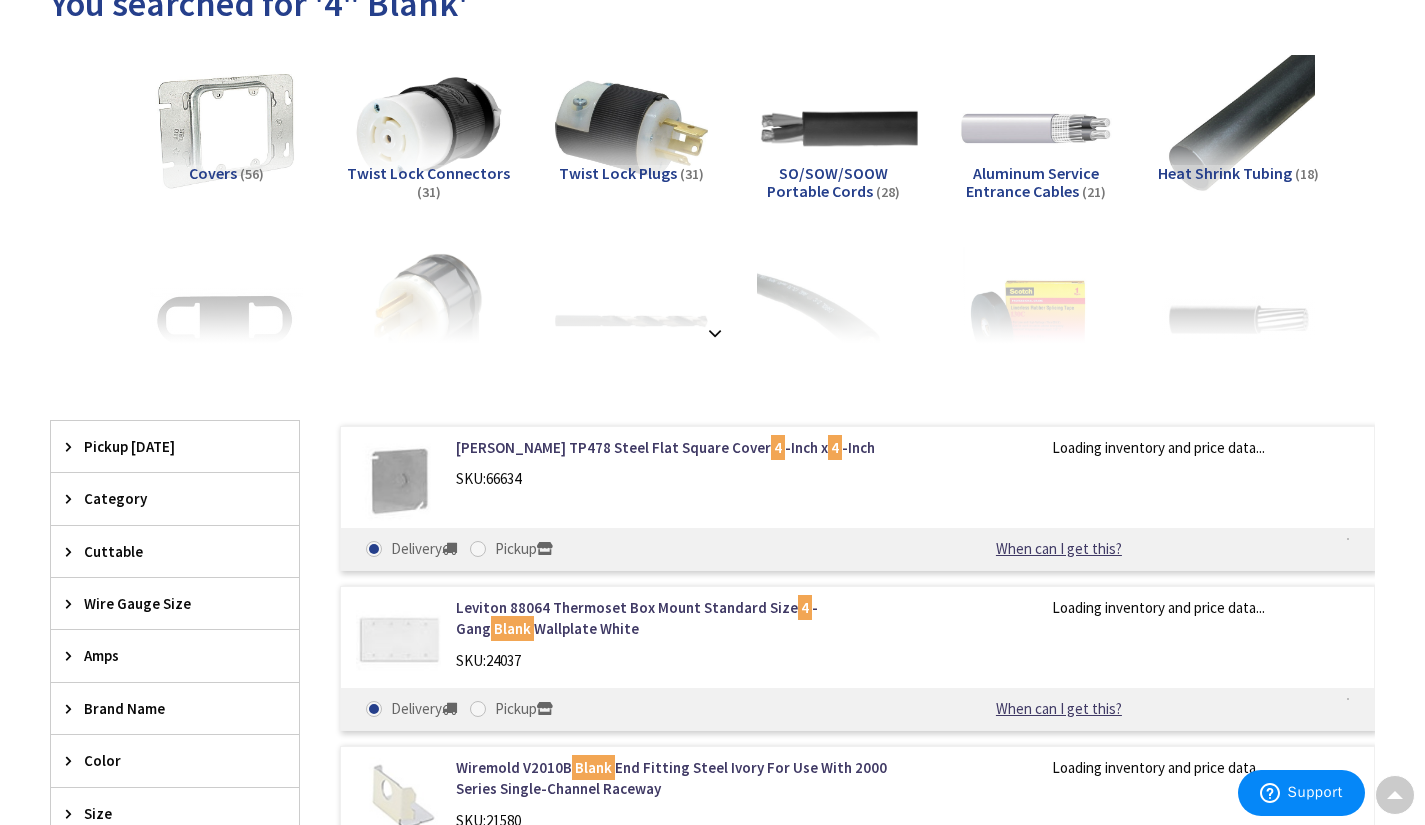 scroll, scrollTop: 780, scrollLeft: 0, axis: vertical 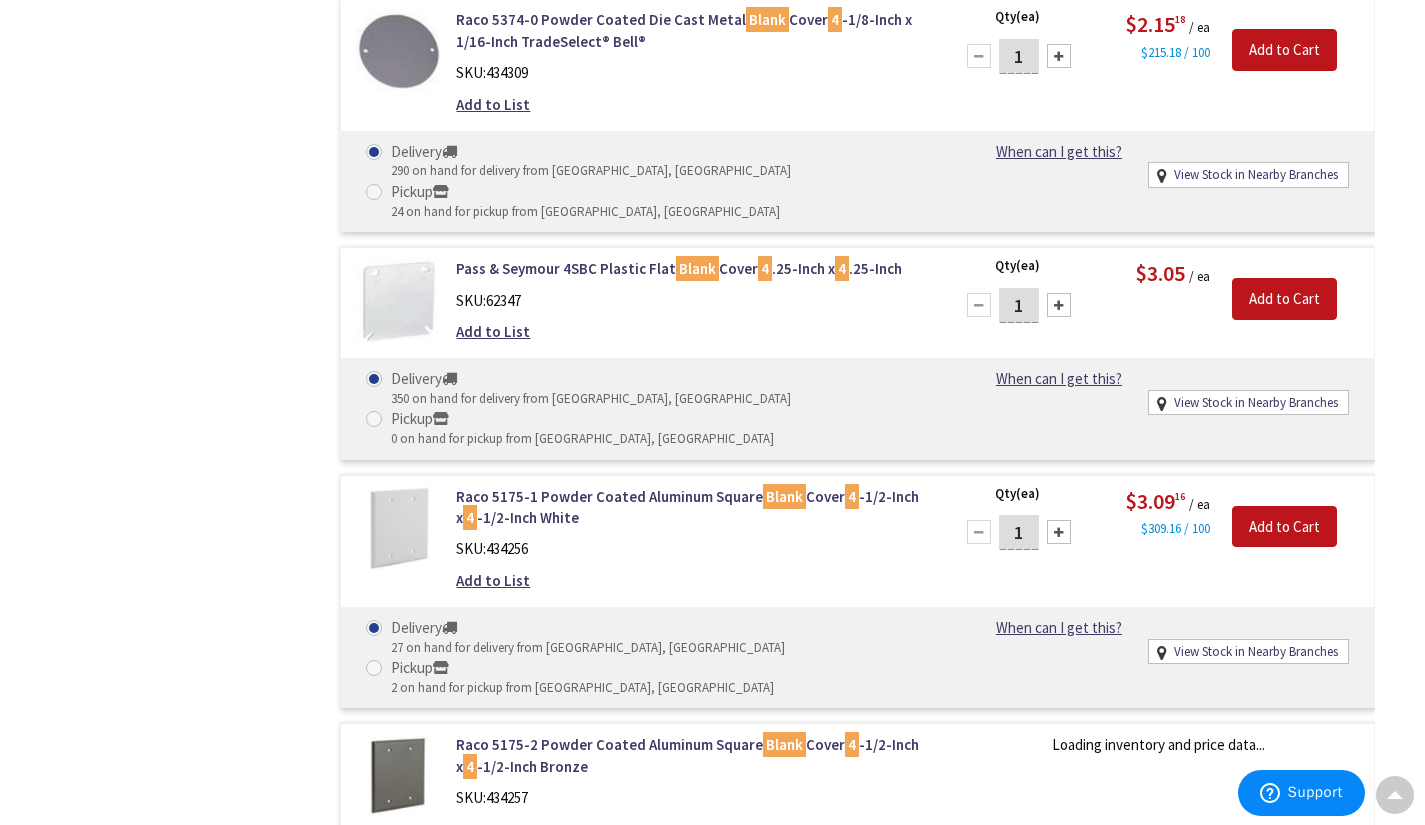 drag, startPoint x: 950, startPoint y: 543, endPoint x: 848, endPoint y: 727, distance: 210.3806 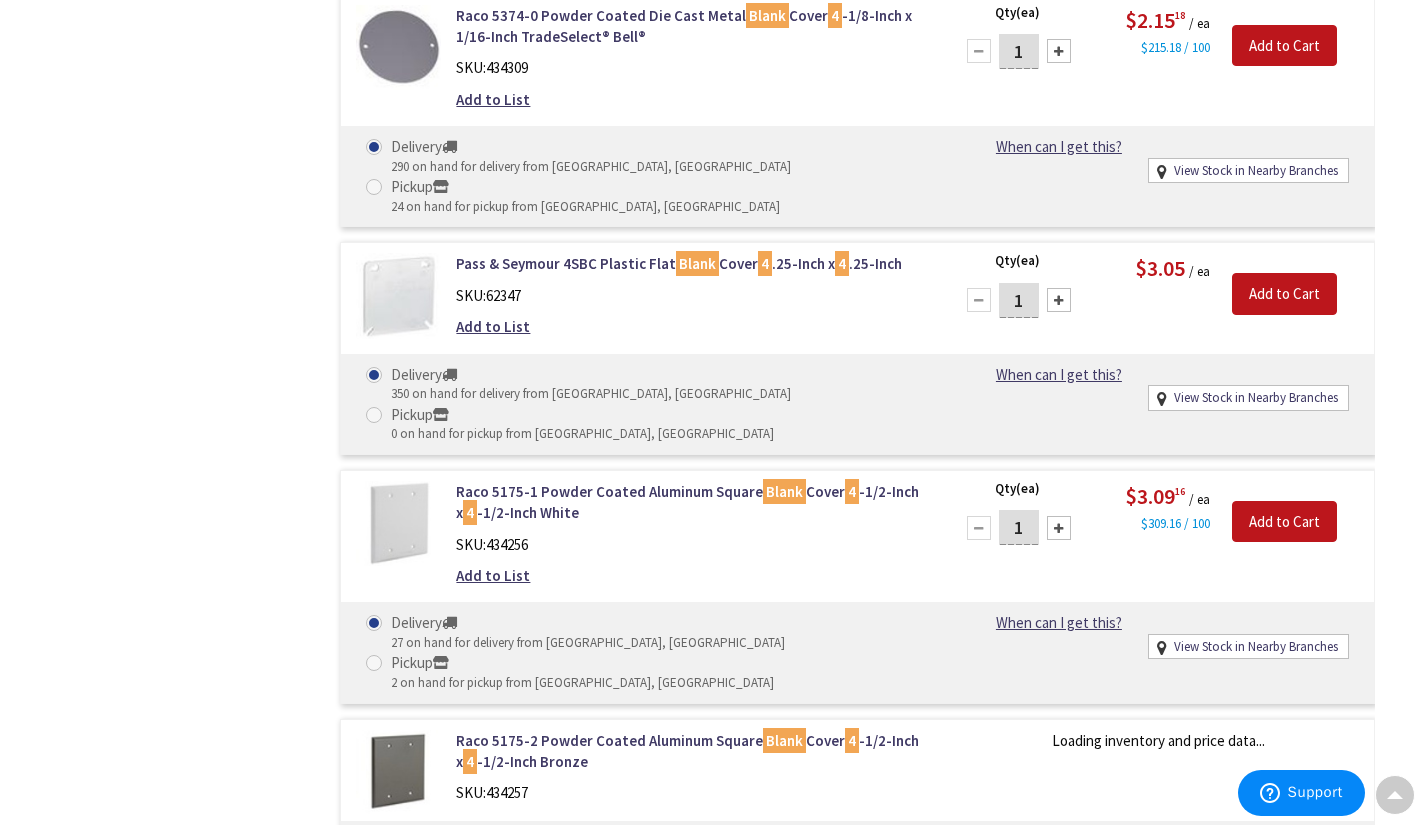 scroll, scrollTop: 3587, scrollLeft: 0, axis: vertical 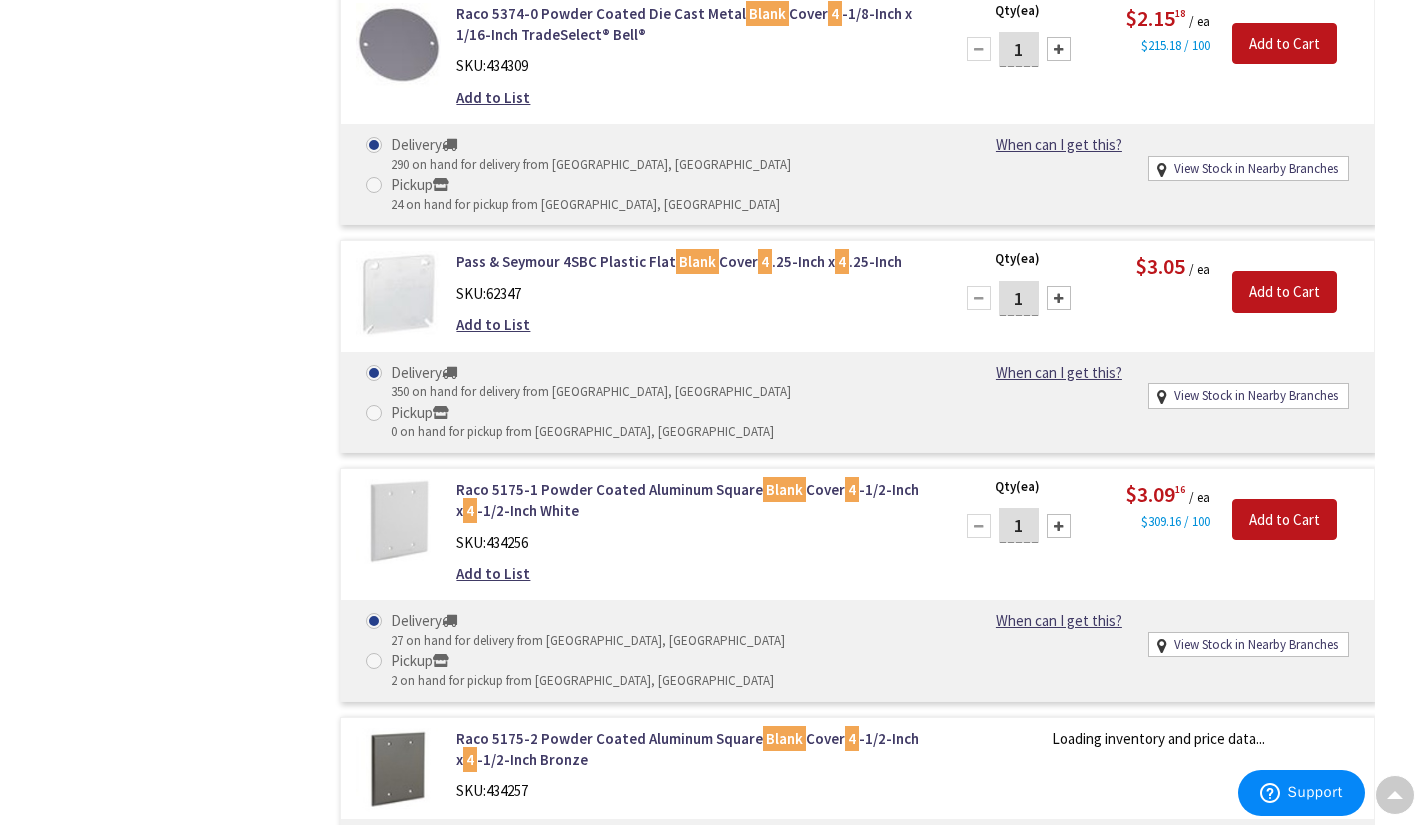 copy on "Crouse-Hinds TP472 Steel Flat Square Cover  4 -Inch x  4 -Inch" 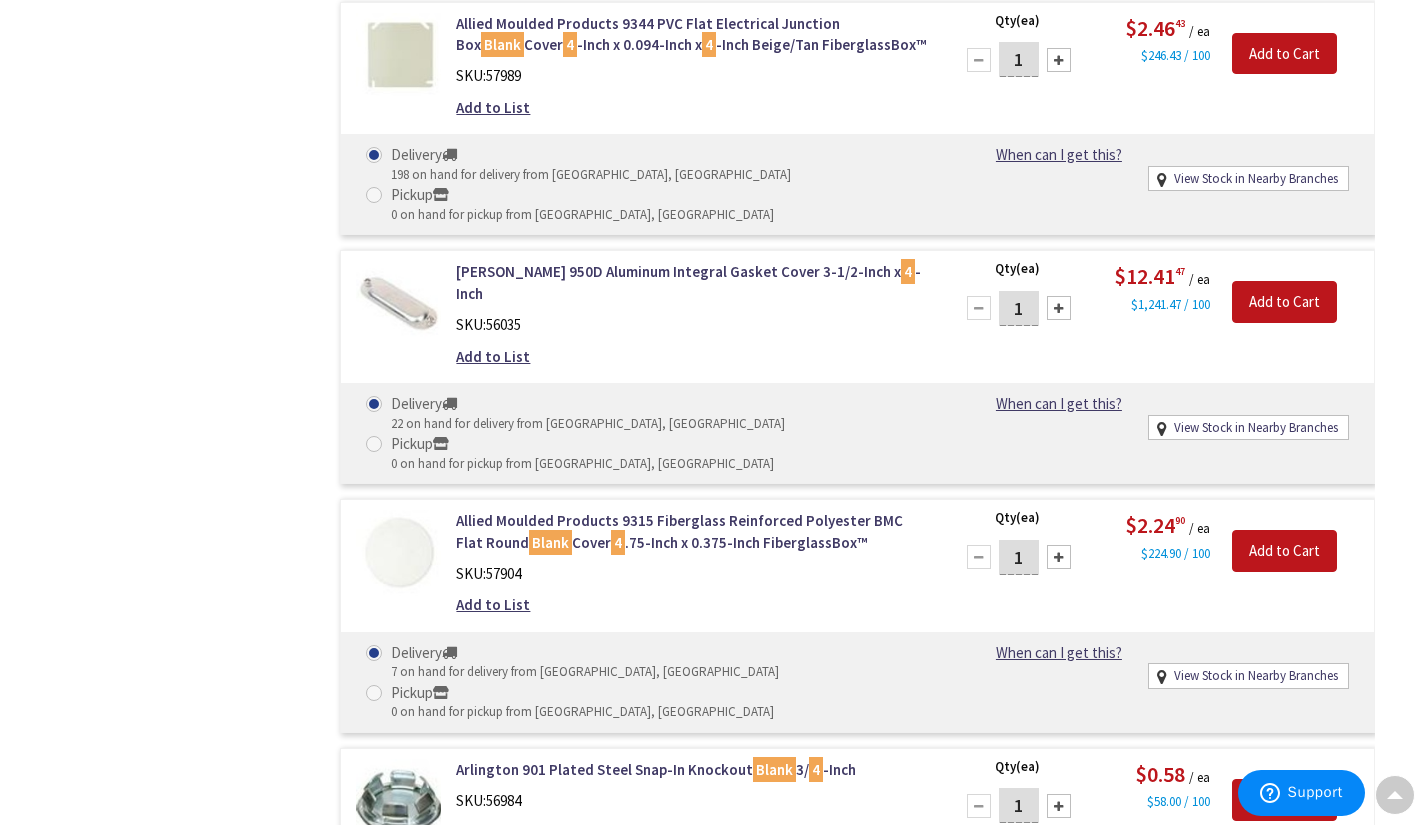 scroll, scrollTop: 2130, scrollLeft: 0, axis: vertical 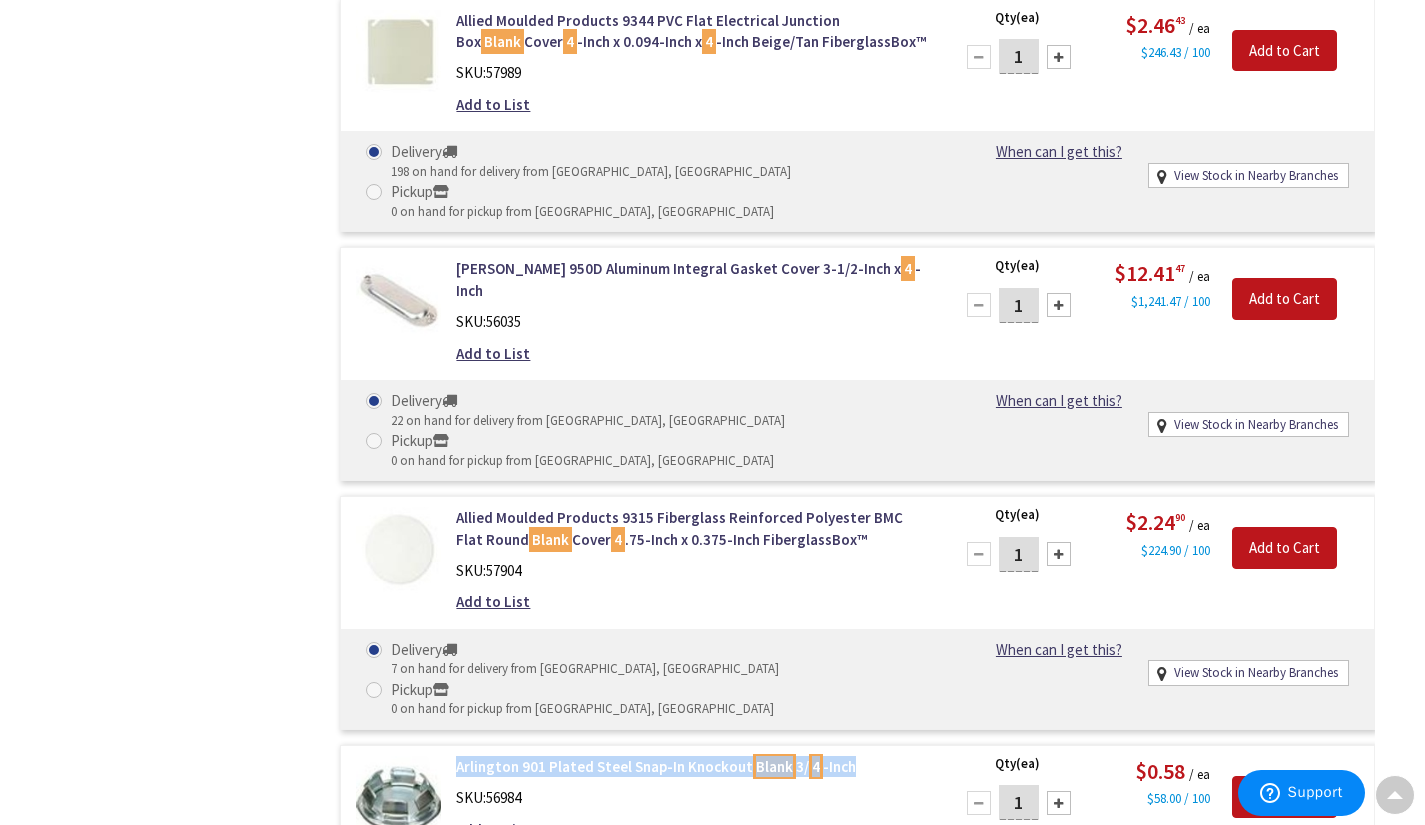 drag, startPoint x: 453, startPoint y: 429, endPoint x: 885, endPoint y: 438, distance: 432.09375 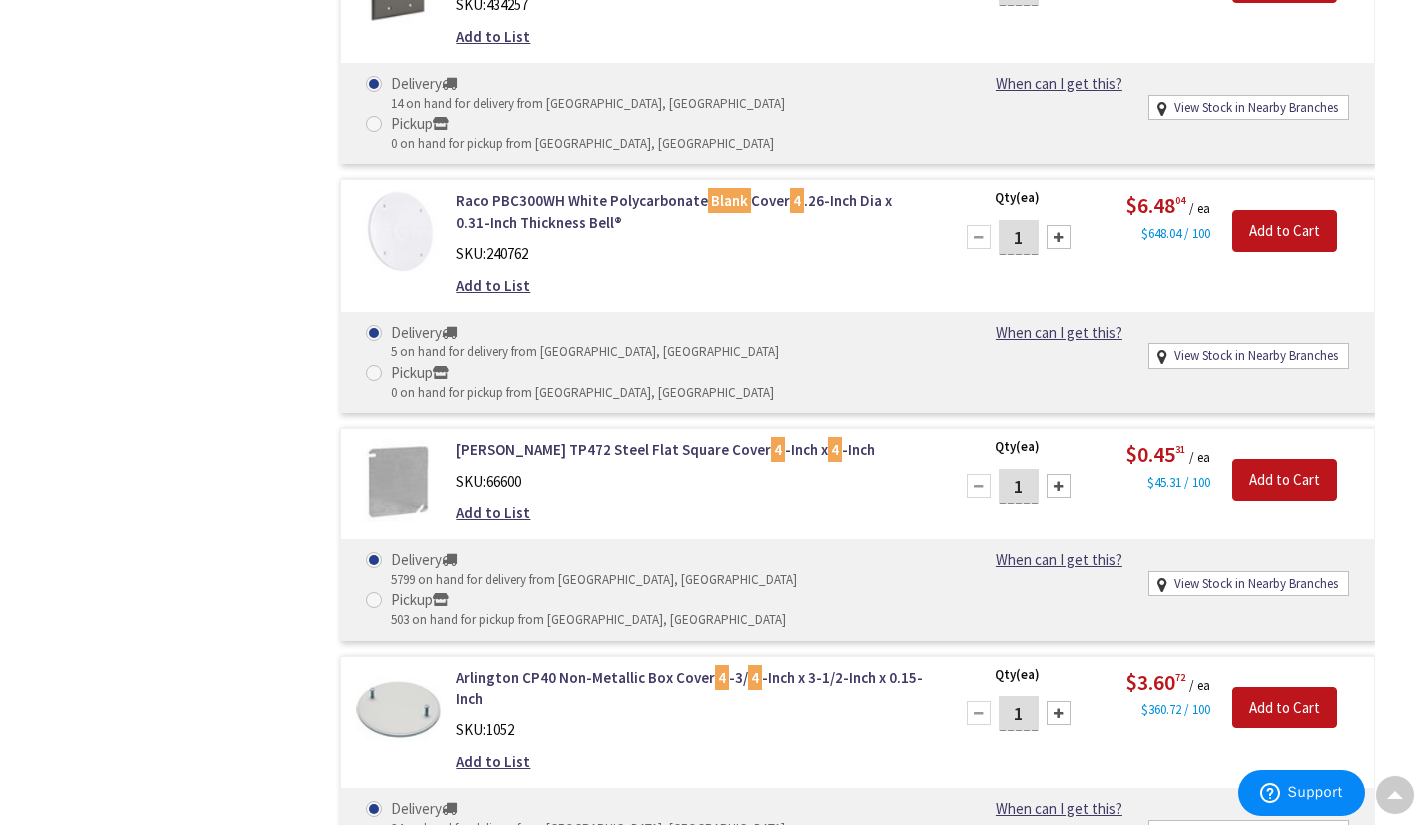 scroll, scrollTop: 4372, scrollLeft: 0, axis: vertical 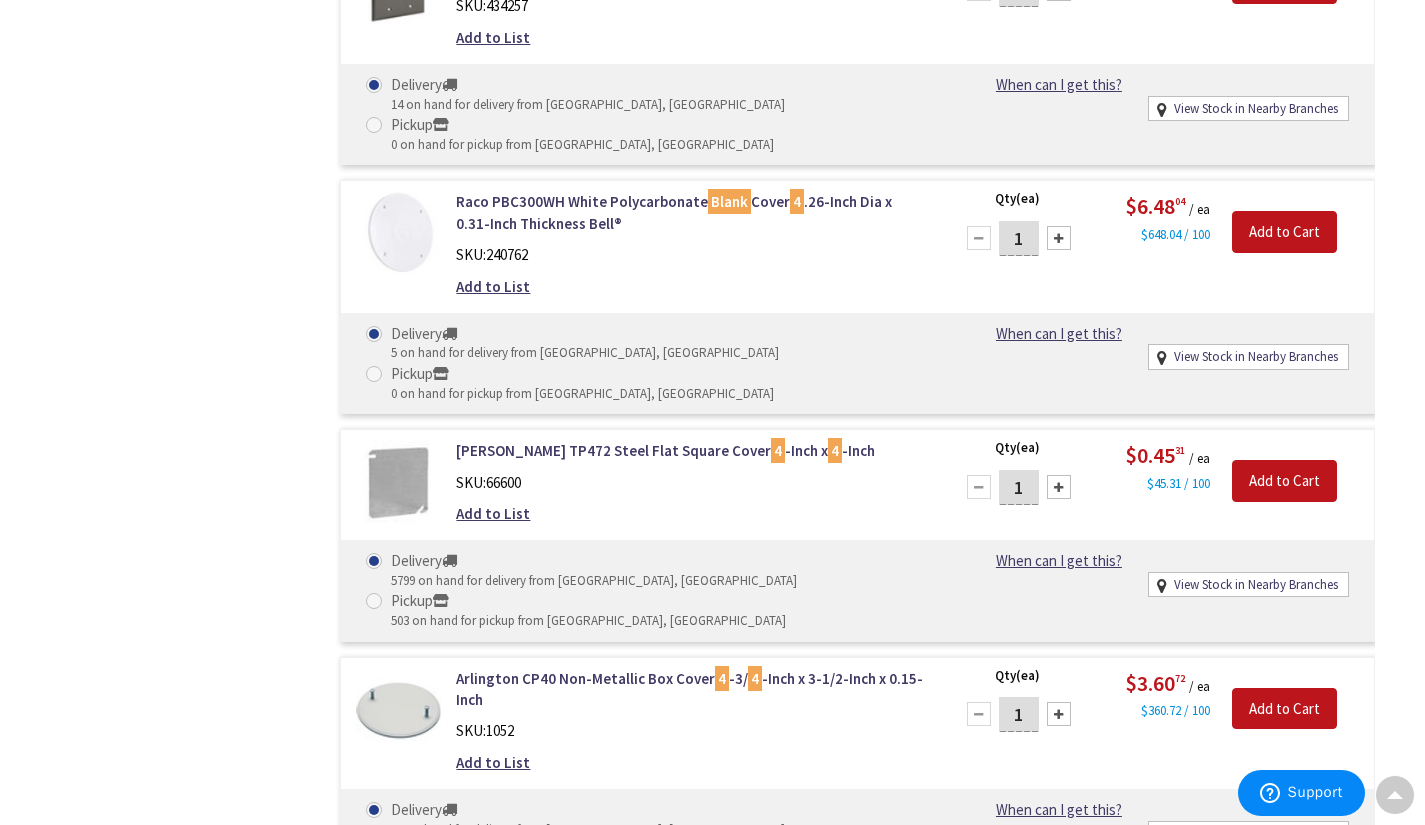 drag, startPoint x: 429, startPoint y: 230, endPoint x: 816, endPoint y: 229, distance: 387.00128 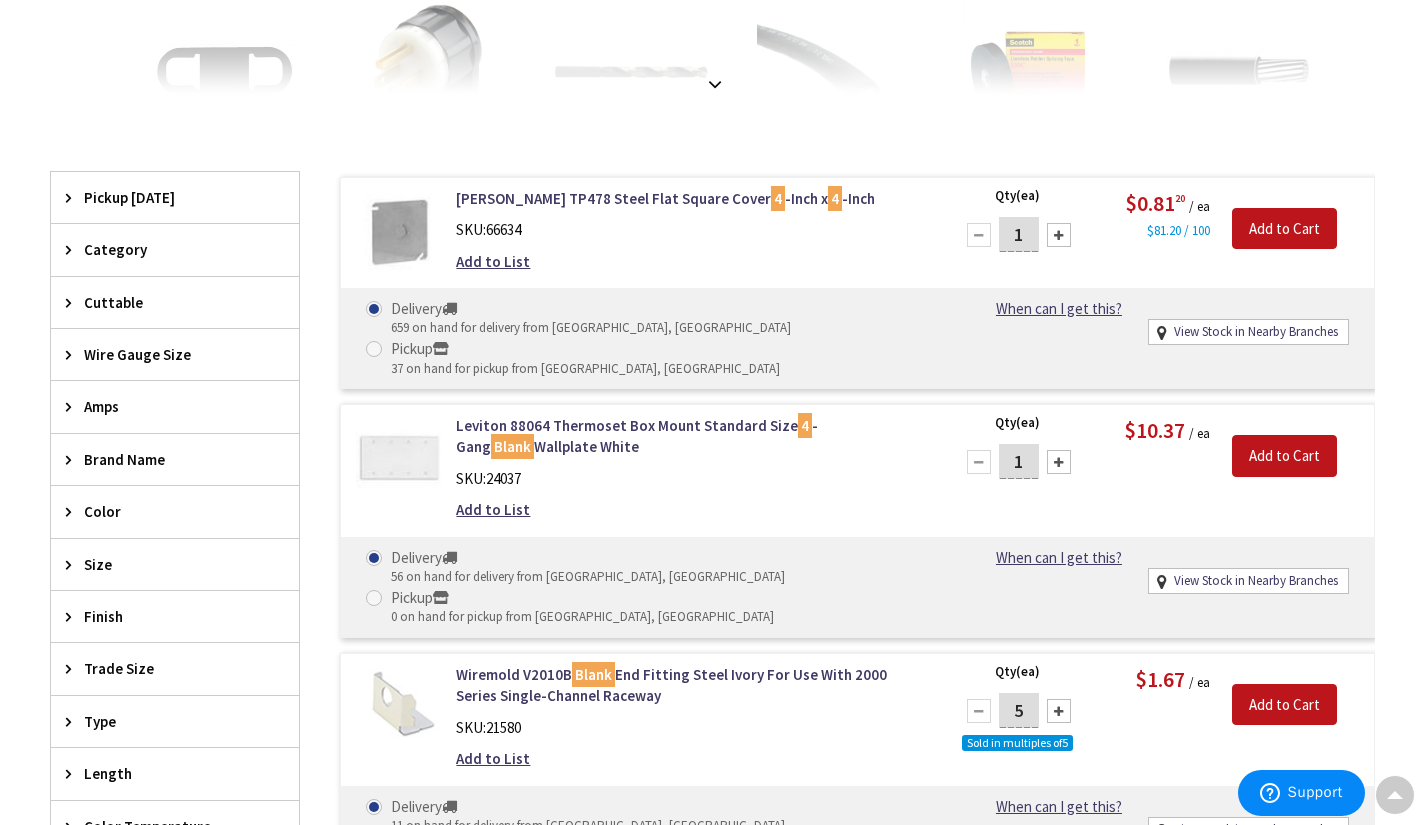 scroll, scrollTop: 0, scrollLeft: 0, axis: both 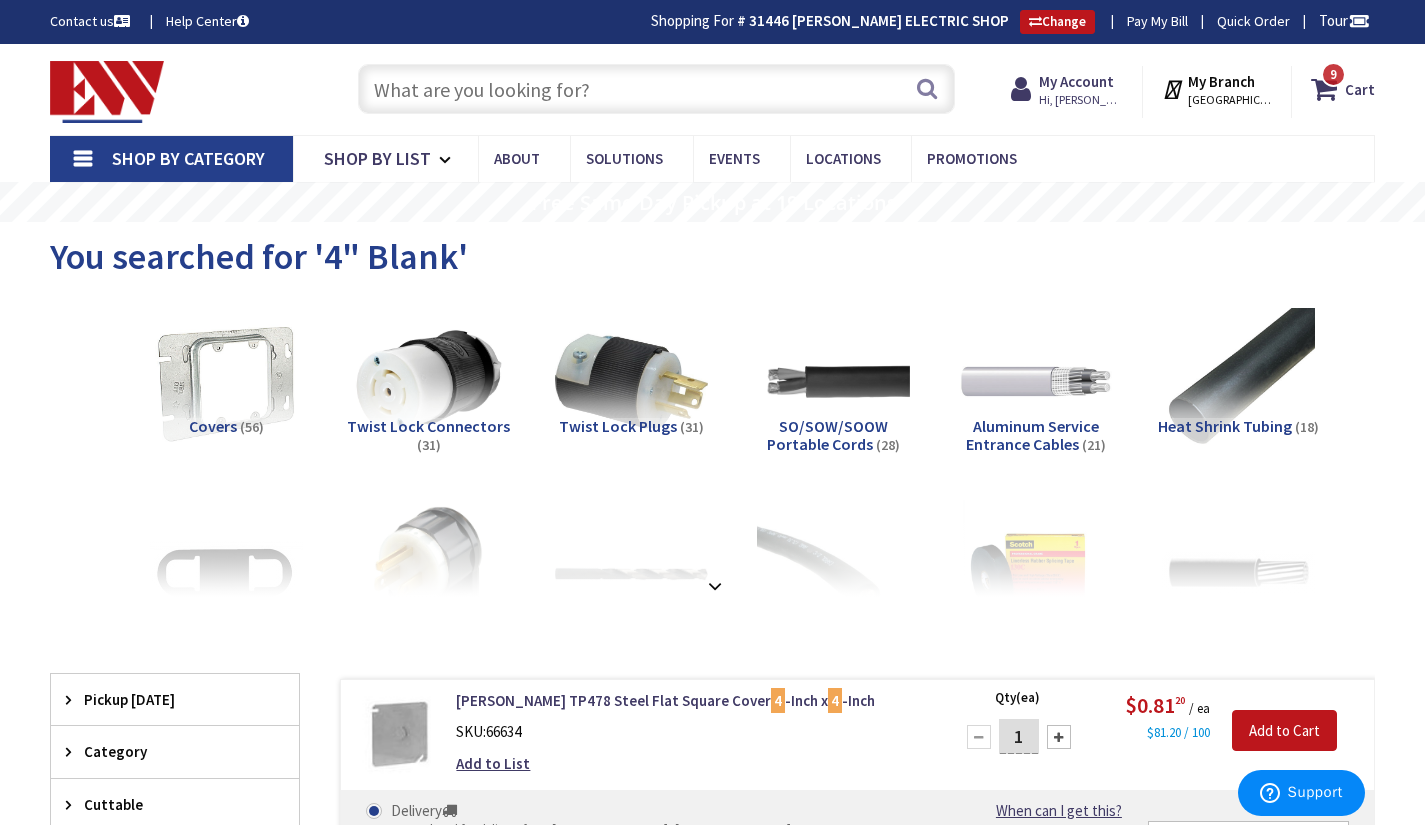 click at bounding box center [656, 89] 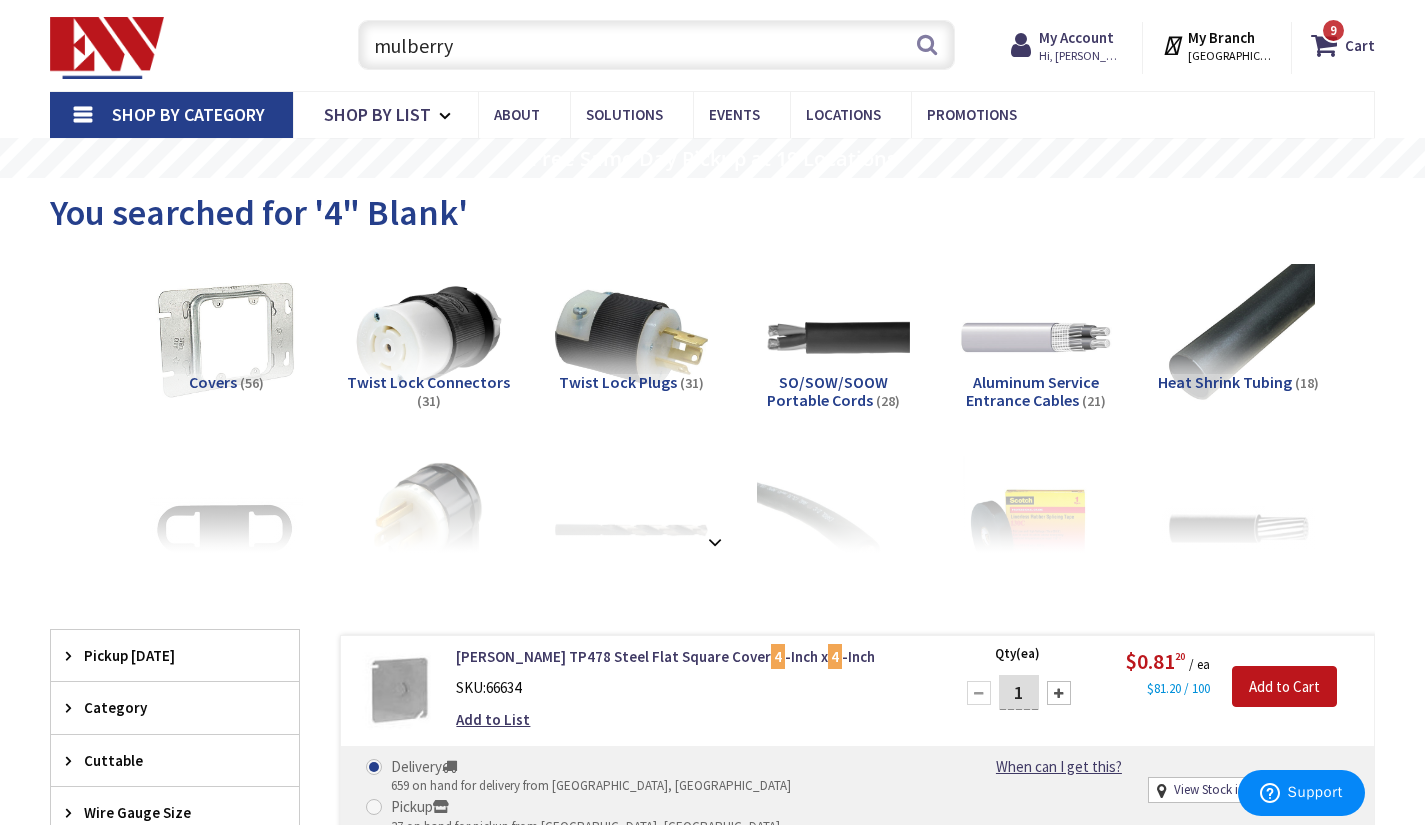 scroll, scrollTop: 62, scrollLeft: 0, axis: vertical 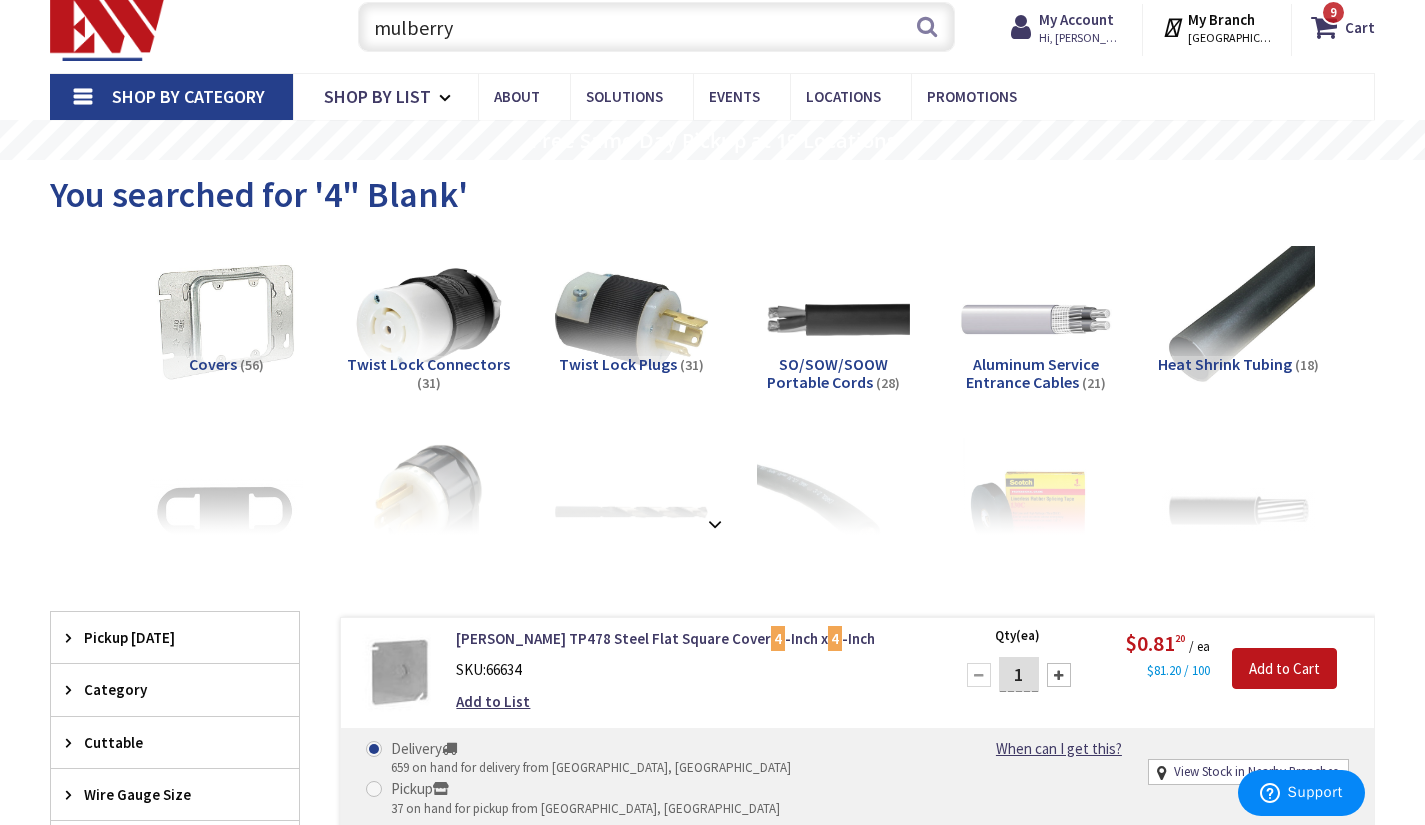 click on "mulberry" at bounding box center (656, 27) 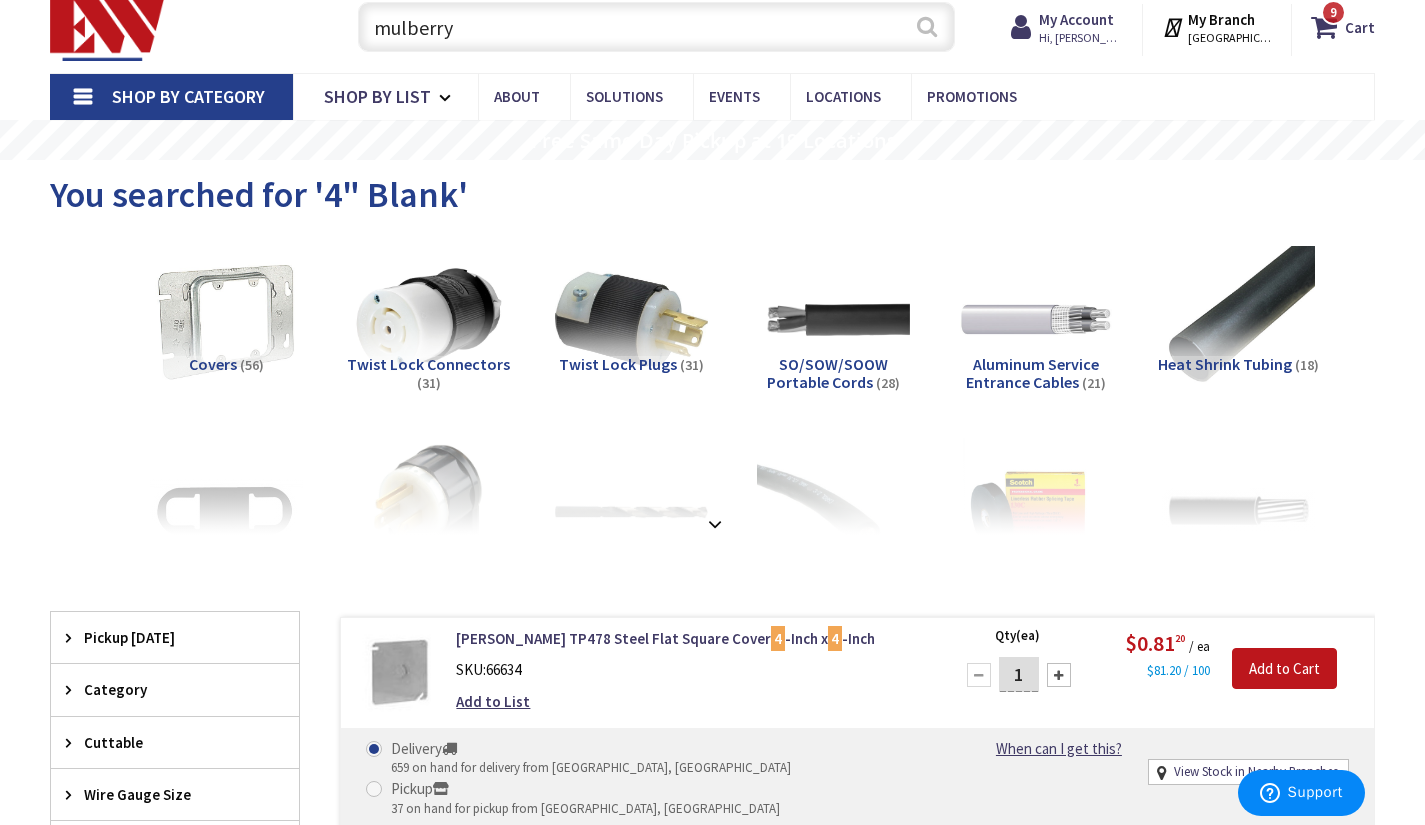 type on "mulberry" 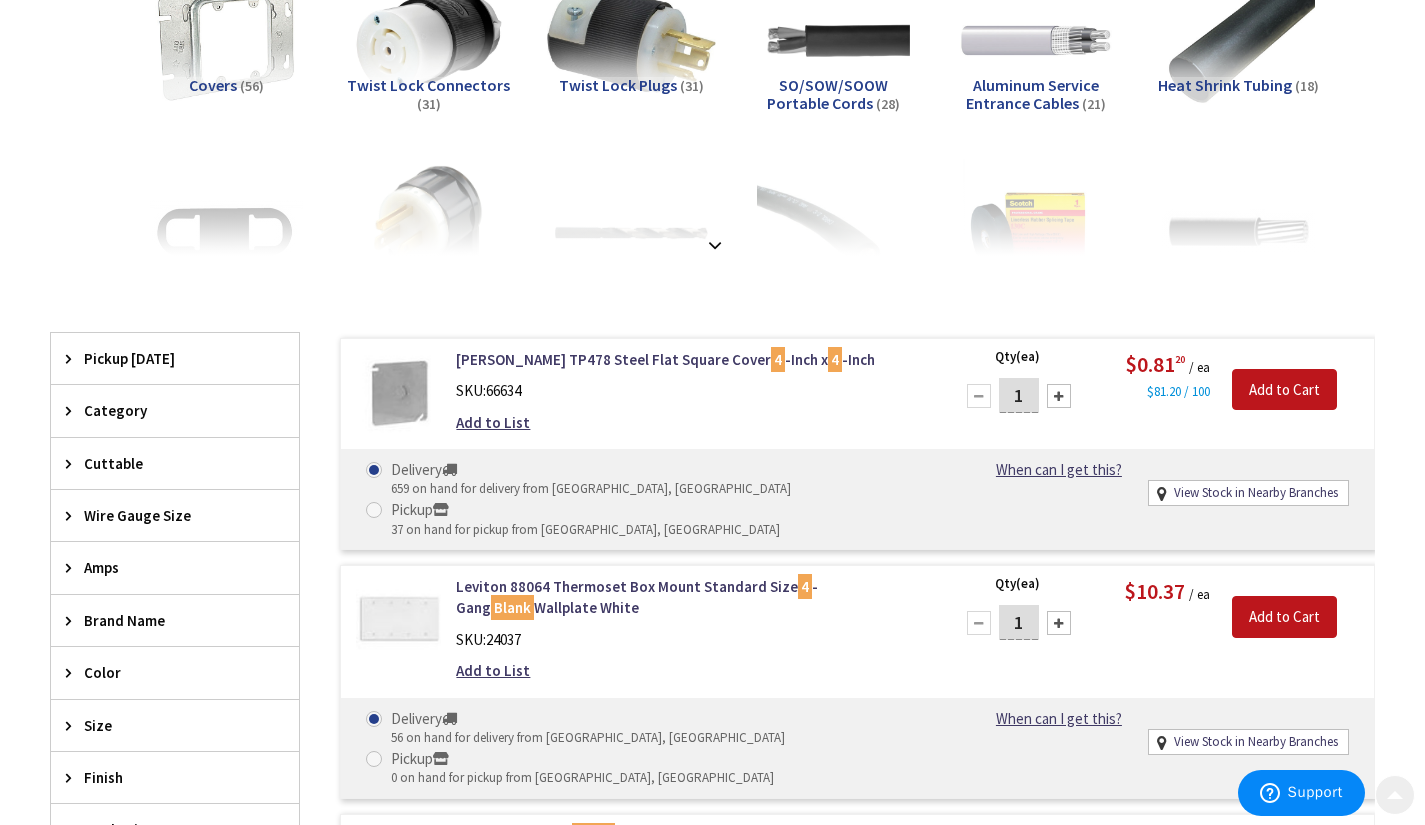 scroll, scrollTop: 343, scrollLeft: 0, axis: vertical 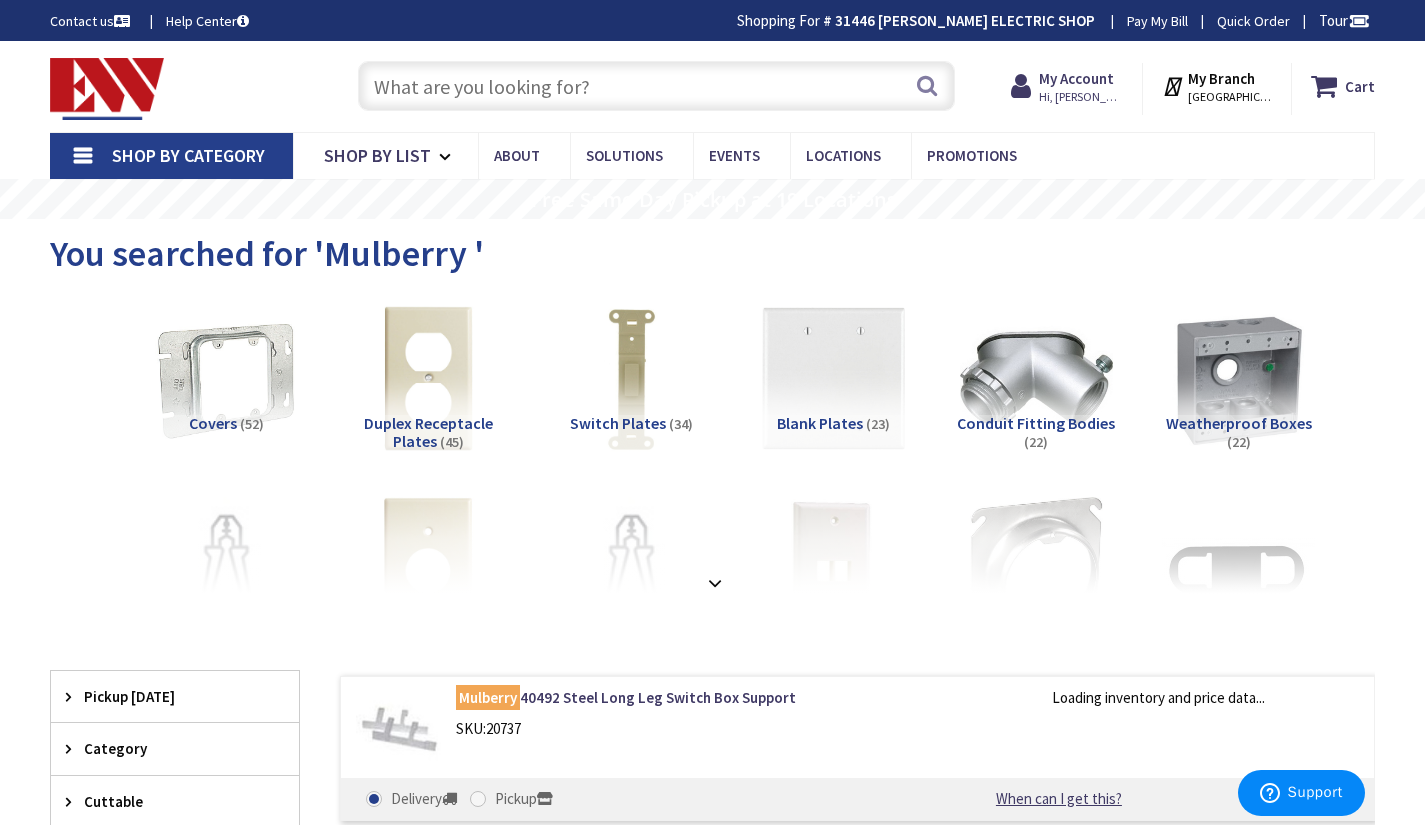 click at bounding box center (656, 86) 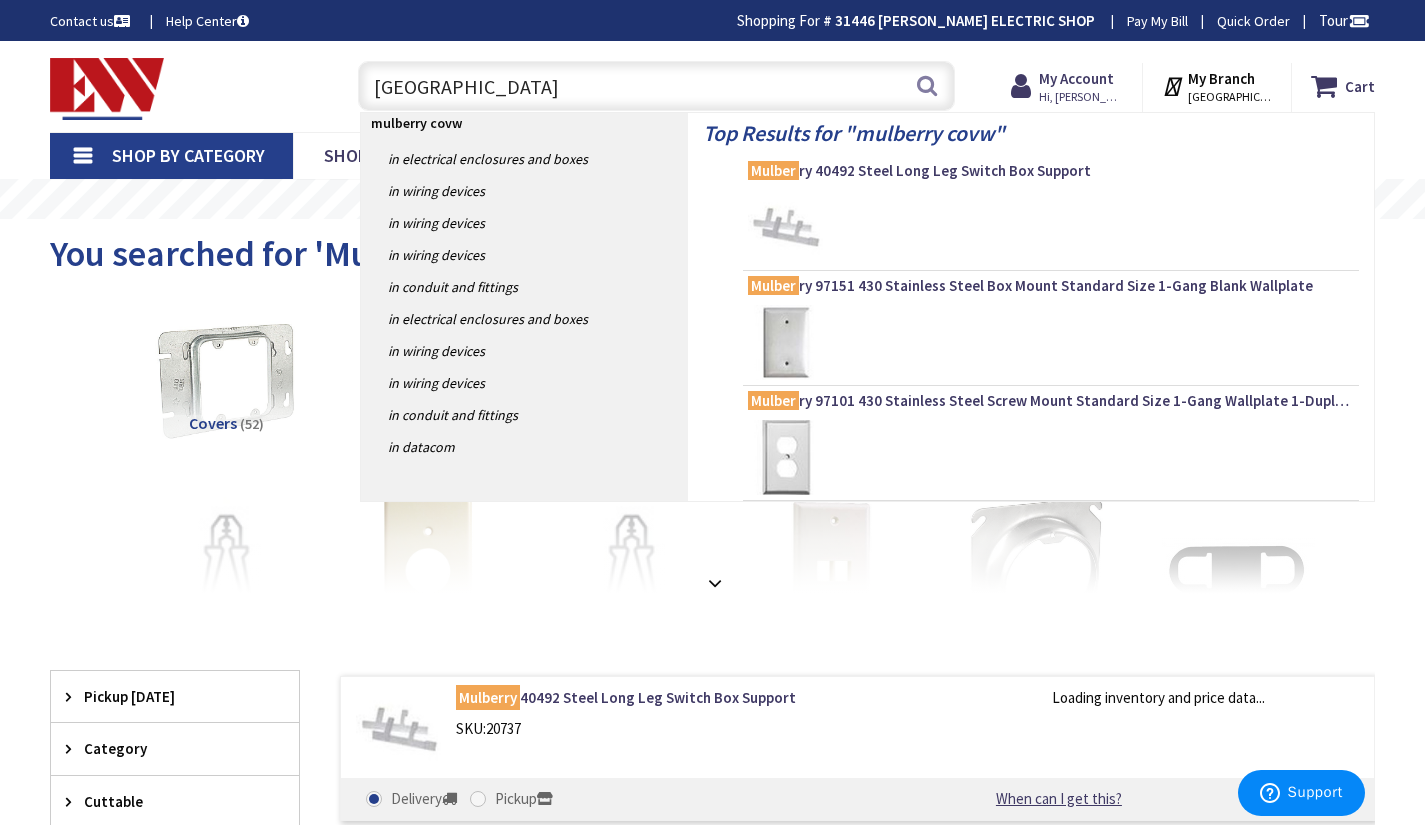 type on "mulberry cover" 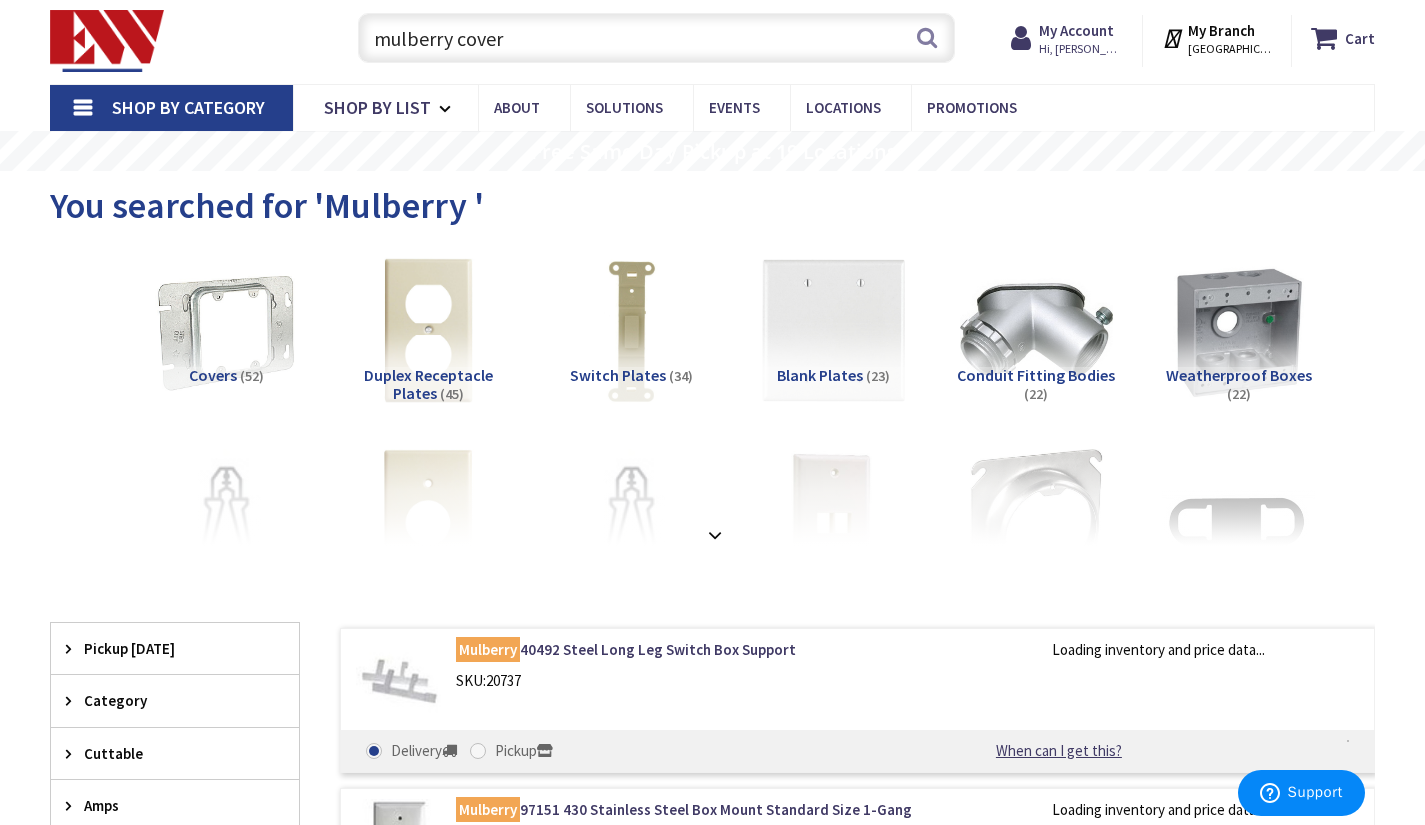 scroll, scrollTop: 53, scrollLeft: 0, axis: vertical 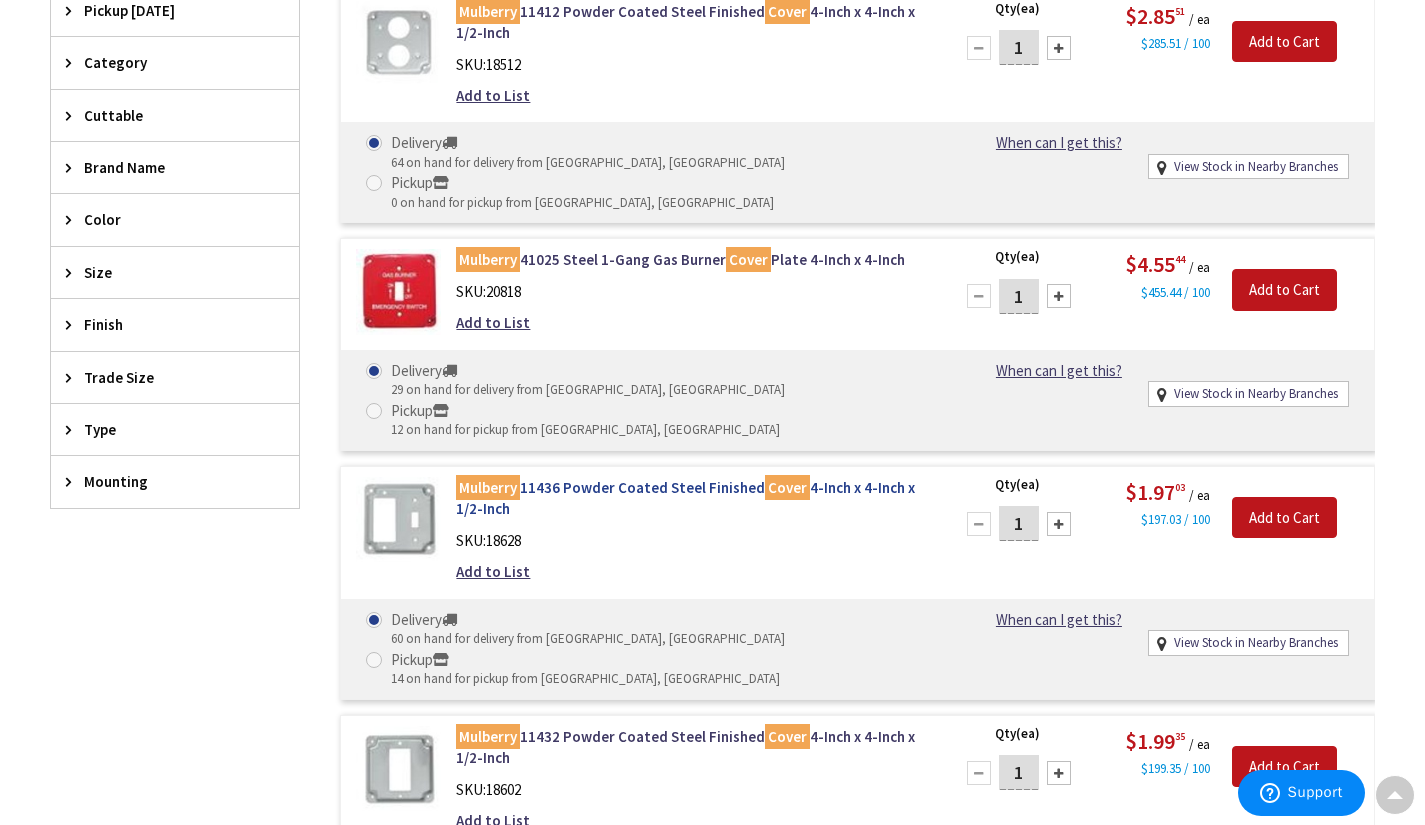 drag, startPoint x: 531, startPoint y: 426, endPoint x: 594, endPoint y: 445, distance: 65.802734 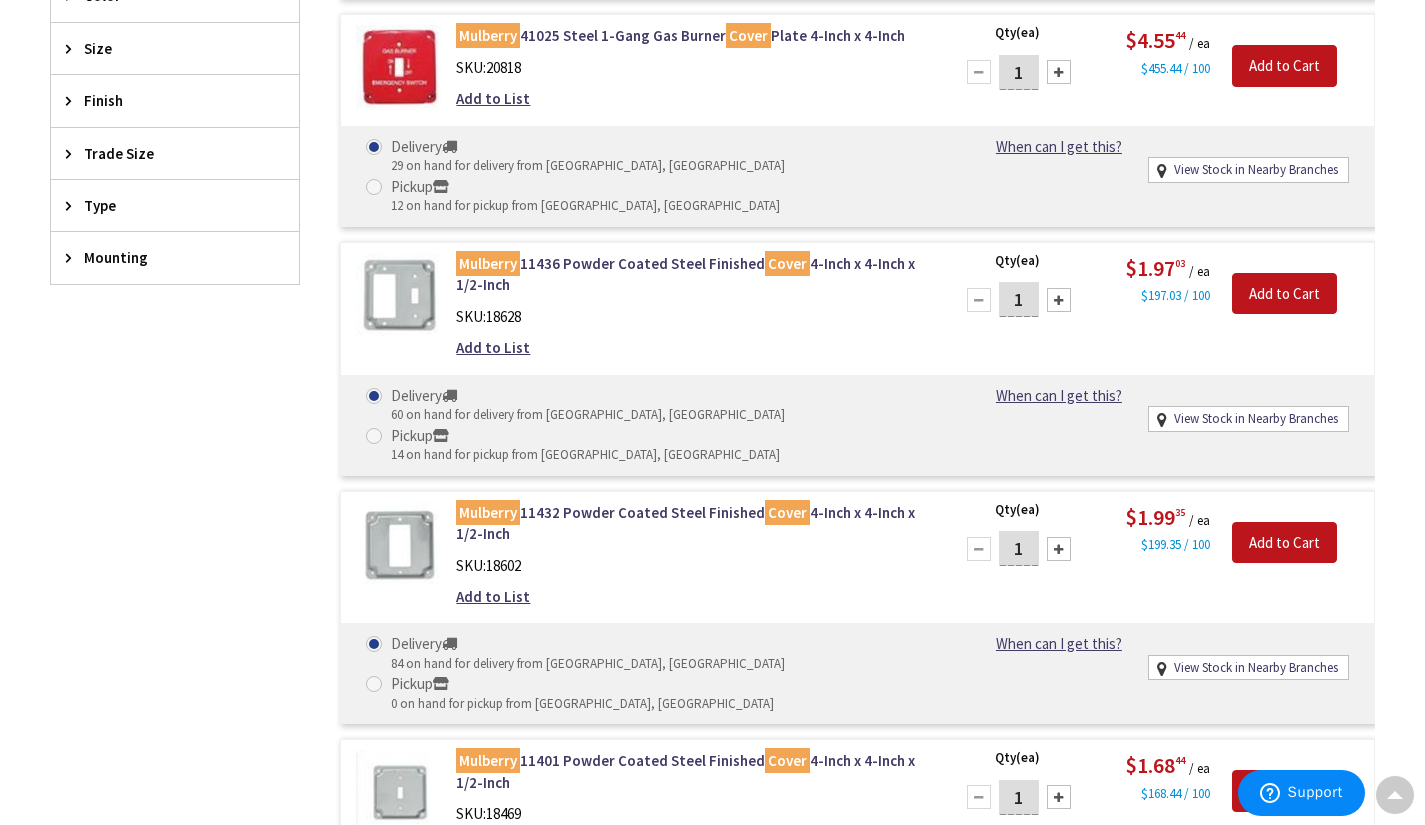 scroll, scrollTop: 996, scrollLeft: 0, axis: vertical 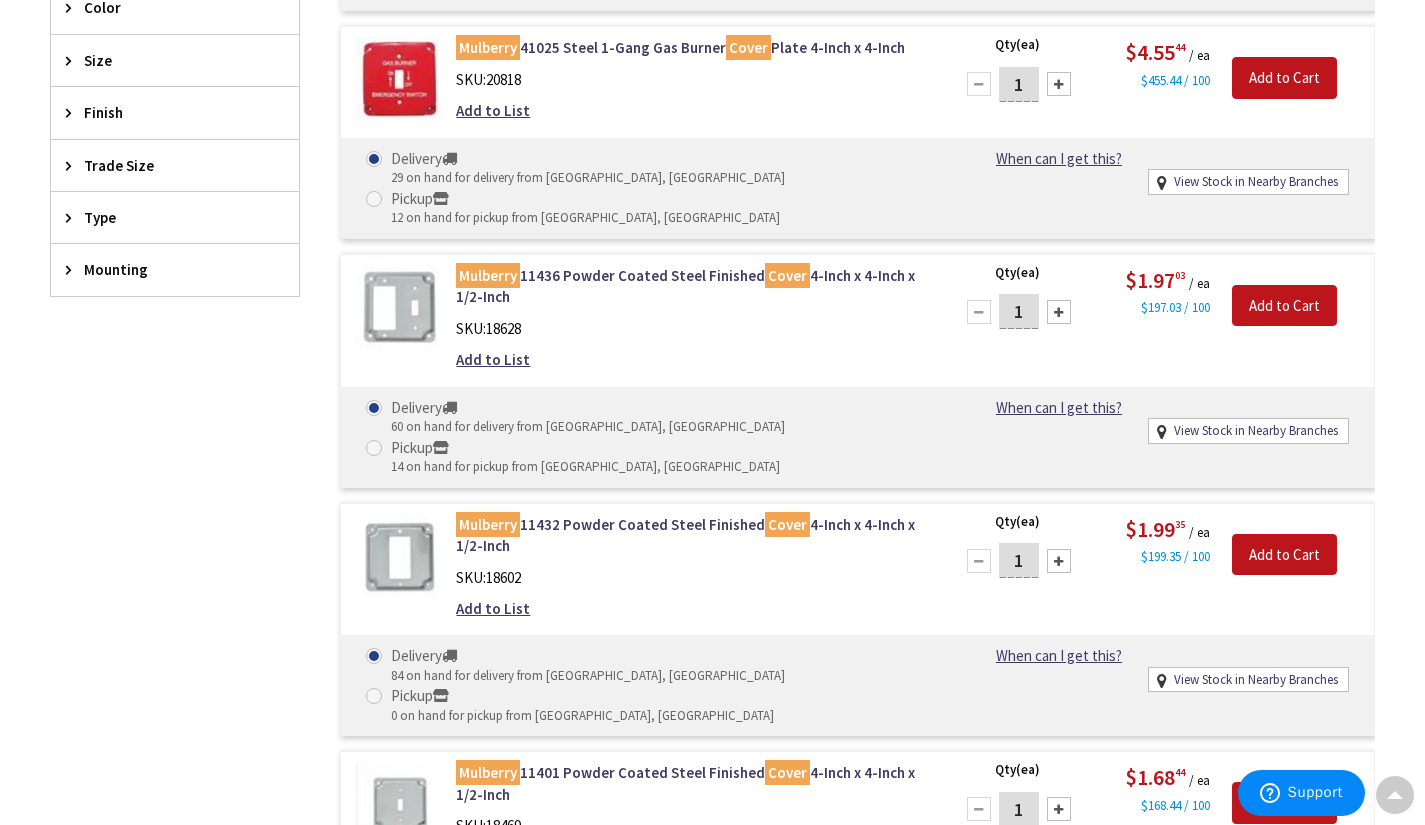 click on "Filters
88 items
Pickup Today
Norwich (0 mi)   (6)   New London (13.49 mi)   (6)   Old Saybrook (25.59 mi)   (6)   Manchester (26.99 mi)   (4)   Middletown (28.02 mi)   (5)   Hartford (31.34 mi)   (5)   Middletown (31.83 mi)   (49)   Guilford (34.66 mi)   (8)   New Britain (35.26 mi)   (5)   Windsor (36.31 mi)   (6)   Bristol (42.38 mi)   (8)   New Haven (45.12 mi)   (9)   Waterbury (49.08 mi)   (6)   Torrington (54.76 mi)   (7)   Stratford (59.72 mi)   (6)   Fairfield (64.84 mi)   (6)   Danbury (69.09 mi)   (6)   Norwalk (73 mi)   (8)   Stamford (81.75 mi)   (7)
close
Pickup Today
Category
Covers   (52)   Conduit Fitting Bodies   (19)   Duplex Receptacle Plates" at bounding box center (175, 3462) 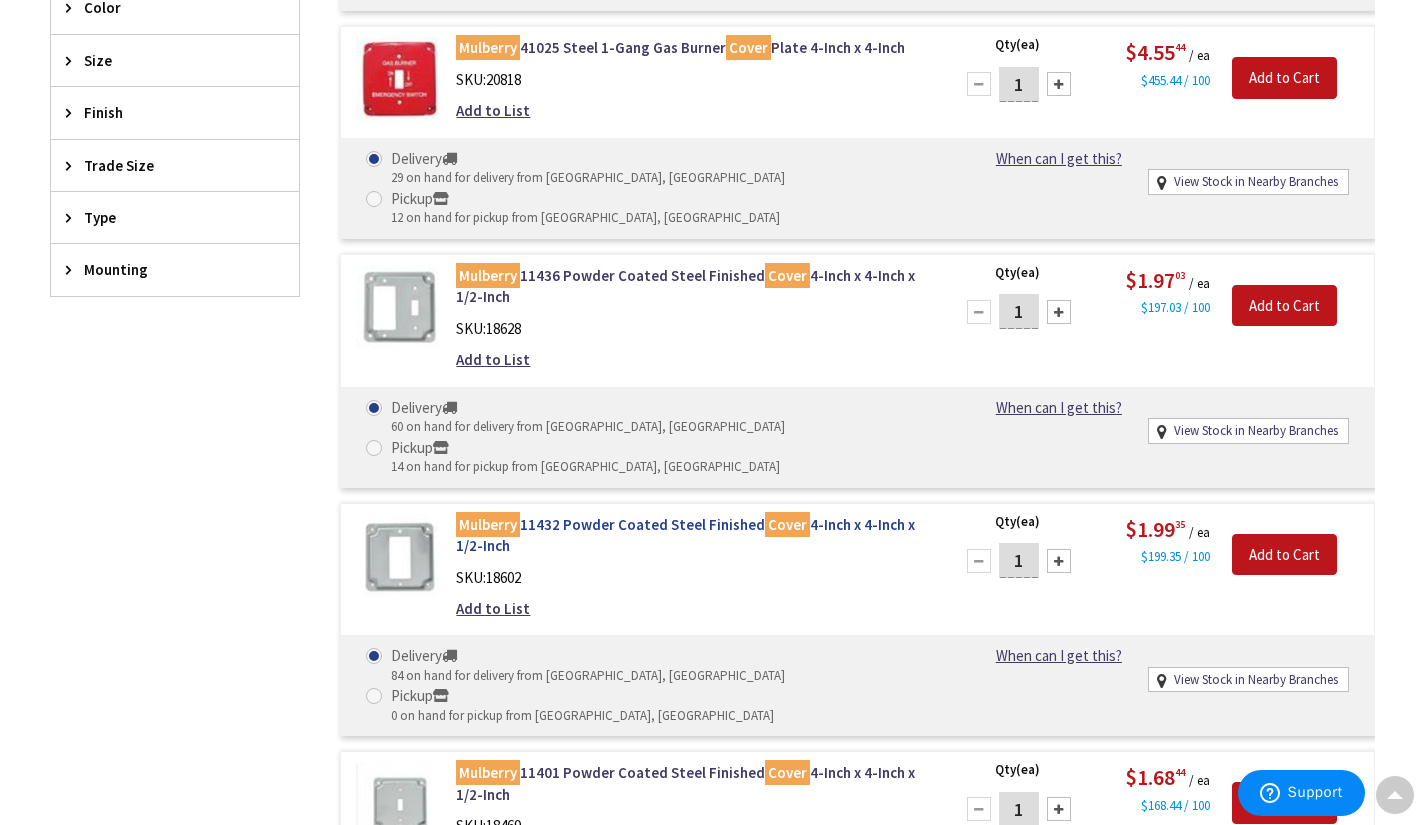 drag, startPoint x: 348, startPoint y: 417, endPoint x: 755, endPoint y: 449, distance: 408.25604 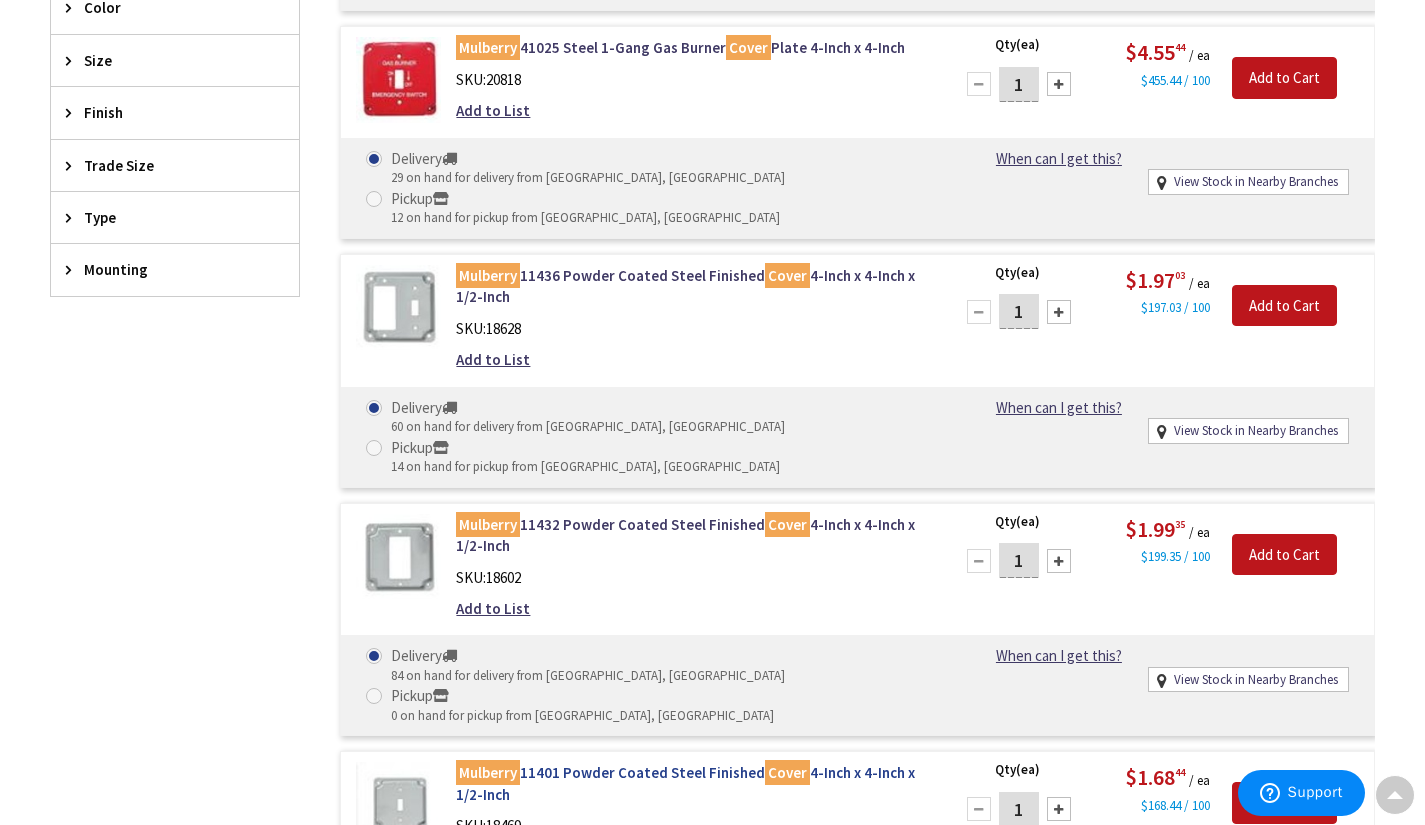 drag, startPoint x: 349, startPoint y: 615, endPoint x: 571, endPoint y: 656, distance: 225.75429 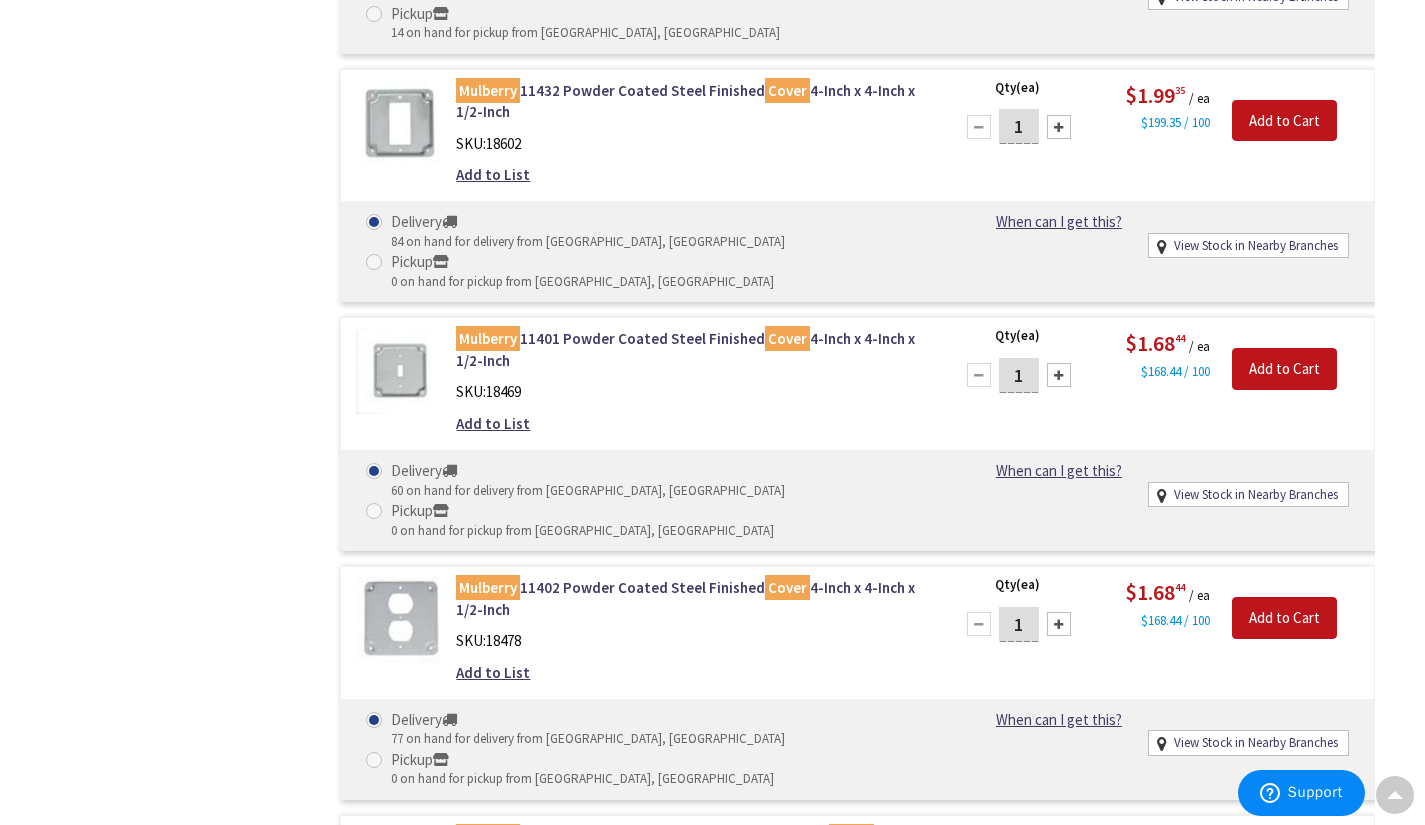 scroll, scrollTop: 1445, scrollLeft: 0, axis: vertical 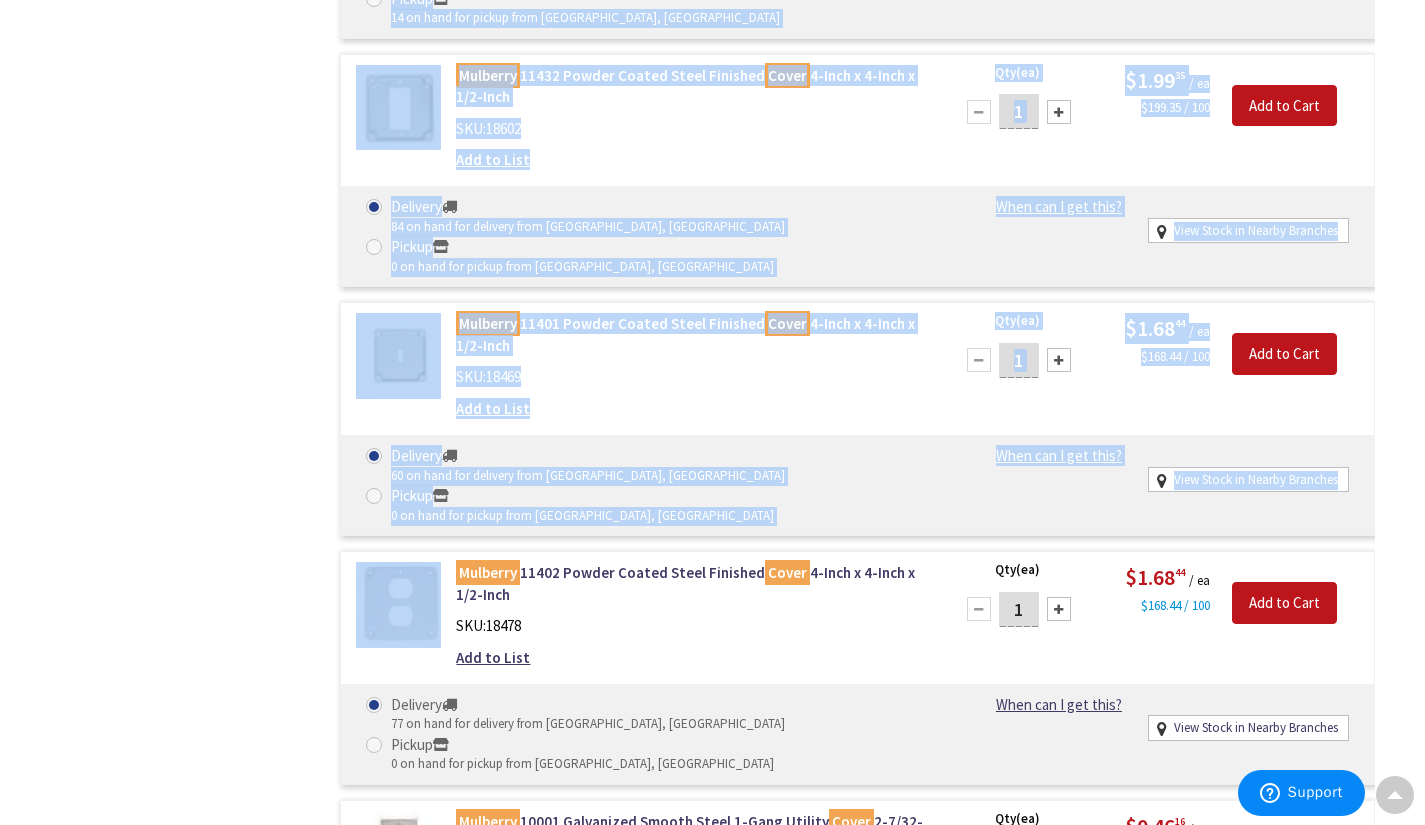 drag, startPoint x: 293, startPoint y: 386, endPoint x: 424, endPoint y: 384, distance: 131.01526 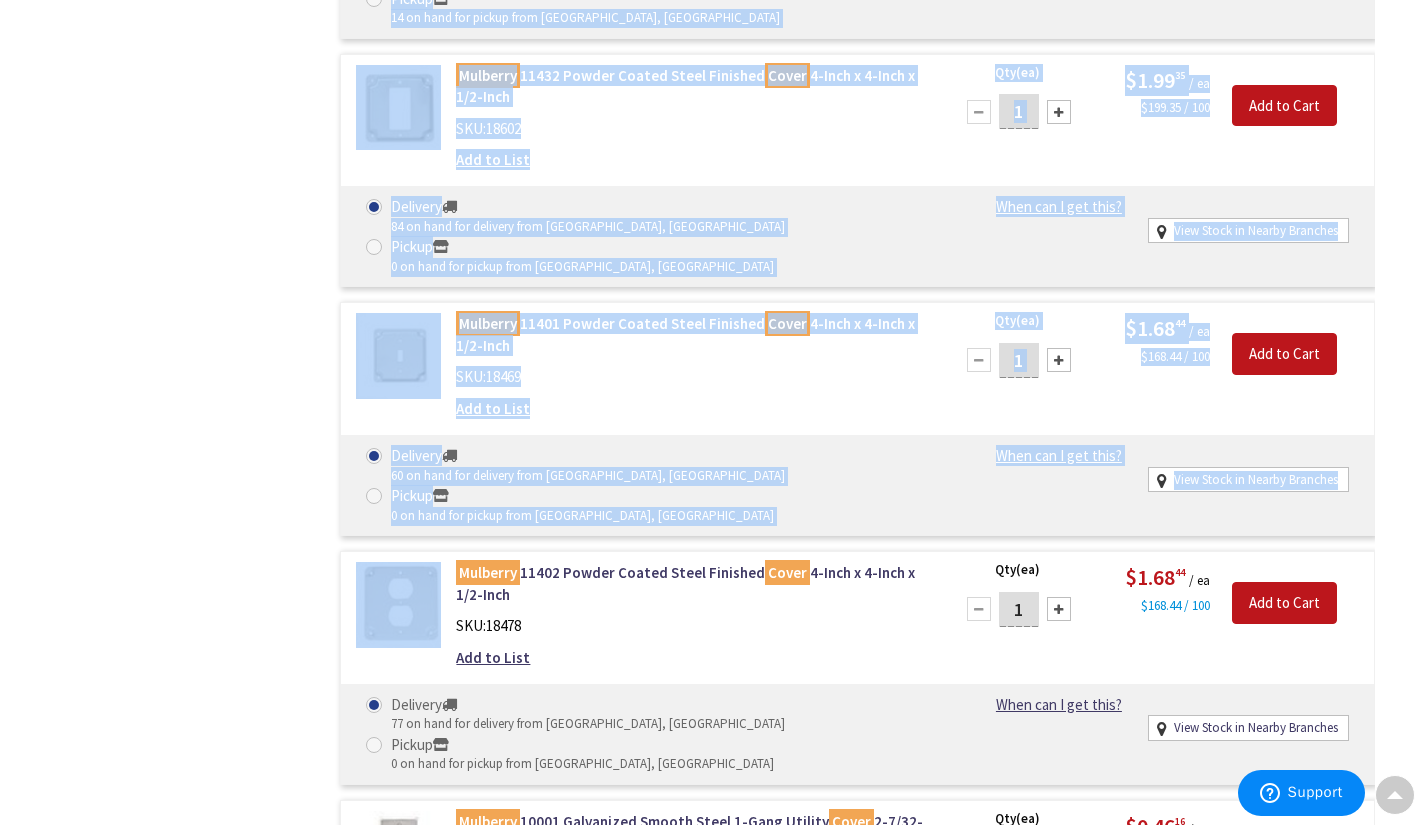 click on "Filter
Filters
88 items
Pickup Today
Norwich (0 mi)   (6)   New London (13.49 mi)   (6)   Old Saybrook (25.59 mi)   (6)   Manchester (26.99 mi)   (4)   Middletown (28.02 mi)   (5)   Hartford (31.34 mi)   (5)   Middletown (31.83 mi)   (49)   Guilford (34.66 mi)   (8)   New Britain (35.26 mi)   (5)   Windsor (36.31 mi)   (6)   Bristol (42.38 mi)   (8)   New Haven (45.12 mi)   (9)   Waterbury (49.08 mi)   (6)   Torrington (54.76 mi)   (7)   Stratford (59.72 mi)   (6)   Fairfield (64.84 mi)   (6)   Danbury (69.09 mi)   (6)   Norwalk (73 mi)   (8)   Stamford (81.75 mi)   (7)
close
Pickup Today
Category
Covers   (52)   Conduit Fitting Bodies   (19)     (5)" at bounding box center [712, 3013] 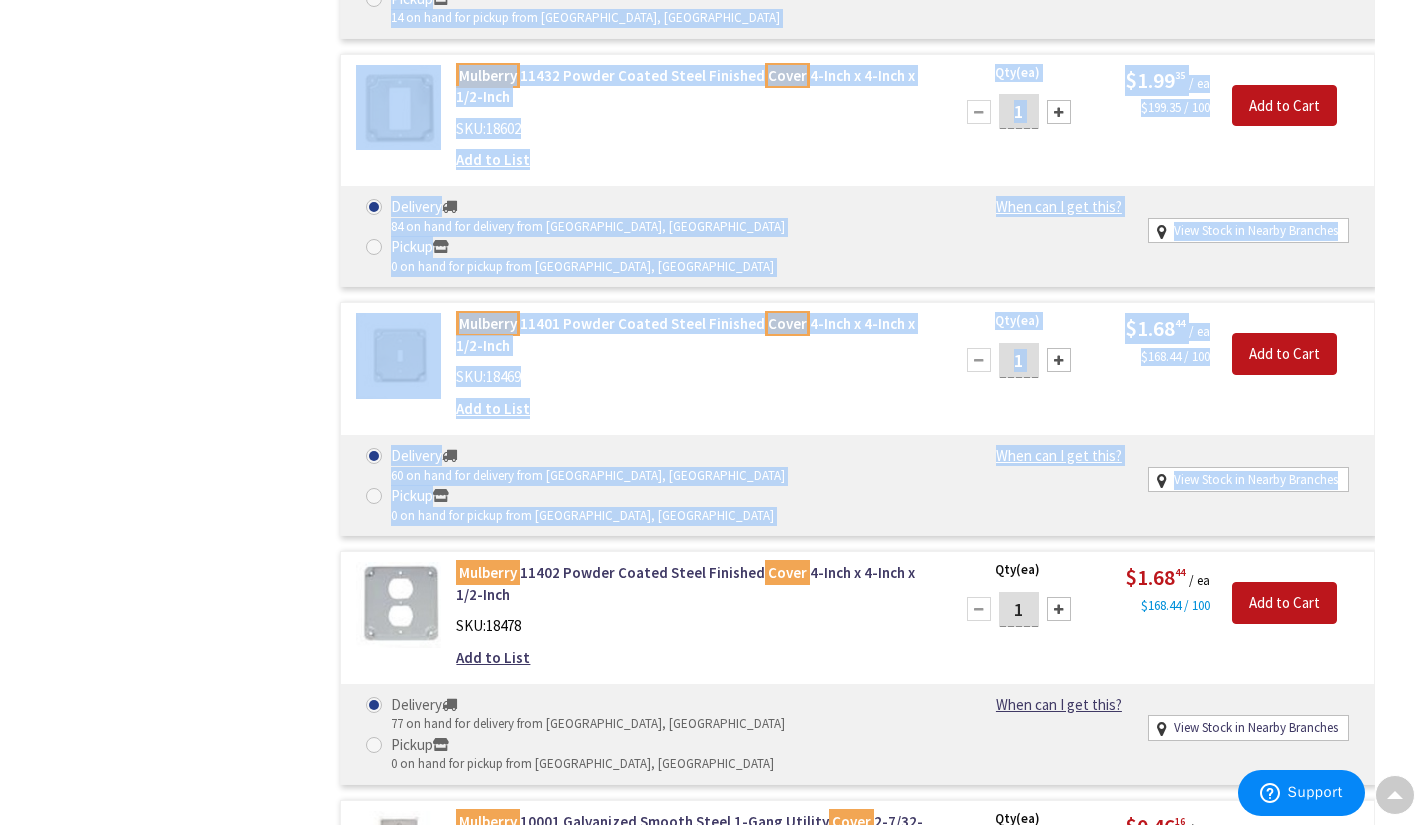 click on "Mulberry  11412 Powder Coated Steel Finished  Cover  4-Inch x 4-Inch x 1/2-Inch
SKU:  18512
Add to List
Qty  (ea)
1
Please select a quantity
$2.85 51" at bounding box center [837, 3013] 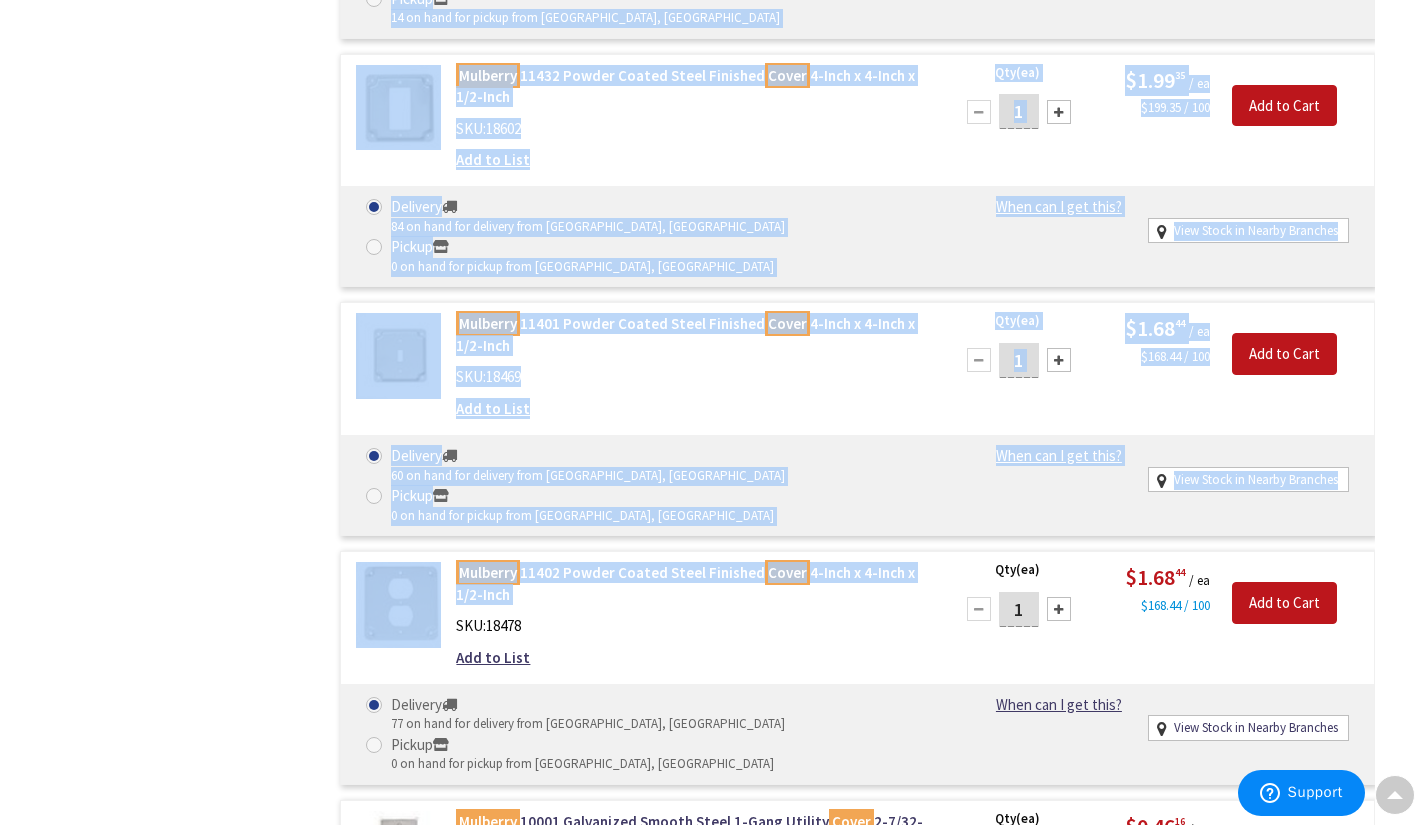 drag, startPoint x: 304, startPoint y: 403, endPoint x: 522, endPoint y: 421, distance: 218.74185 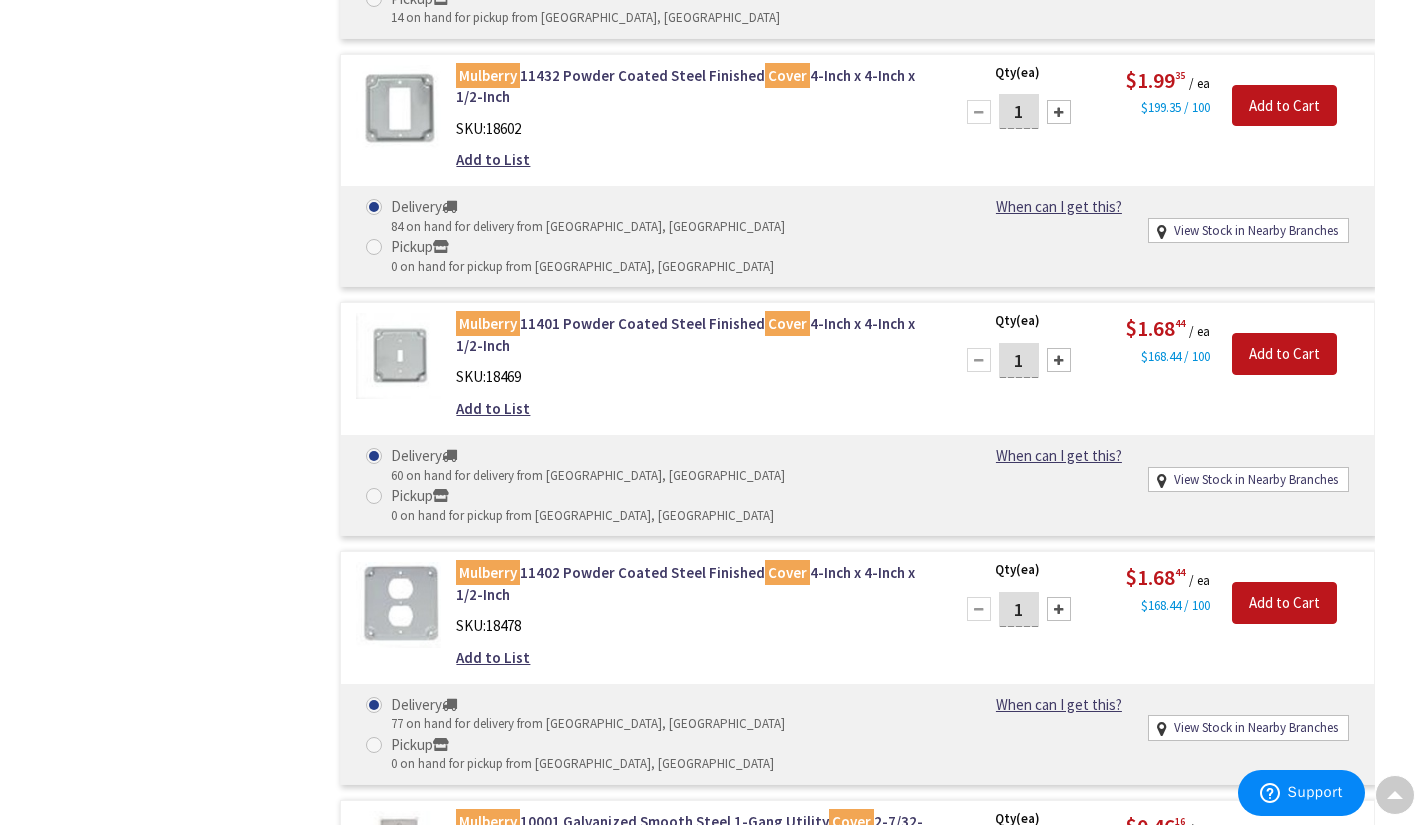 click on "Mulberry  11412 Powder Coated Steel Finished  Cover  4-Inch x 4-Inch x 1/2-Inch
SKU:  18512
Add to List
Qty  (ea)
1
Please select a quantity
$2.85 51" at bounding box center (837, 3013) 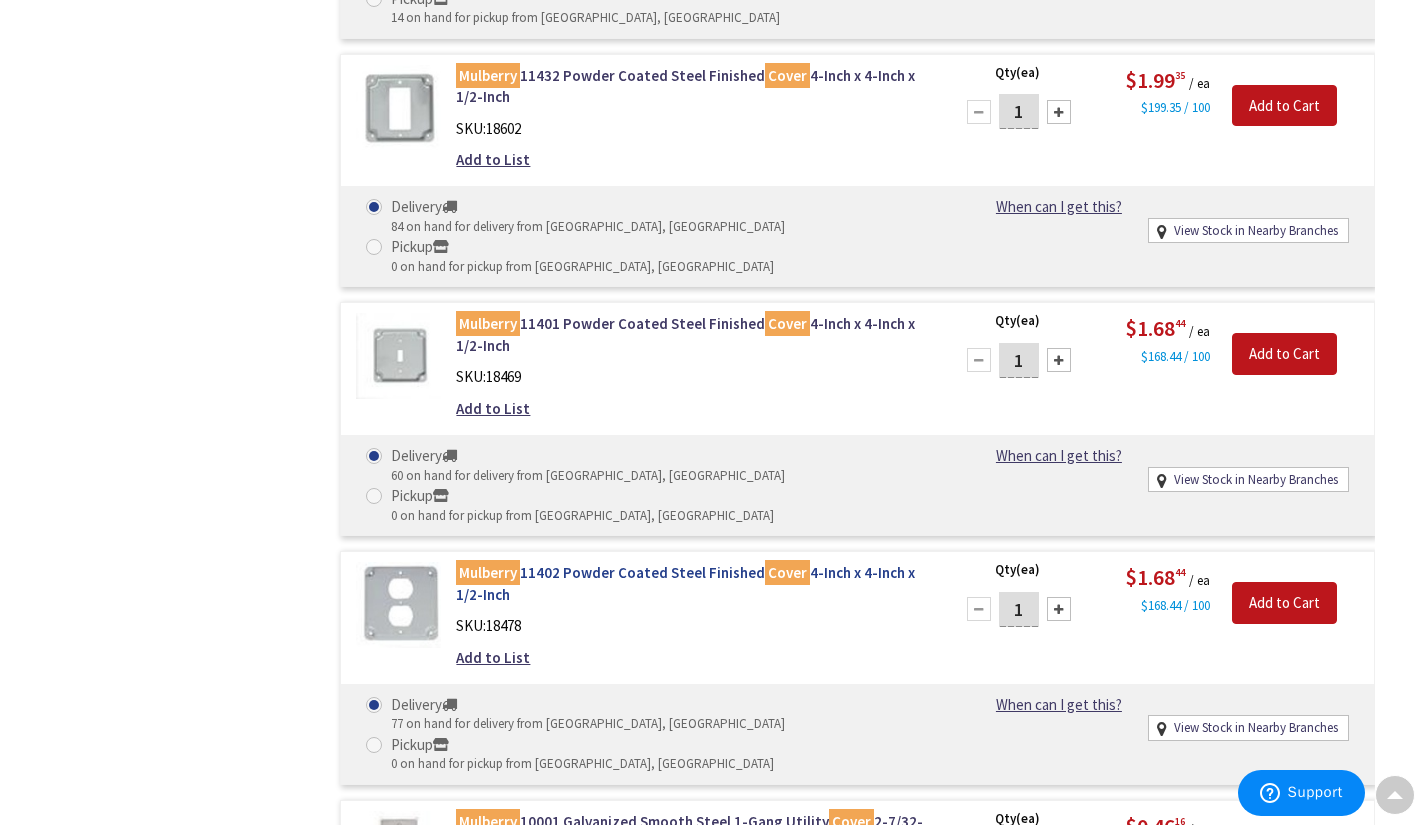 drag, startPoint x: 398, startPoint y: 383, endPoint x: 547, endPoint y: 430, distance: 156.237 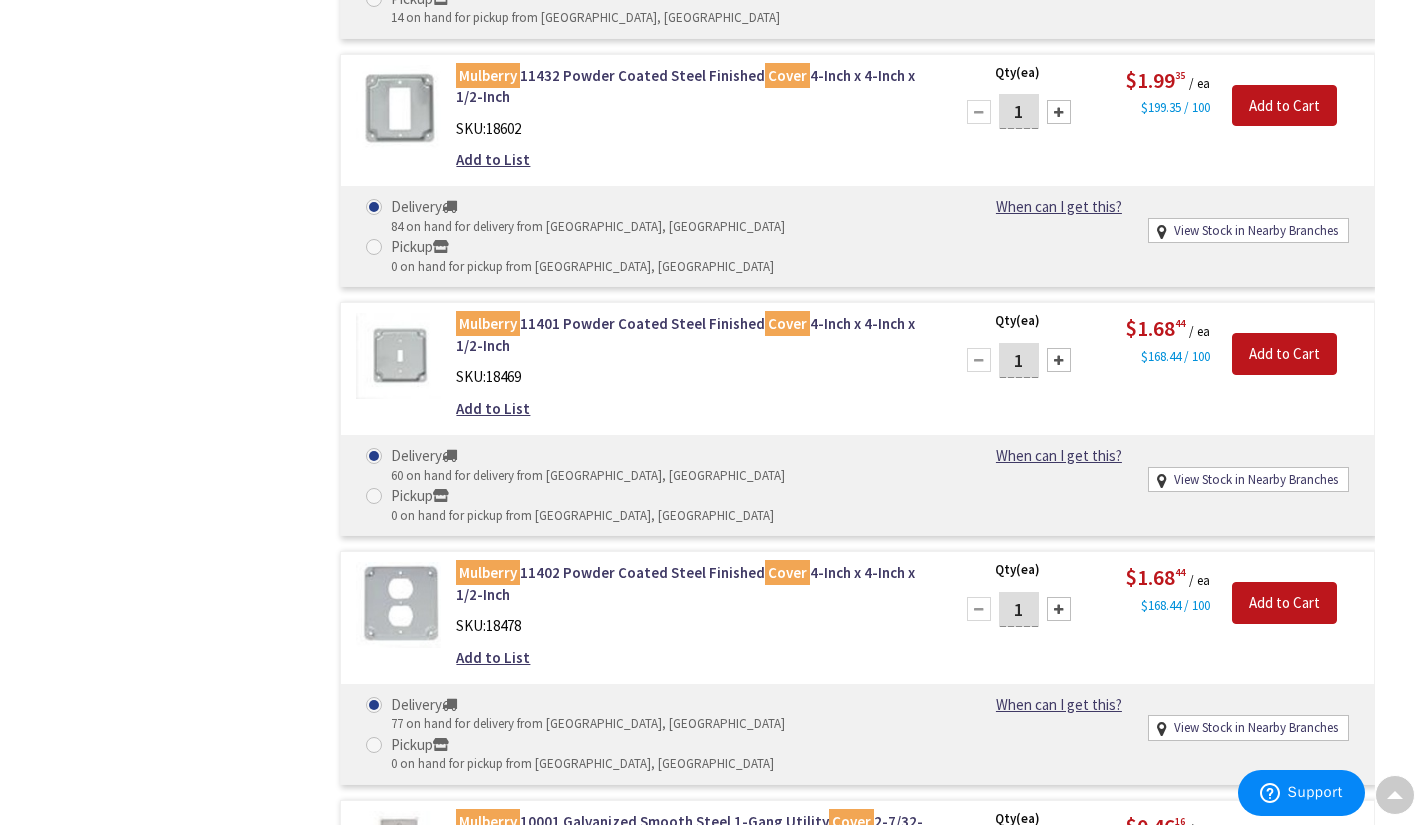 copy on "Mulberry  11402 Powder Coated Steel Finished  Cover  4-Inch x 4-Inch x 1/2-Inch" 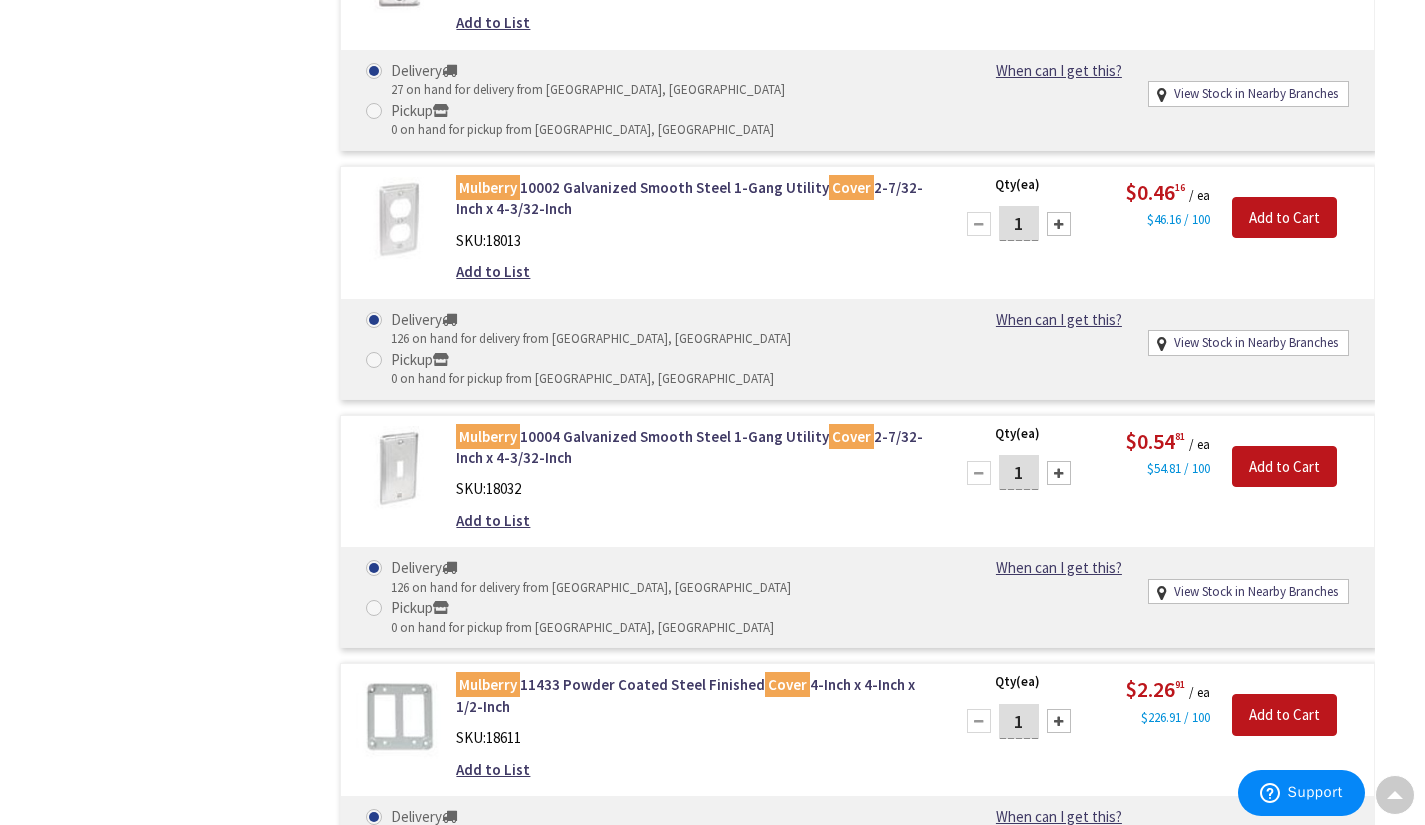 scroll, scrollTop: 2327, scrollLeft: 0, axis: vertical 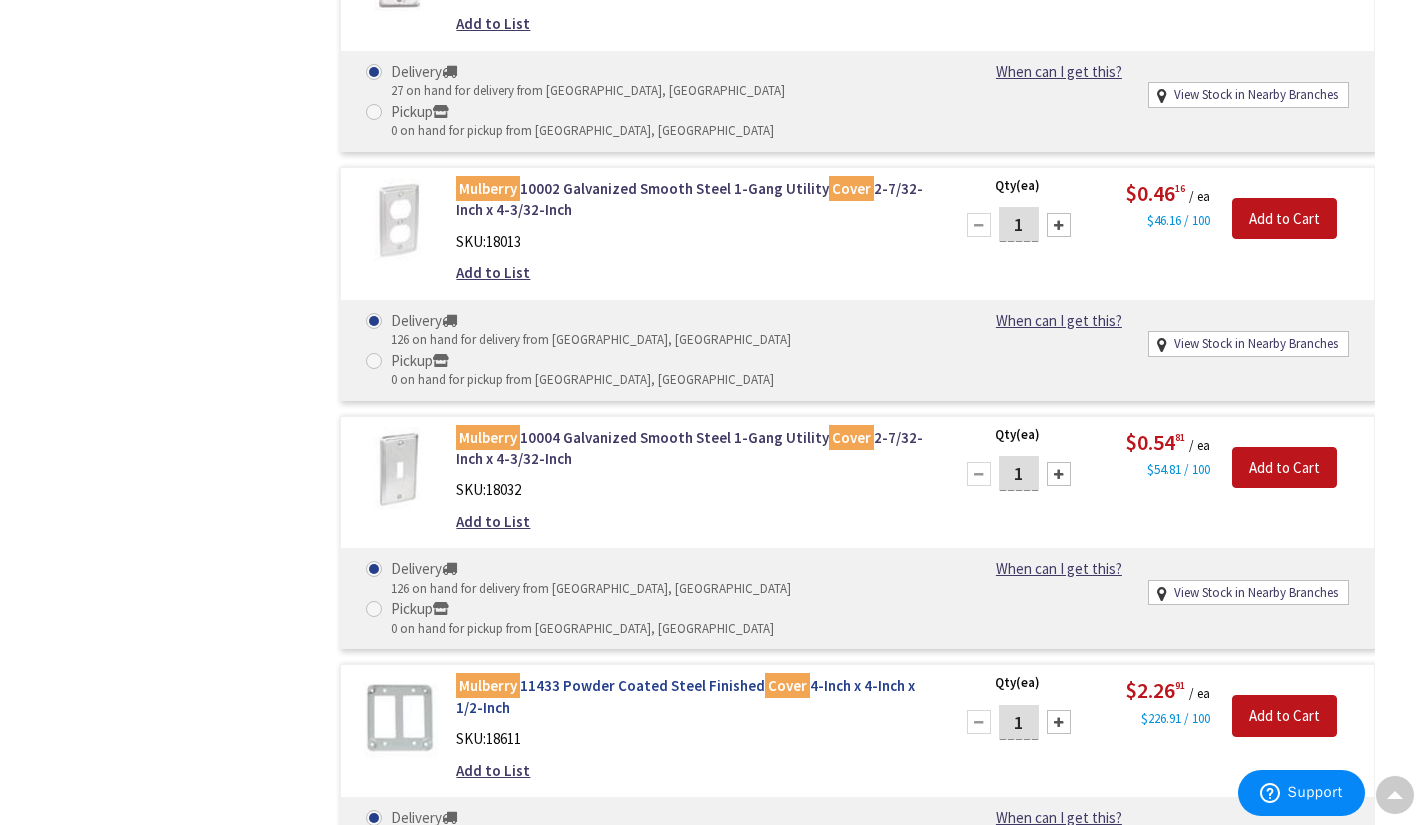 drag, startPoint x: 289, startPoint y: 361, endPoint x: 535, endPoint y: 409, distance: 250.63918 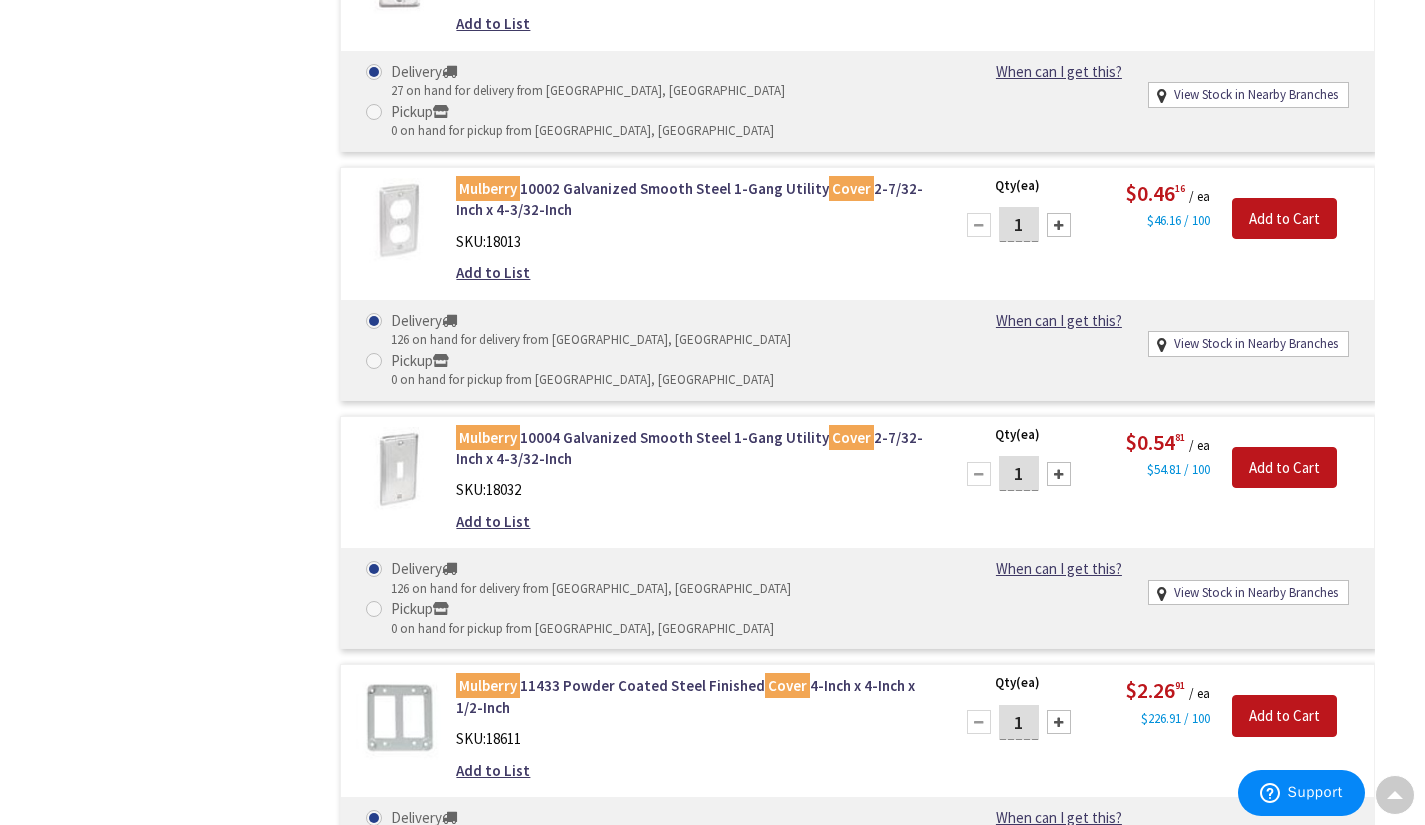 click on "Filters
88 items
Pickup Today
Norwich (0 mi)   (6)   New London (13.49 mi)   (6)   Old Saybrook (25.59 mi)   (6)   Manchester (26.99 mi)   (4)   Middletown (28.02 mi)   (5)   Hartford (31.34 mi)   (5)   Middletown (31.83 mi)   (49)   Guilford (34.66 mi)   (8)   New Britain (35.26 mi)   (5)   Windsor (36.31 mi)   (6)   Bristol (42.38 mi)   (8)   New Haven (45.12 mi)   (9)   Waterbury (49.08 mi)   (6)   Torrington (54.76 mi)   (7)   Stratford (59.72 mi)   (6)   Fairfield (64.84 mi)   (6)   Danbury (69.09 mi)   (6)   Norwalk (73 mi)   (8)   Stamford (81.75 mi)   (7)
close
Pickup Today
Category
Covers   (52)   Conduit Fitting Bodies   (19)   Duplex Receptacle Plates" at bounding box center [175, 2131] 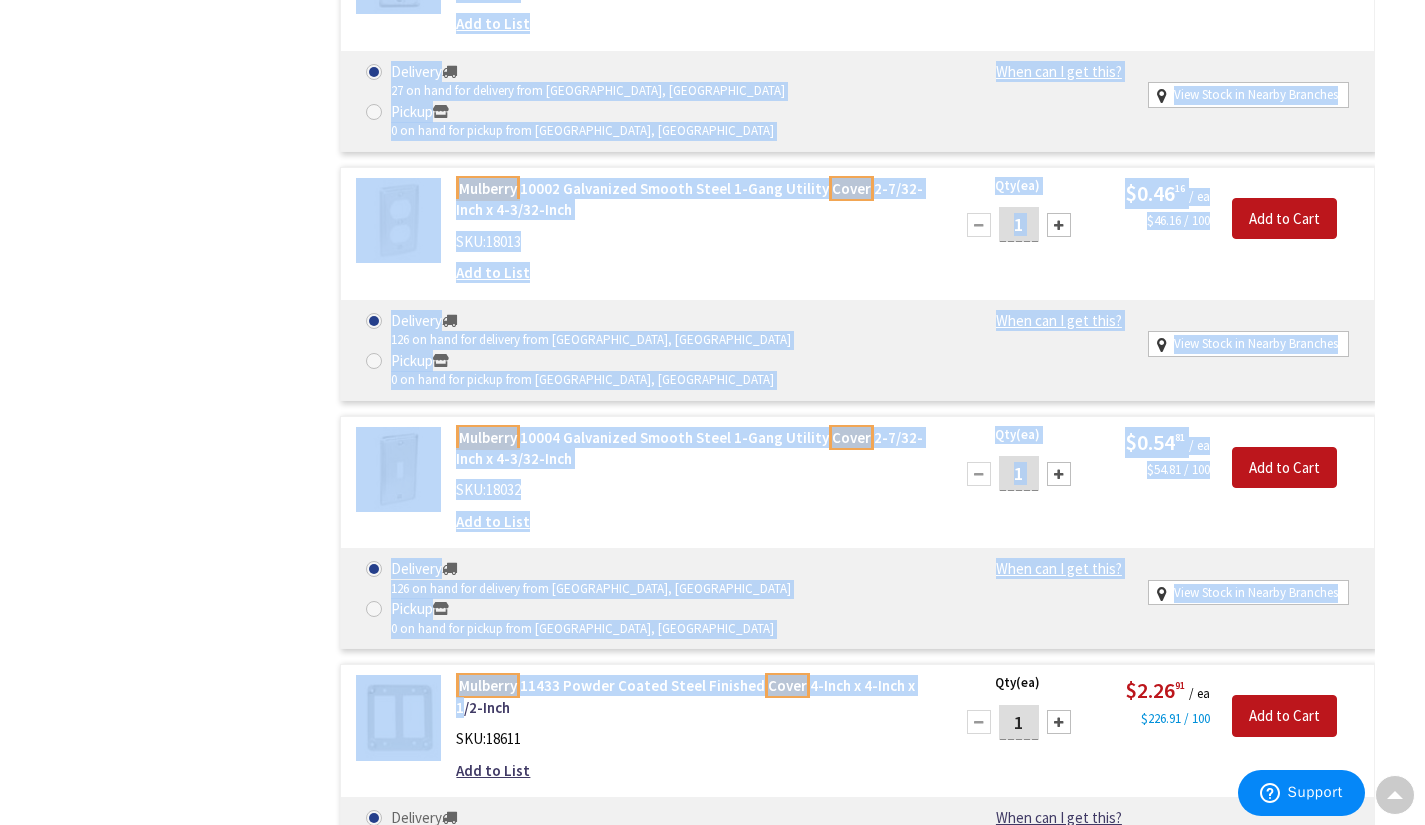 drag, startPoint x: 271, startPoint y: 392, endPoint x: 450, endPoint y: 399, distance: 179.13683 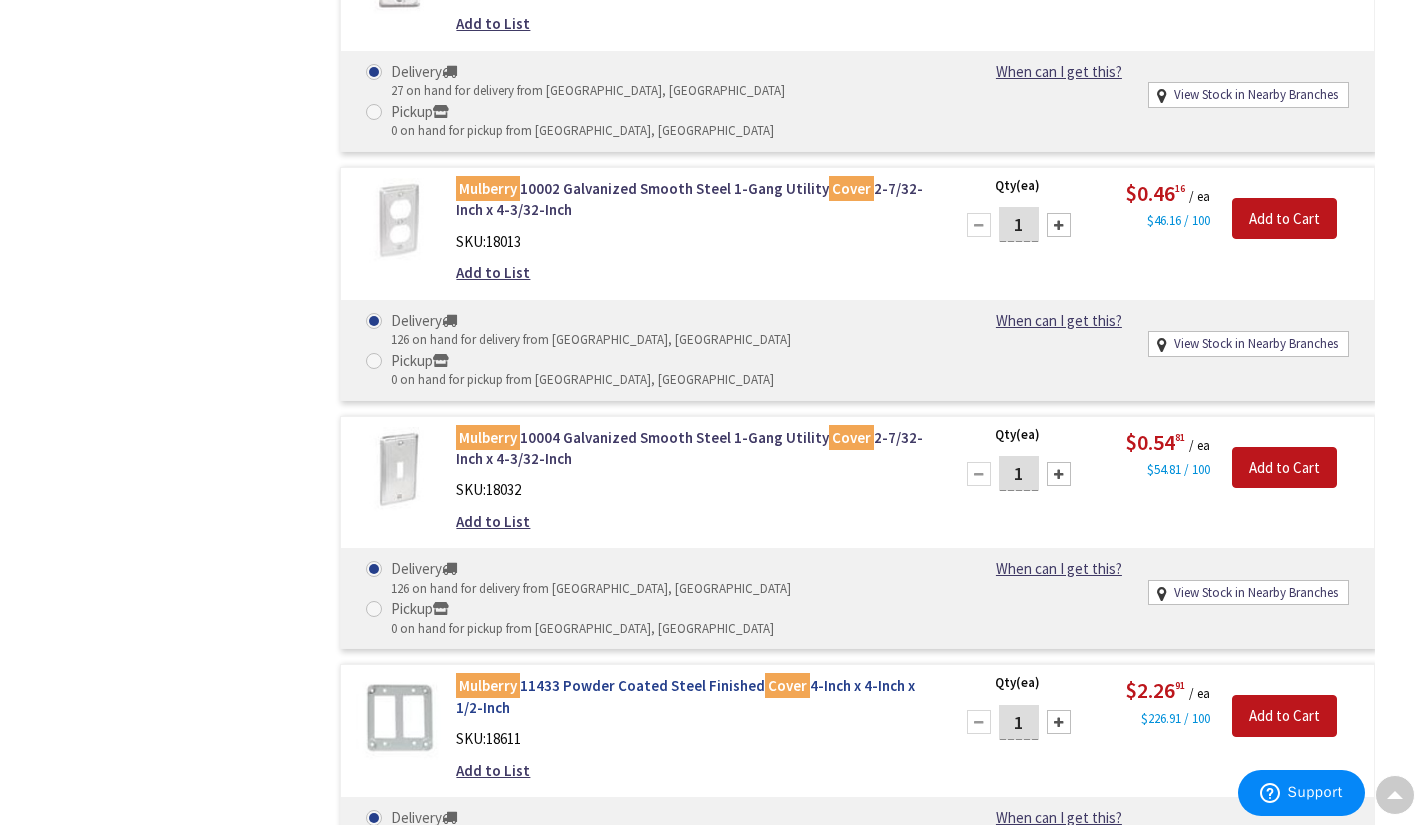 drag, startPoint x: 309, startPoint y: 365, endPoint x: 516, endPoint y: 398, distance: 209.61394 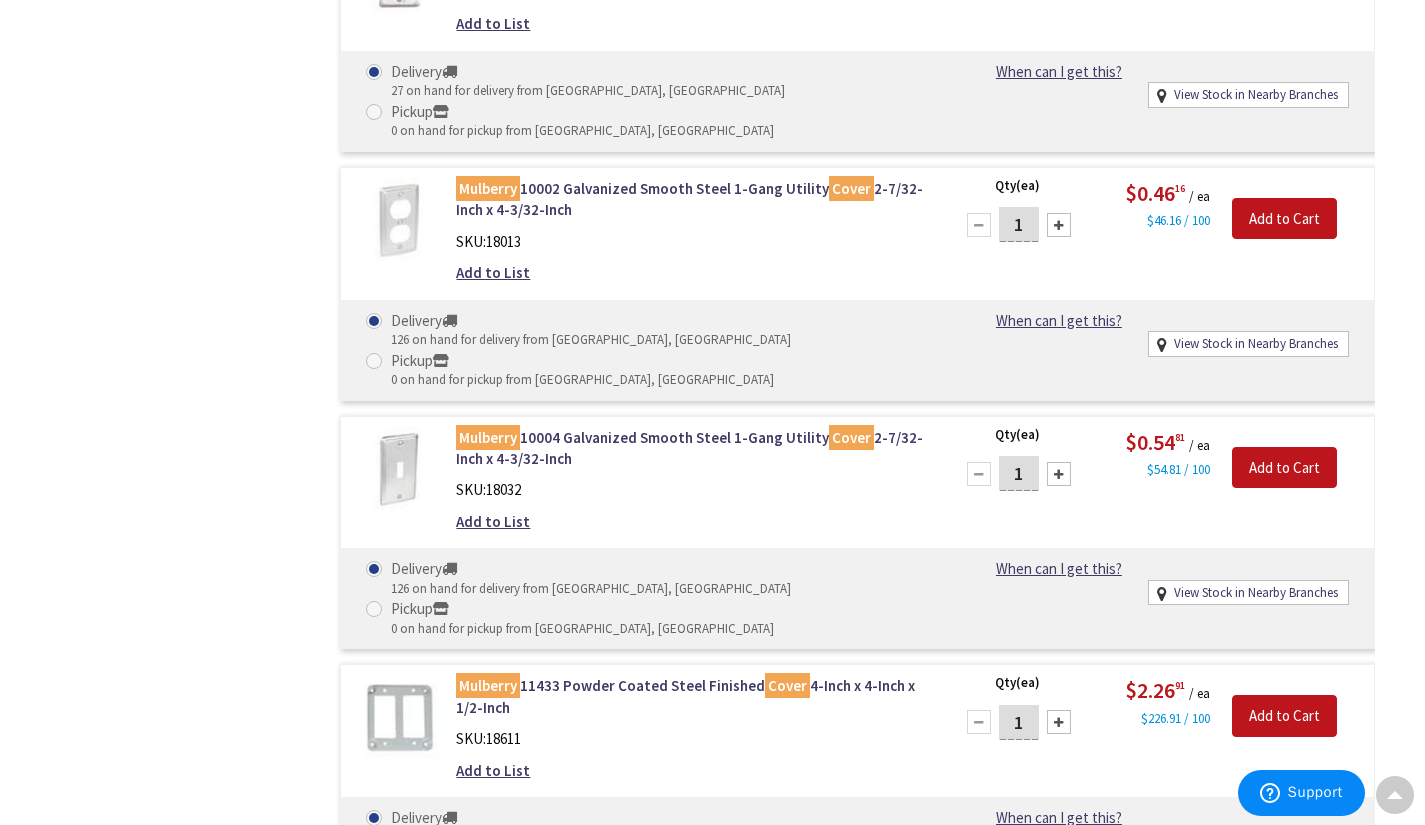 click on "Mulberry  11412 Powder Coated Steel Finished  Cover  4-Inch x 4-Inch x 1/2-Inch
SKU:  18512
Add to List
Qty  (ea)
1
Please select a quantity
$2.85 51" at bounding box center (837, 2131) 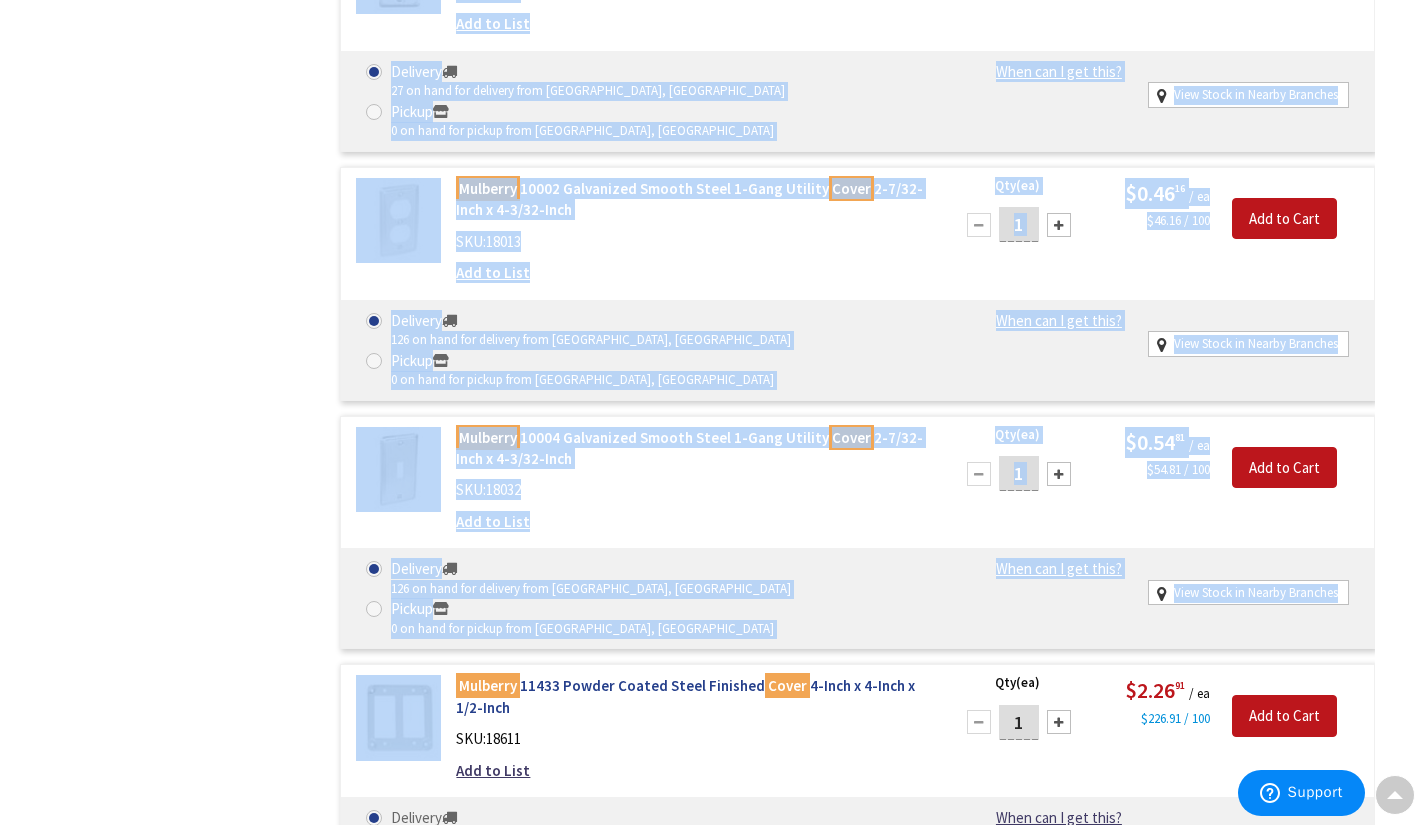 drag, startPoint x: 317, startPoint y: 372, endPoint x: 457, endPoint y: 373, distance: 140.00357 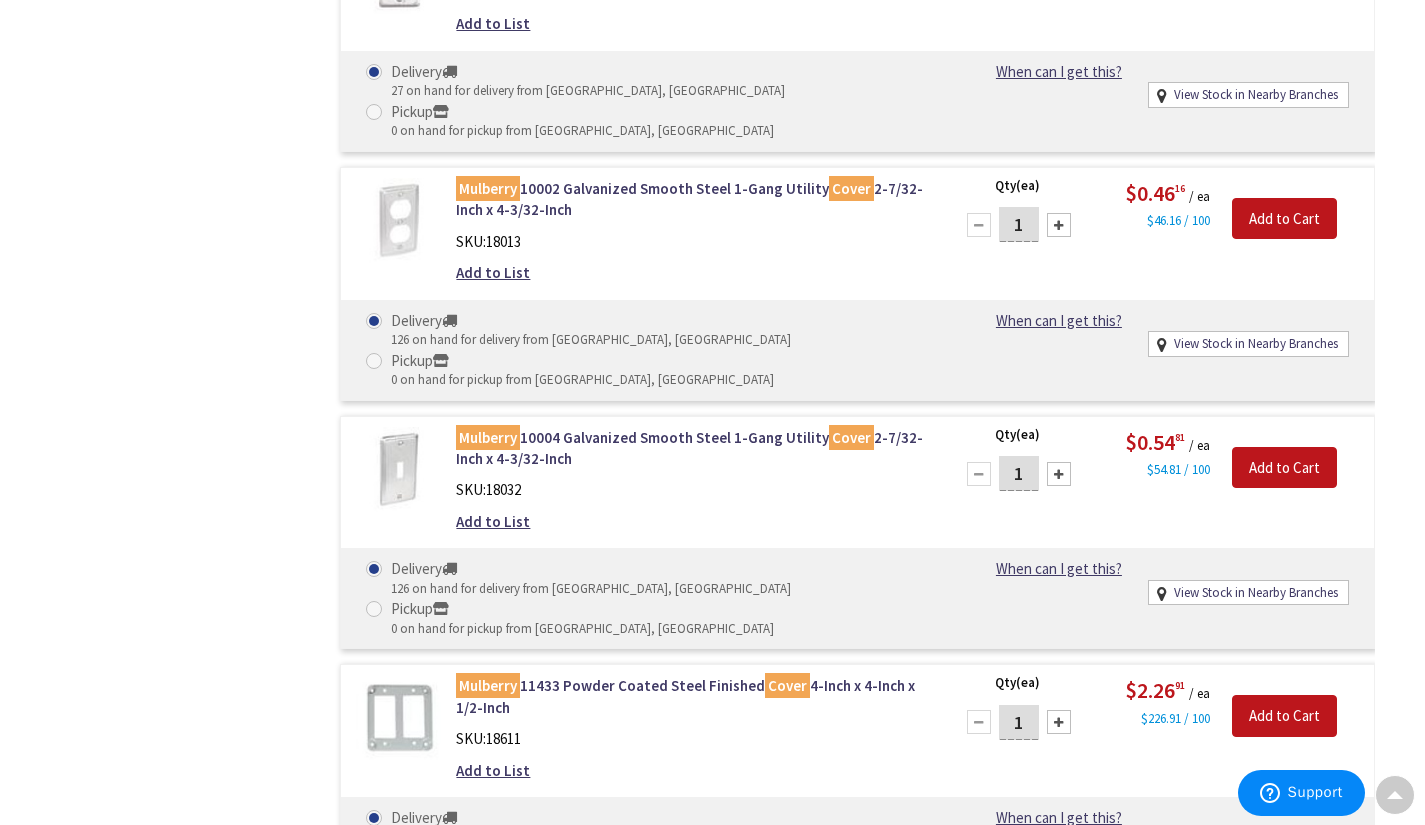 click on "Mulberry  11412 Powder Coated Steel Finished  Cover  4-Inch x 4-Inch x 1/2-Inch
SKU:  18512
Add to List
Qty  (ea)
1
Please select a quantity
$2.85 51" at bounding box center (837, 2131) 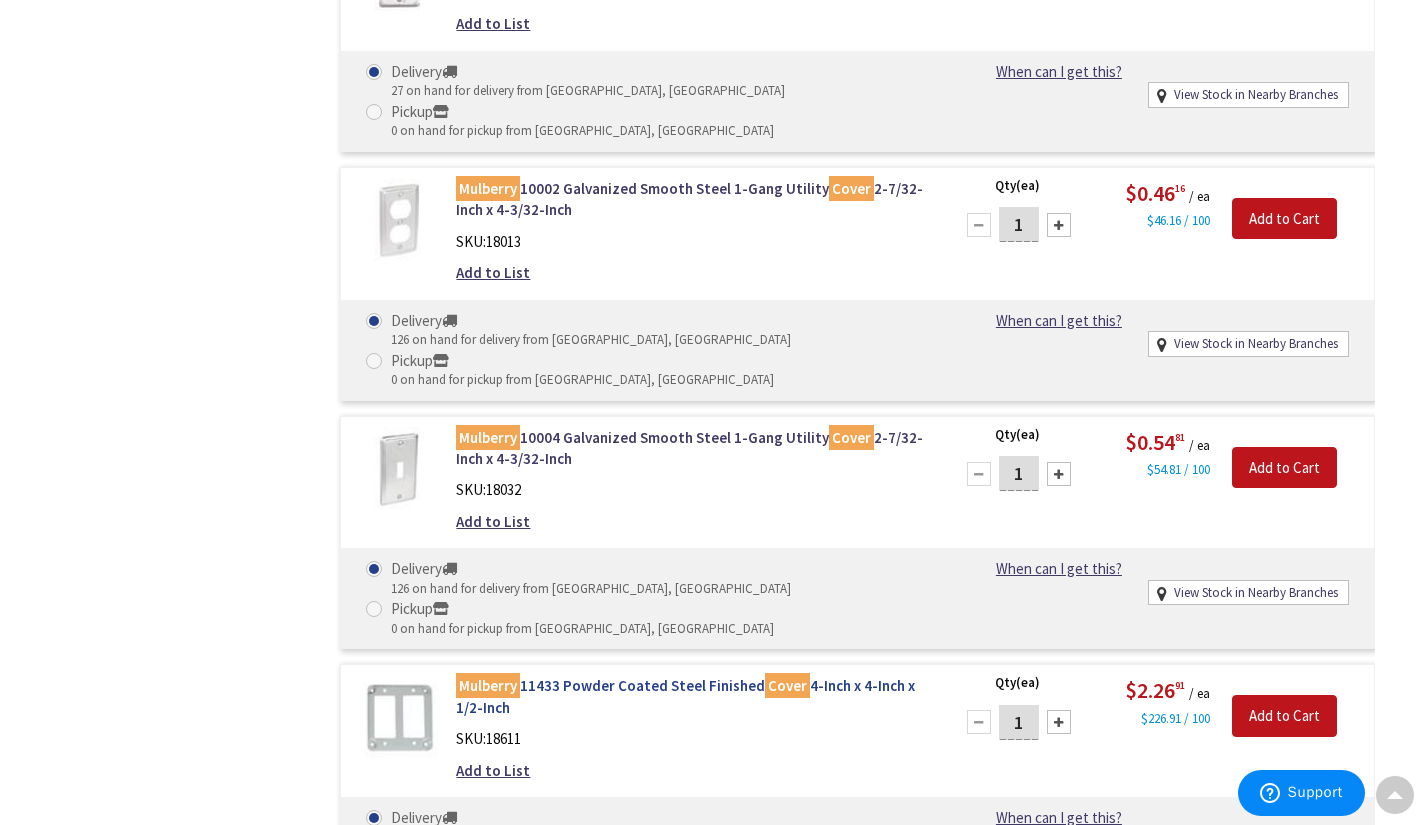 drag, startPoint x: 422, startPoint y: 365, endPoint x: 535, endPoint y: 394, distance: 116.6619 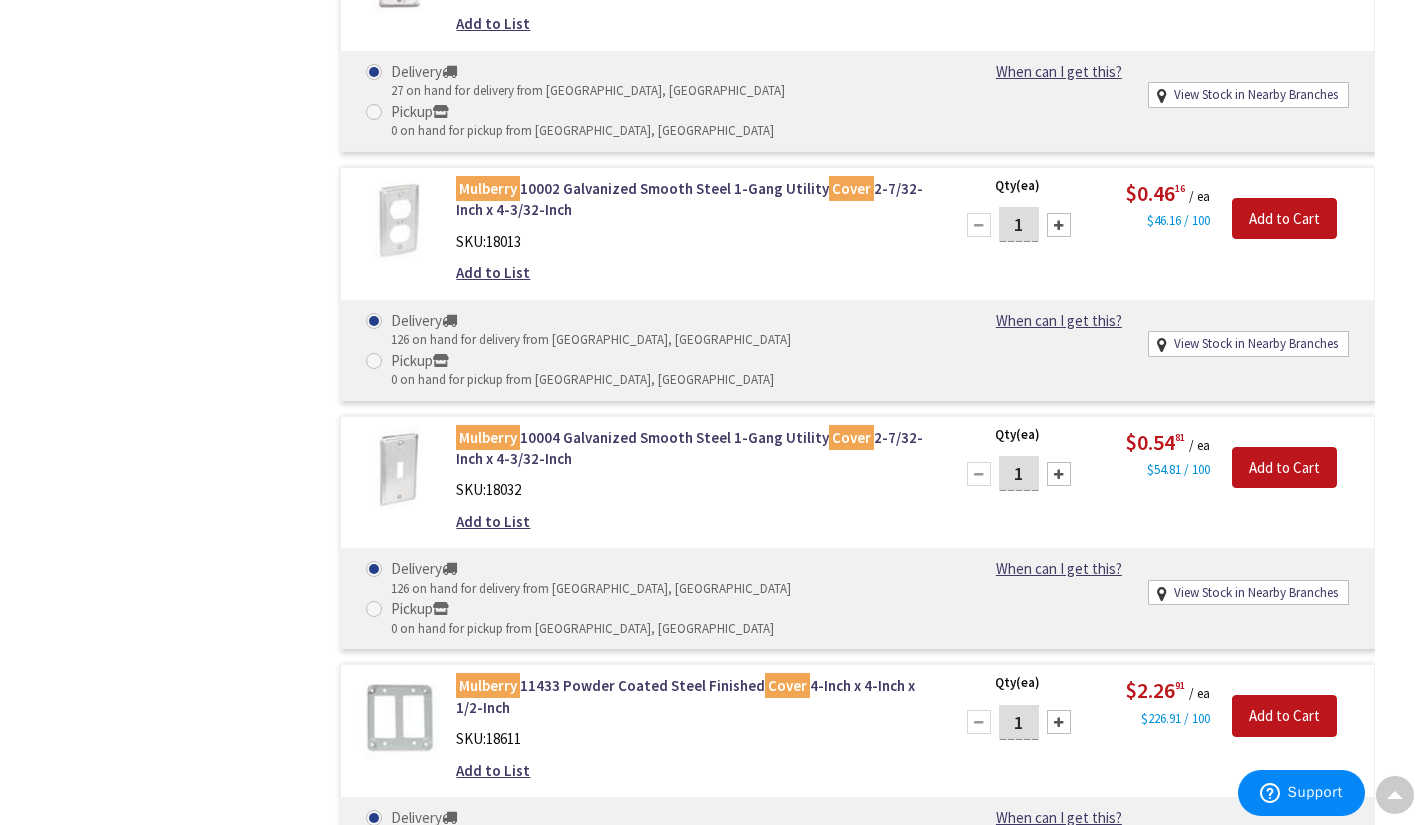 drag, startPoint x: 381, startPoint y: 579, endPoint x: 513, endPoint y: 607, distance: 134.93703 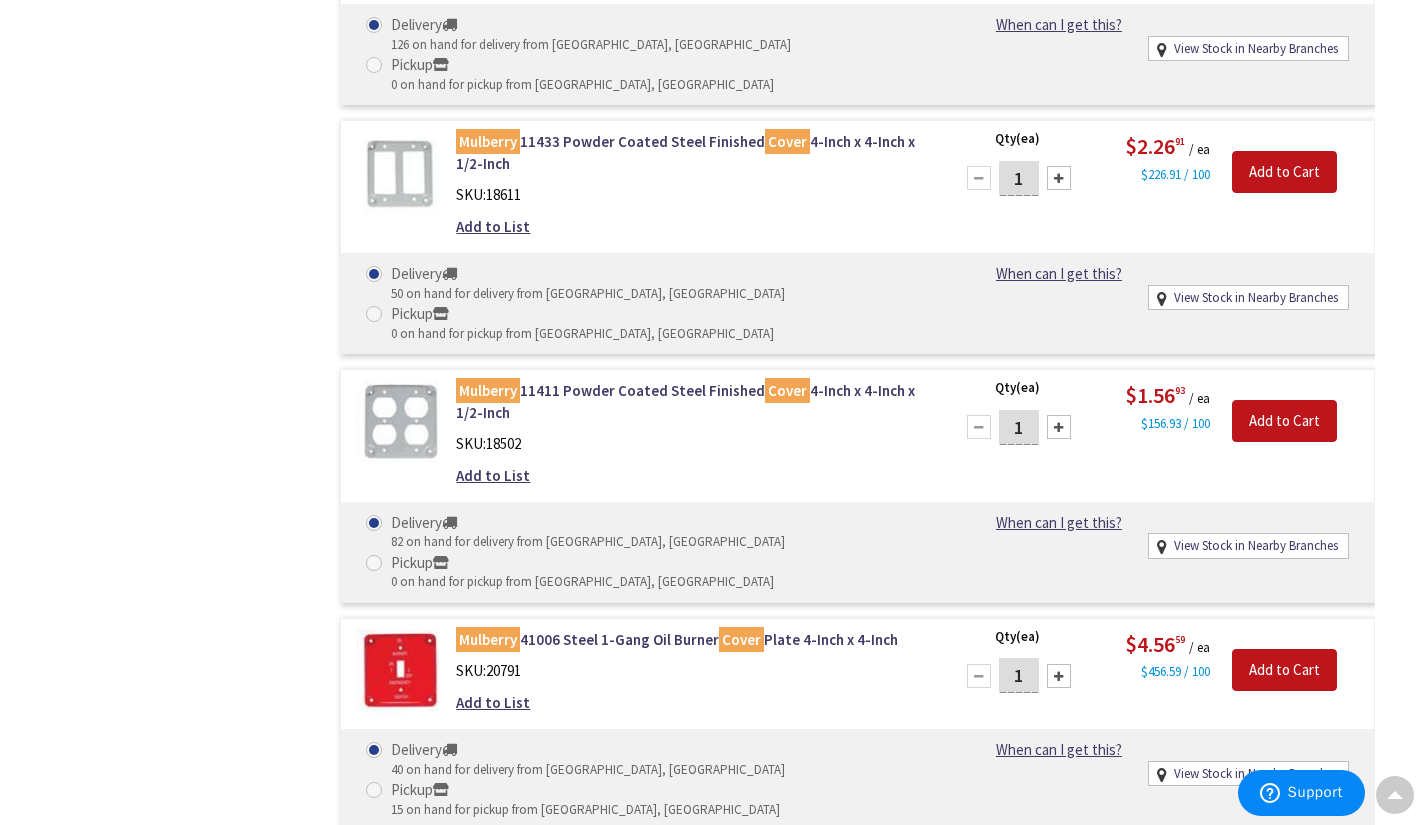 scroll, scrollTop: 2869, scrollLeft: 0, axis: vertical 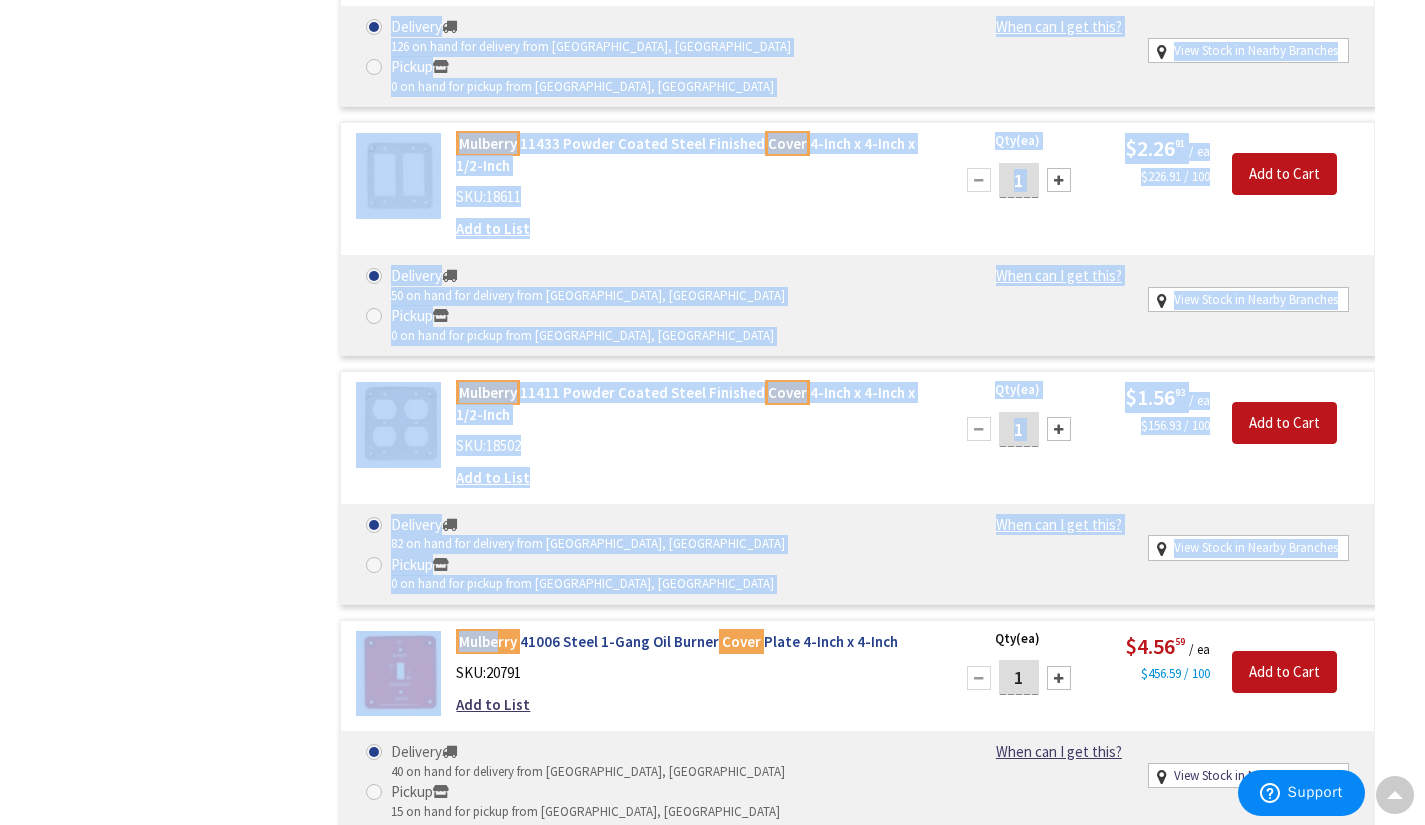 drag, startPoint x: 267, startPoint y: 256, endPoint x: 498, endPoint y: 275, distance: 231.78008 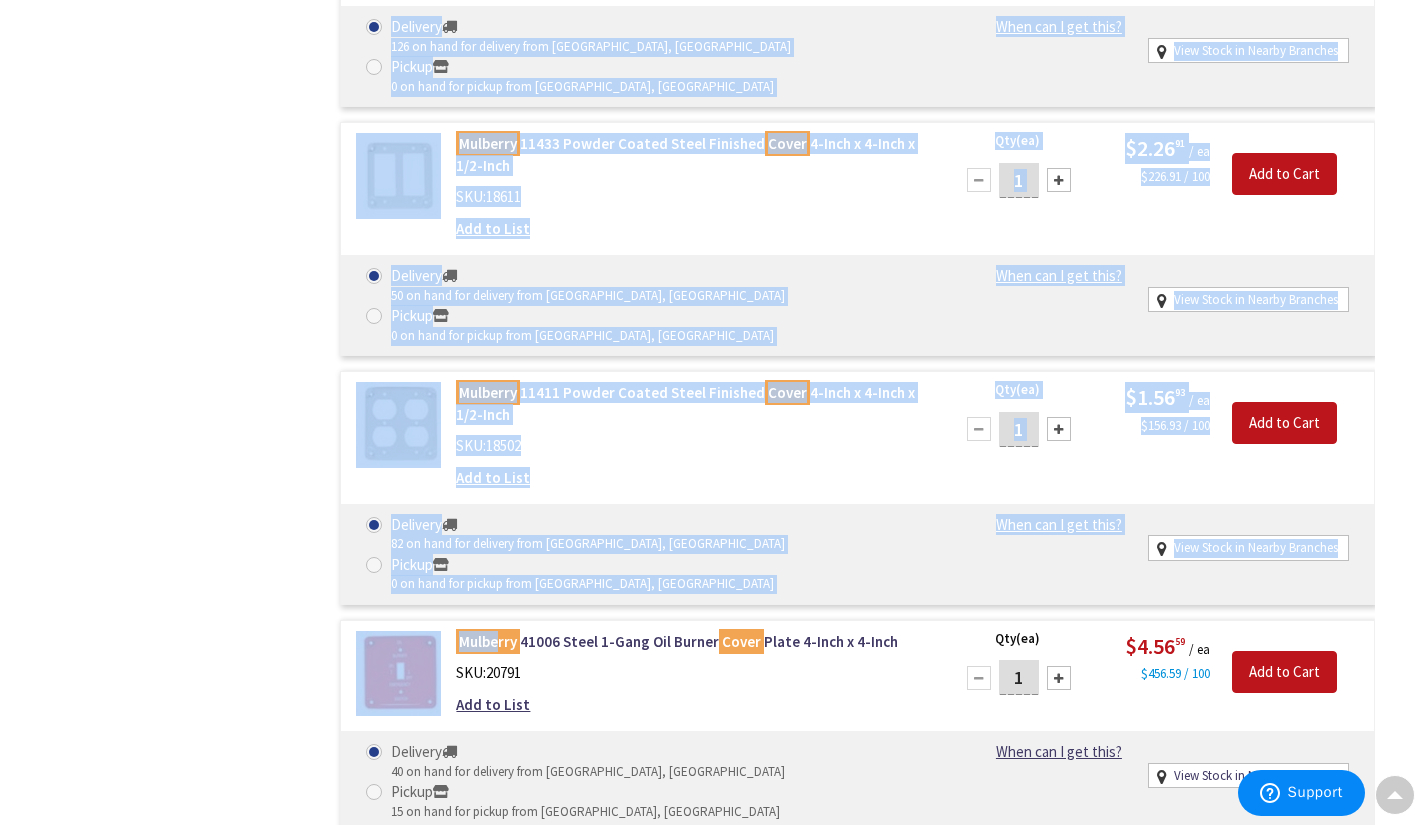 click on "Filters
88 items
Pickup Today
Norwich (0 mi)   (6)   New London (13.49 mi)   (6)   Old Saybrook (25.59 mi)   (6)   Manchester (26.99 mi)   (4)   Middletown (28.02 mi)   (5)   Hartford (31.34 mi)   (5)   Middletown (31.83 mi)   (49)   Guilford (34.66 mi)   (8)   New Britain (35.26 mi)   (5)   Windsor (36.31 mi)   (6)   Bristol (42.38 mi)   (8)   New Haven (45.12 mi)   (9)   Waterbury (49.08 mi)   (6)   Torrington (54.76 mi)   (7)   Stratford (59.72 mi)   (6)   Fairfield (64.84 mi)   (6)   Danbury (69.09 mi)   (6)   Norwalk (73 mi)   (8)   Stamford (81.75 mi)   (7)
close
Pickup Today
Category
Covers   (52)   Conduit Fitting Bodies   (19)   Duplex Receptacle Plates" at bounding box center [175, 1589] 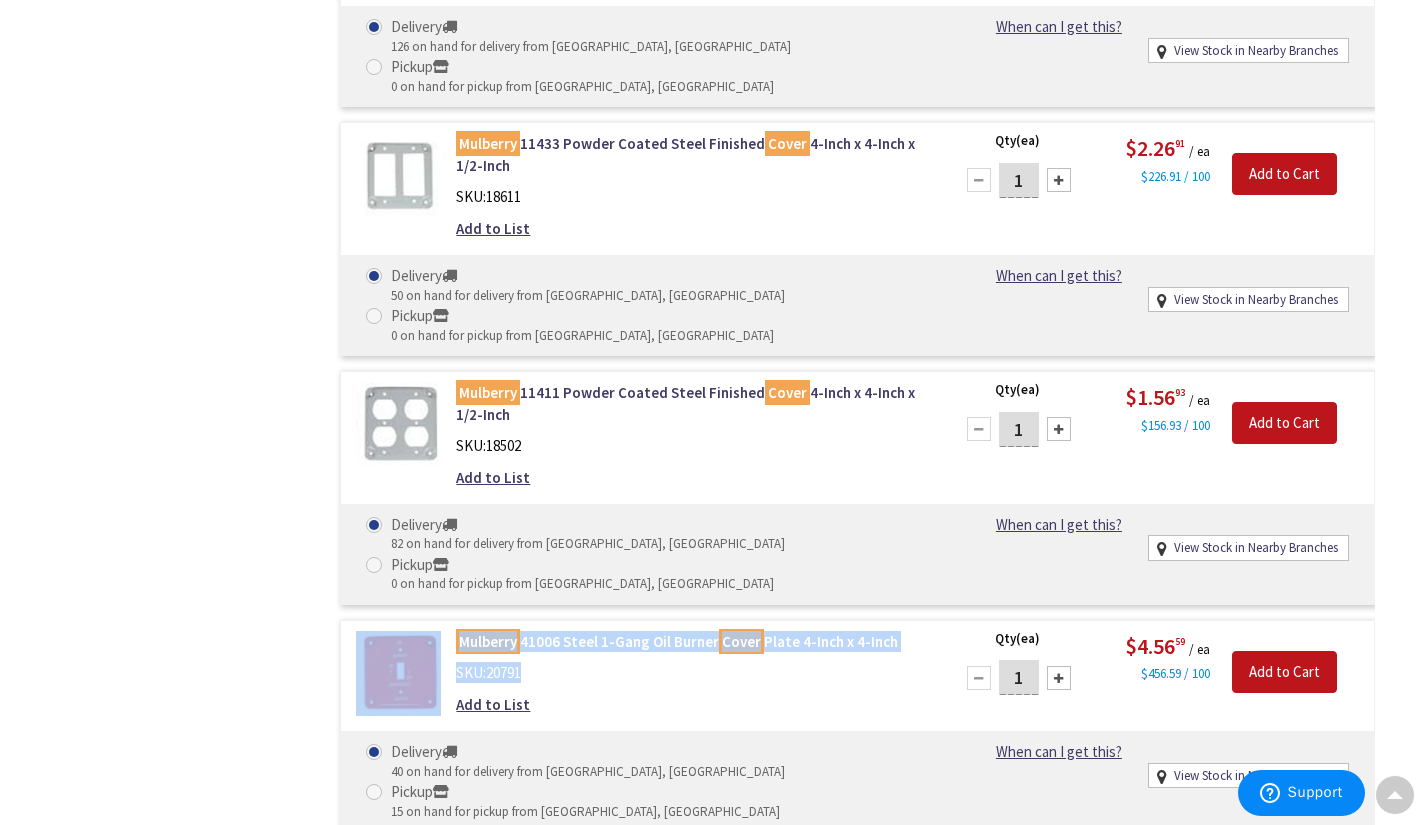 drag, startPoint x: 376, startPoint y: 255, endPoint x: 591, endPoint y: 298, distance: 219.25784 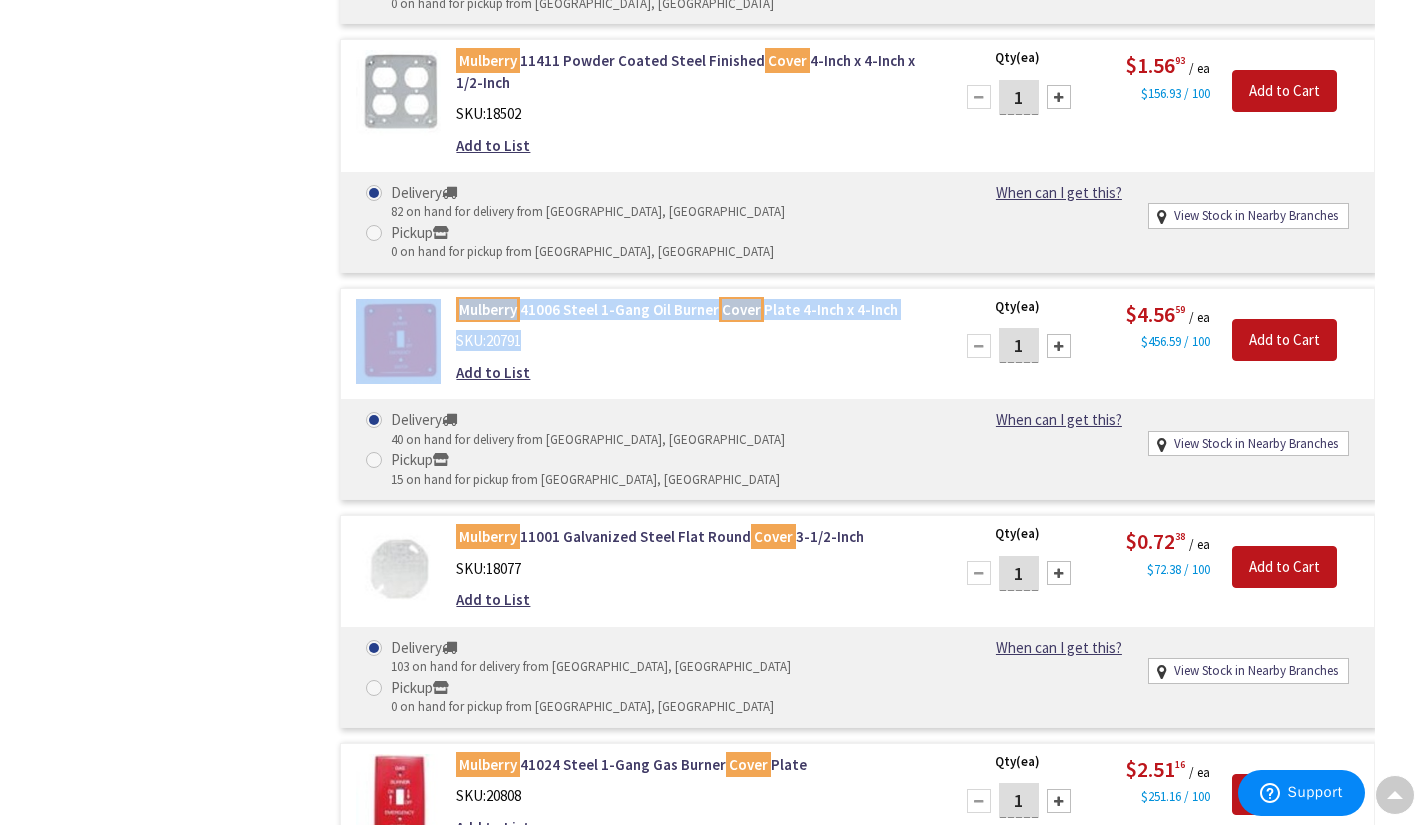 scroll, scrollTop: 3374, scrollLeft: 0, axis: vertical 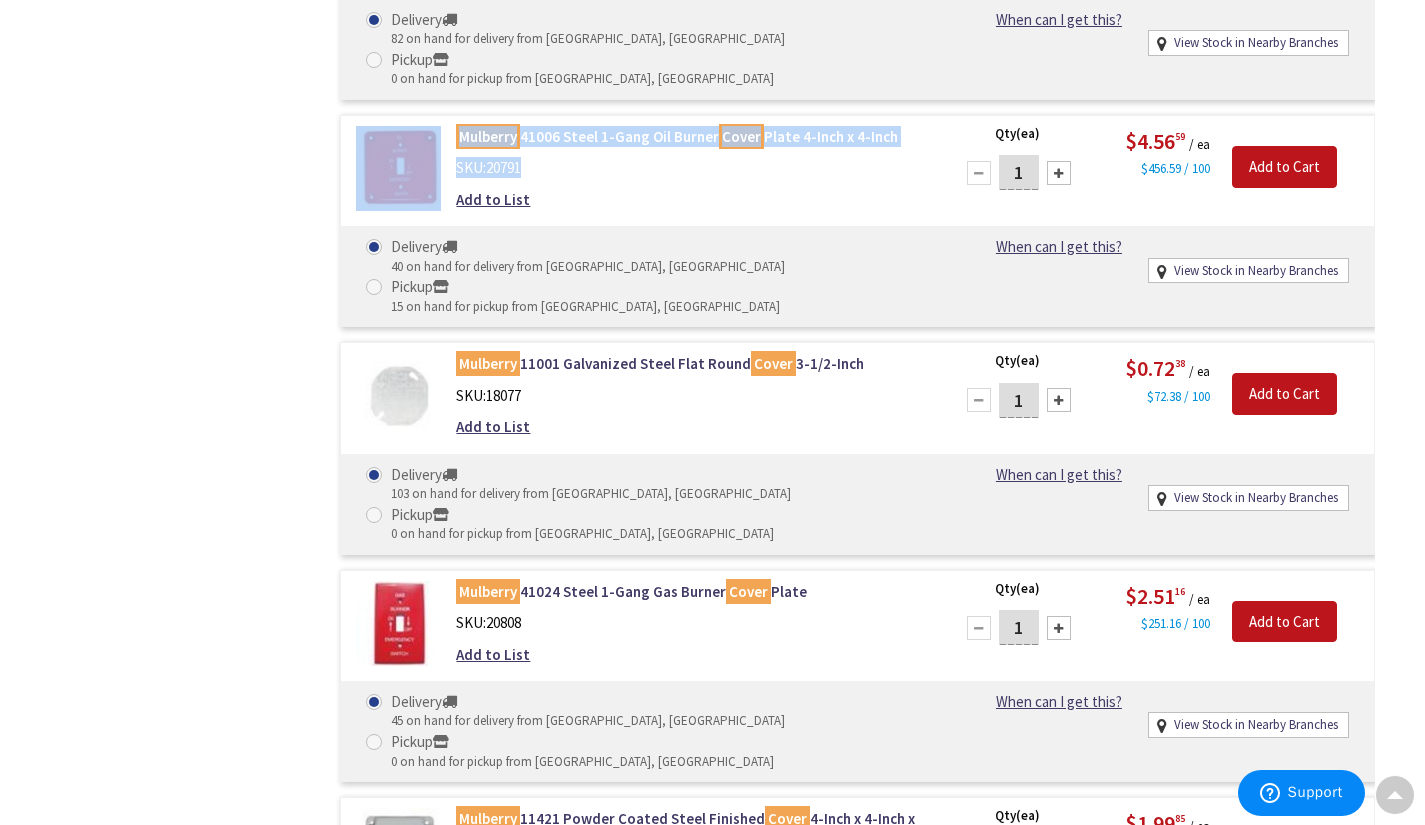 drag, startPoint x: 288, startPoint y: 547, endPoint x: 513, endPoint y: 573, distance: 226.49724 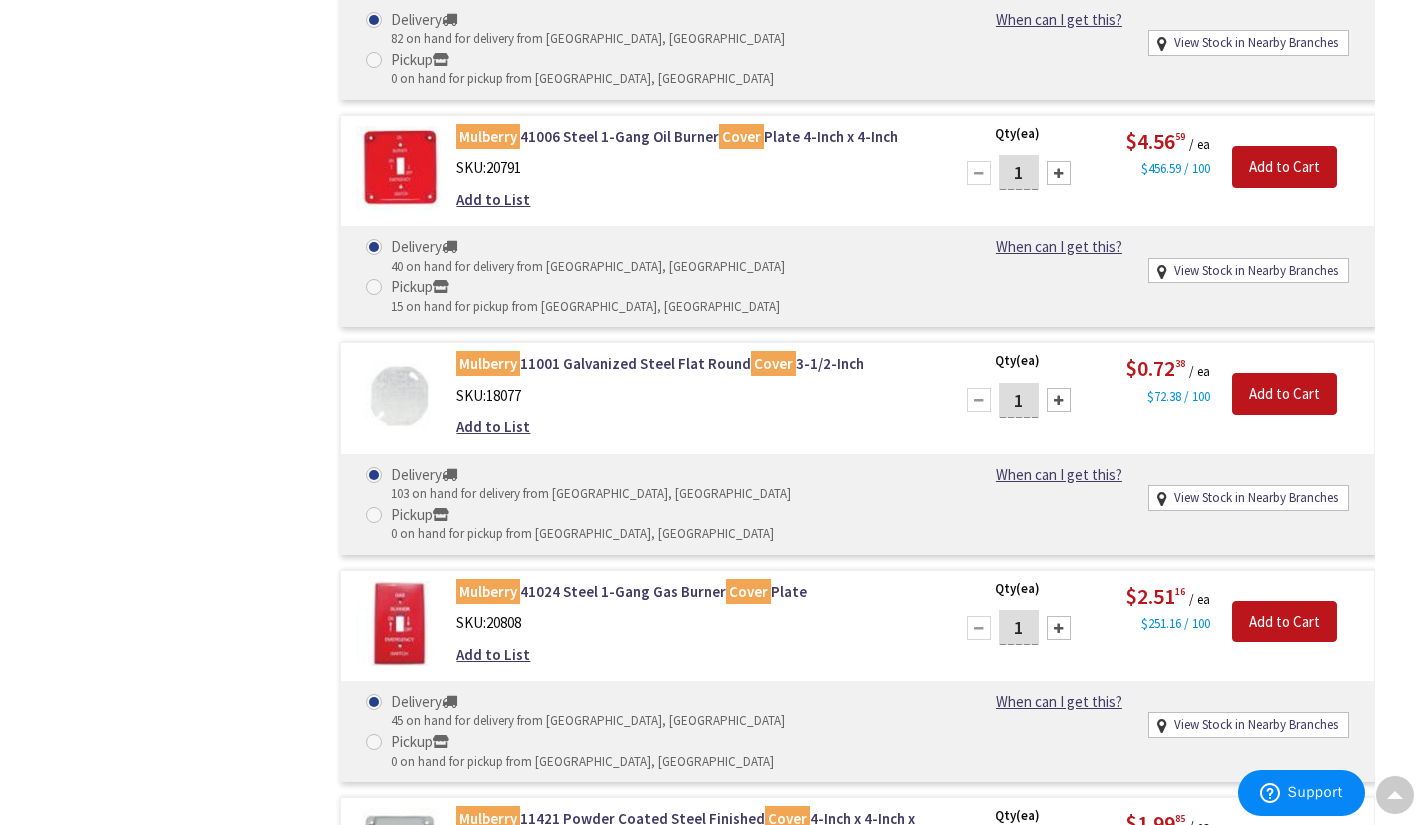 drag, startPoint x: 358, startPoint y: 544, endPoint x: 534, endPoint y: 589, distance: 181.66177 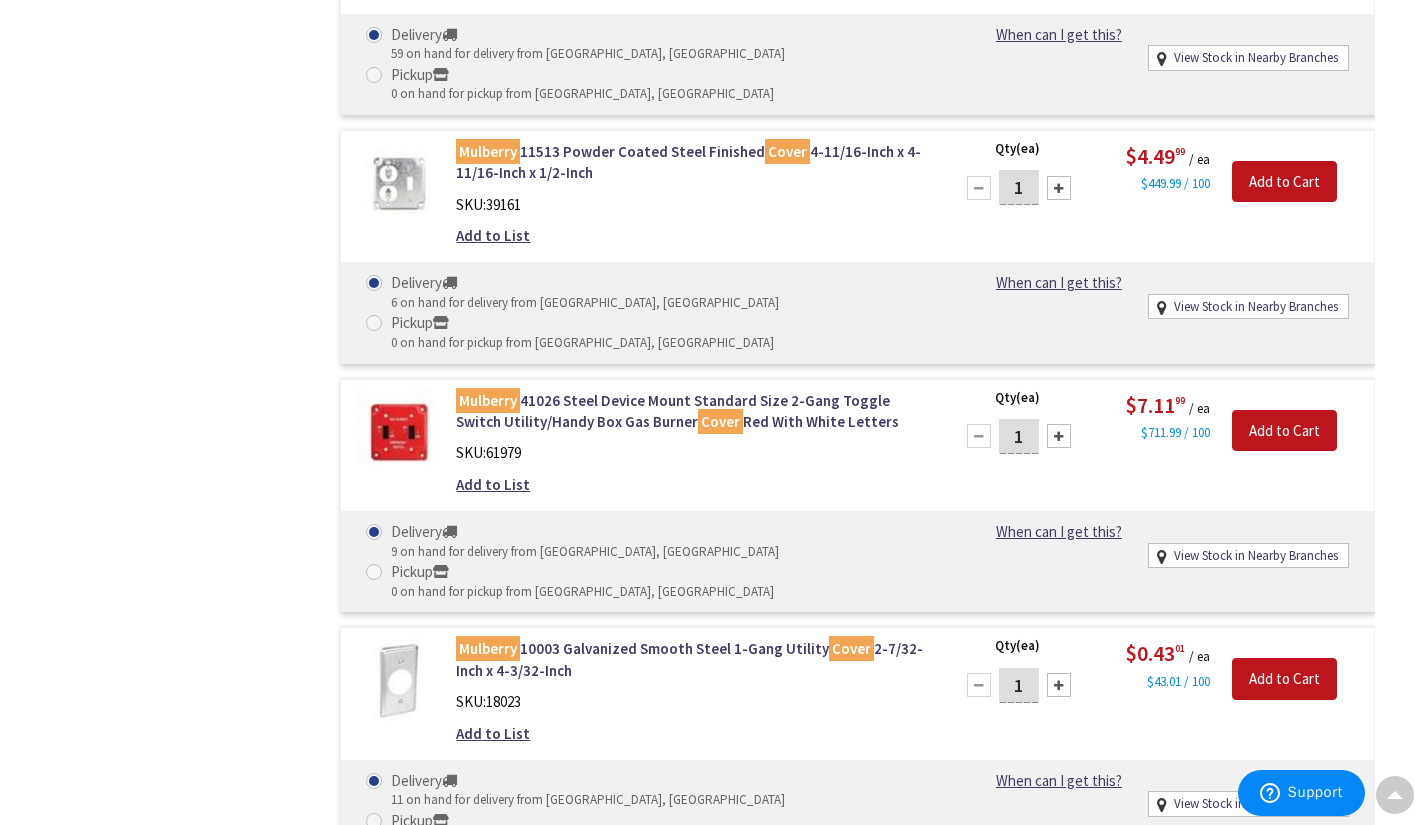 scroll, scrollTop: 4533, scrollLeft: 0, axis: vertical 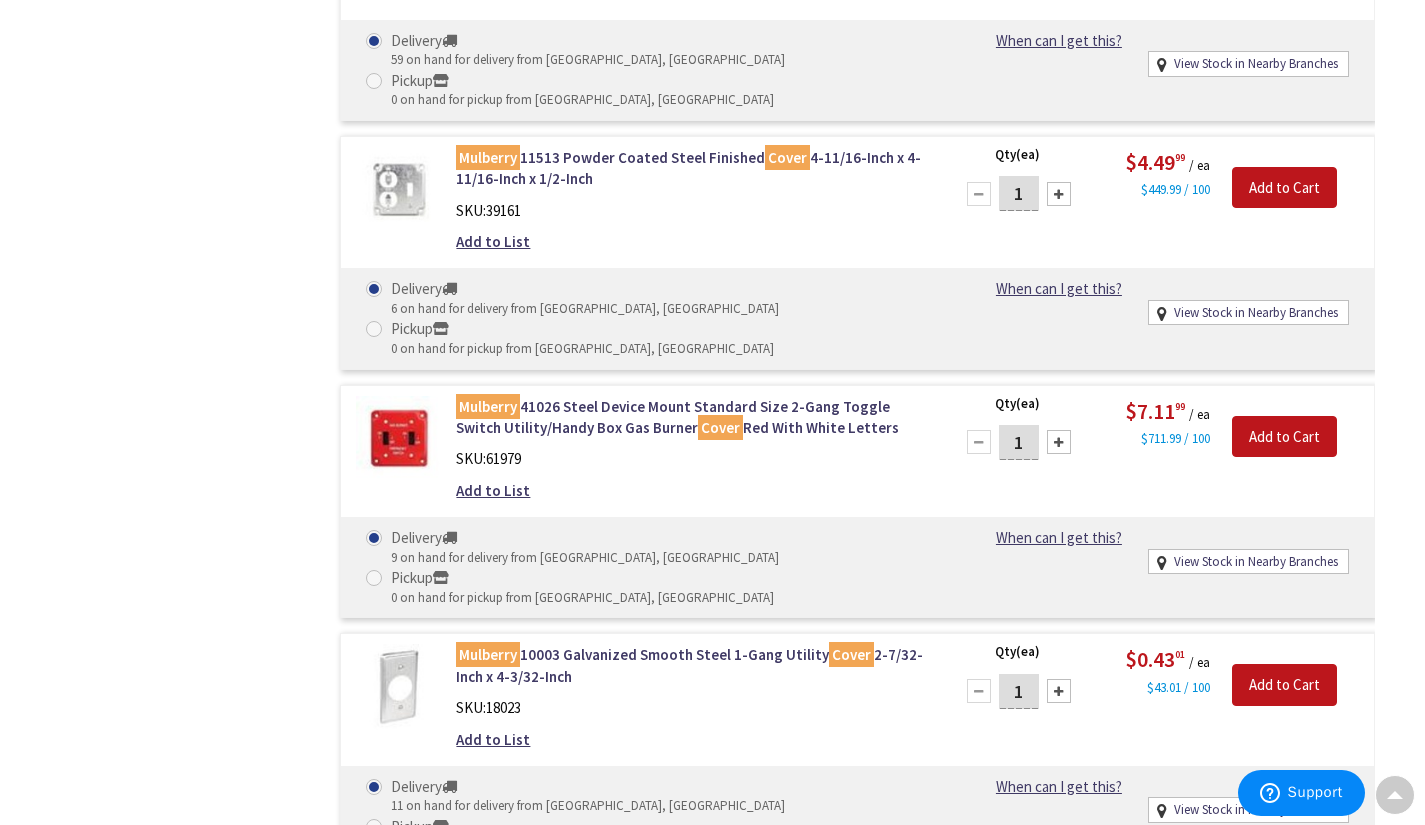 drag, startPoint x: 411, startPoint y: 237, endPoint x: 557, endPoint y: 285, distance: 153.68799 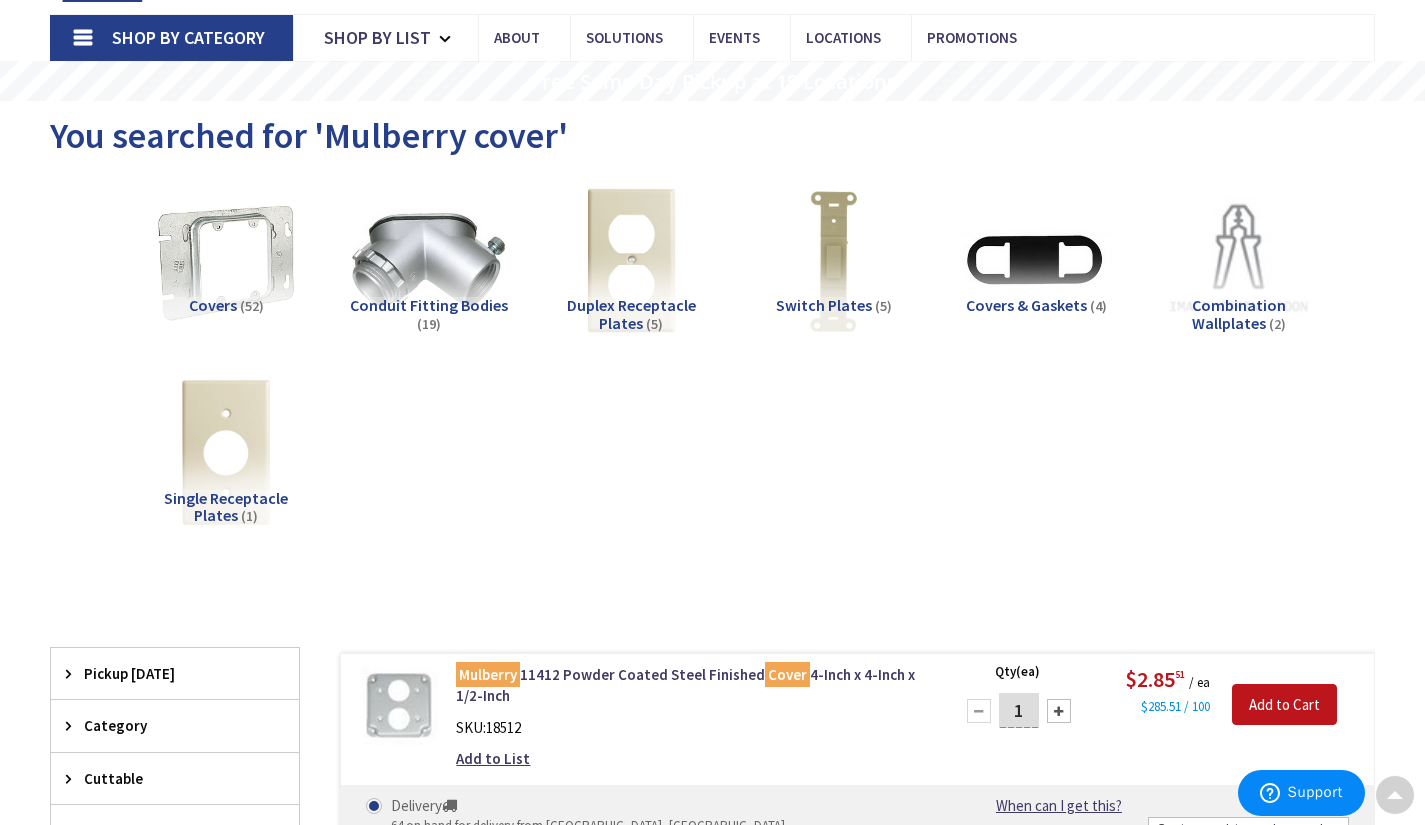 scroll, scrollTop: 0, scrollLeft: 0, axis: both 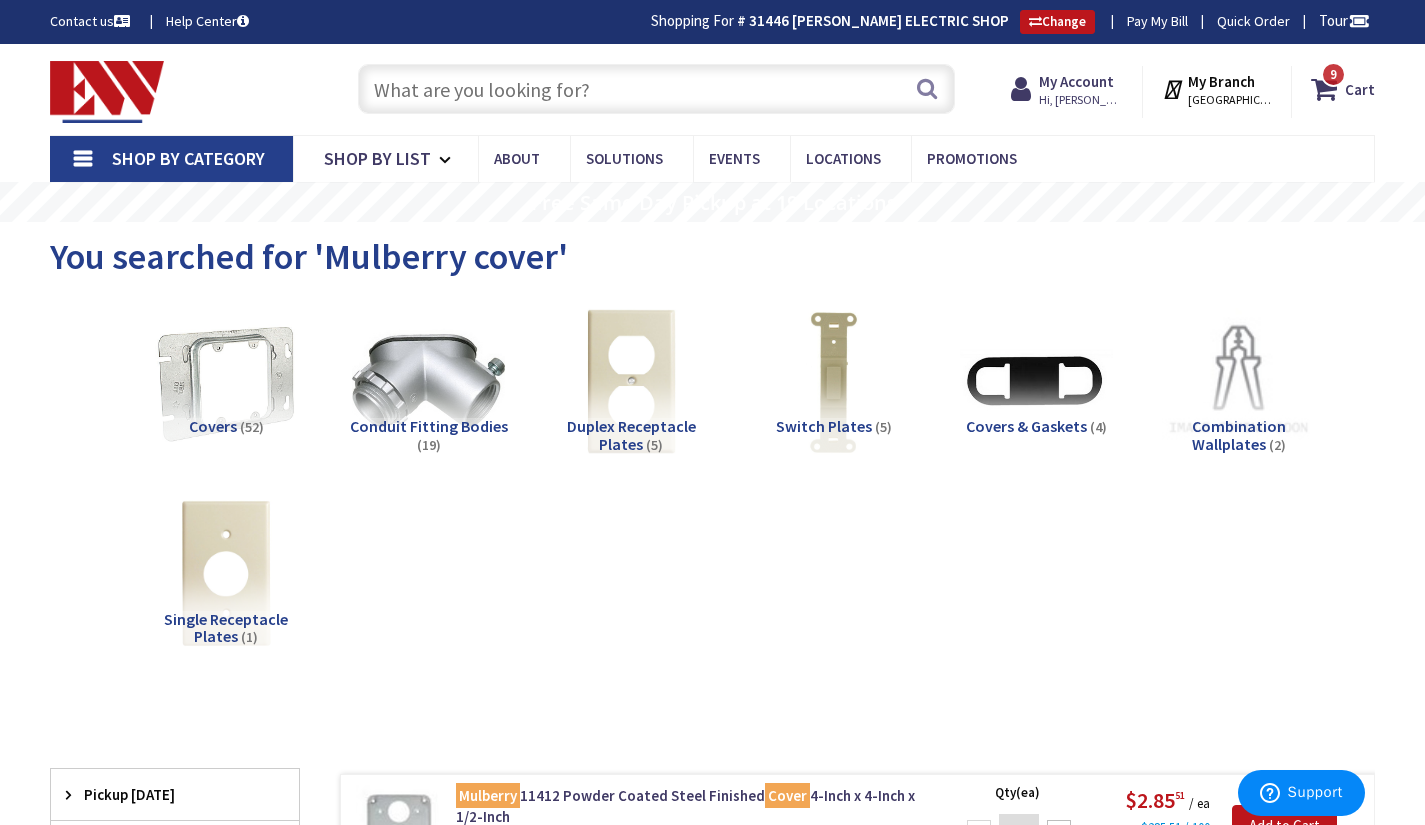 click at bounding box center (656, 89) 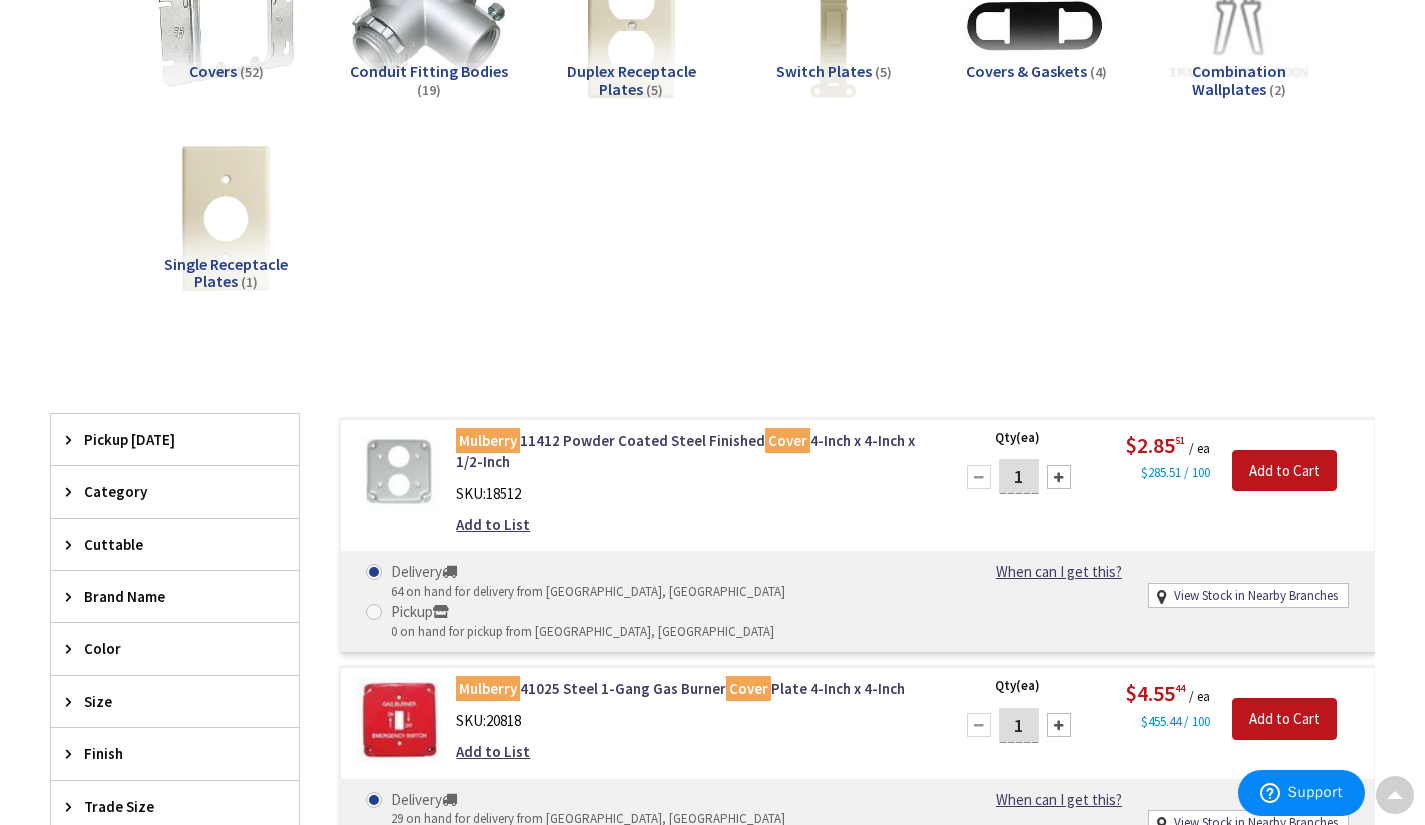 scroll, scrollTop: 356, scrollLeft: 0, axis: vertical 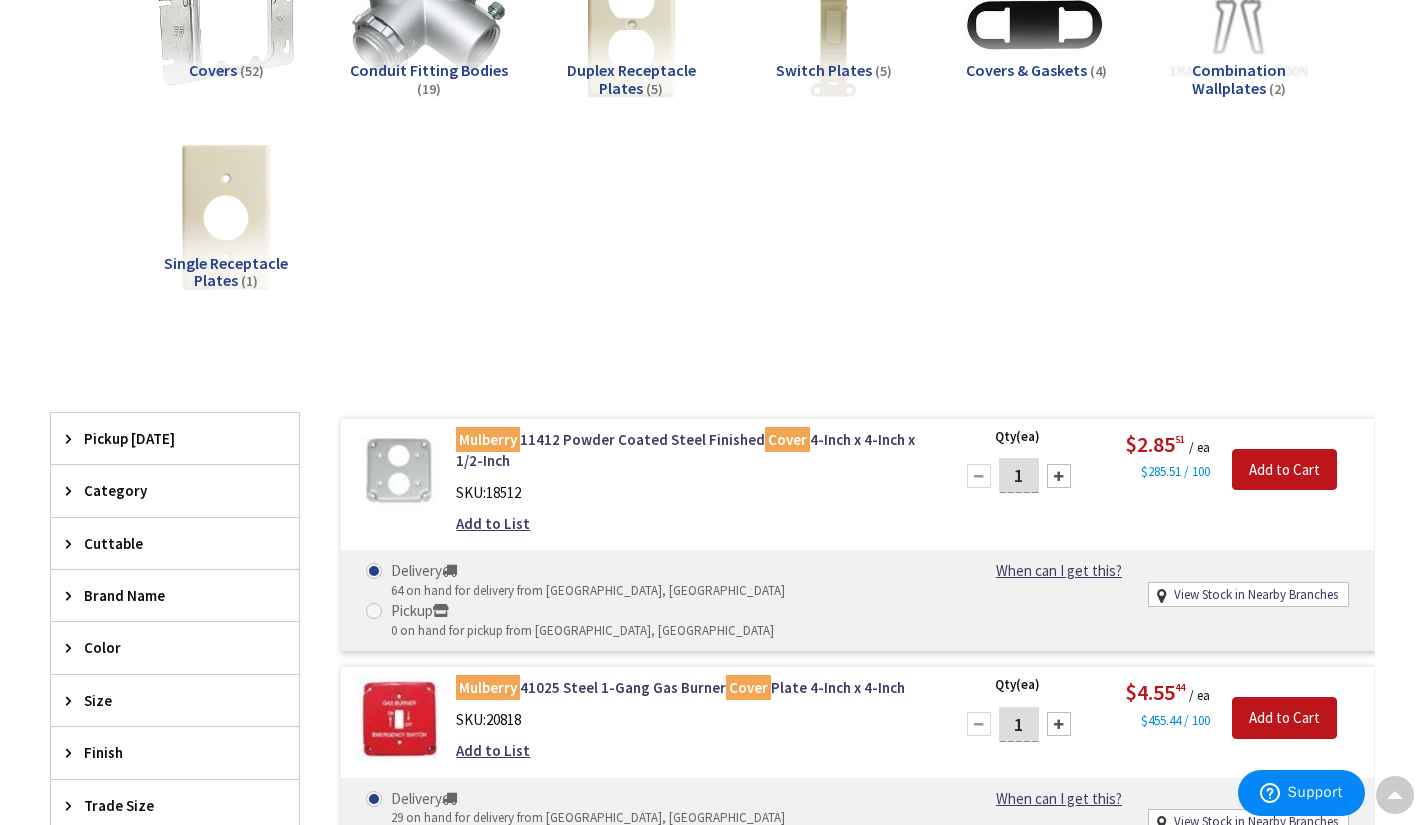 type on "nail on" 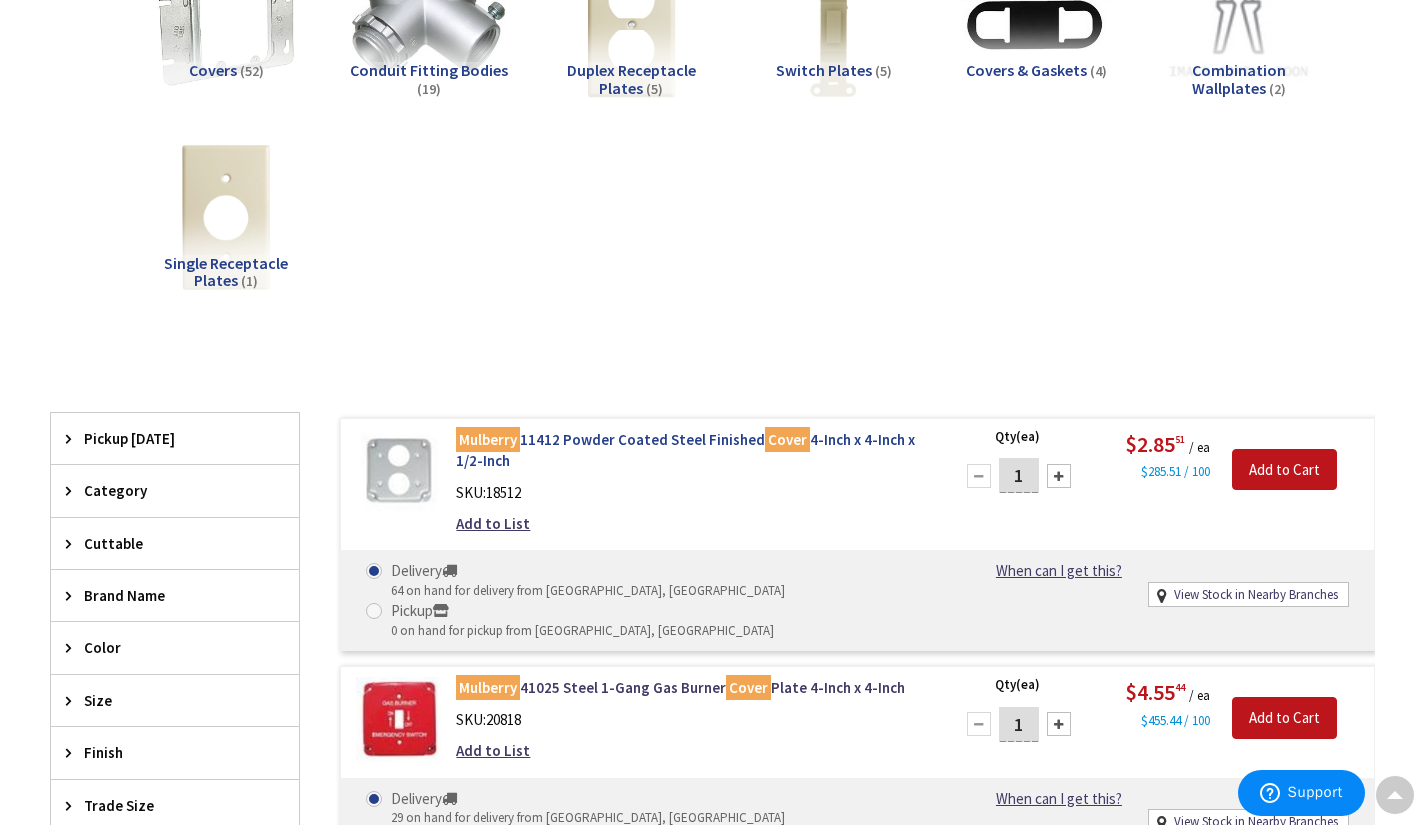 drag, startPoint x: 333, startPoint y: 410, endPoint x: 604, endPoint y: 469, distance: 277.34814 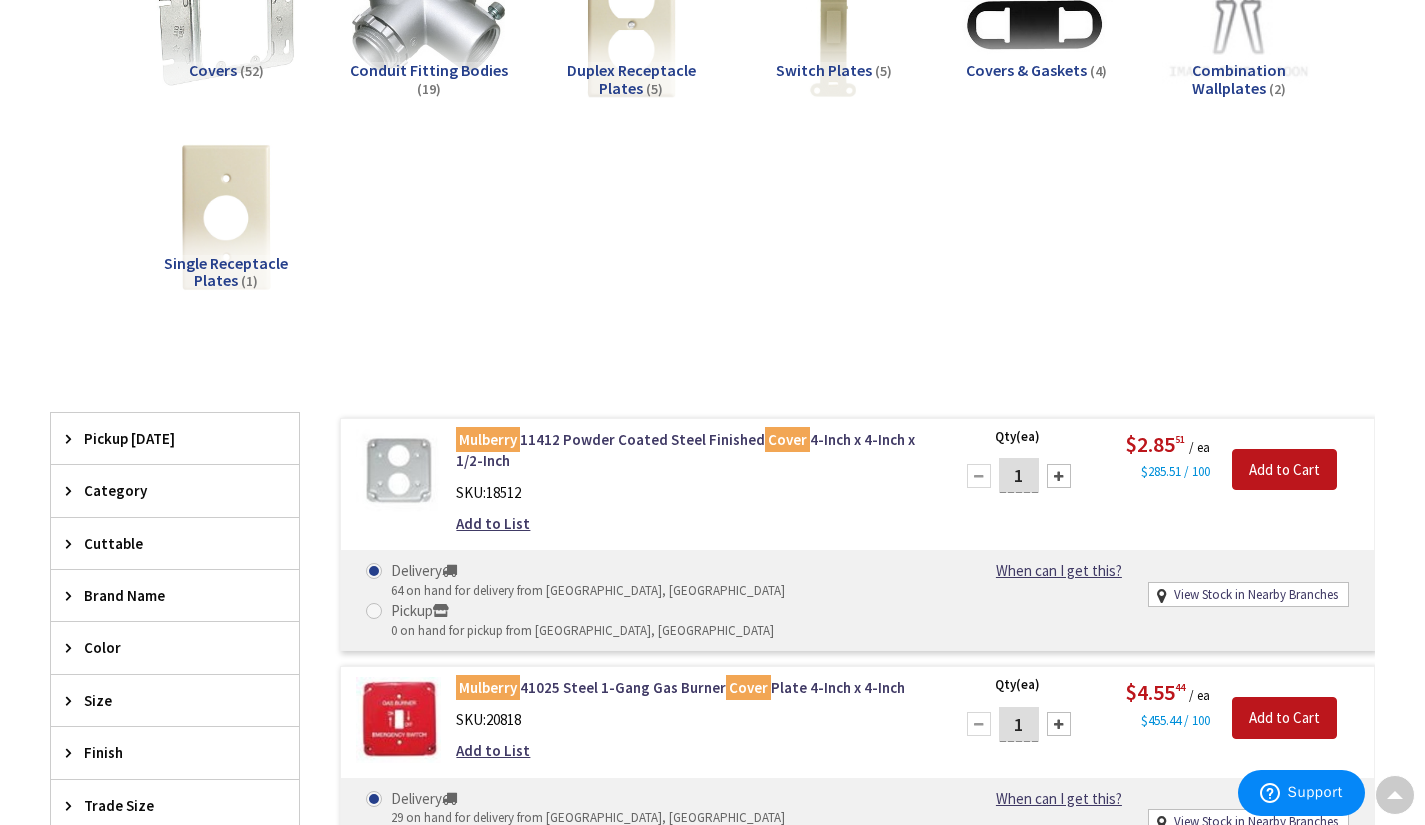 click on "Clear all" at bounding box center [712, 394] 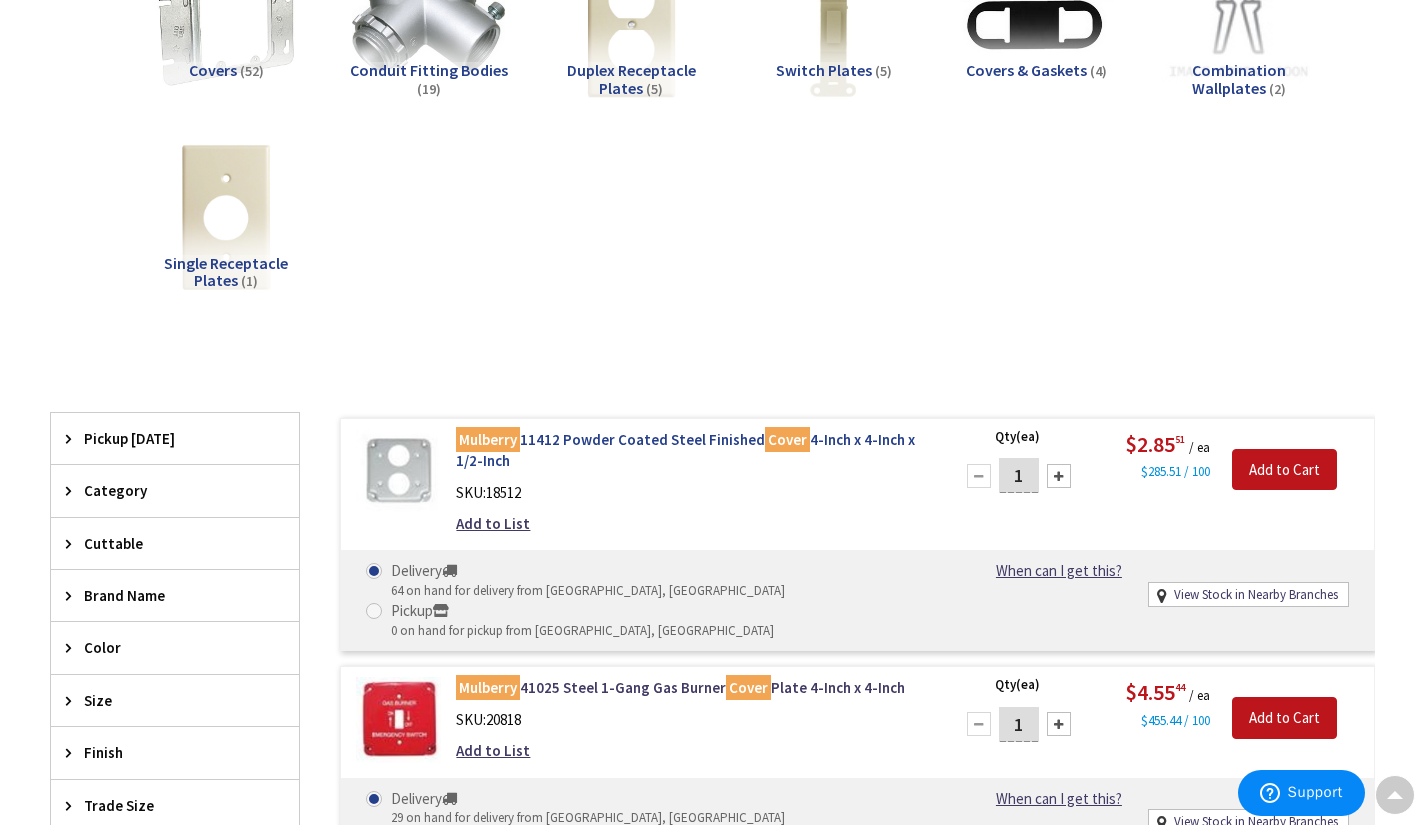 drag, startPoint x: 337, startPoint y: 428, endPoint x: 526, endPoint y: 453, distance: 190.64627 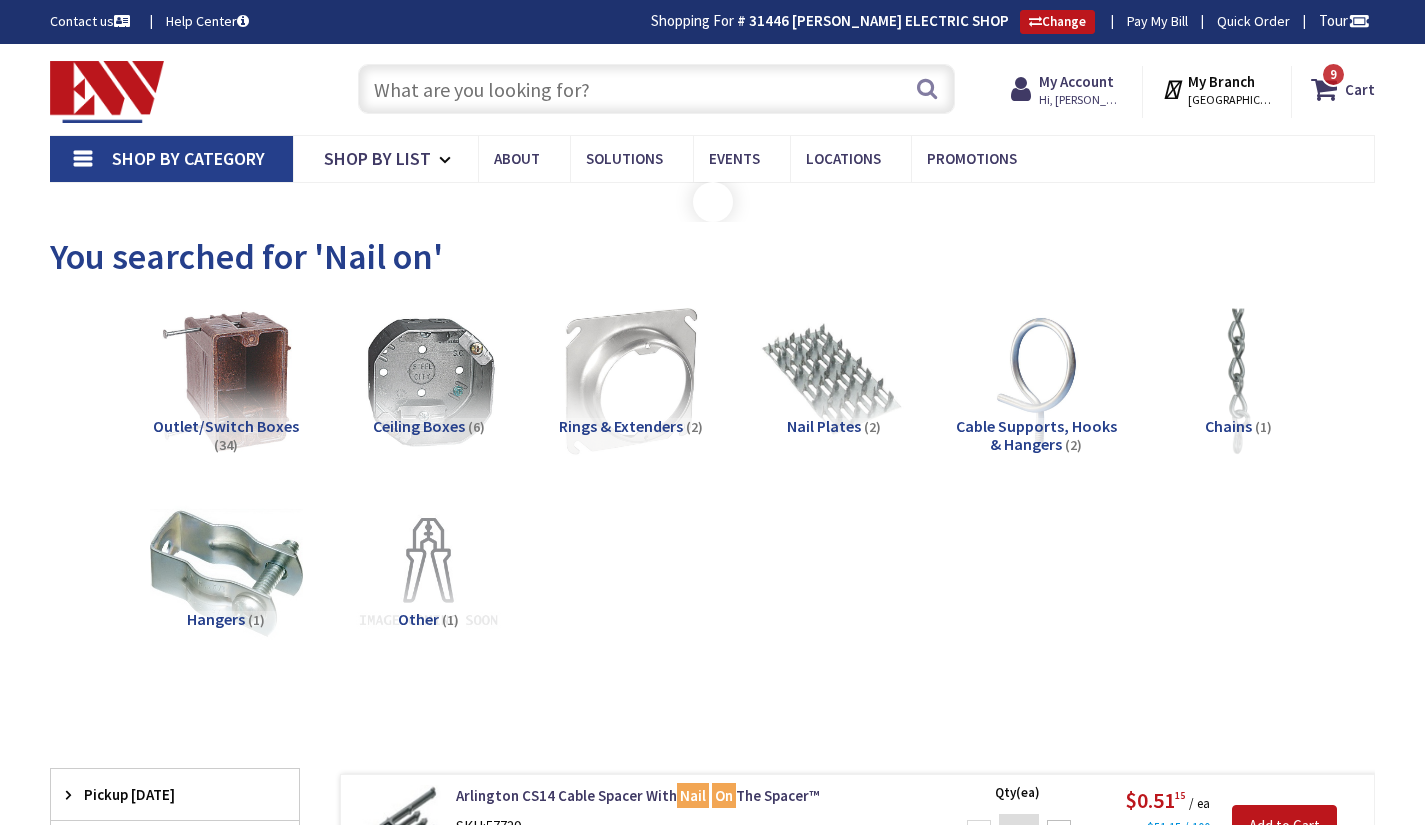 scroll, scrollTop: 0, scrollLeft: 0, axis: both 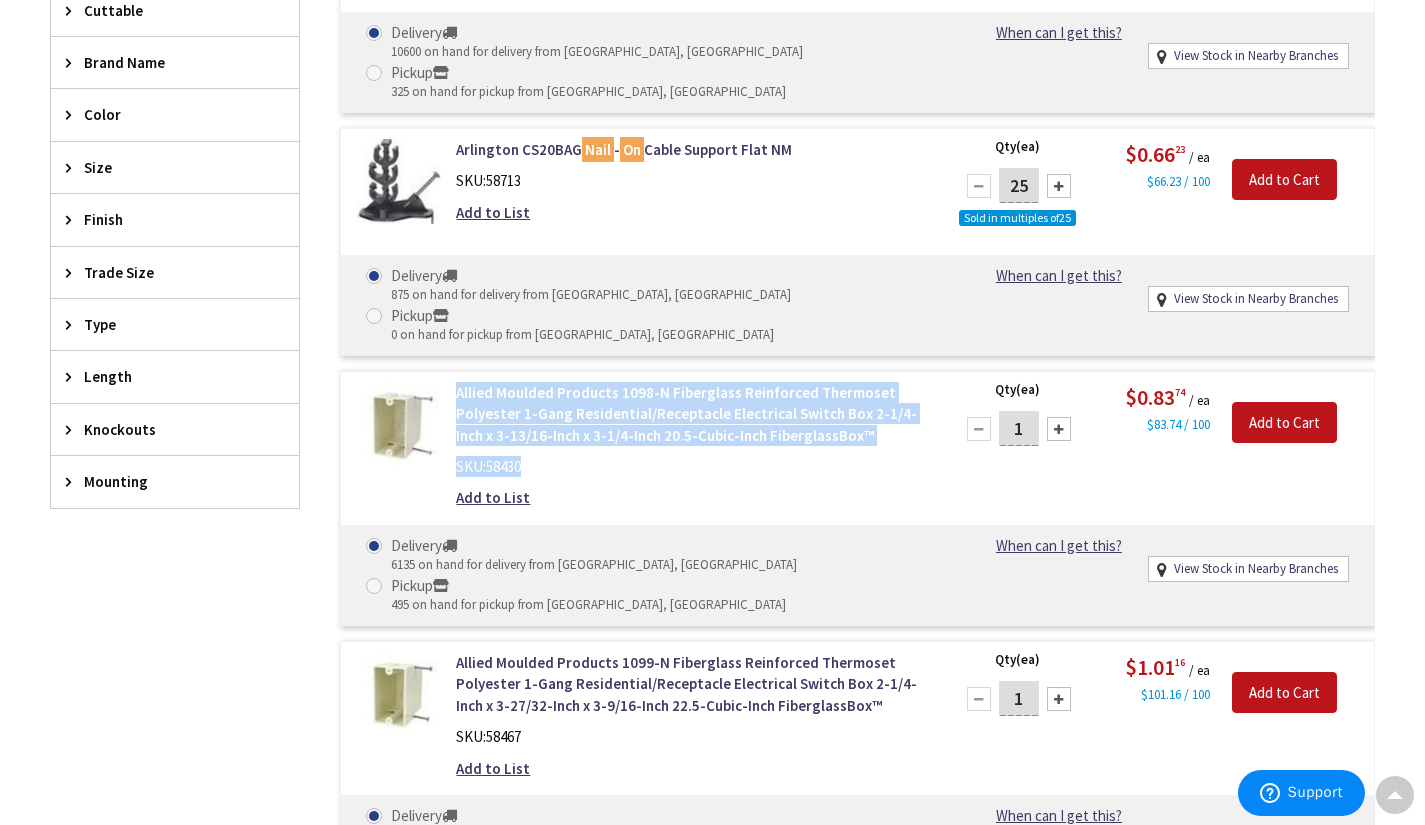 drag, startPoint x: 856, startPoint y: 390, endPoint x: 401, endPoint y: 329, distance: 459.0708 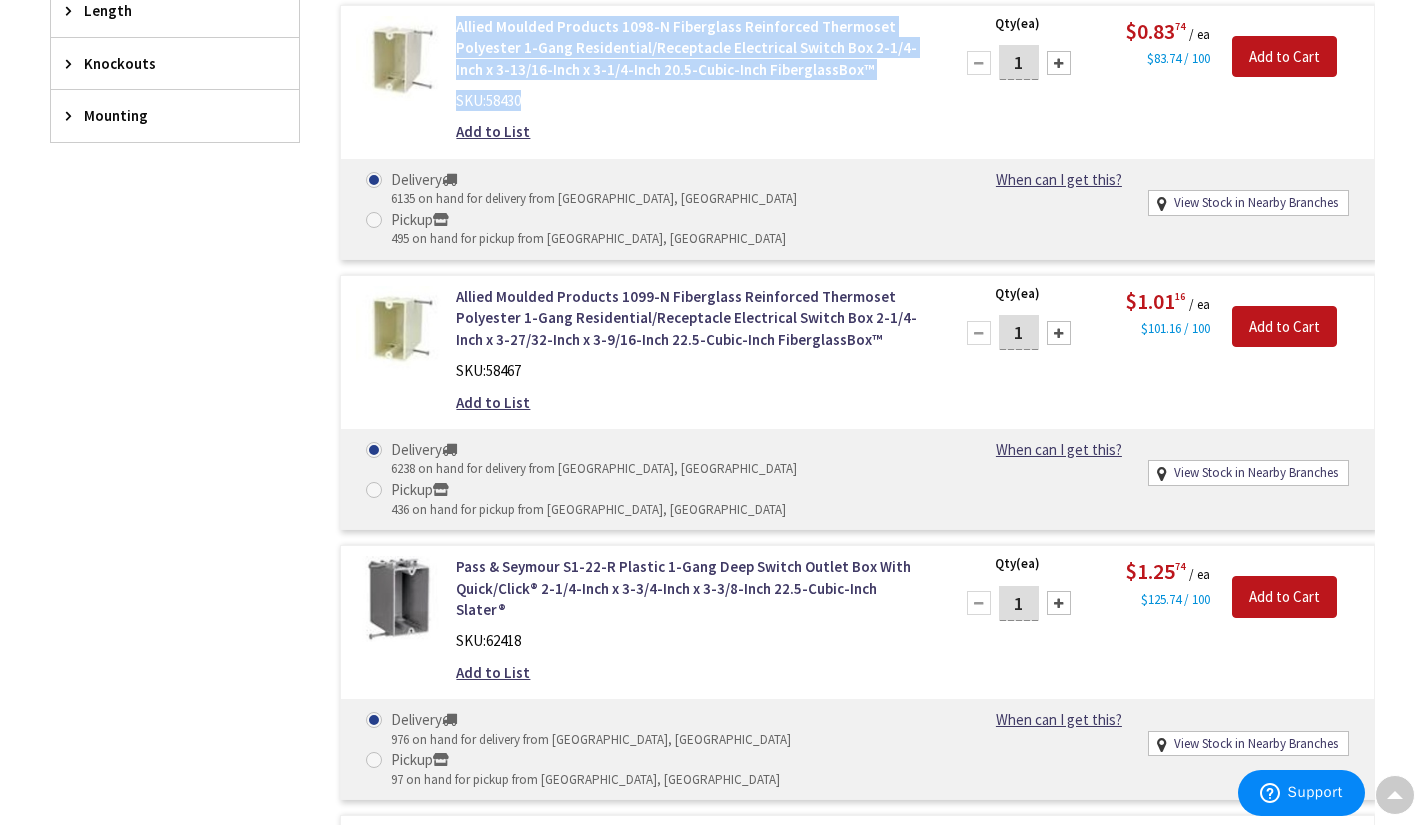 scroll, scrollTop: 1256, scrollLeft: 0, axis: vertical 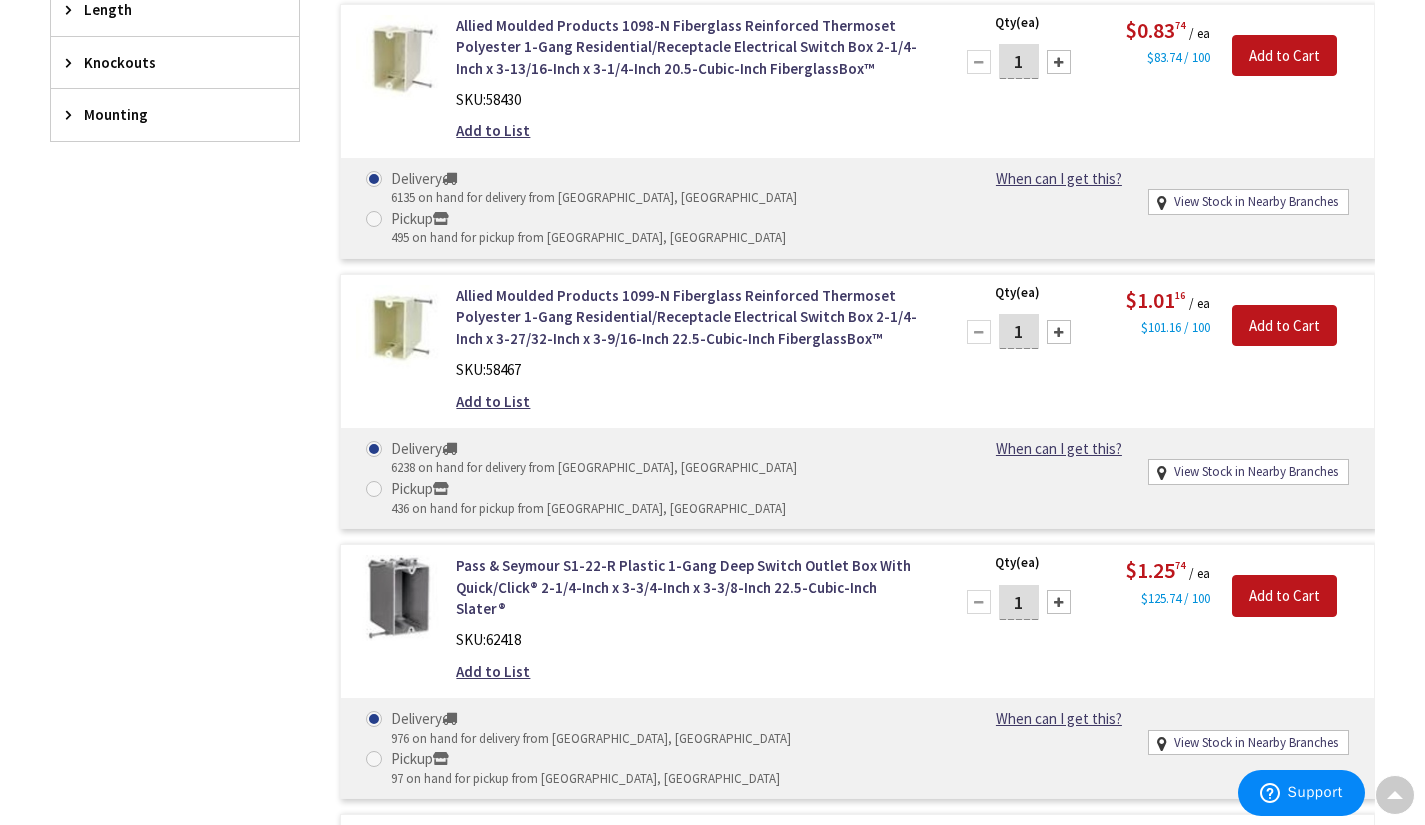 drag, startPoint x: 879, startPoint y: 469, endPoint x: 494, endPoint y: 413, distance: 389.05142 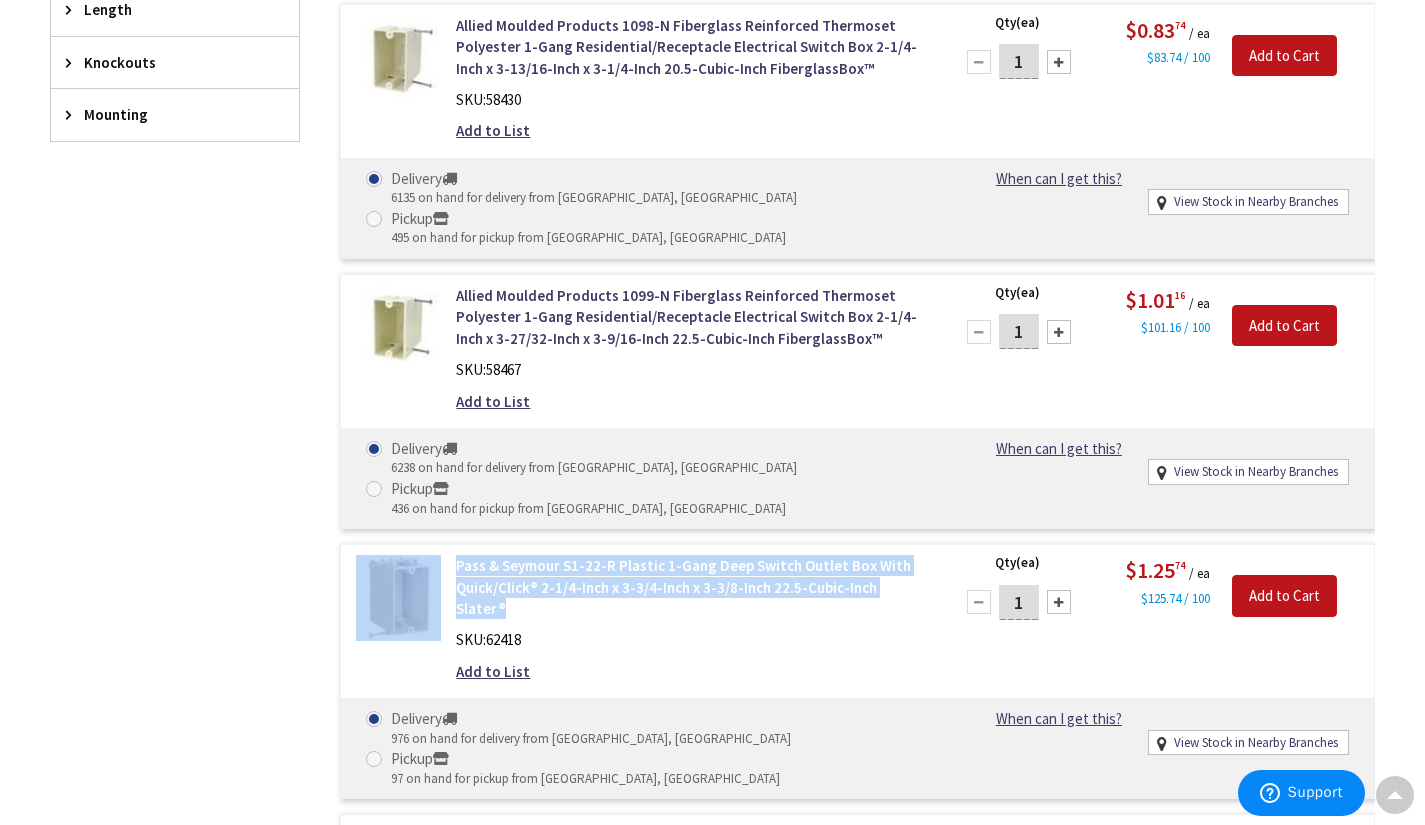 drag, startPoint x: 362, startPoint y: 414, endPoint x: 922, endPoint y: 447, distance: 560.9715 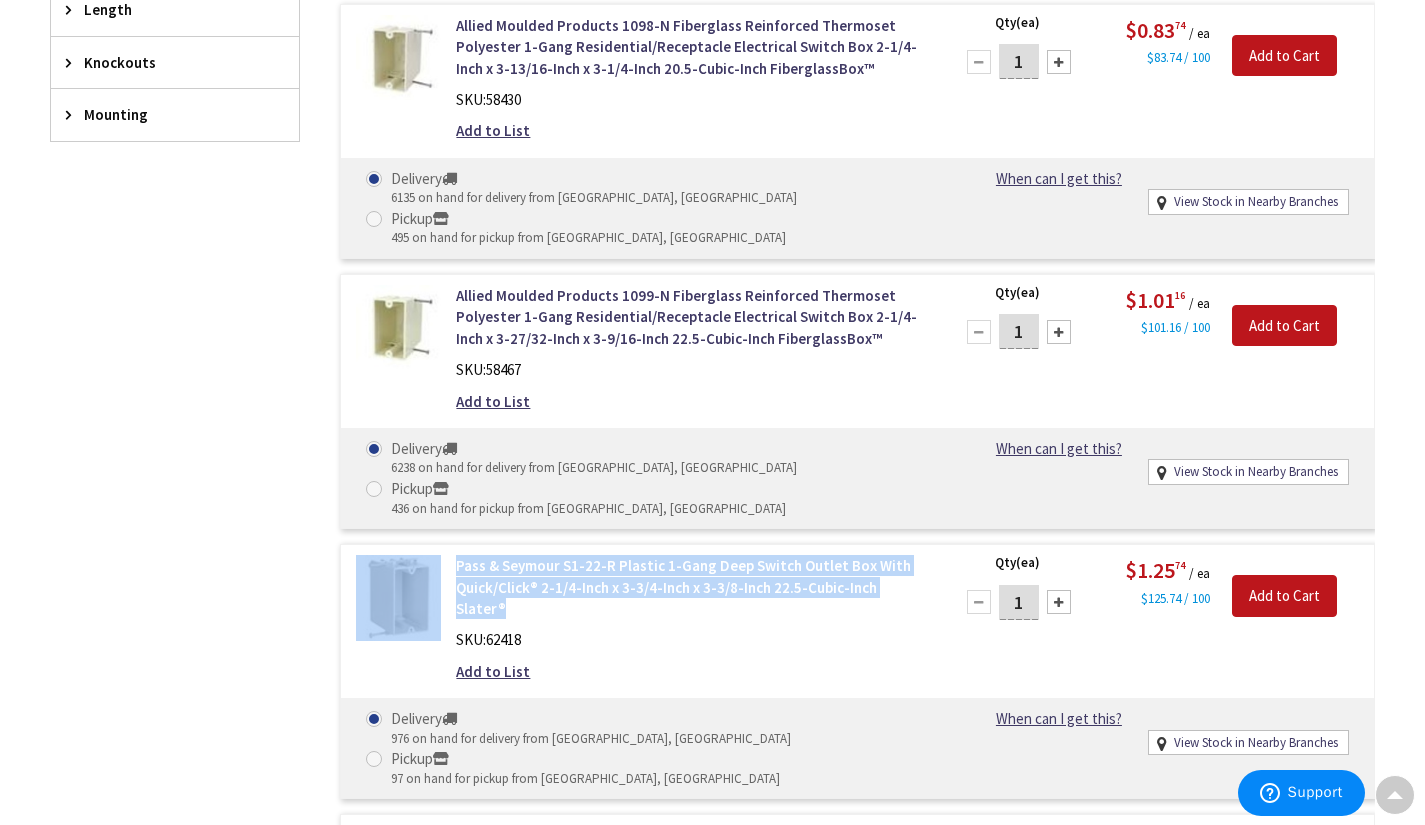 copy on "Pass & Seymour S1-22-R Plastic 1-Gang Deep Switch Outlet Box With Quick/Click® 2-1/4-Inch x 3-3/4-Inch x 3-3/8-Inch 22.5-Cubic-Inch Slater®" 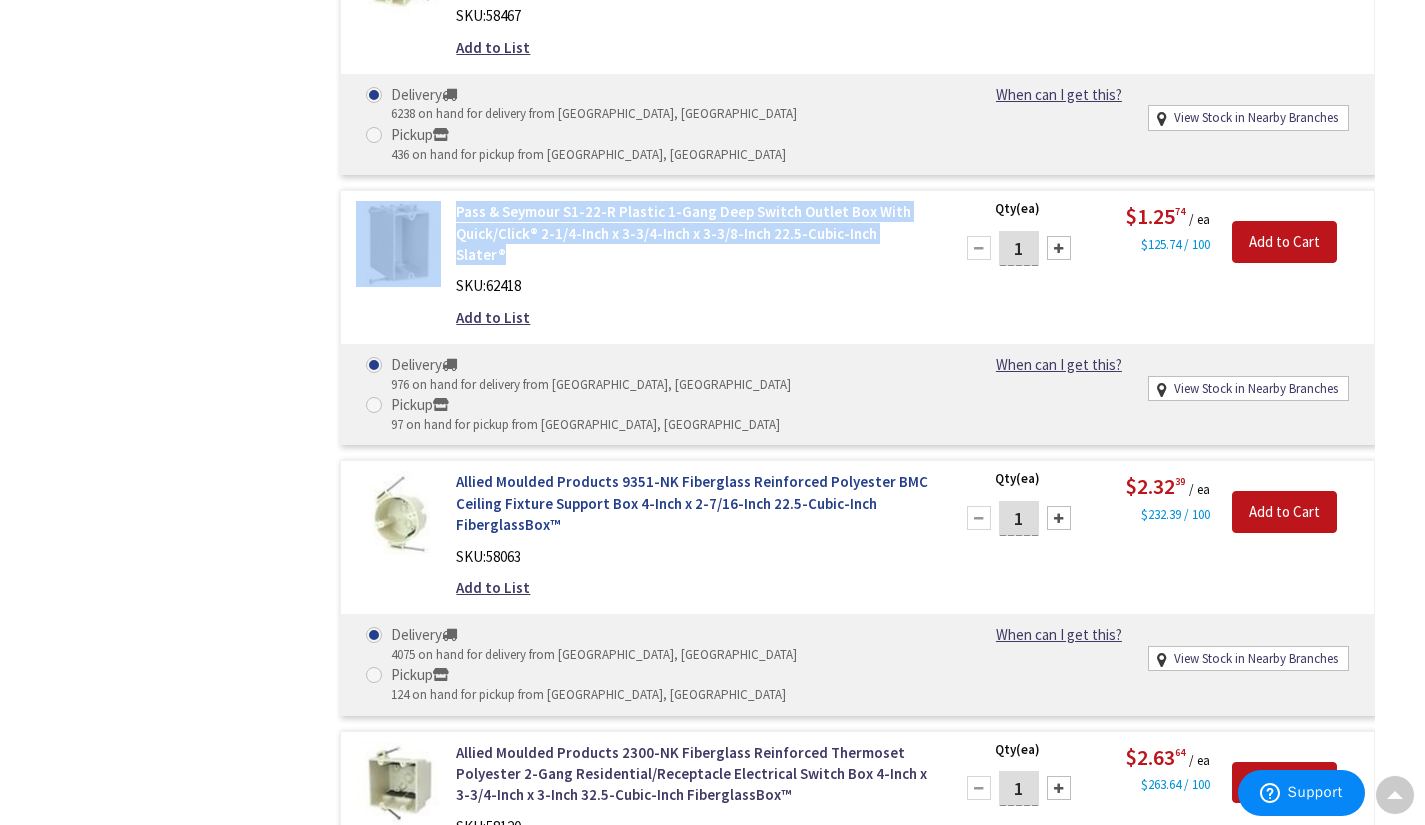 scroll, scrollTop: 1612, scrollLeft: 0, axis: vertical 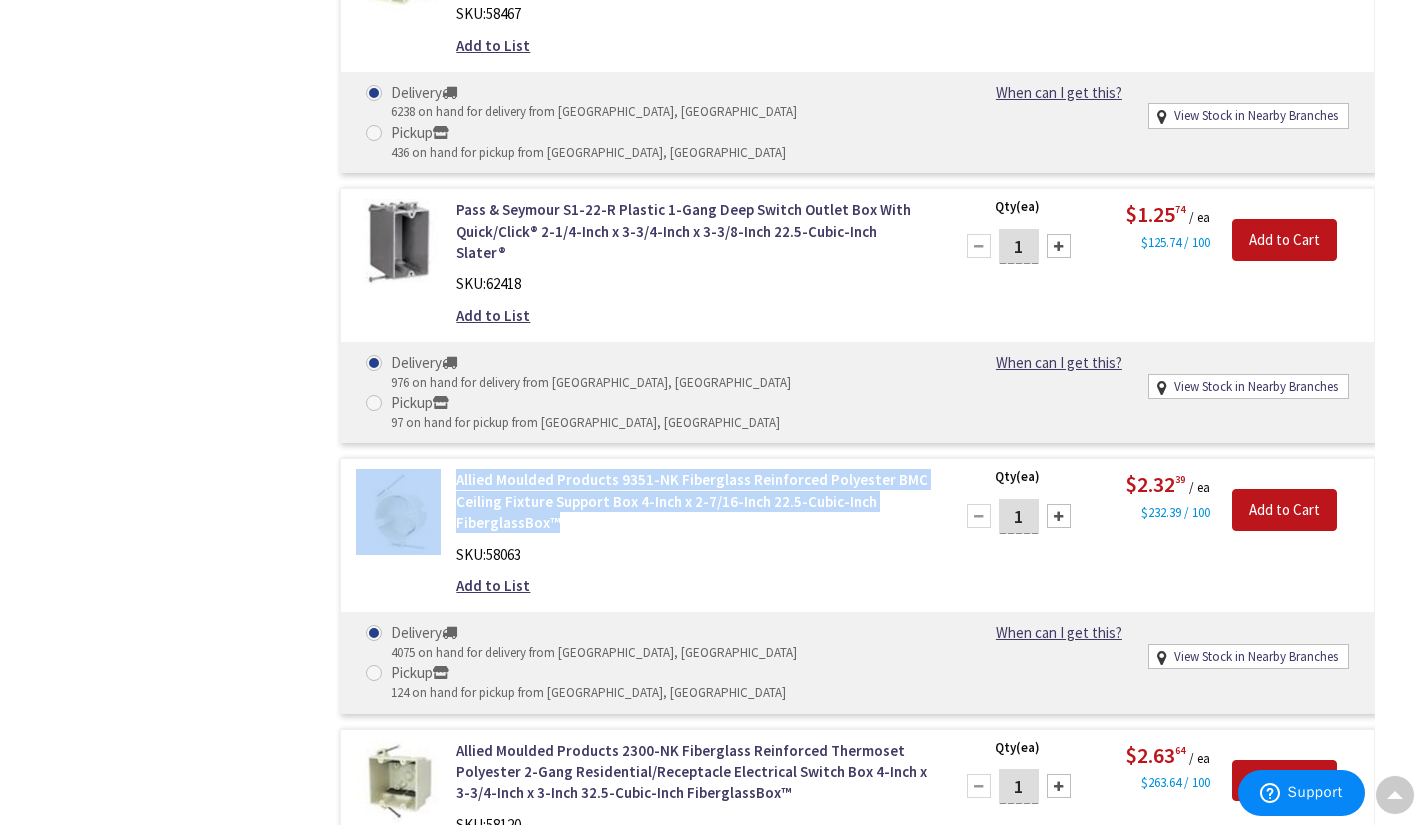 drag, startPoint x: 436, startPoint y: 273, endPoint x: 555, endPoint y: 331, distance: 132.38202 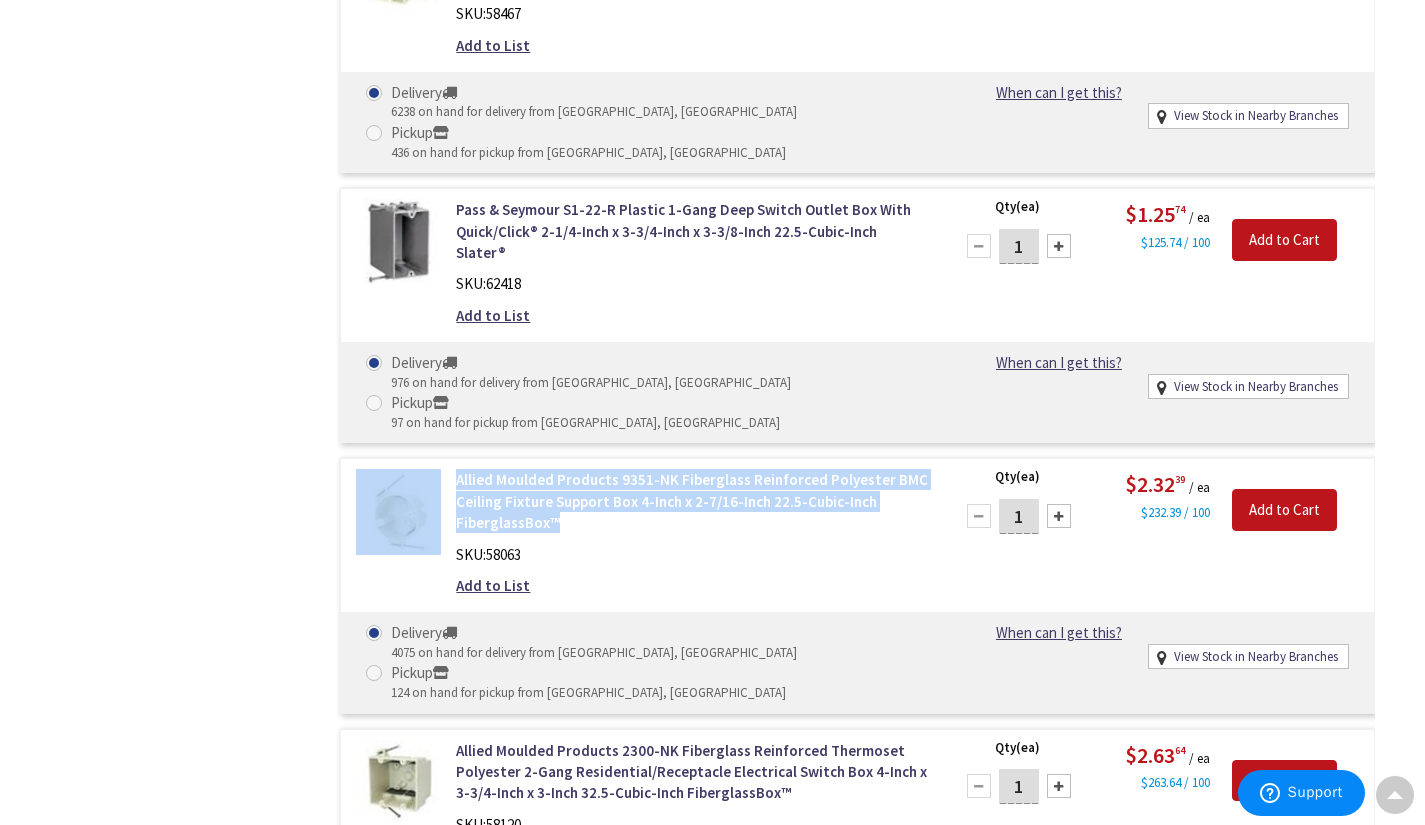 copy on "Allied Moulded Products 9351-NK Fiberglass Reinforced Polyester BMC Ceiling Fixture Support Box 4-Inch x 2-7/16-Inch 22.5-Cubic-Inch FiberglassBox™" 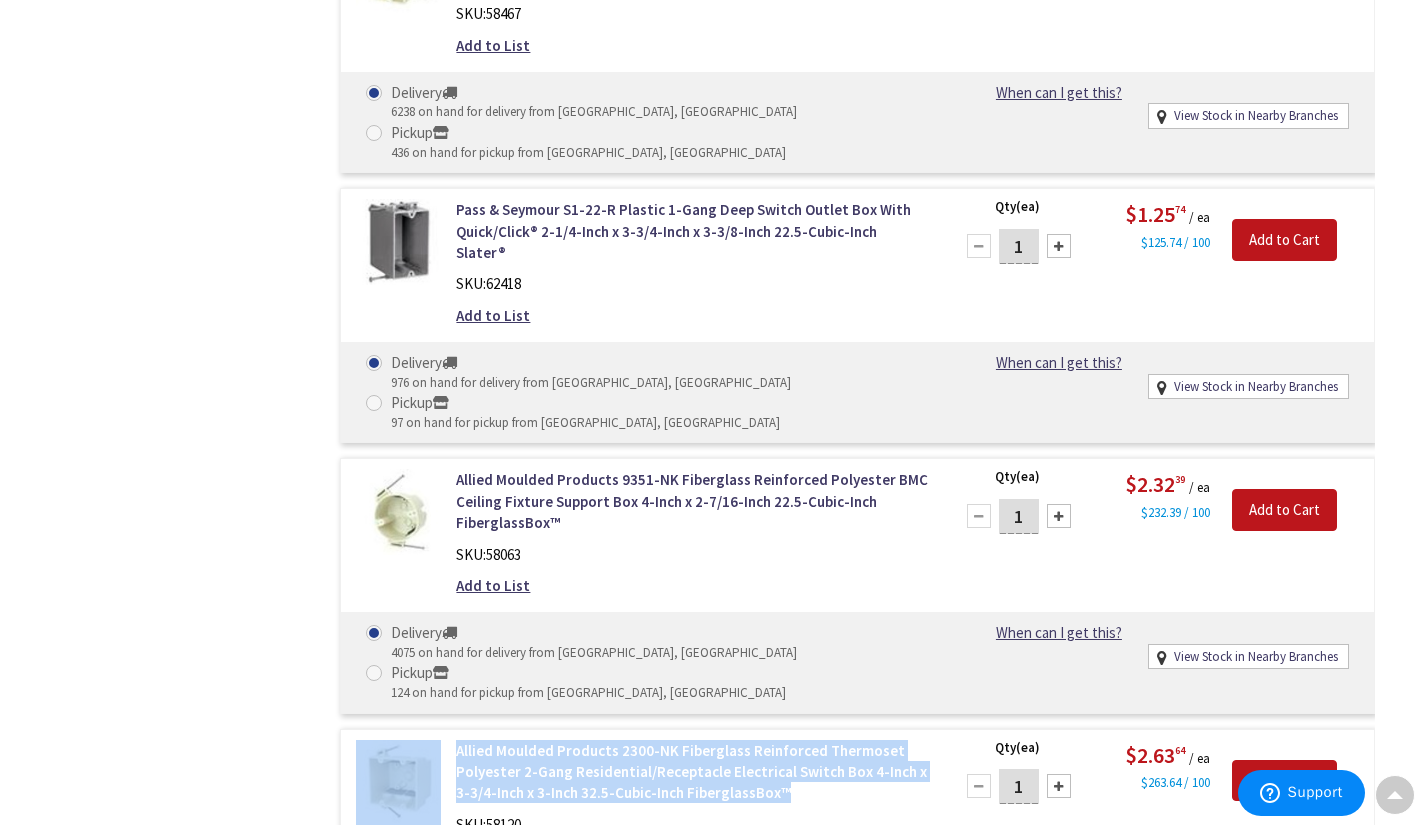 drag, startPoint x: 442, startPoint y: 511, endPoint x: 770, endPoint y: 562, distance: 331.94125 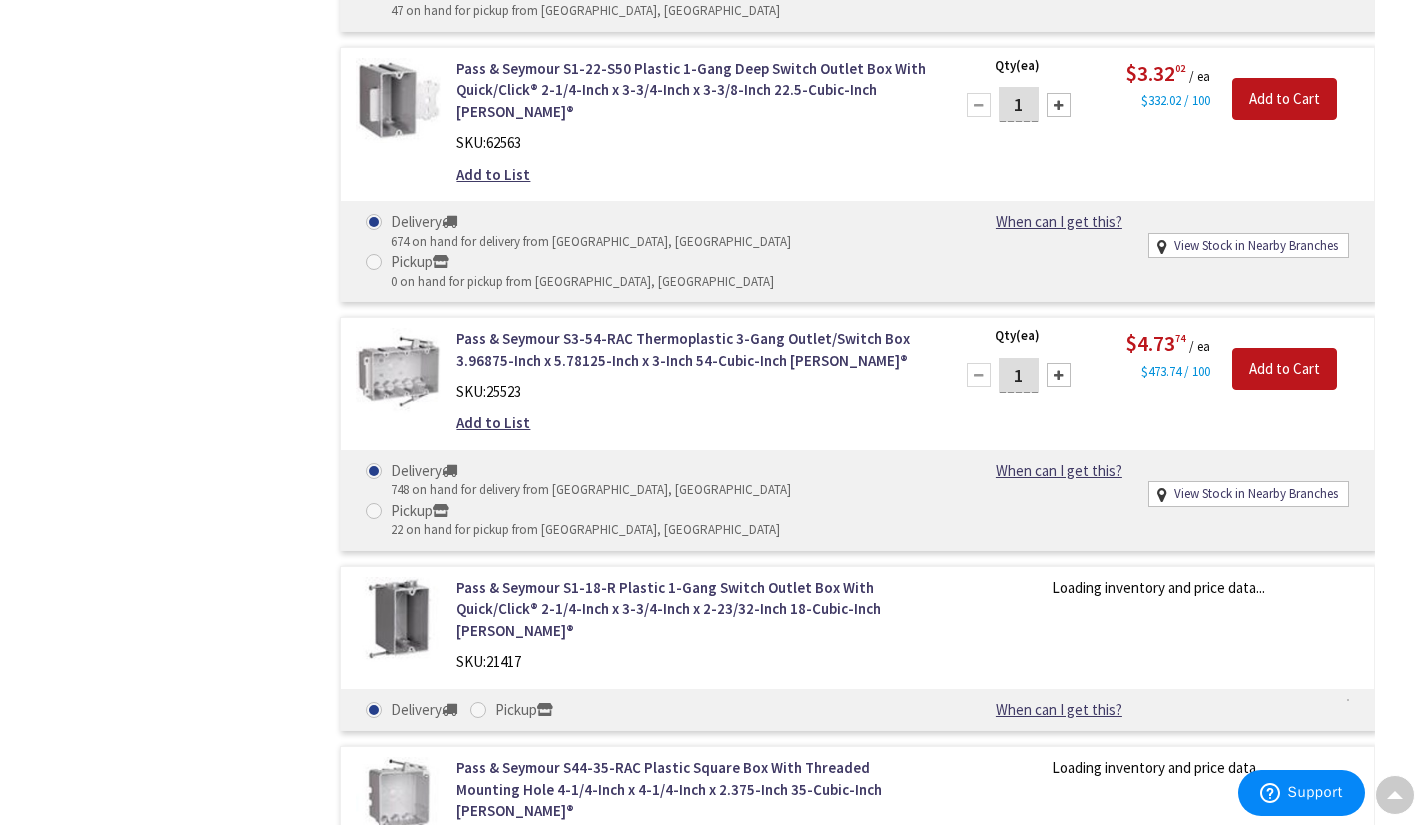 scroll, scrollTop: 2838, scrollLeft: 0, axis: vertical 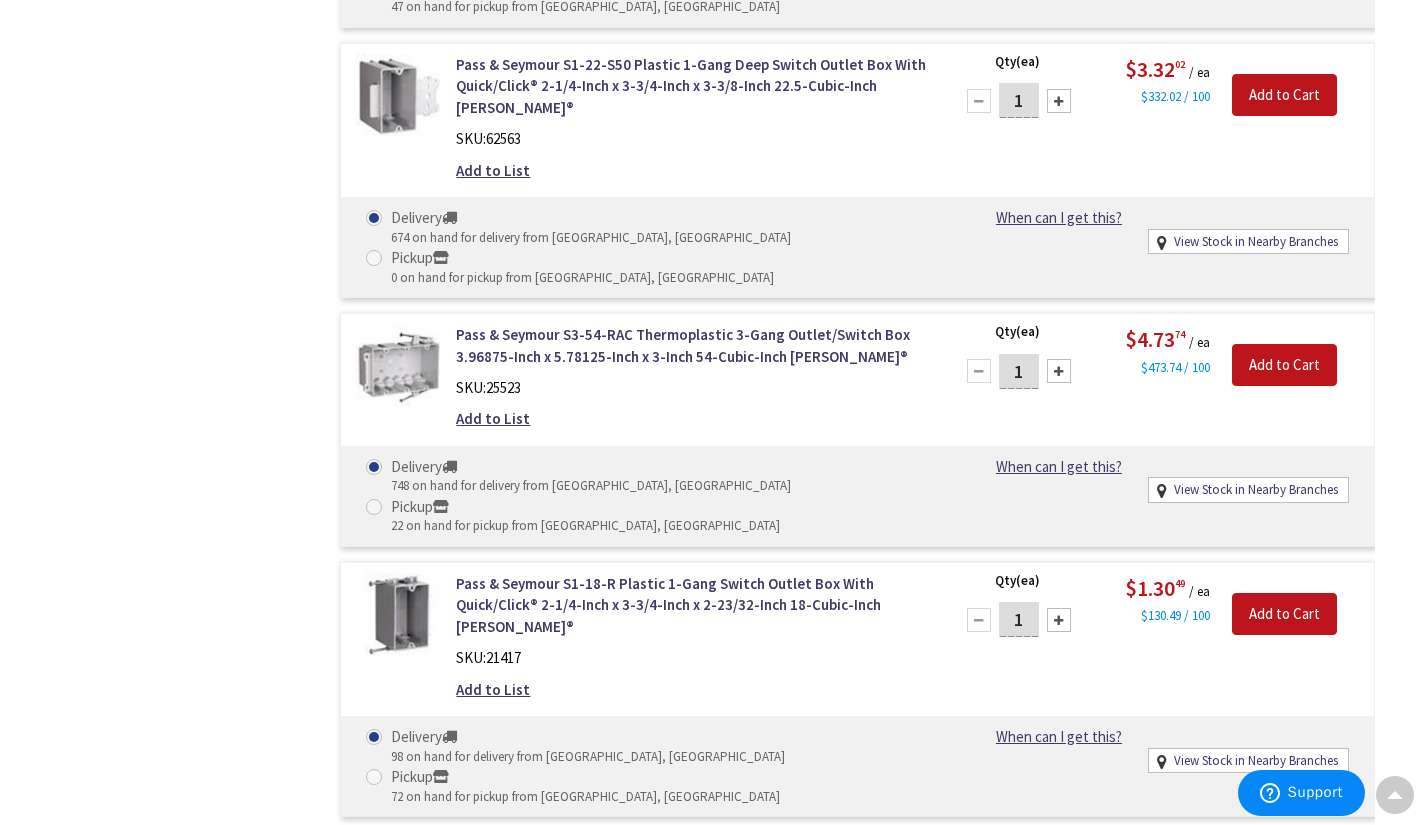drag, startPoint x: 452, startPoint y: 487, endPoint x: 803, endPoint y: 661, distance: 391.7614 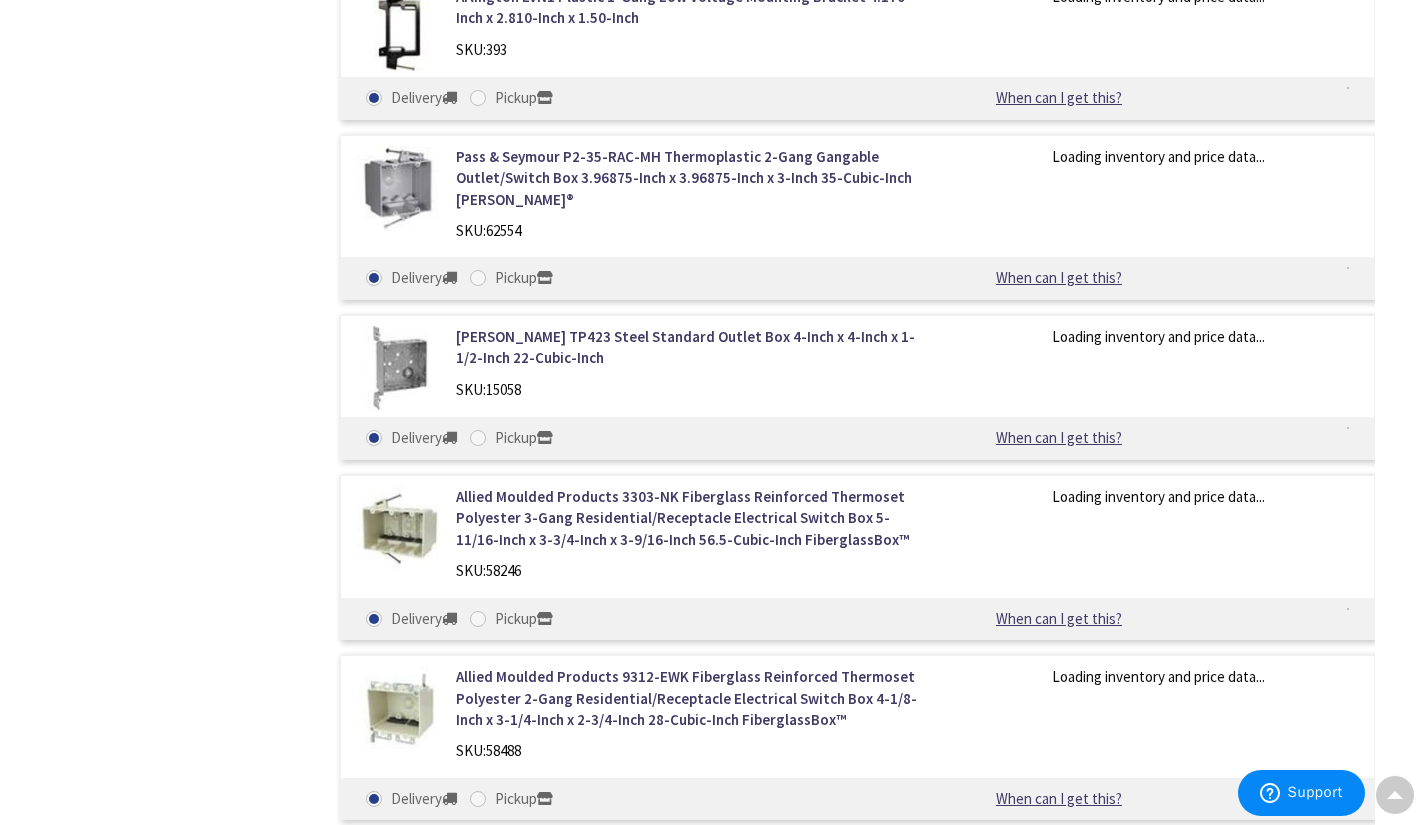 scroll, scrollTop: 4756, scrollLeft: 0, axis: vertical 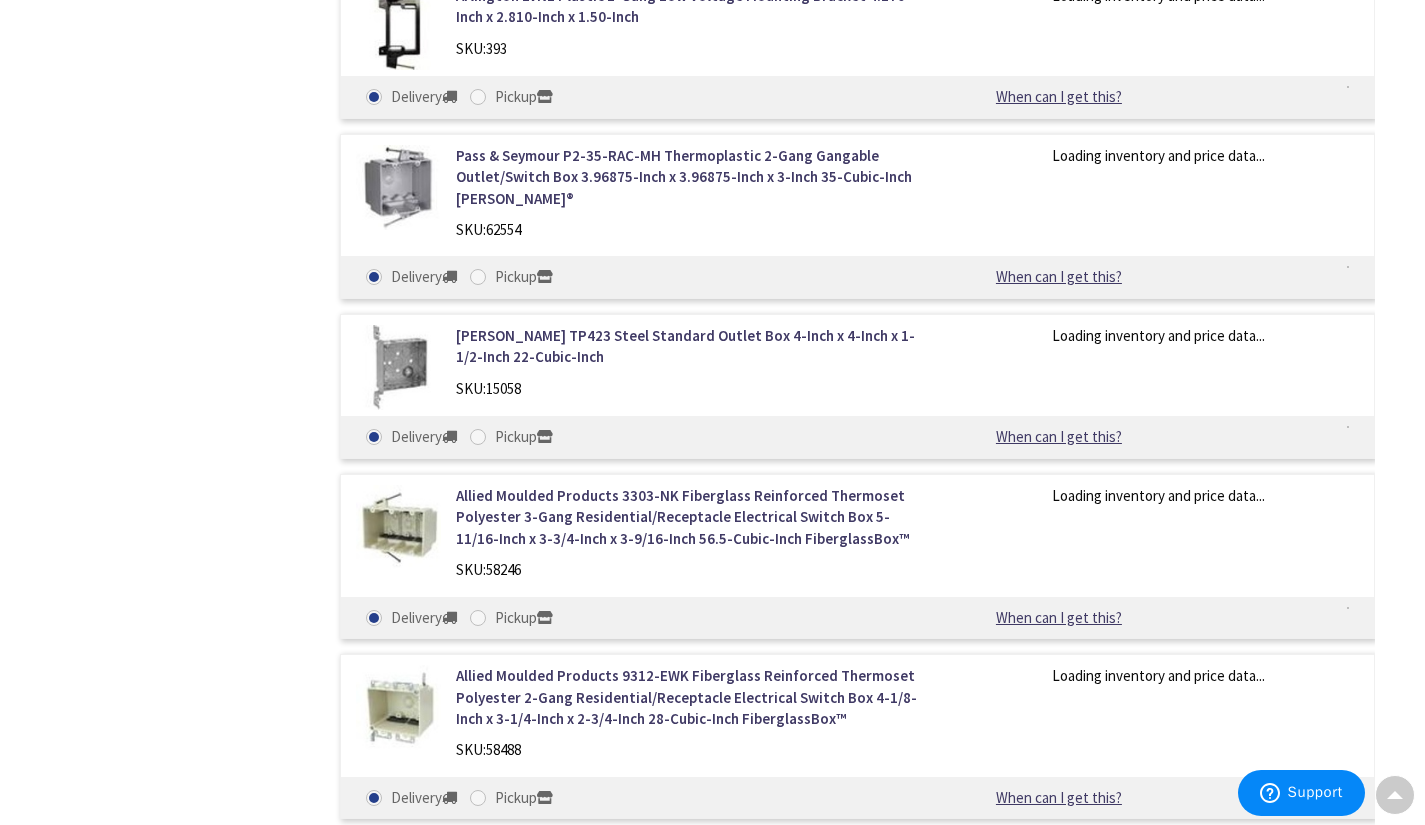 drag, startPoint x: 450, startPoint y: 386, endPoint x: 810, endPoint y: 448, distance: 365.29987 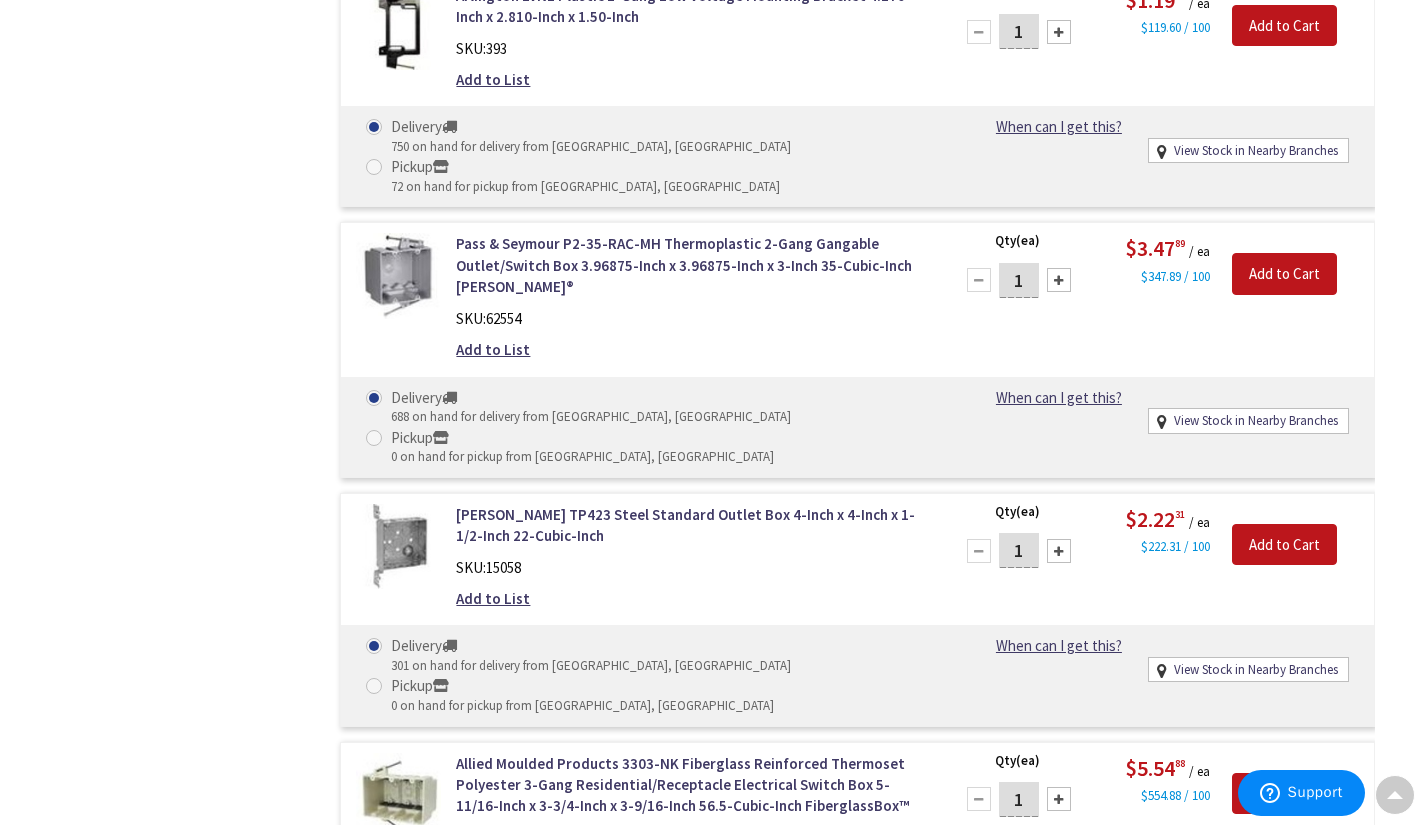 drag, startPoint x: 451, startPoint y: 508, endPoint x: 684, endPoint y: 536, distance: 234.67638 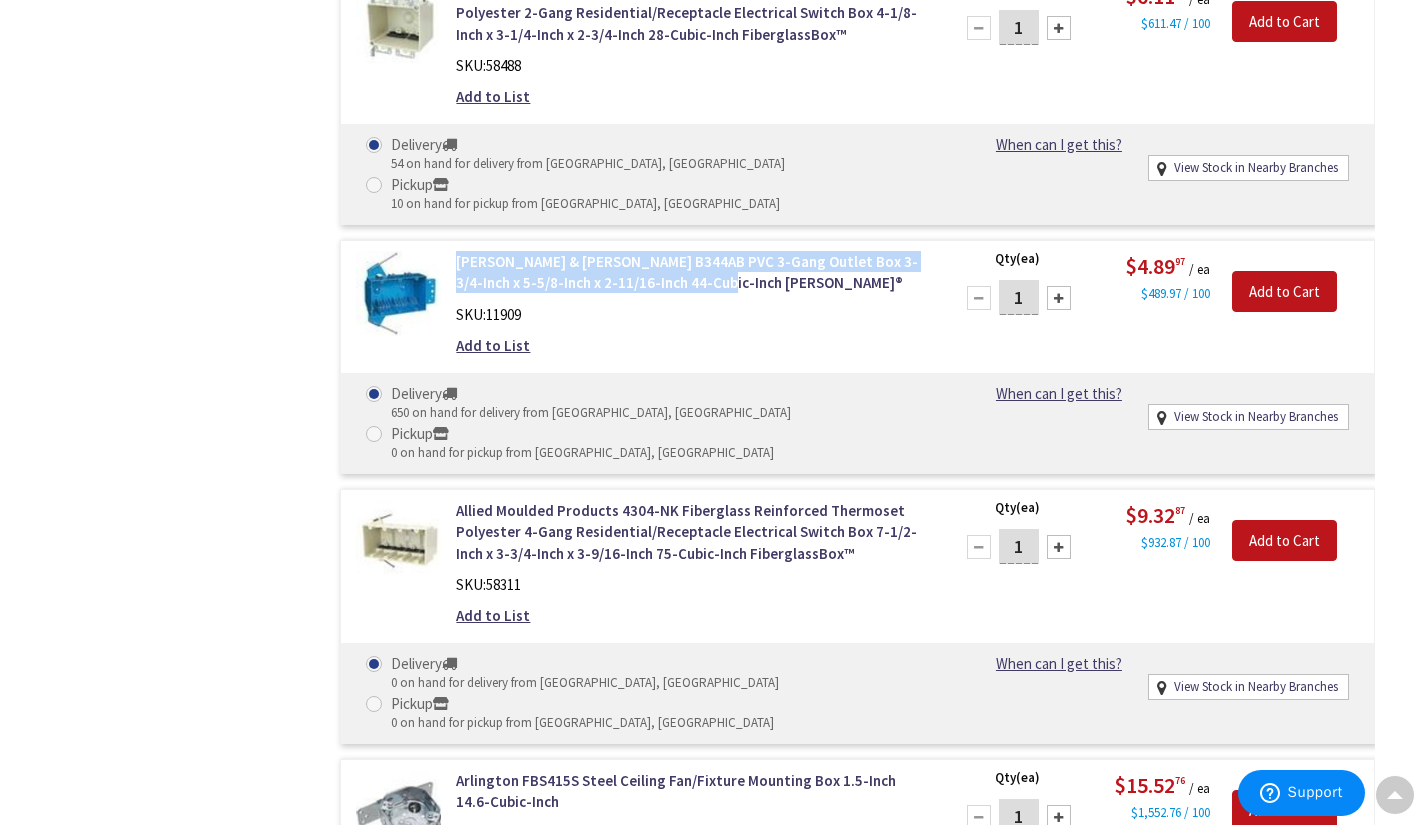 scroll, scrollTop: 5800, scrollLeft: 0, axis: vertical 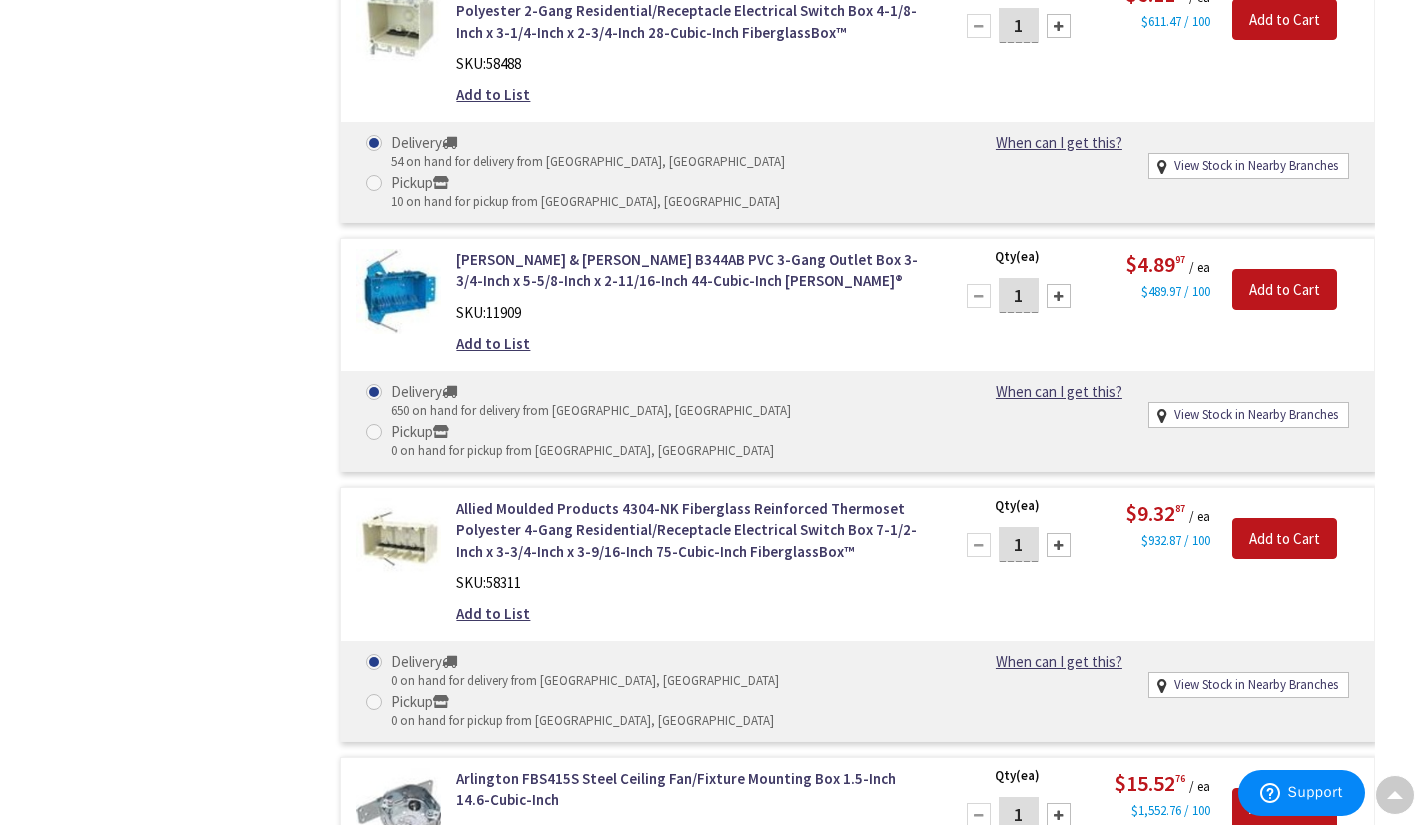 drag, startPoint x: 450, startPoint y: 352, endPoint x: 852, endPoint y: 399, distance: 404.7382 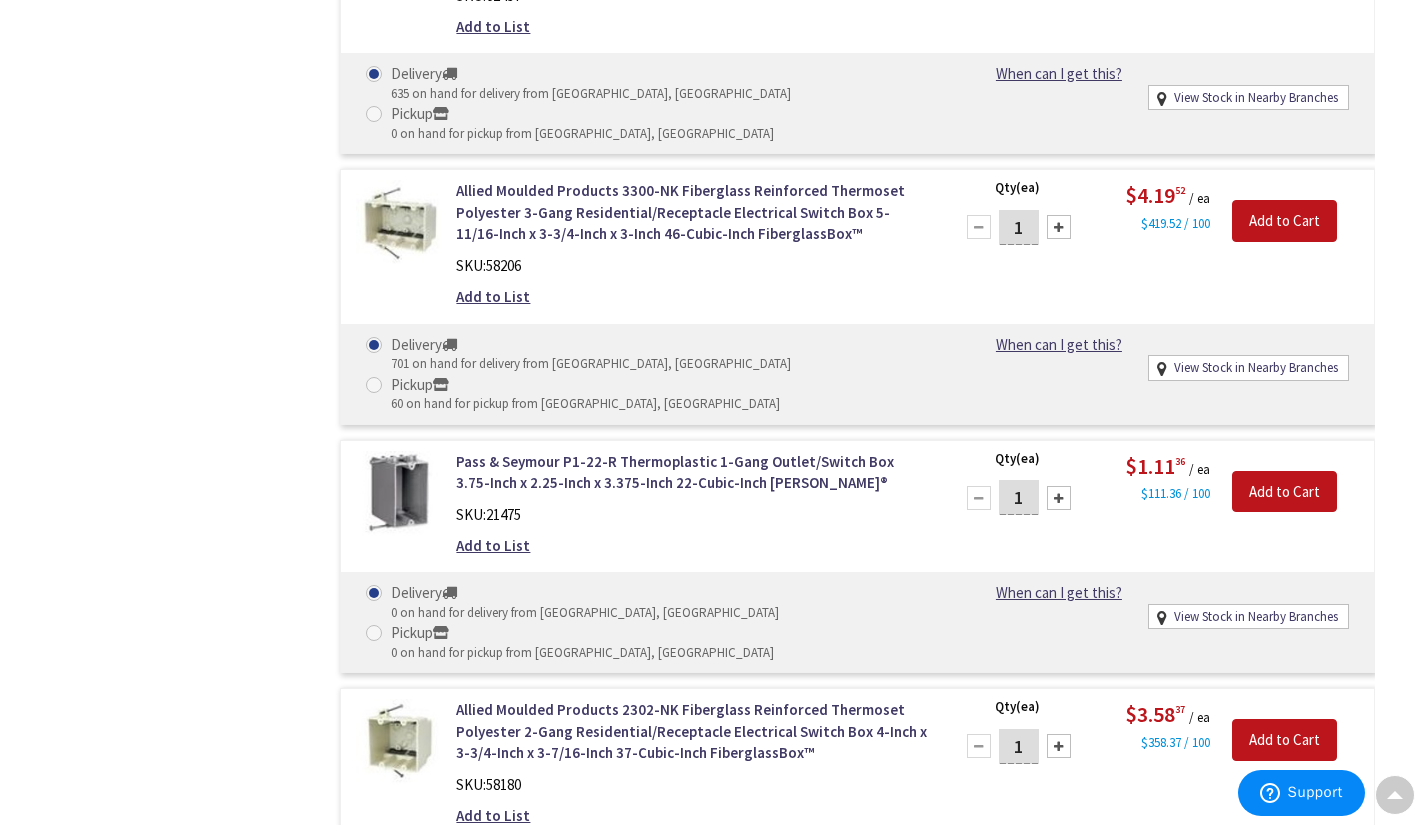 scroll, scrollTop: 3767, scrollLeft: 0, axis: vertical 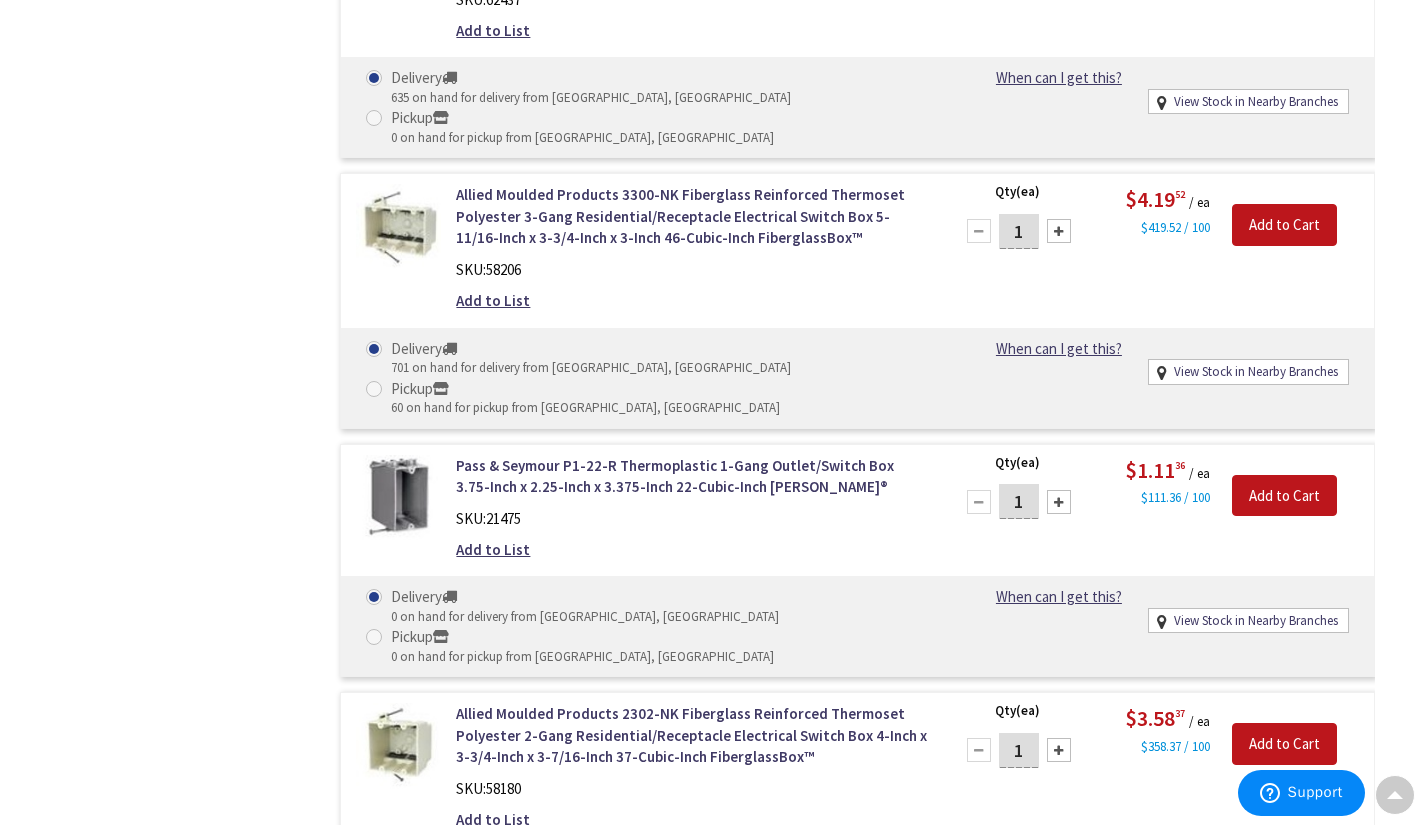 drag, startPoint x: 450, startPoint y: 360, endPoint x: 597, endPoint y: 390, distance: 150.03 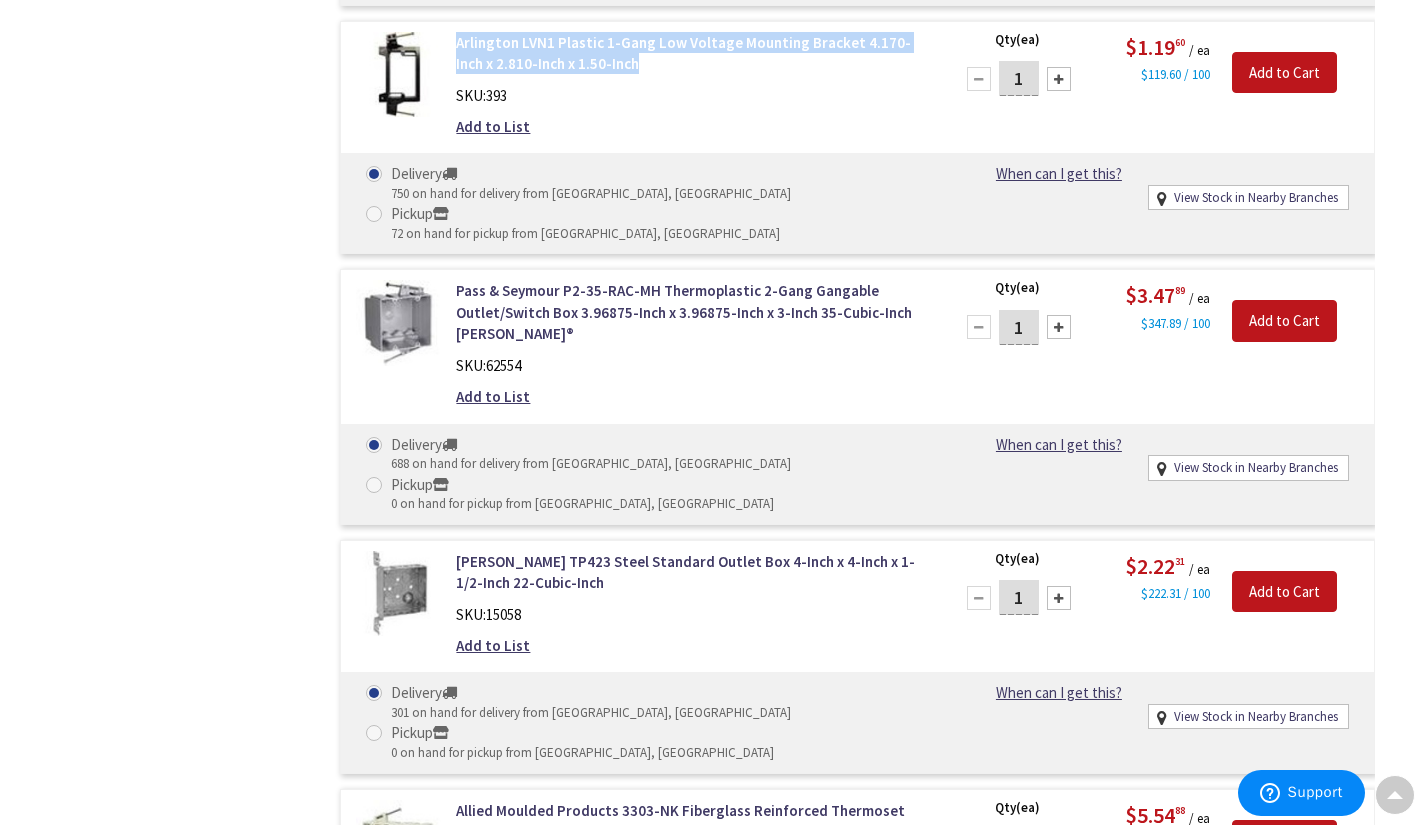 scroll, scrollTop: 4683, scrollLeft: 0, axis: vertical 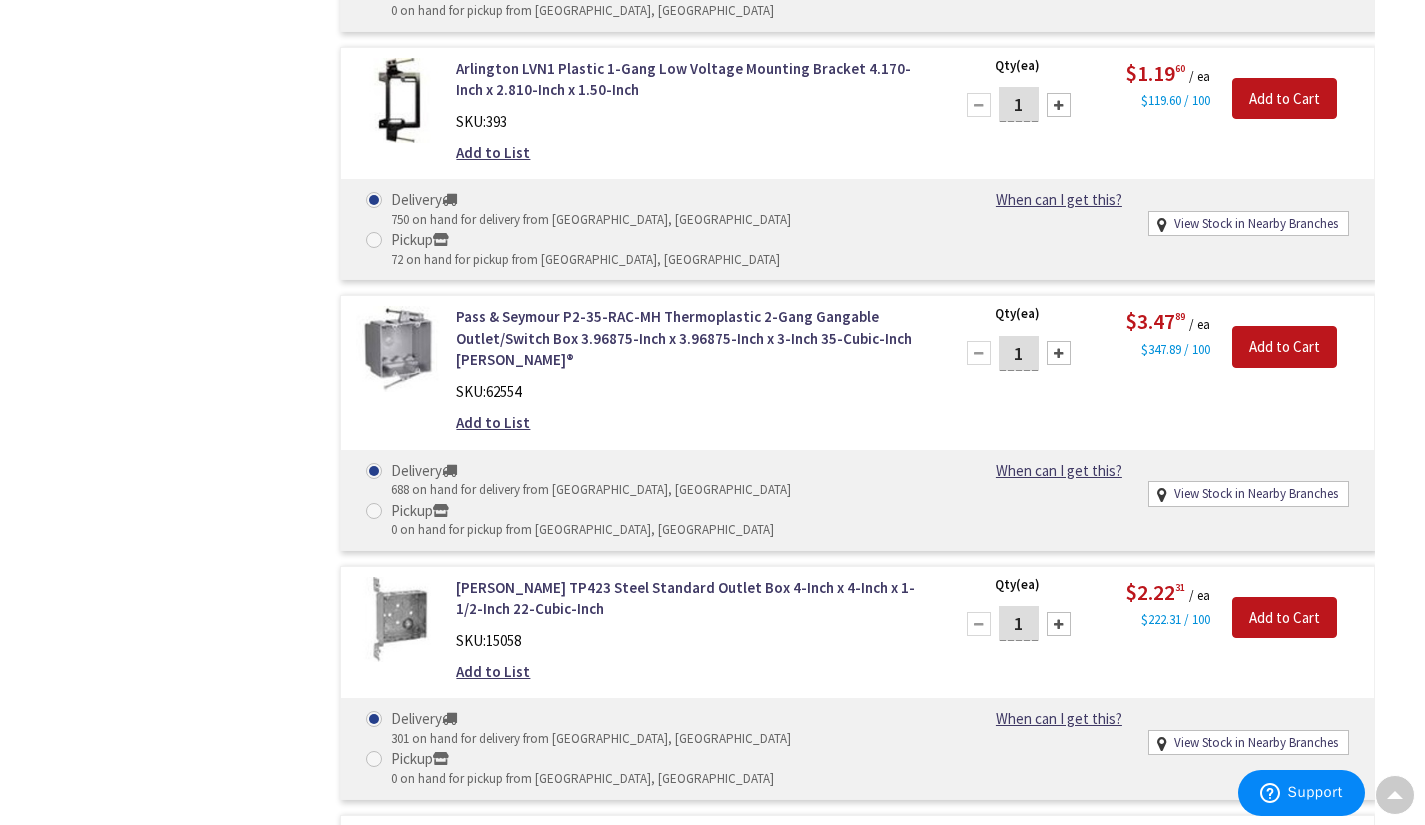 drag, startPoint x: 444, startPoint y: 338, endPoint x: 809, endPoint y: 408, distance: 371.65173 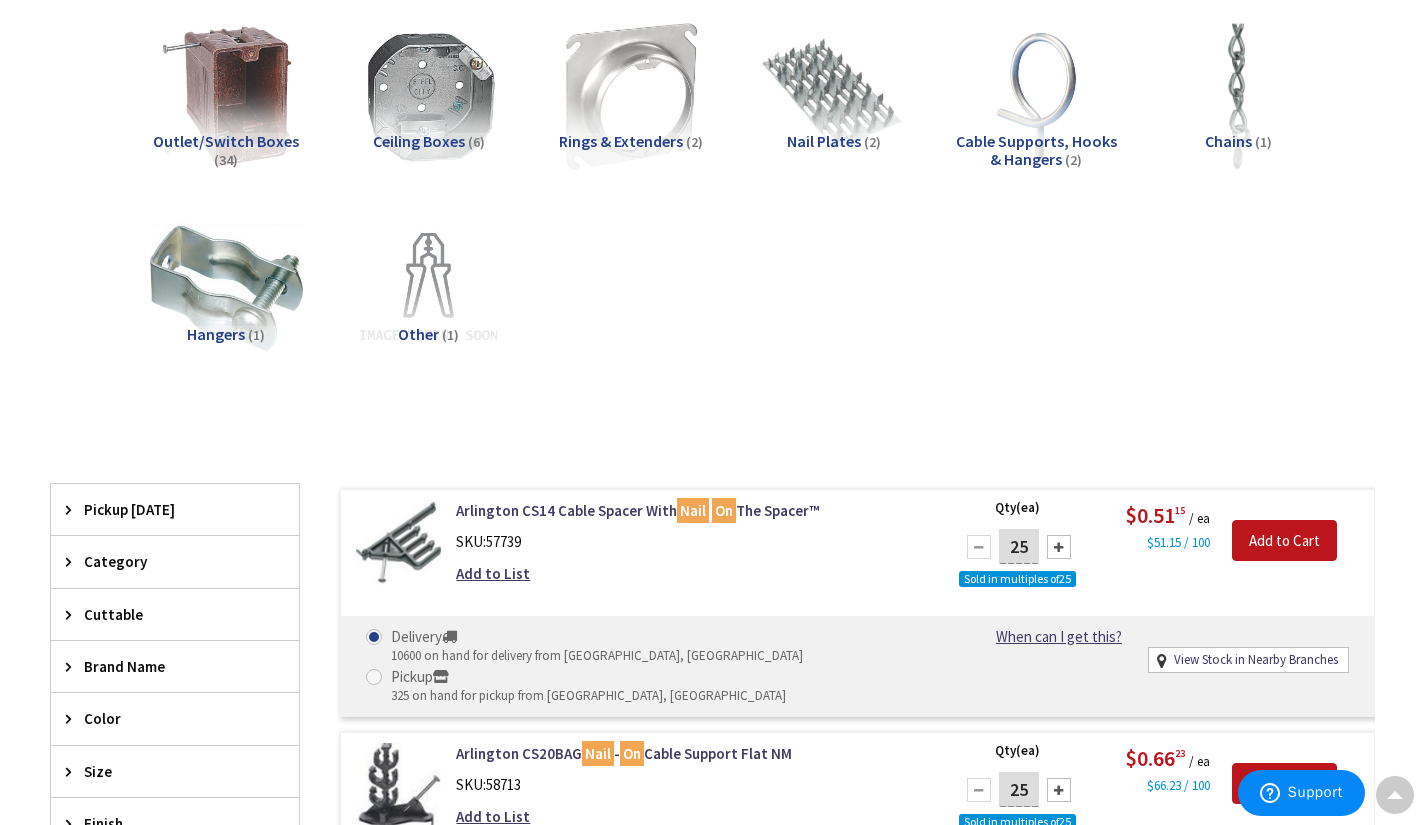 scroll, scrollTop: 0, scrollLeft: 0, axis: both 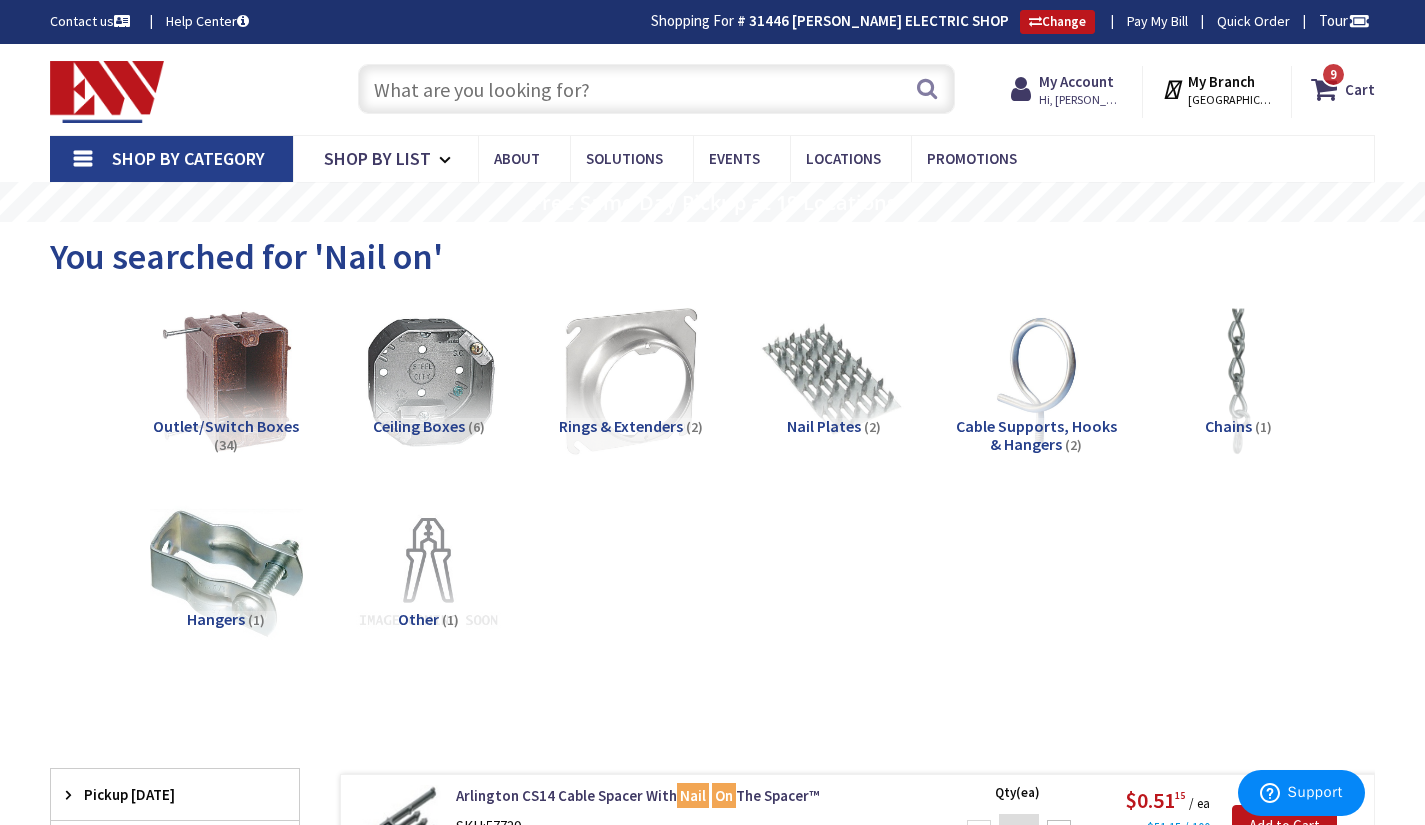click at bounding box center [656, 89] 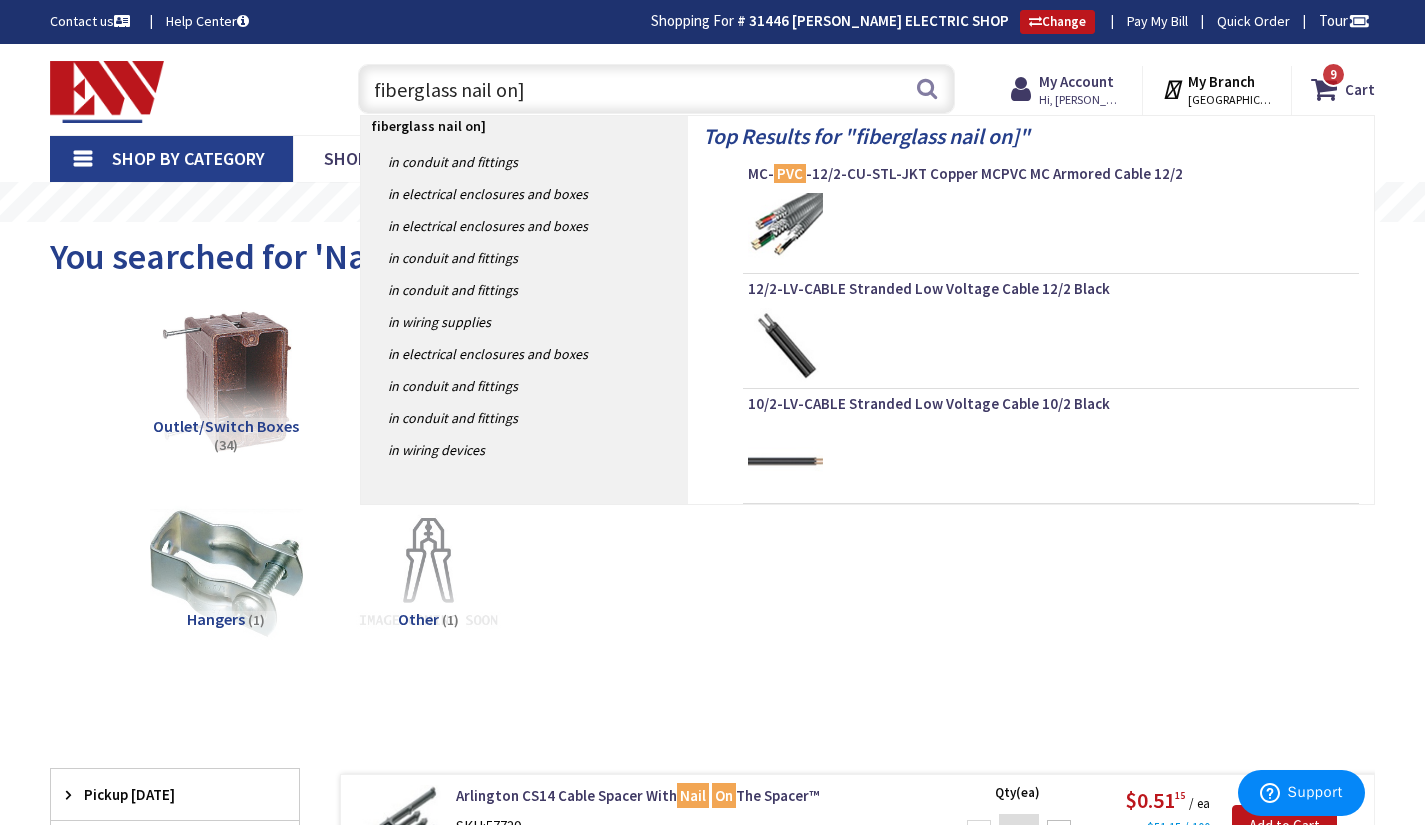 type on "fiberglass nail on" 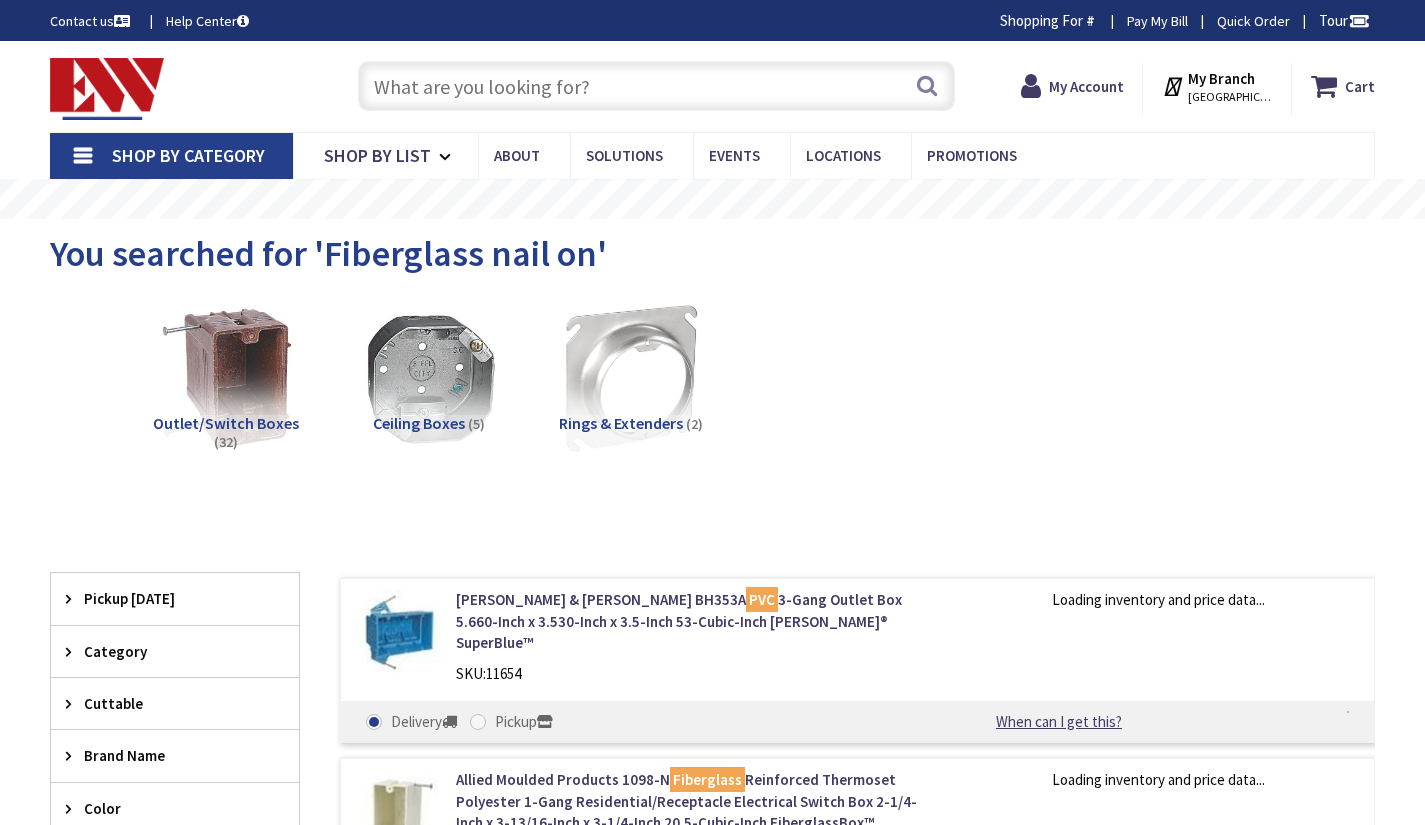 scroll, scrollTop: 0, scrollLeft: 0, axis: both 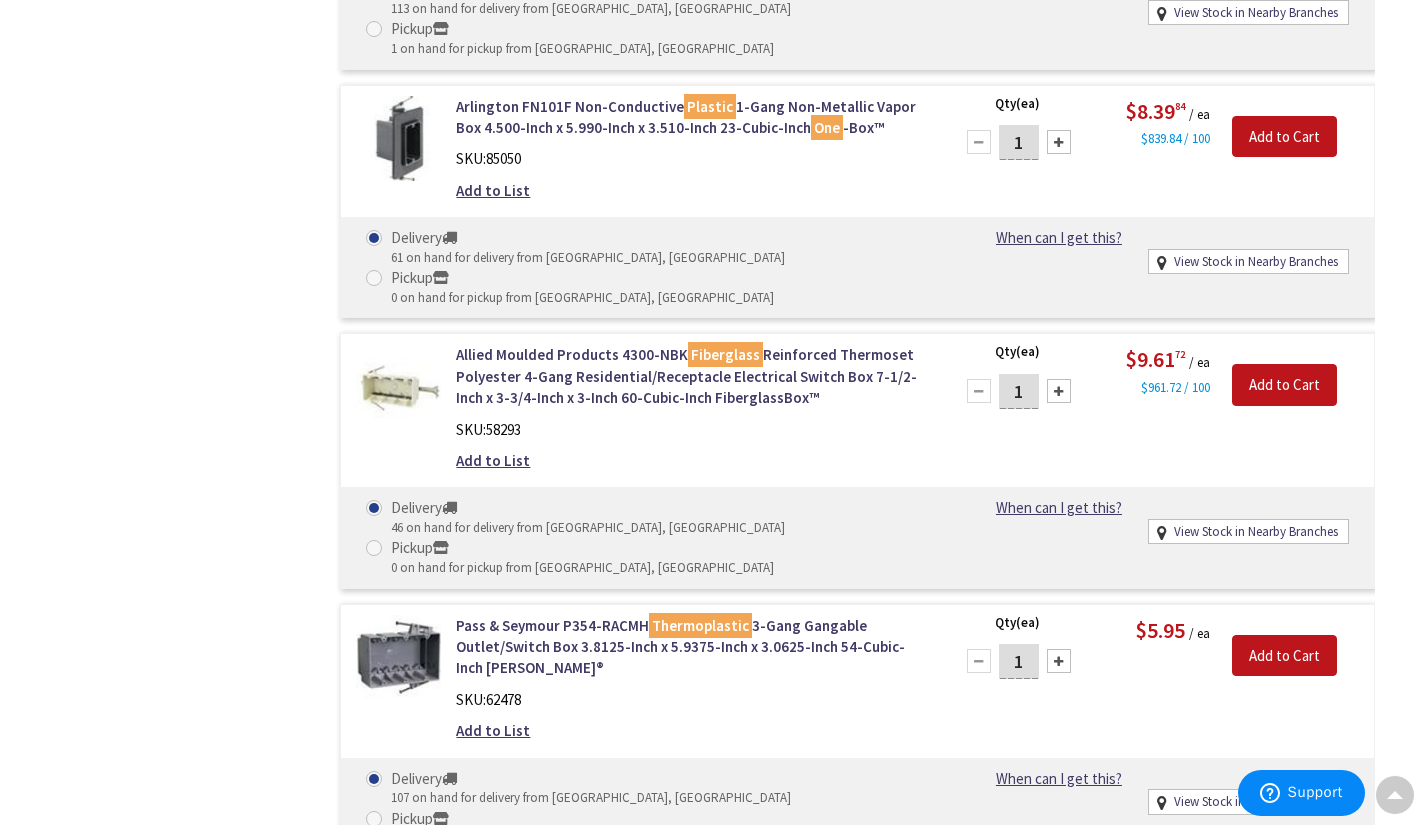 drag, startPoint x: 445, startPoint y: 449, endPoint x: 564, endPoint y: 484, distance: 124.04031 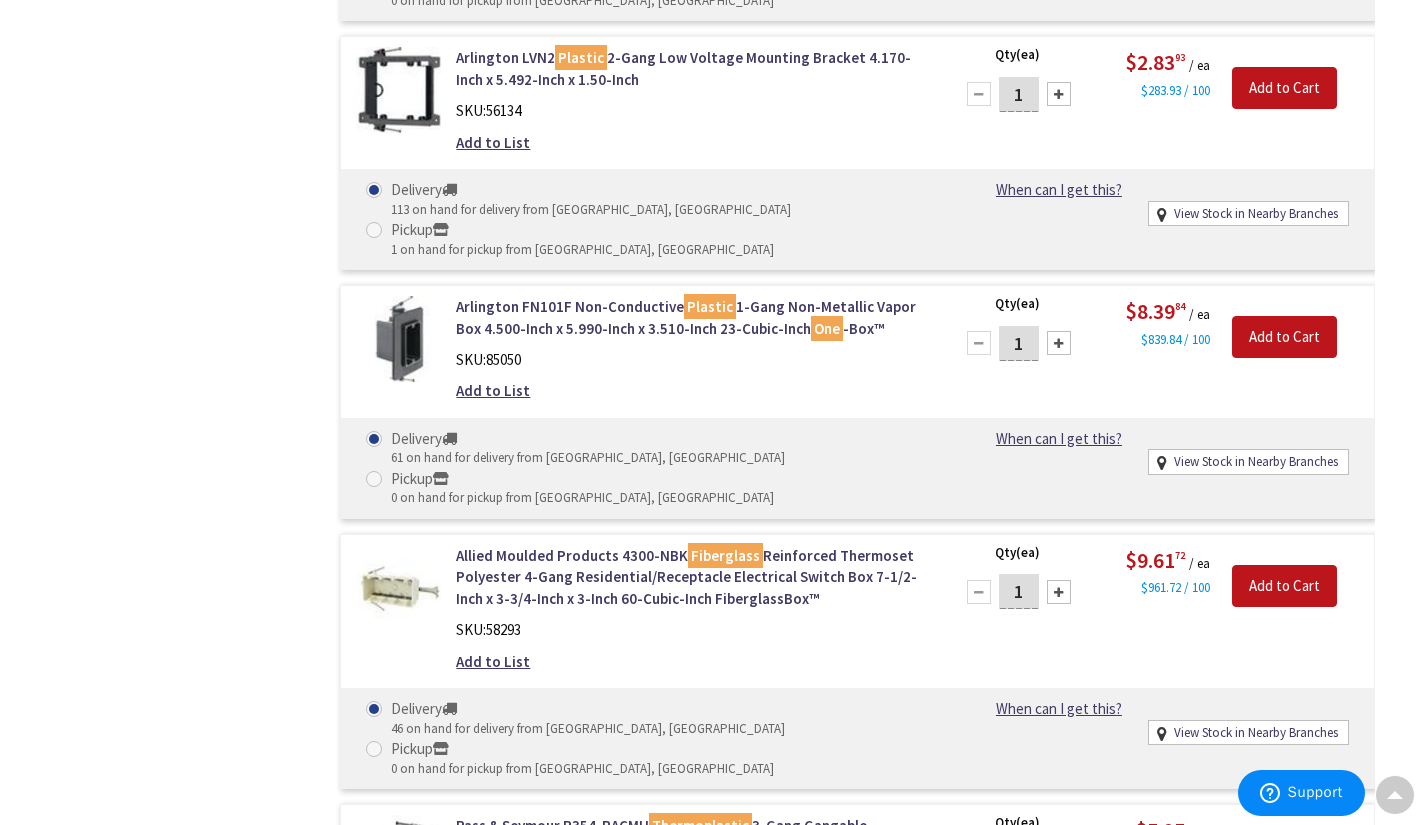 scroll, scrollTop: 5935, scrollLeft: 0, axis: vertical 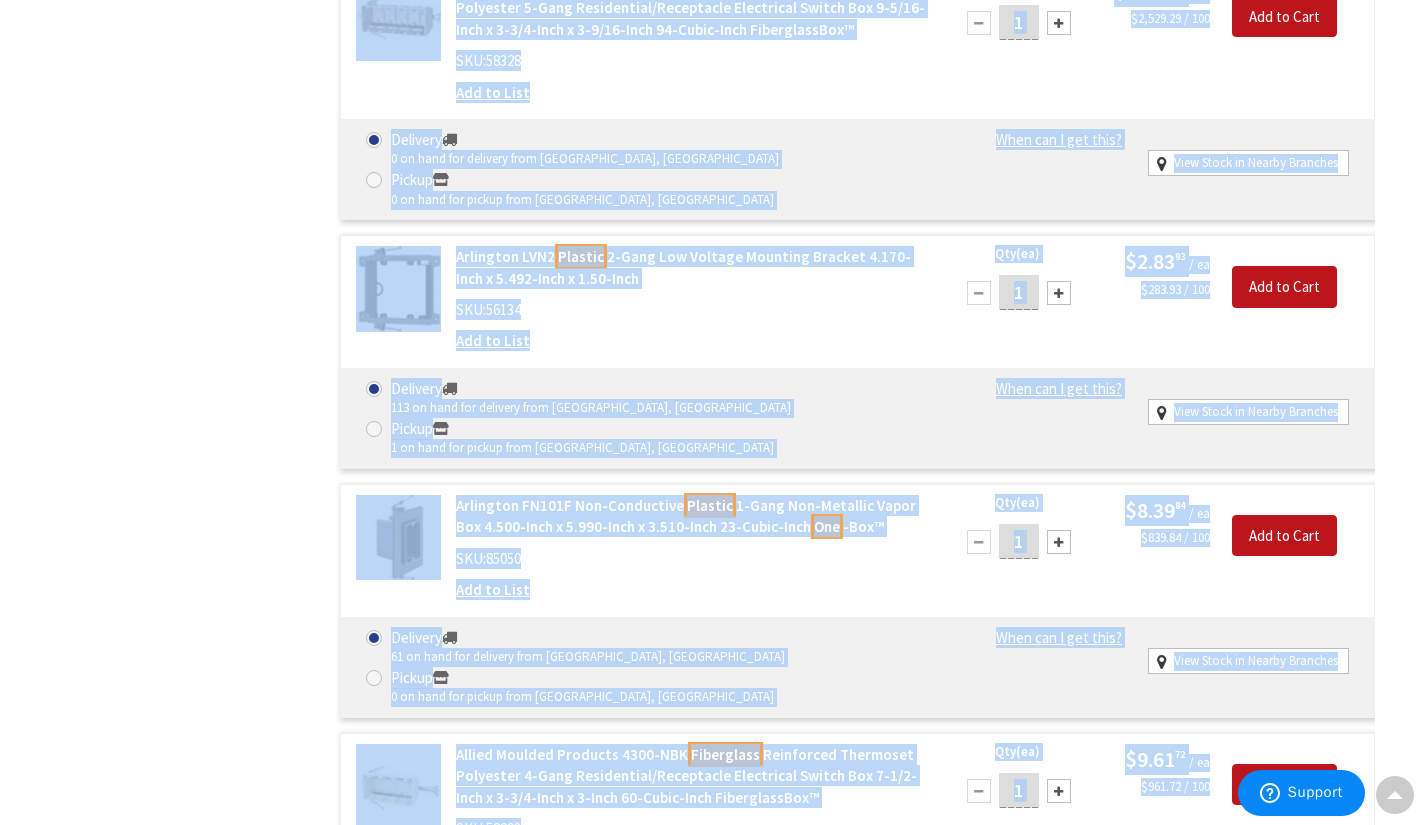 drag, startPoint x: 451, startPoint y: 513, endPoint x: 705, endPoint y: 607, distance: 270.83575 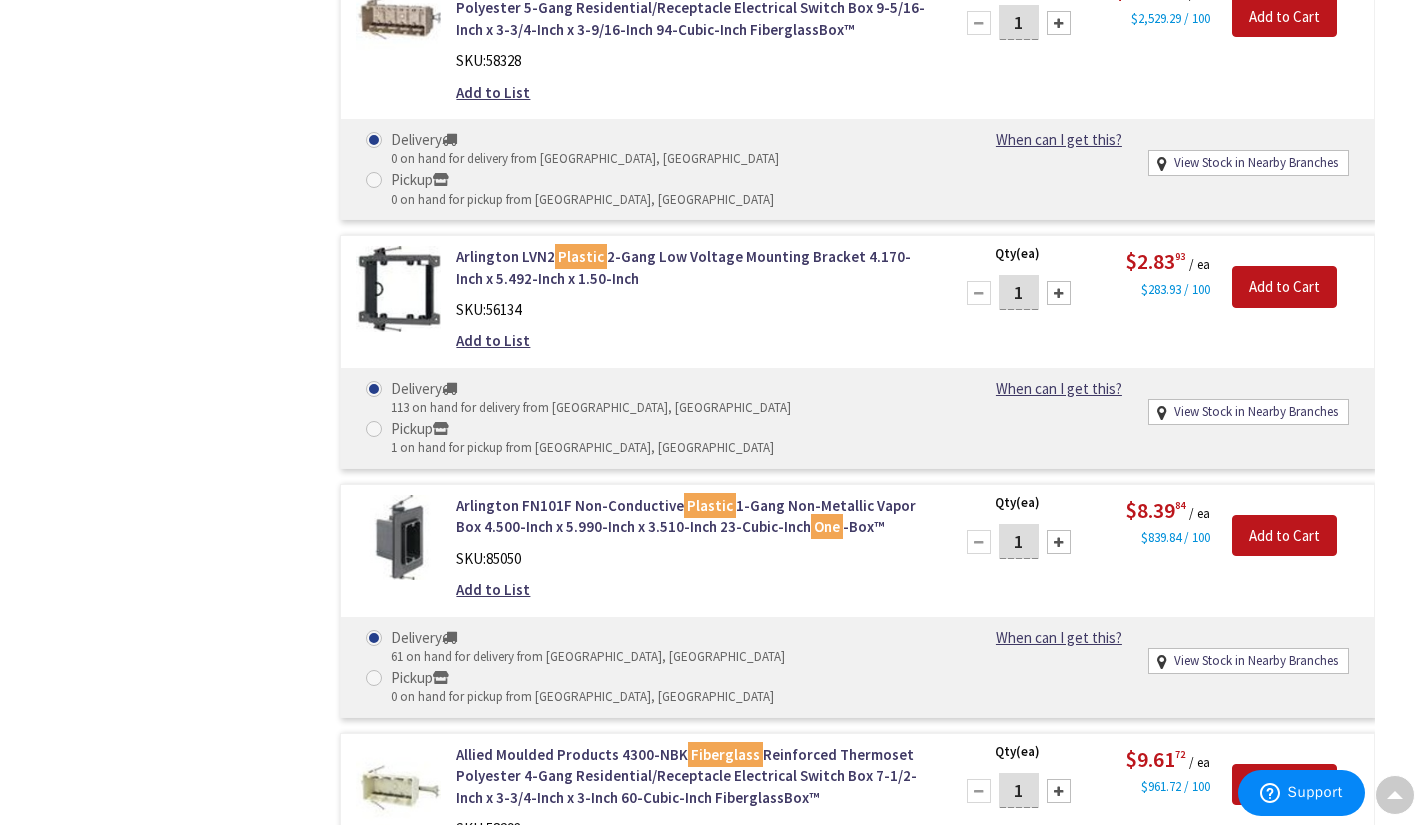 click on "[PERSON_NAME] & [PERSON_NAME] BH353A  PVC  3-Gang Outlet Box 5.660-Inch x 3.530-Inch x 3.5-Inch 53-Cubic-Inch [PERSON_NAME]® SuperBlue™
SKU:  11654
Add to List
Qty  (ea)
1
Please select a quantity
$11.65 04
/ ea
th" at bounding box center [837, -992] 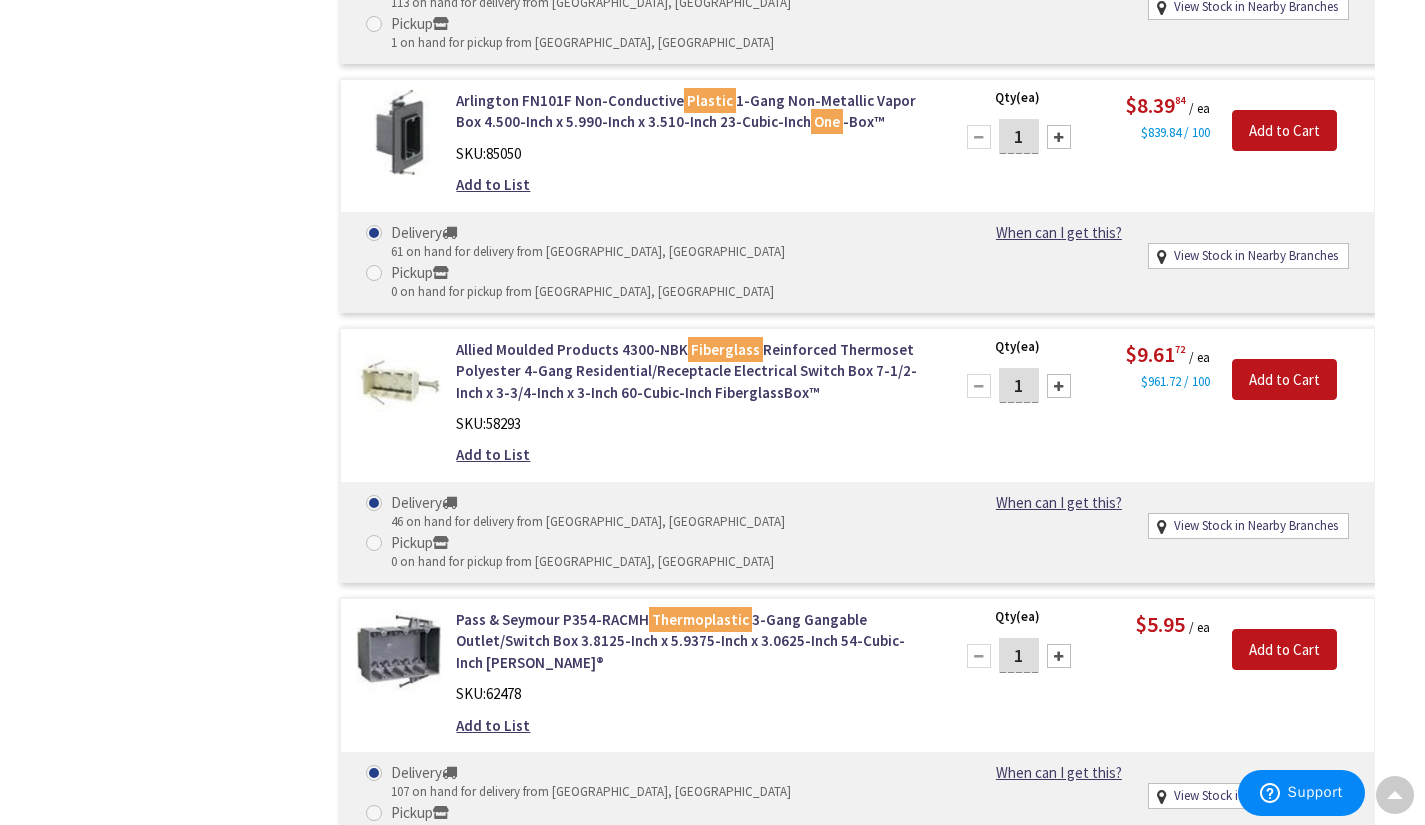 scroll, scrollTop: 6341, scrollLeft: 0, axis: vertical 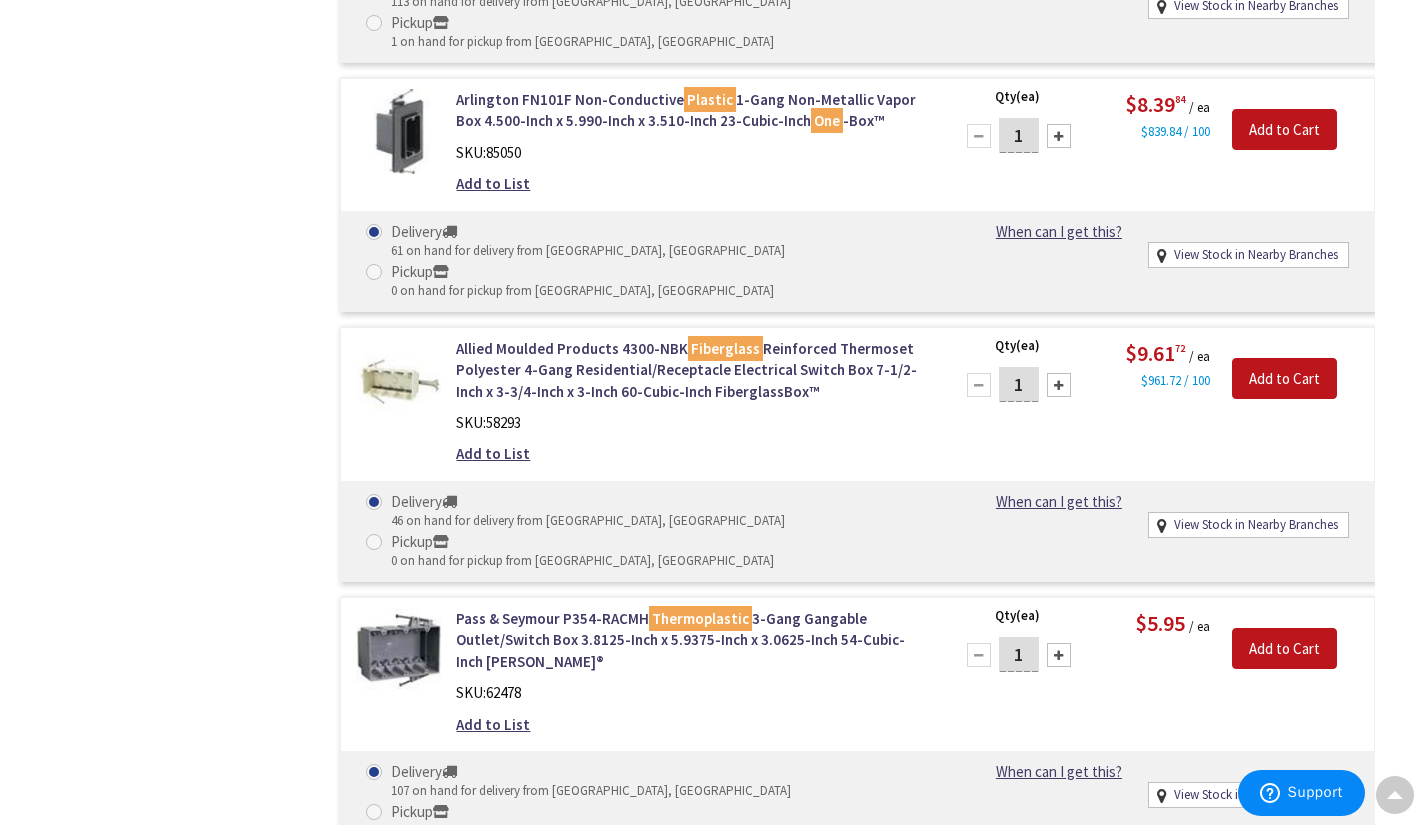 drag, startPoint x: 449, startPoint y: 545, endPoint x: 746, endPoint y: 570, distance: 298.05032 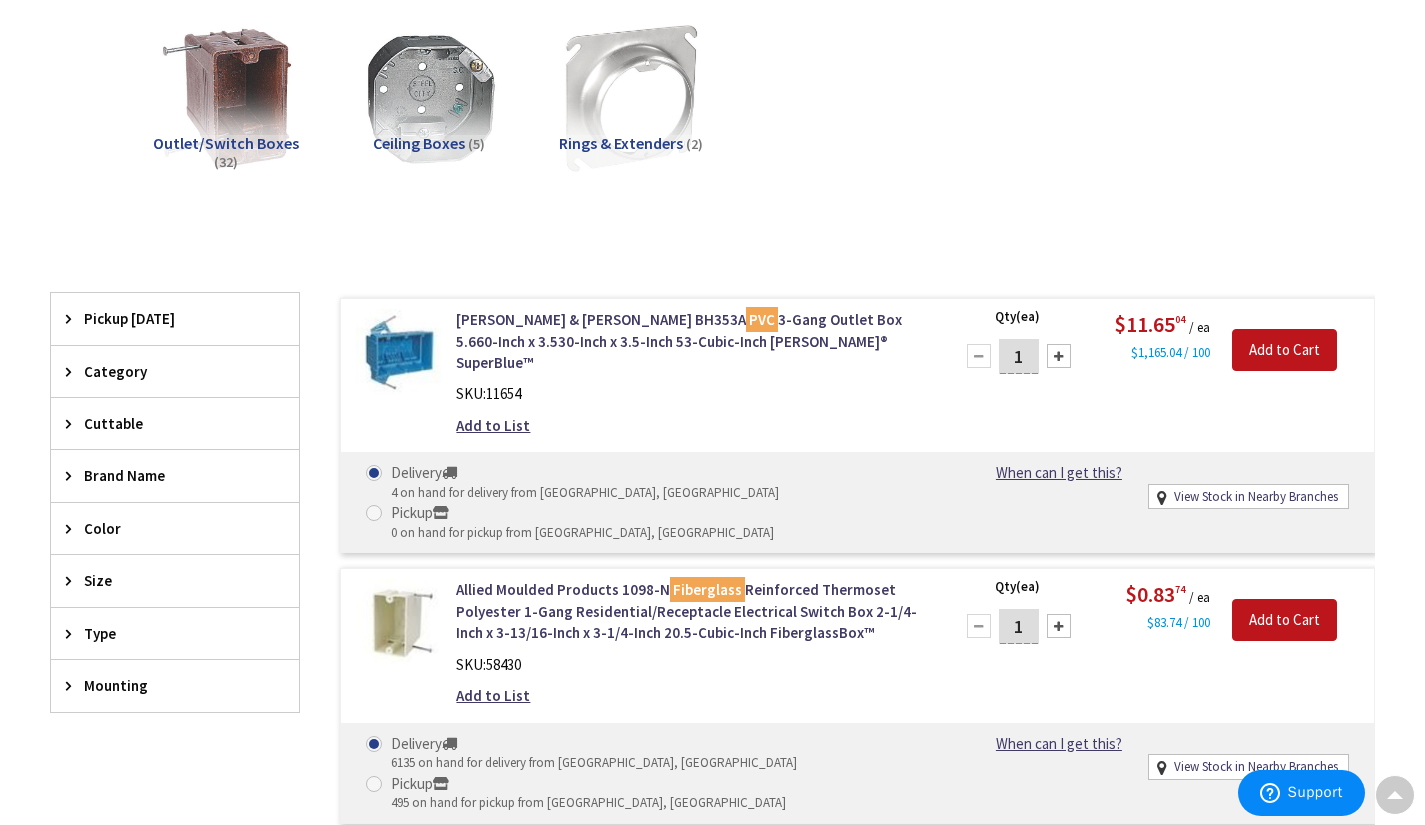 scroll, scrollTop: 0, scrollLeft: 0, axis: both 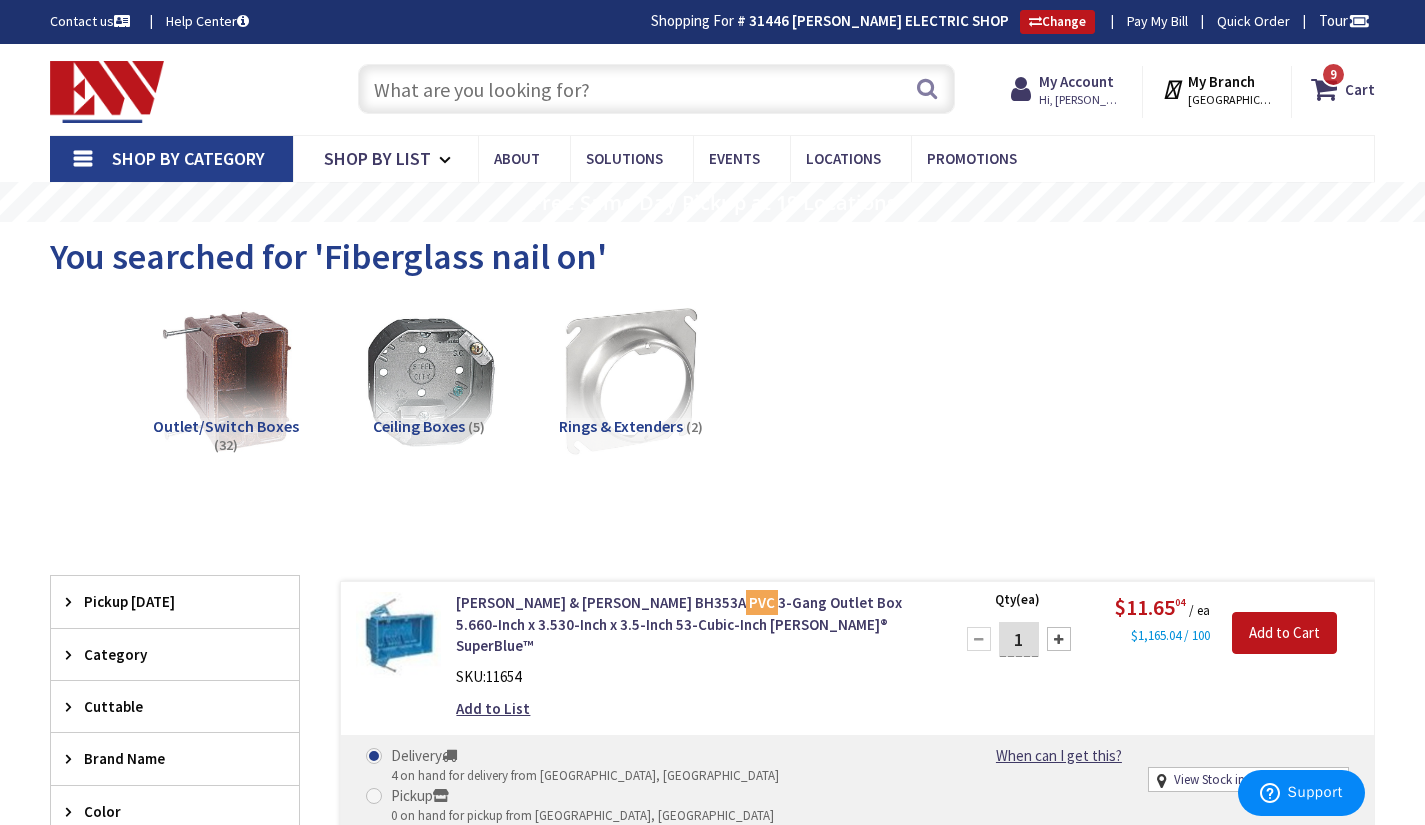 click at bounding box center (656, 89) 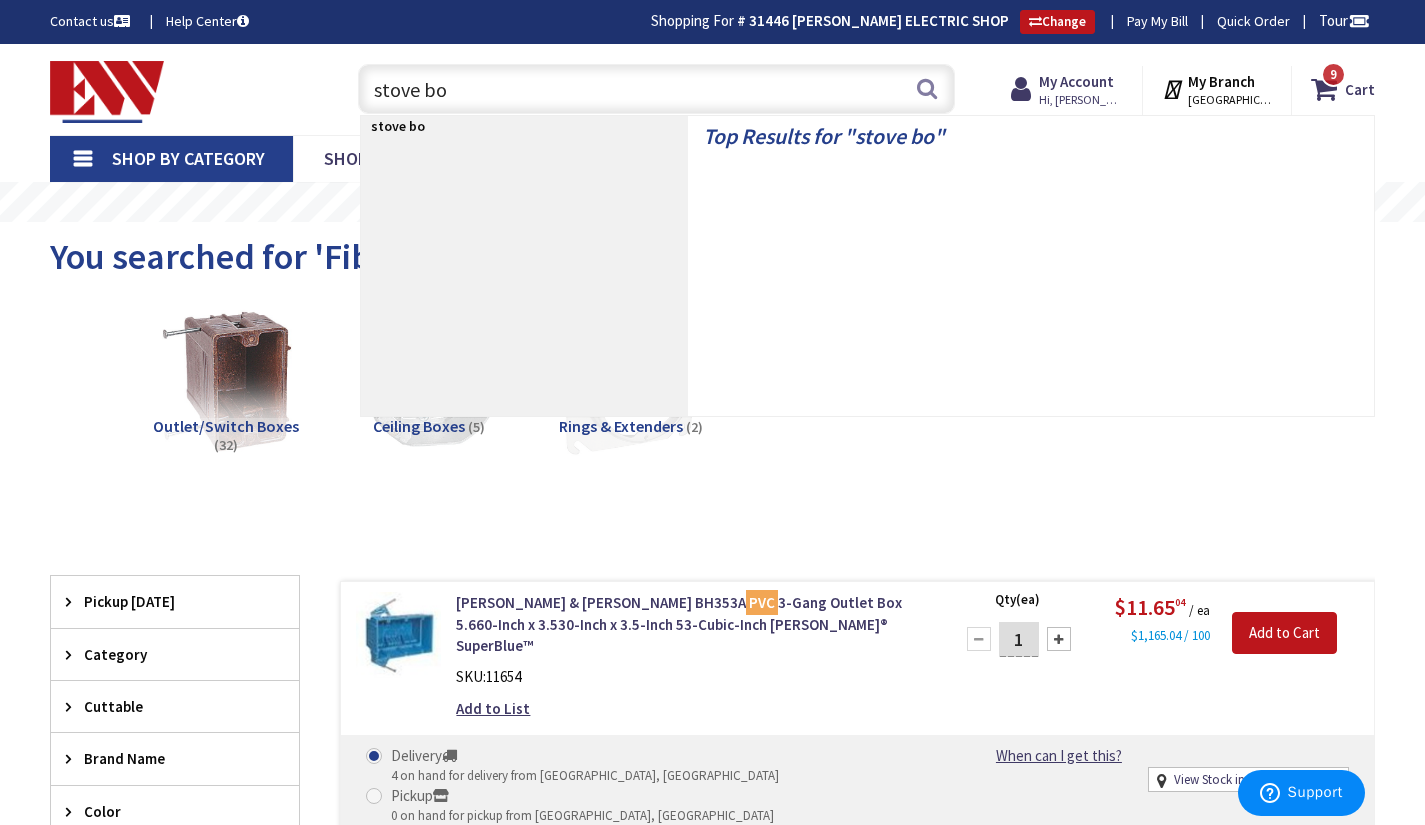 type on "stove box" 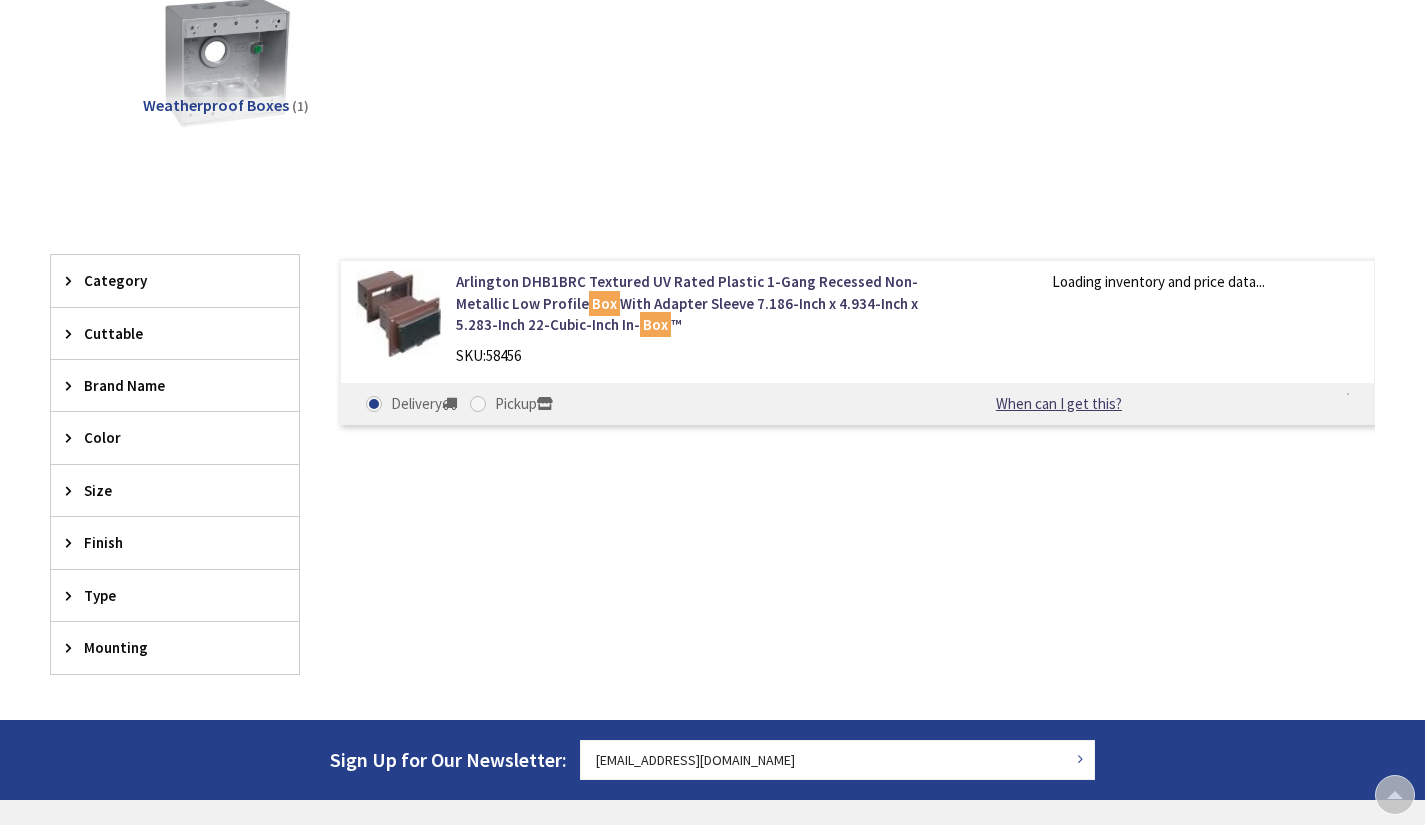 scroll, scrollTop: 318, scrollLeft: 0, axis: vertical 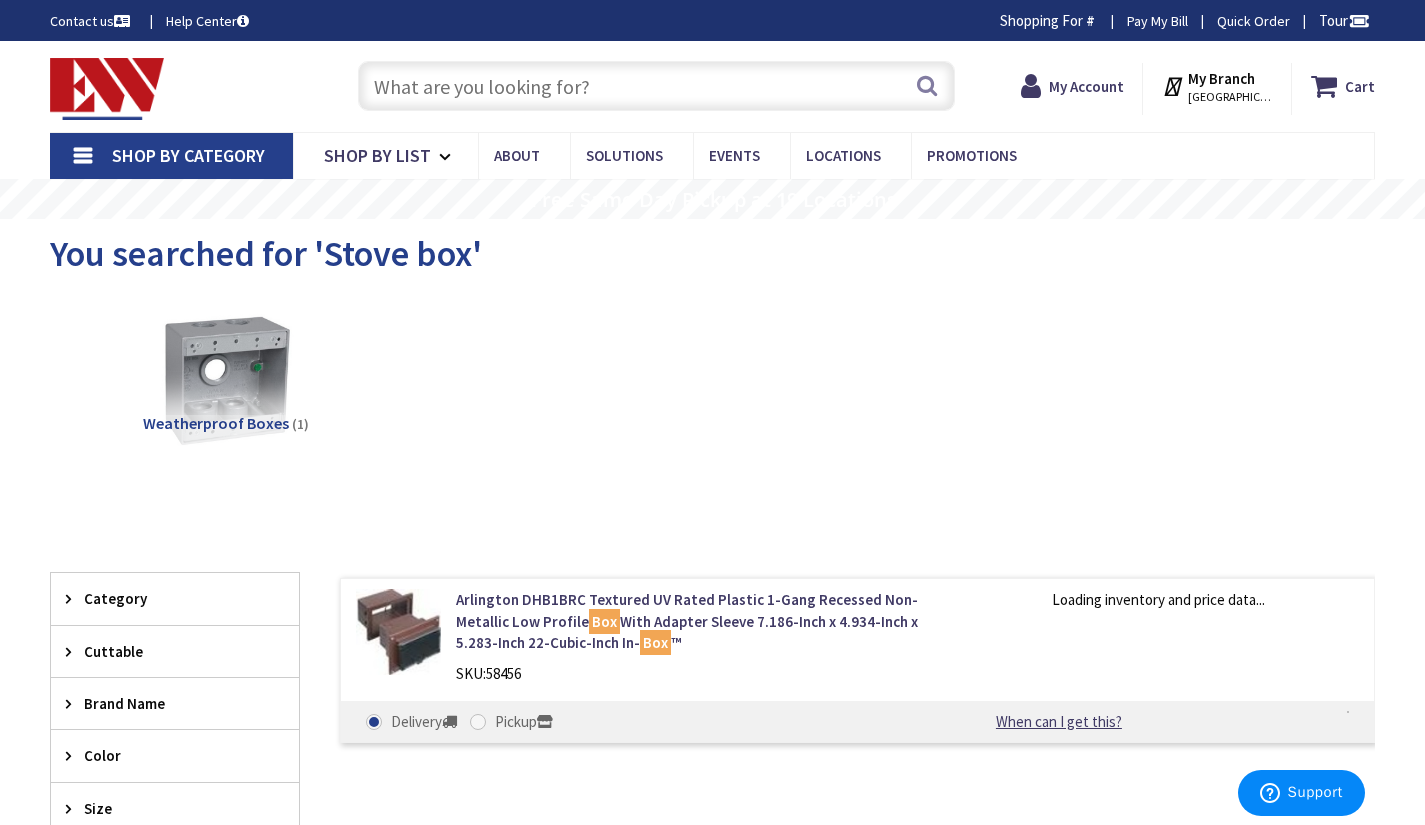 click at bounding box center (656, 86) 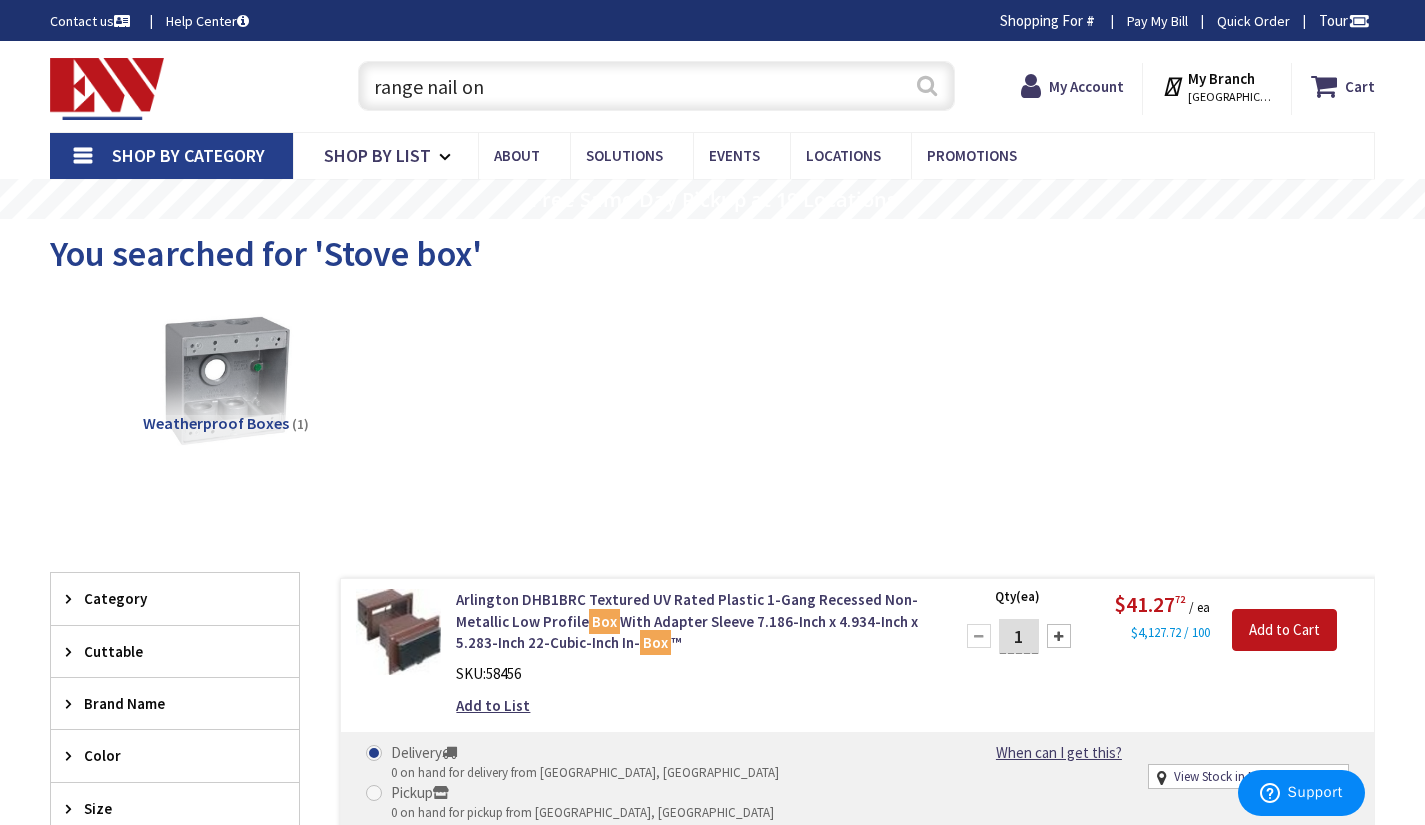 type on "range nail on" 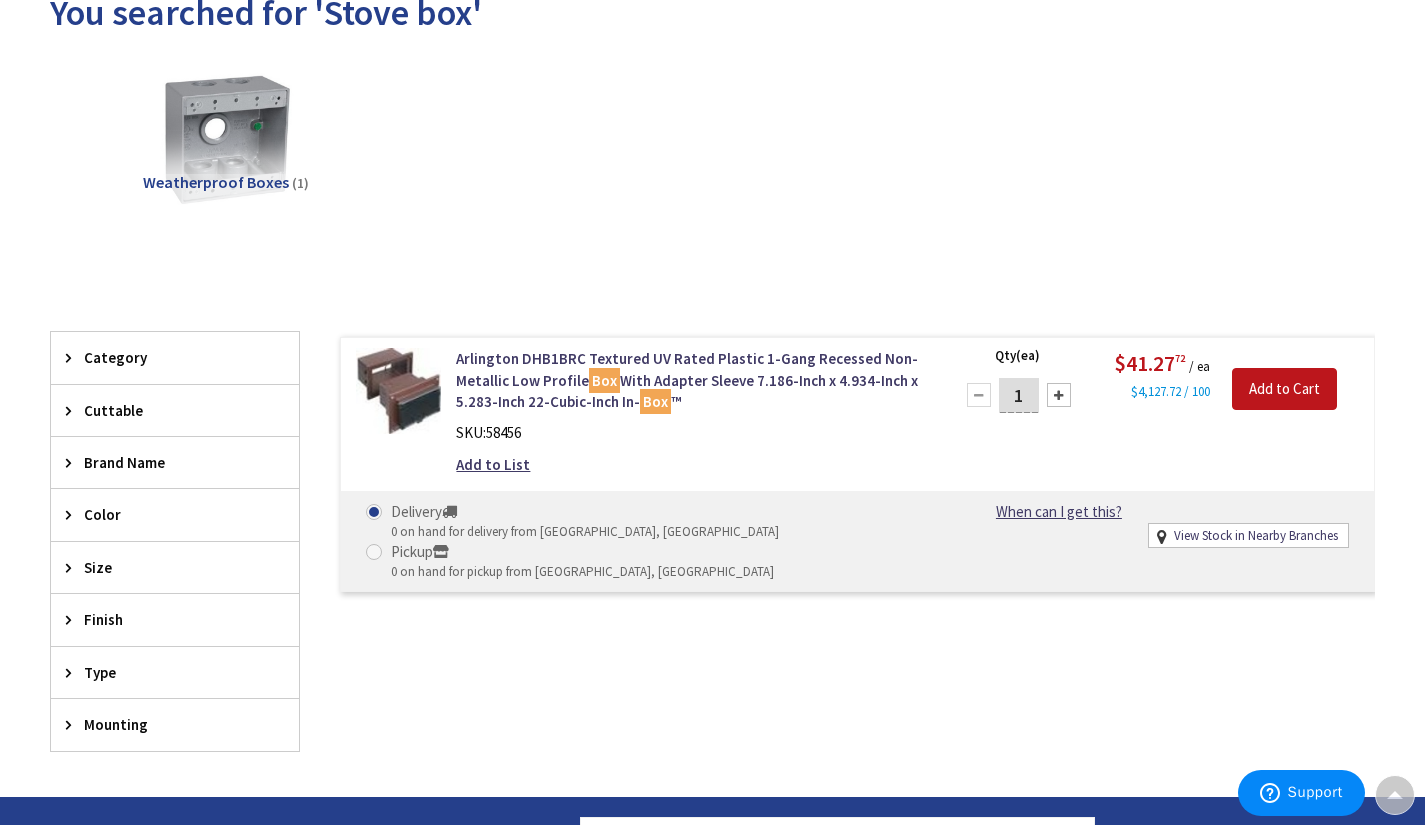 scroll, scrollTop: 0, scrollLeft: 0, axis: both 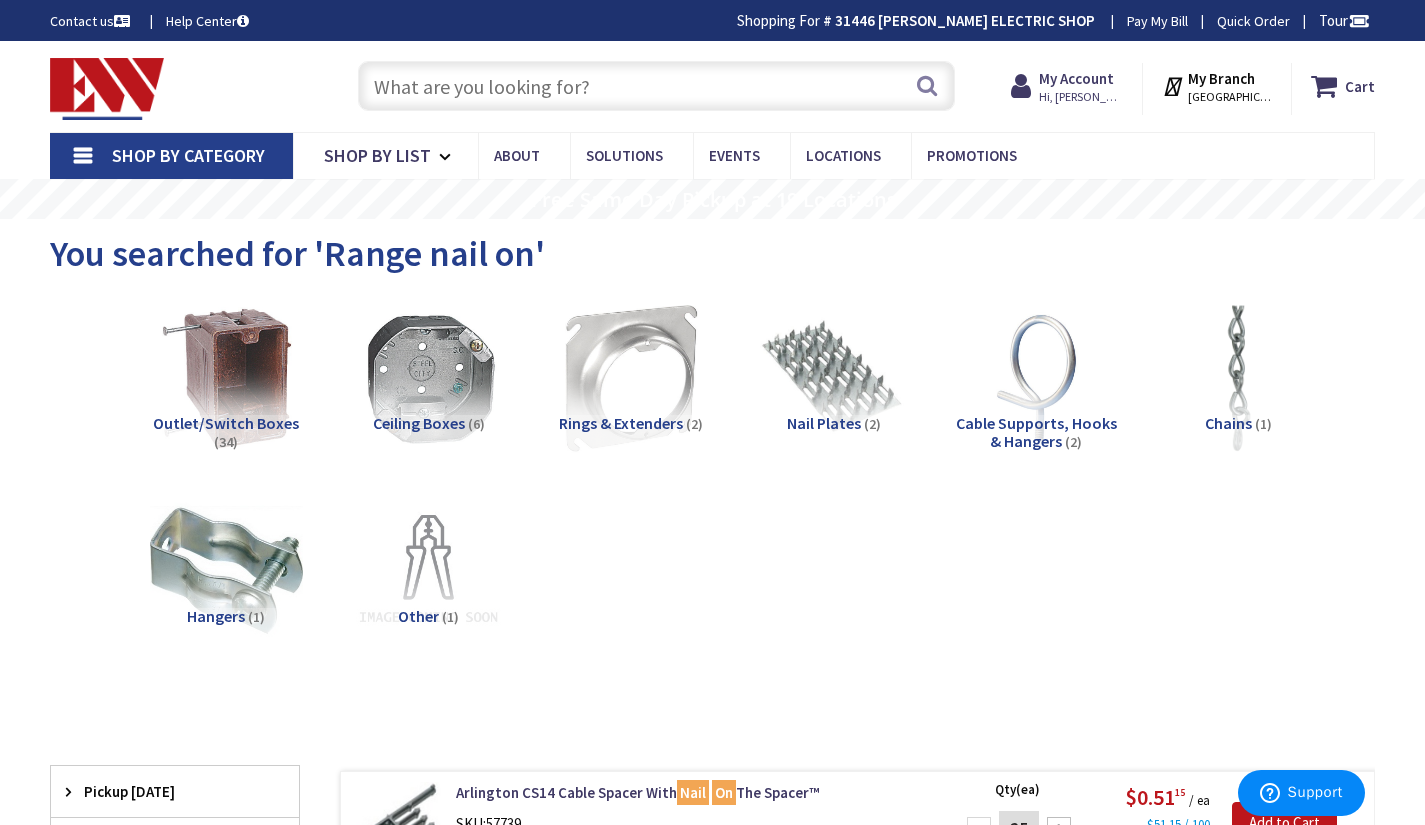click at bounding box center (656, 86) 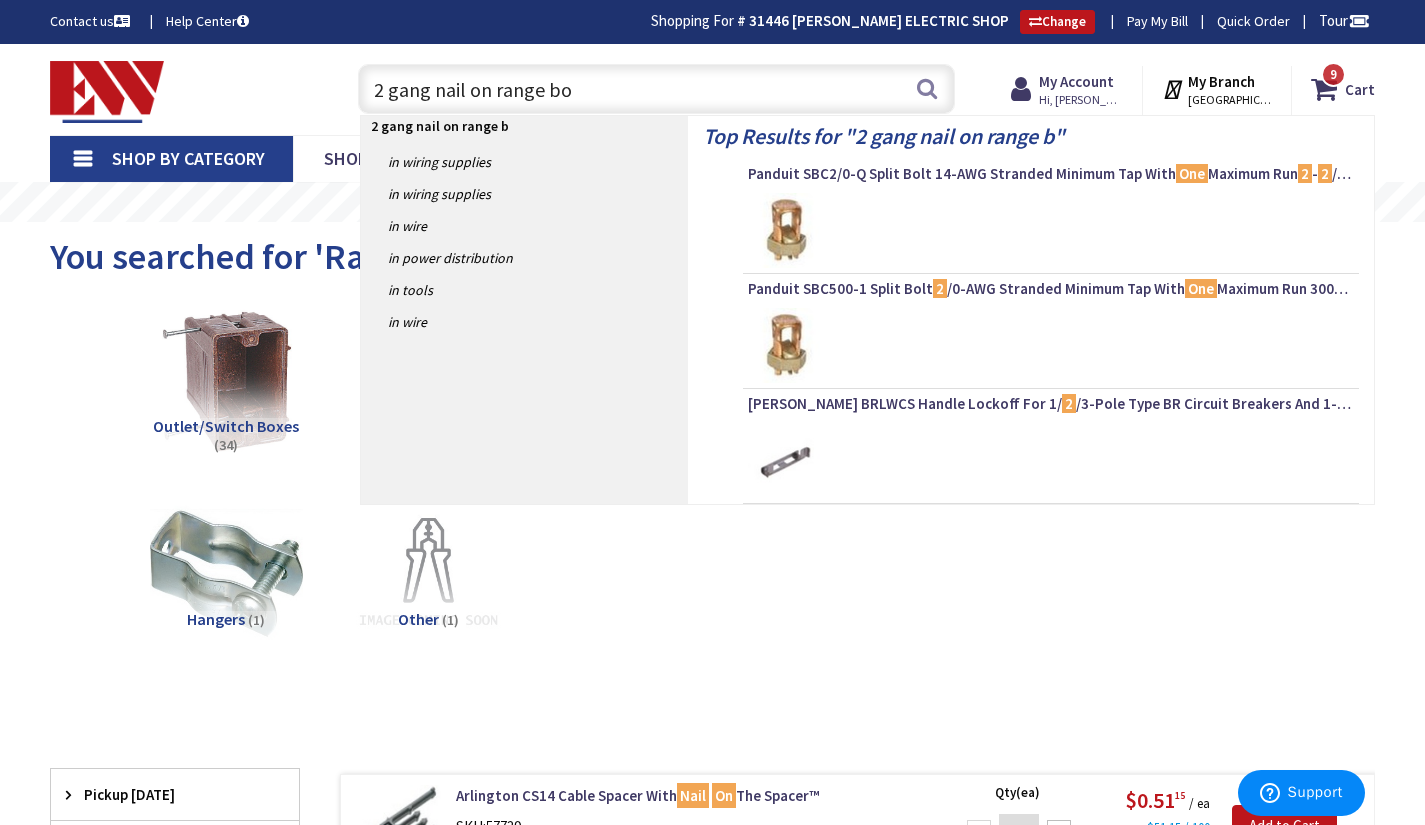 type on "2 gang nail on range box" 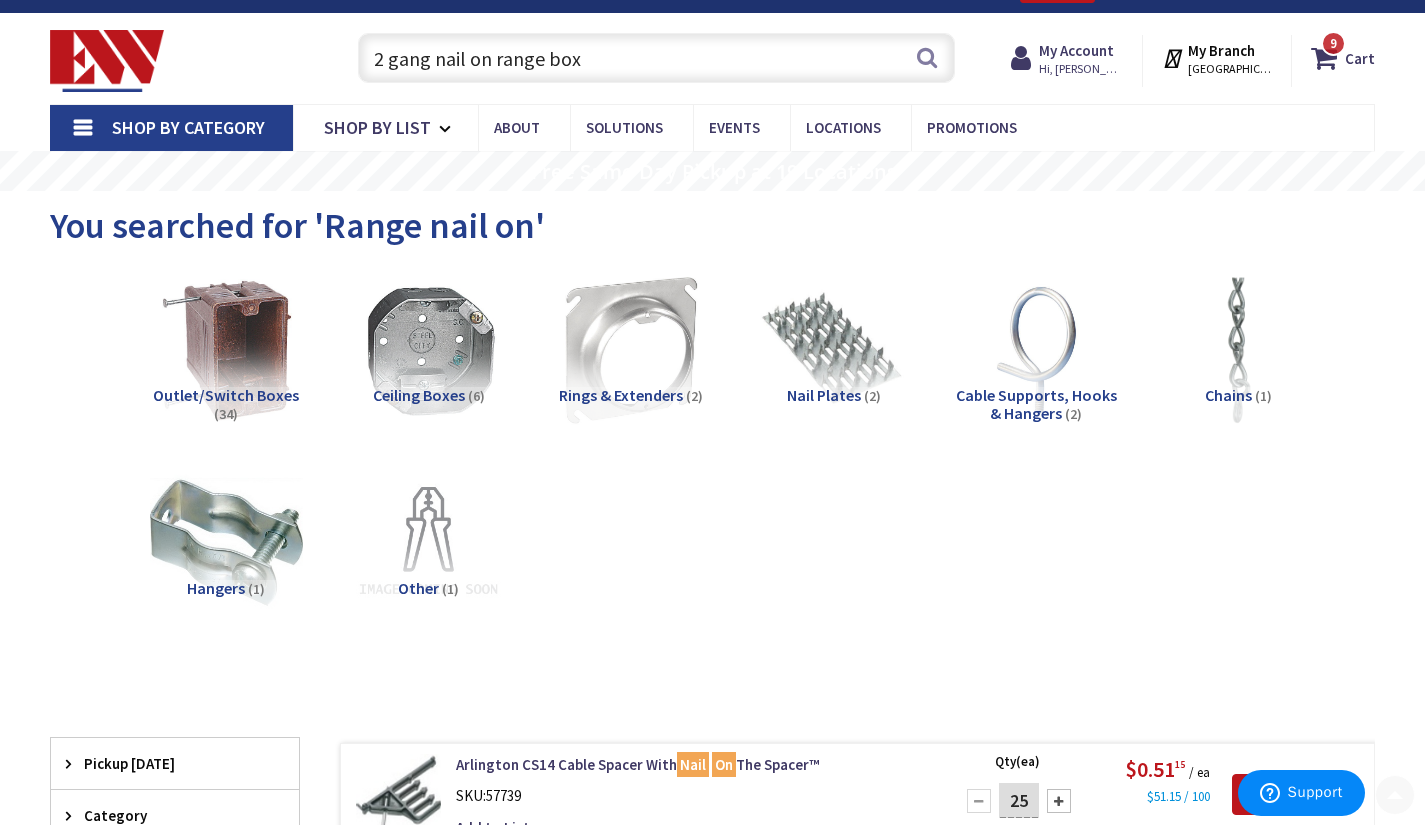 scroll, scrollTop: 27, scrollLeft: 0, axis: vertical 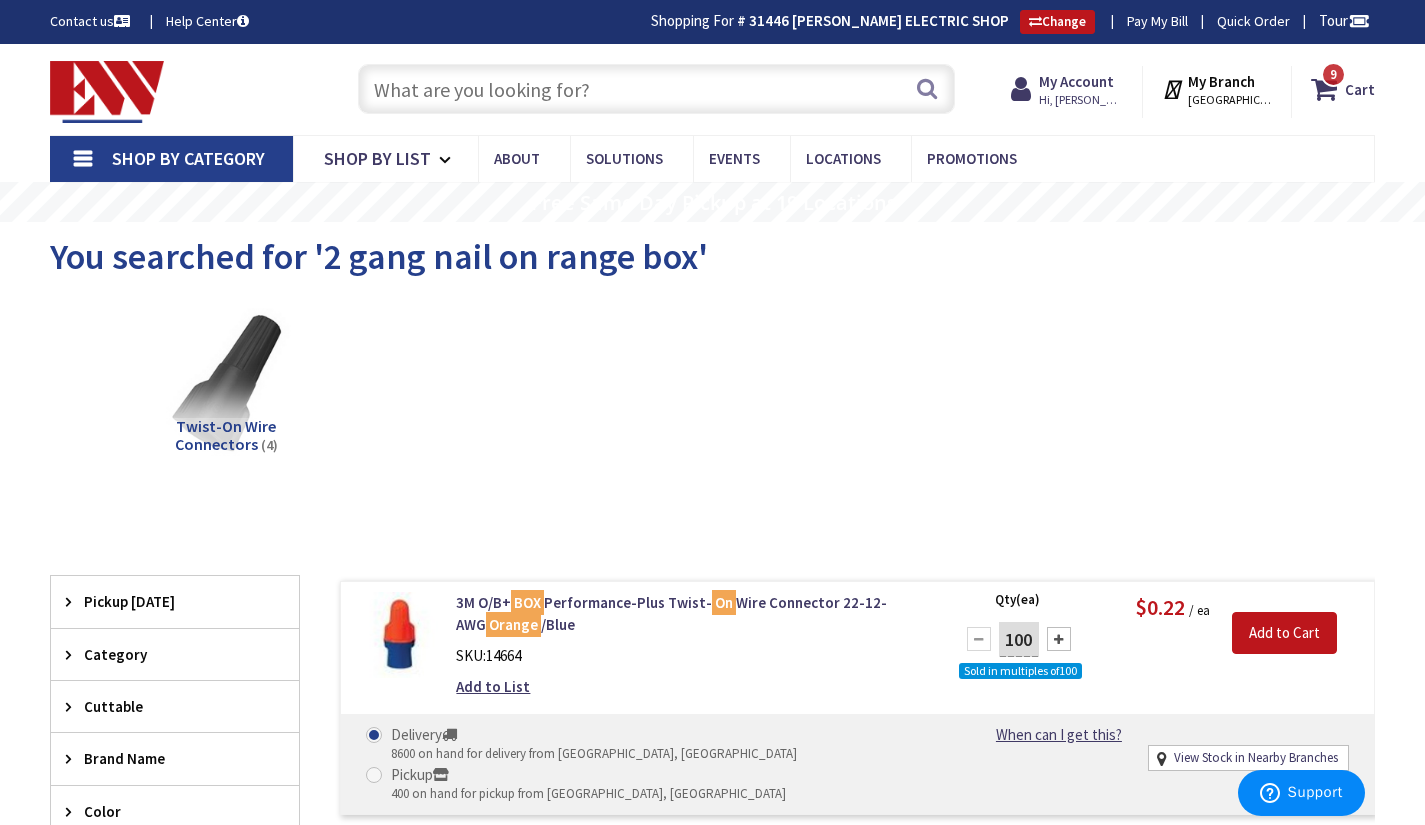 click at bounding box center (656, 89) 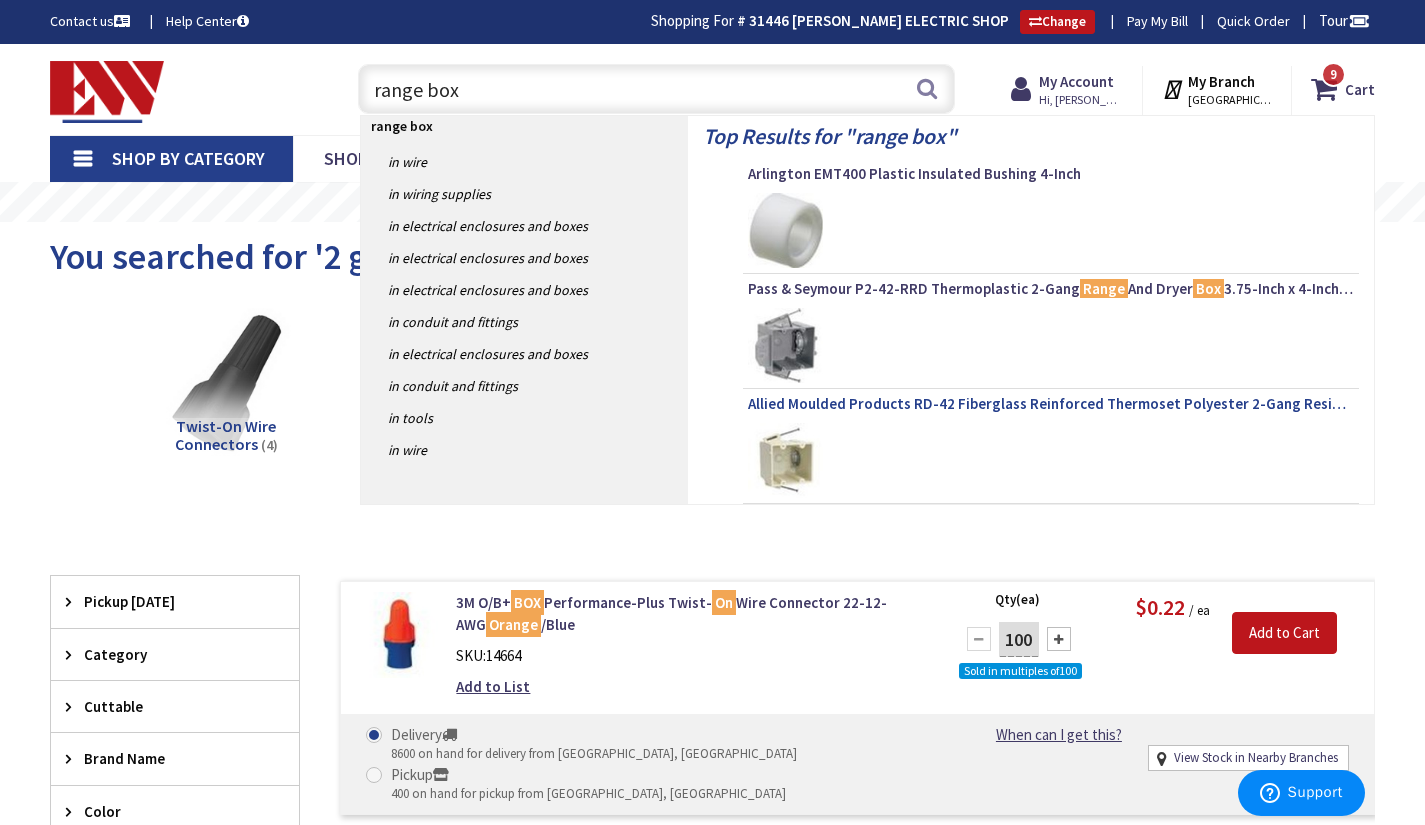 type on "range box" 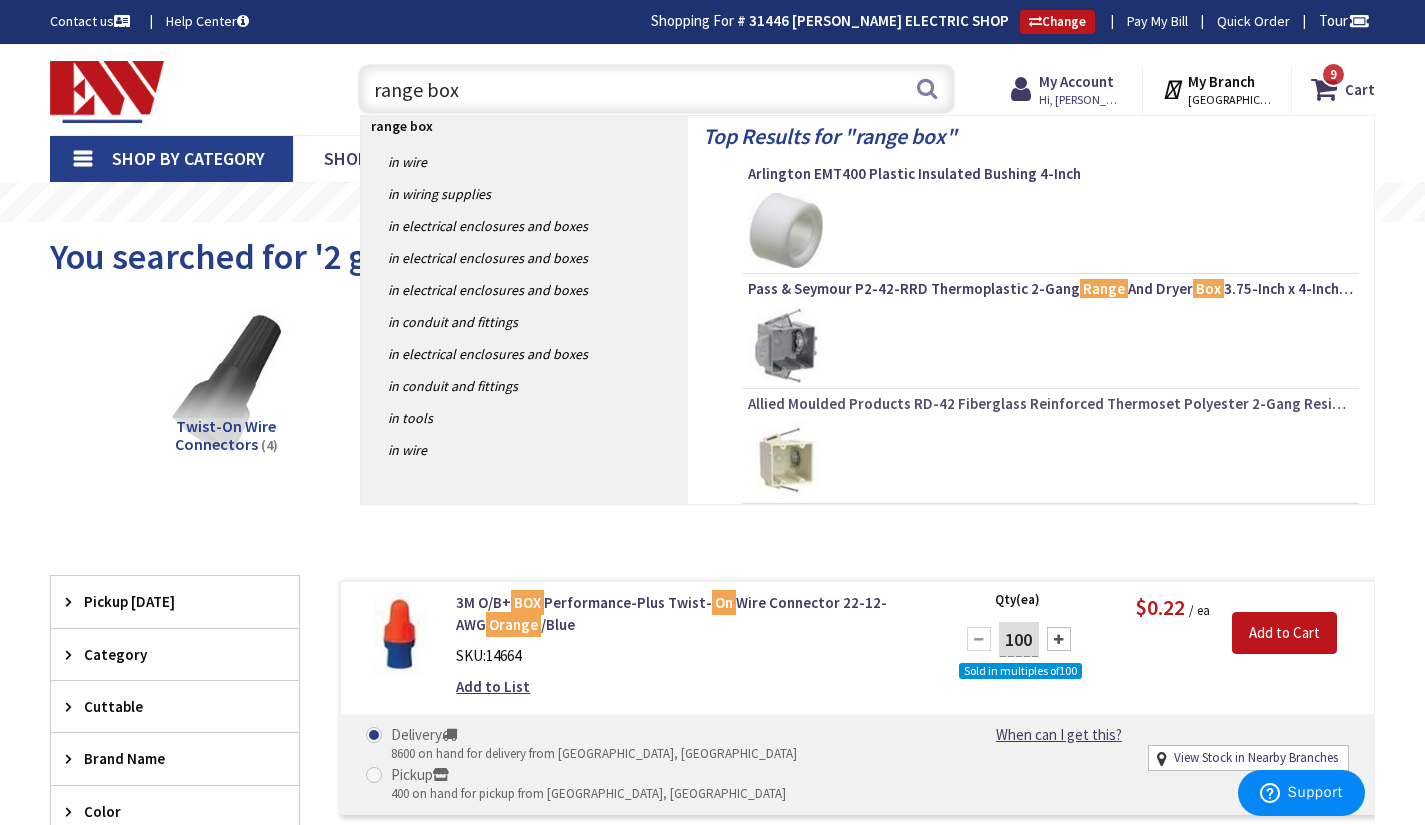 click on "Allied Moulded Products RD-42 Fiberglass Reinforced Thermoset Polyester 2-Gang Residential/Receptacle  Range /Dryer Electrical Switch  Box  4-Inch x 3-3/4-Inch x 3-13/16-Inch 42-Cubic-Inch FiberglassBox™" at bounding box center [1051, 404] 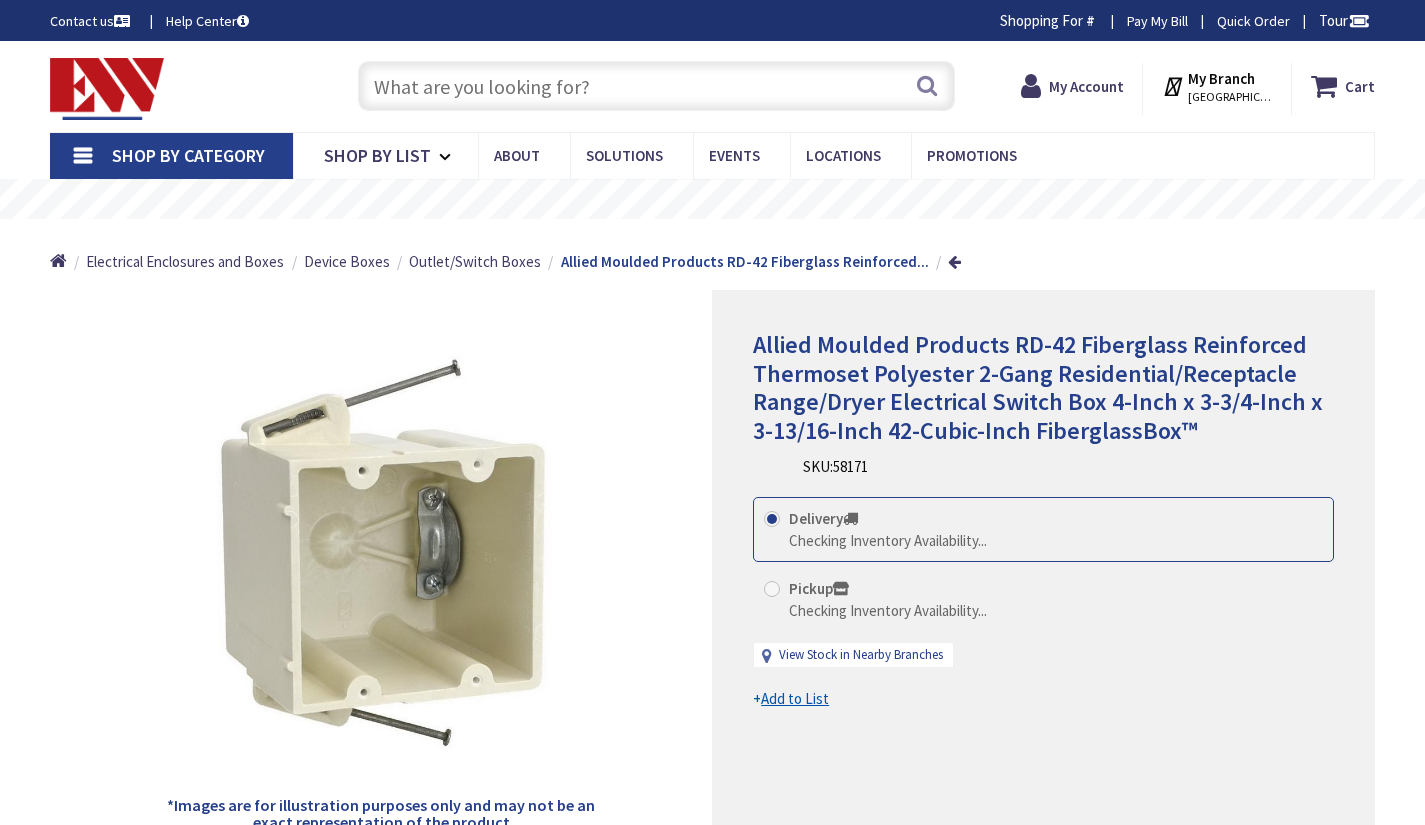 scroll, scrollTop: 0, scrollLeft: 0, axis: both 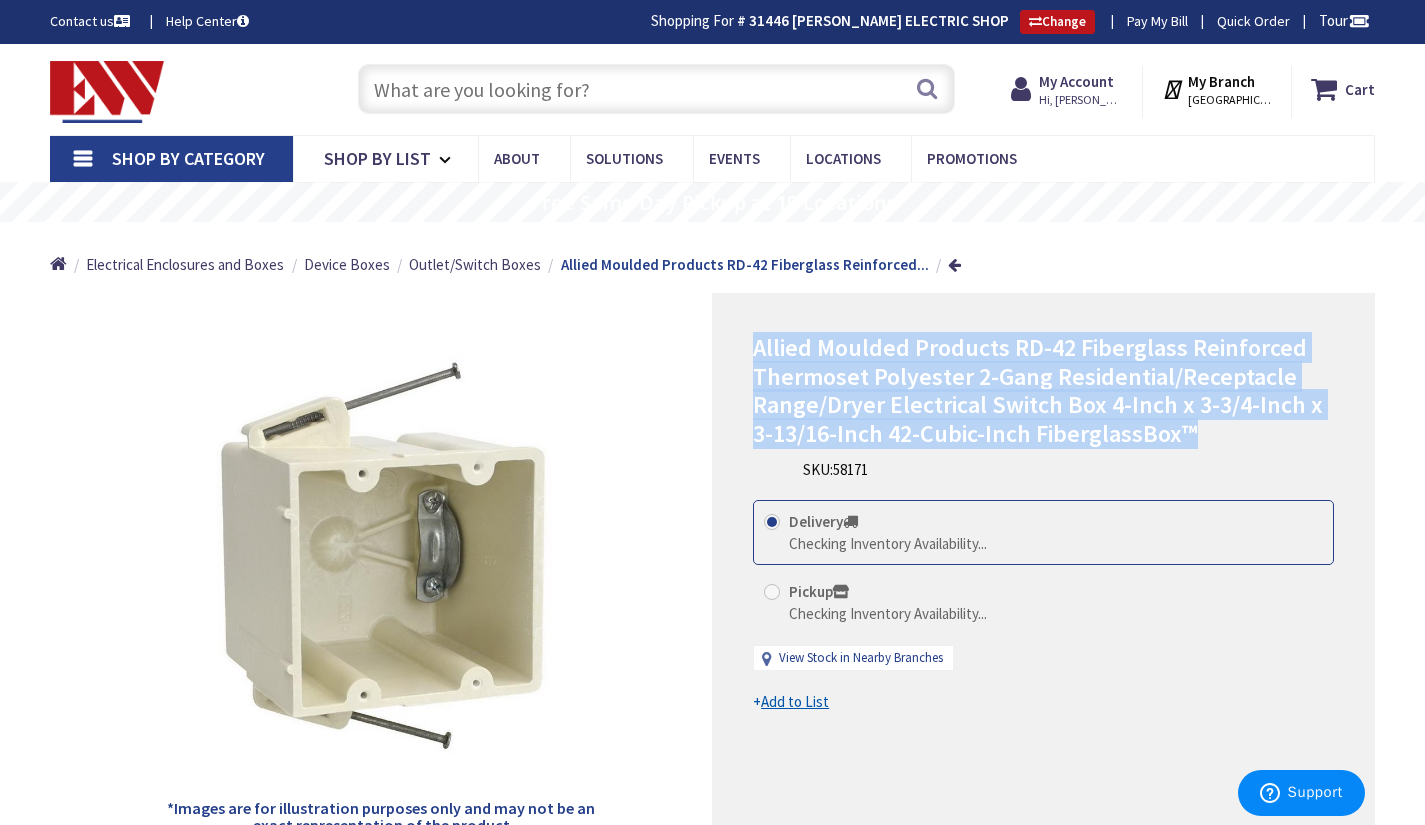 drag, startPoint x: 759, startPoint y: 322, endPoint x: 1187, endPoint y: 417, distance: 438.41647 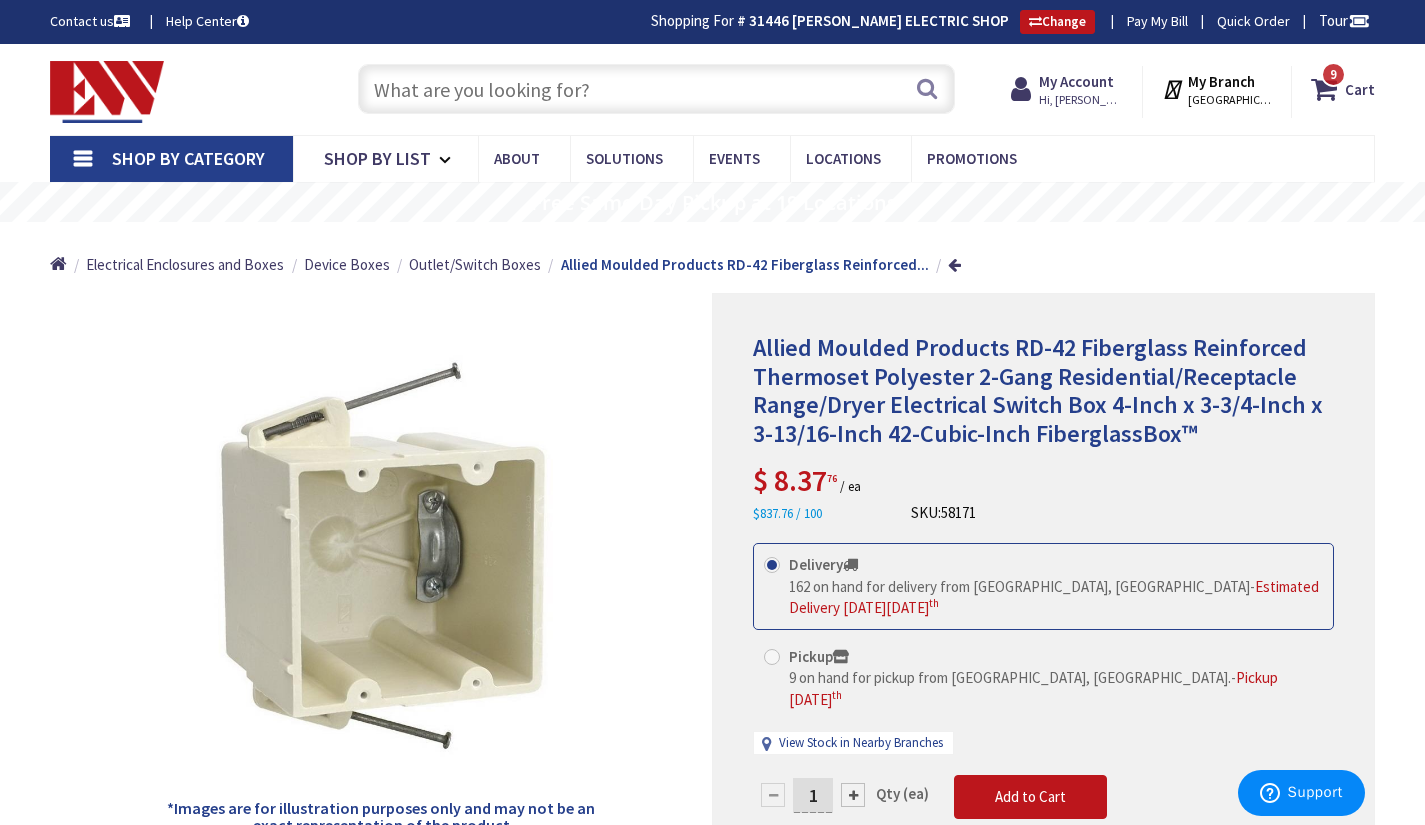 drag, startPoint x: 597, startPoint y: 90, endPoint x: 142, endPoint y: 160, distance: 460.35312 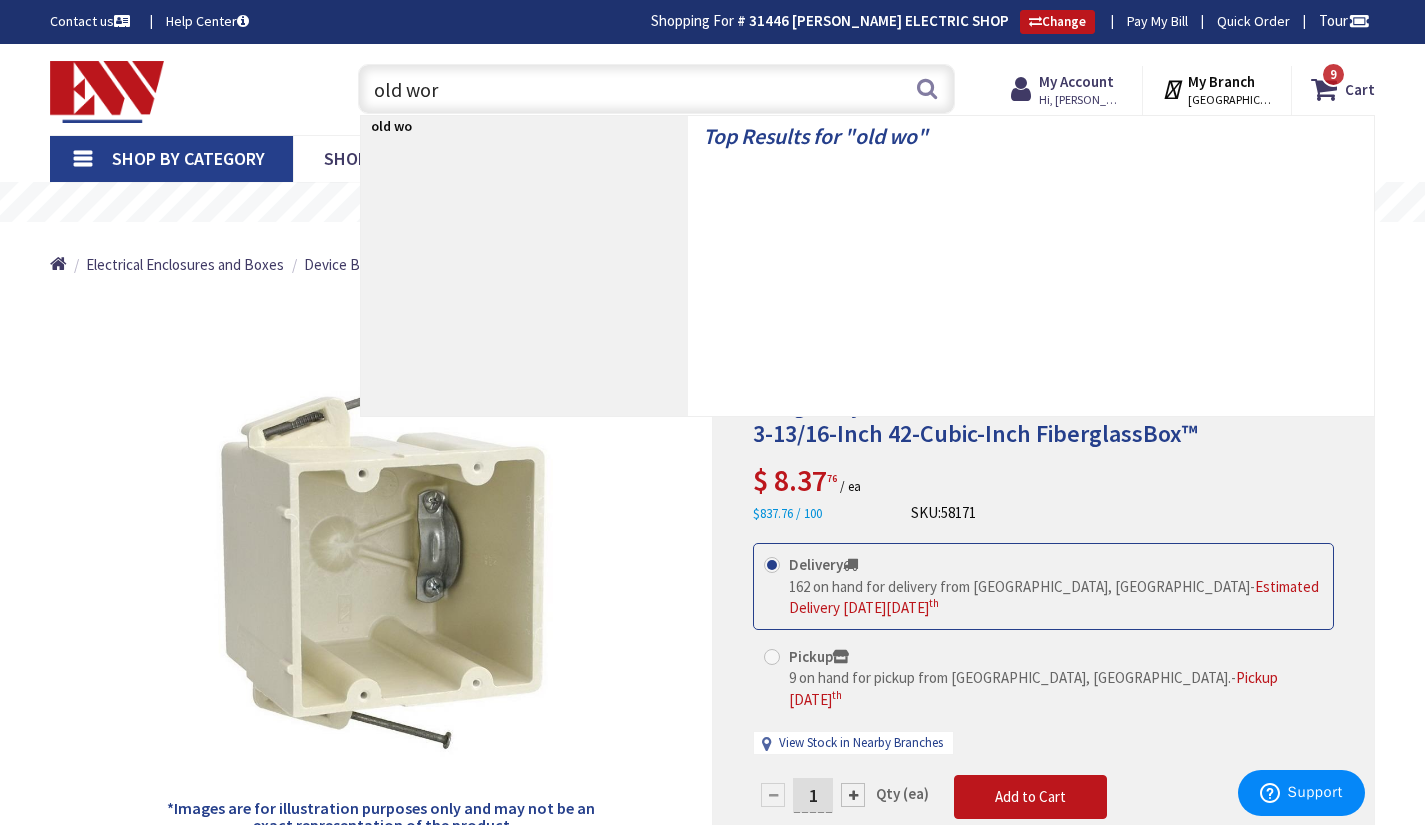 type on "old work" 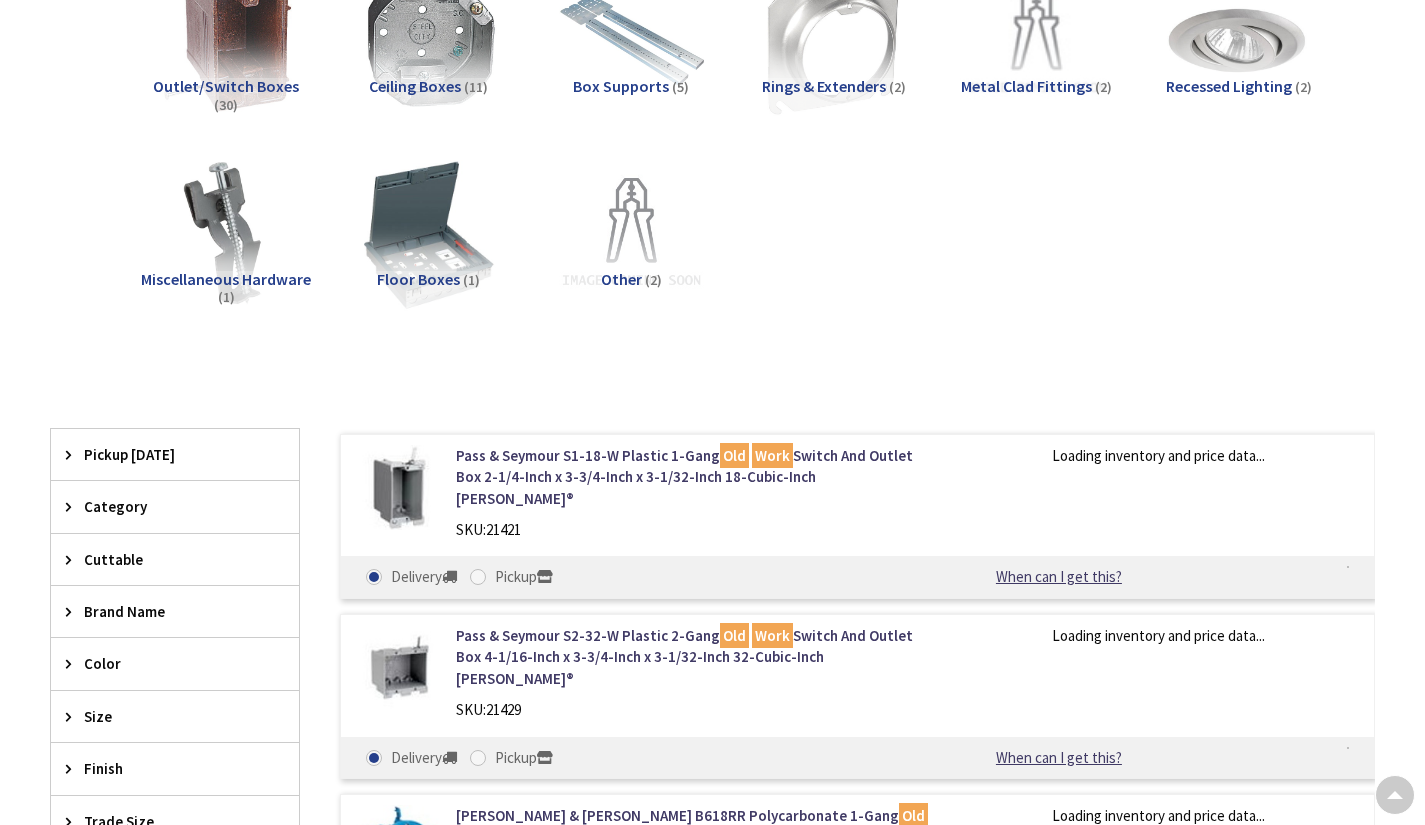scroll, scrollTop: 425, scrollLeft: 0, axis: vertical 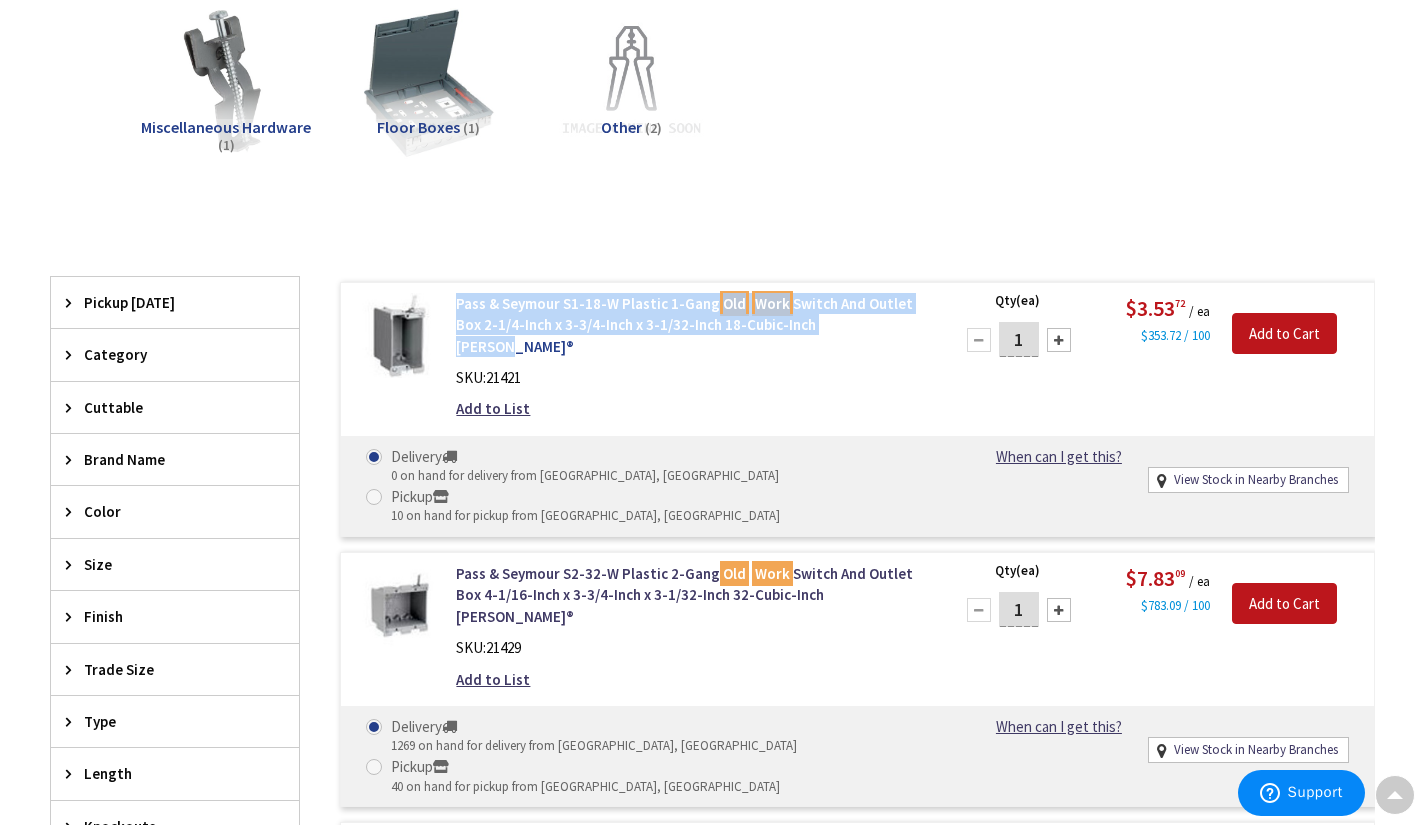 drag, startPoint x: 449, startPoint y: 293, endPoint x: 849, endPoint y: 330, distance: 401.7076 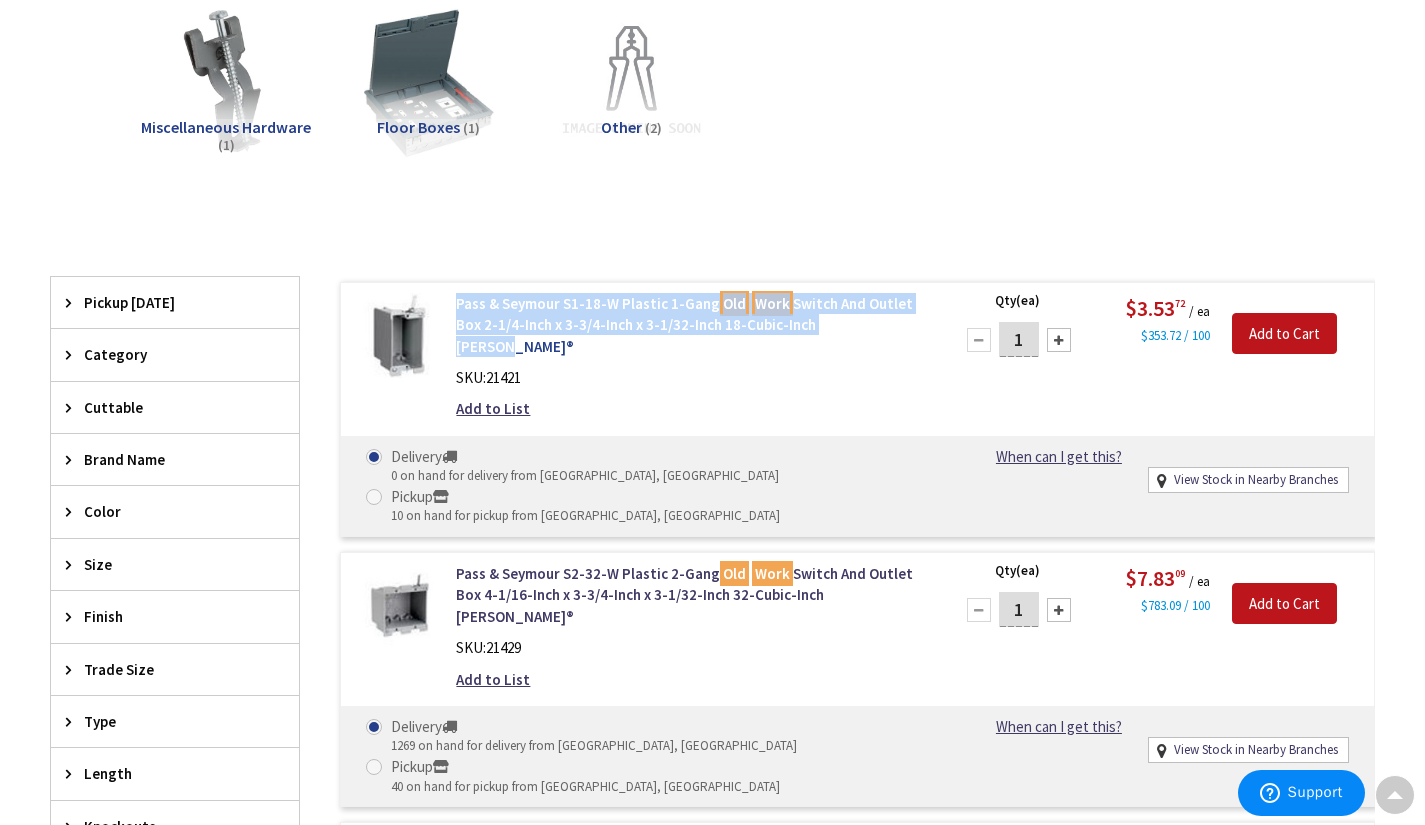 click on "Pass & Seymour S1-18-W Plastic 1-Gang  Old   Work  Switch And Outlet Box 2-1/4-Inch x 3-3/4-Inch x 3-1/32-Inch 18-Cubic-Inch Slater®
SKU:  21421
Add to List" at bounding box center (692, 361) 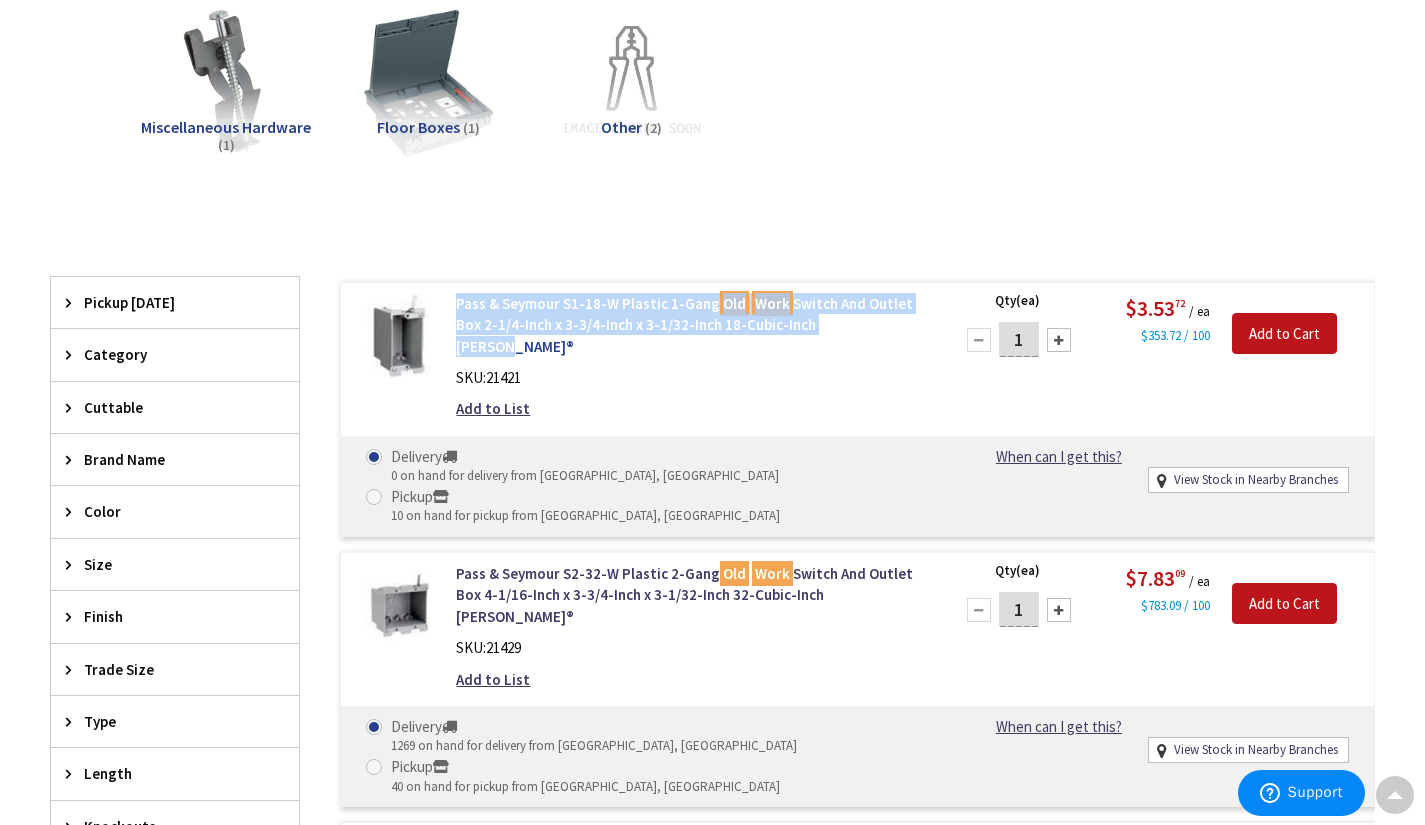 copy on "Pass & Seymour S1-18-W Plastic 1-Gang  Old   Work  Switch And Outlet Box 2-1/4-Inch x 3-3/4-Inch x 3-1/32-Inch 18-Cubic-Inch Slater" 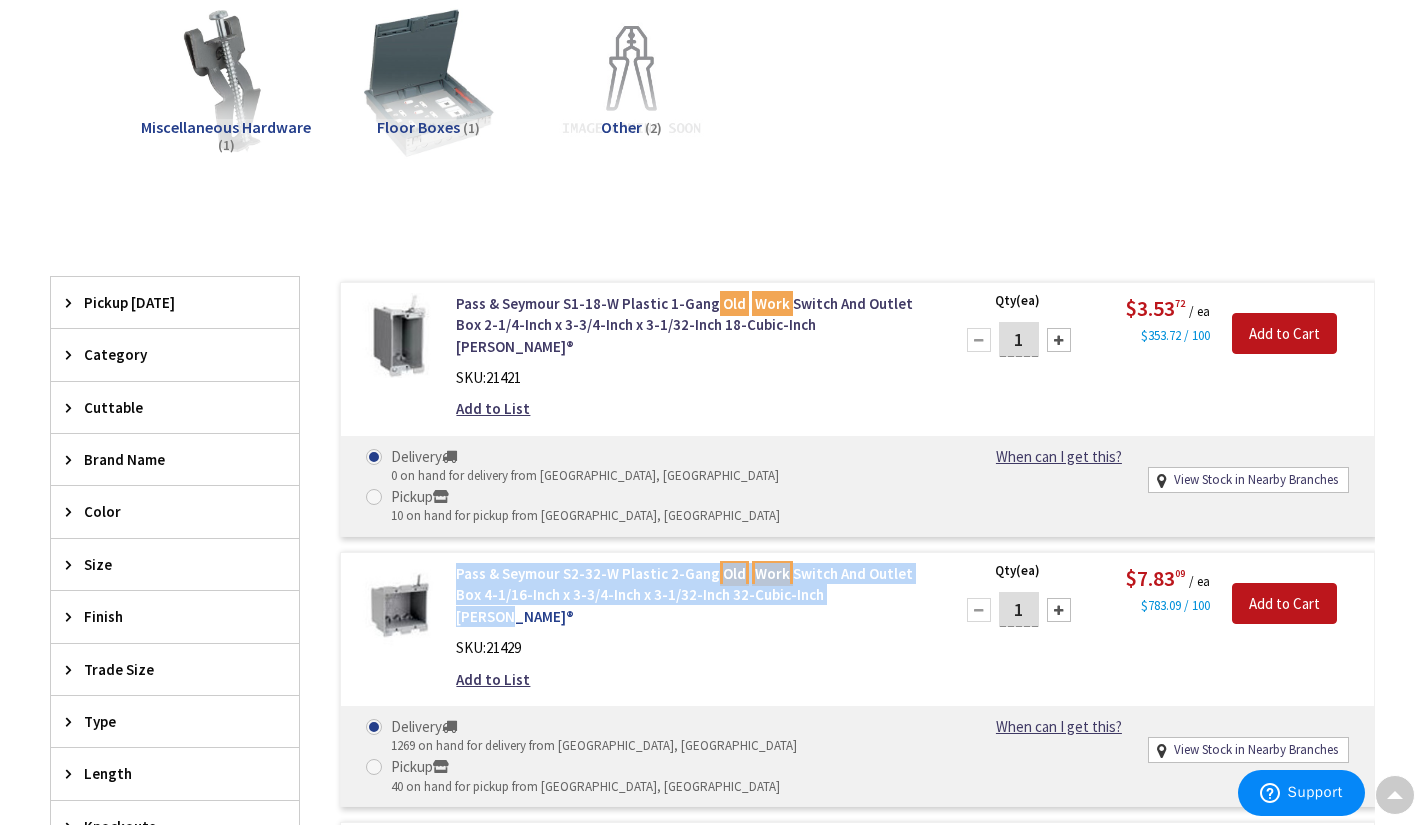 drag, startPoint x: 453, startPoint y: 509, endPoint x: 858, endPoint y: 541, distance: 406.26224 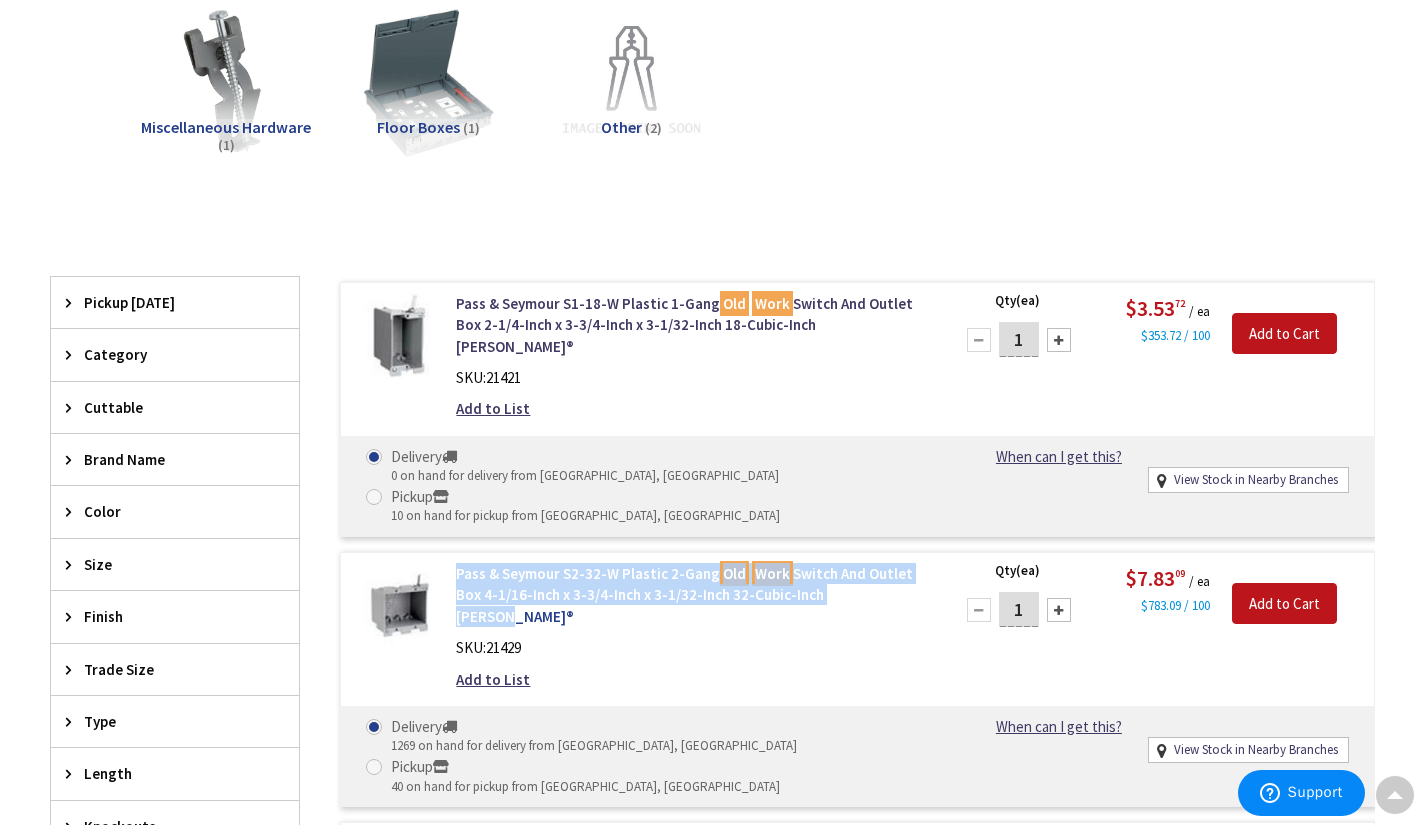click on "Pass & Seymour S2-32-W Plastic 2-Gang  Old   Work  Switch And Outlet Box 4-1/16-Inch x 3-3/4-Inch x 3-1/32-Inch 32-Cubic-Inch Slater®
SKU:  21429
Add to List" at bounding box center (692, 631) 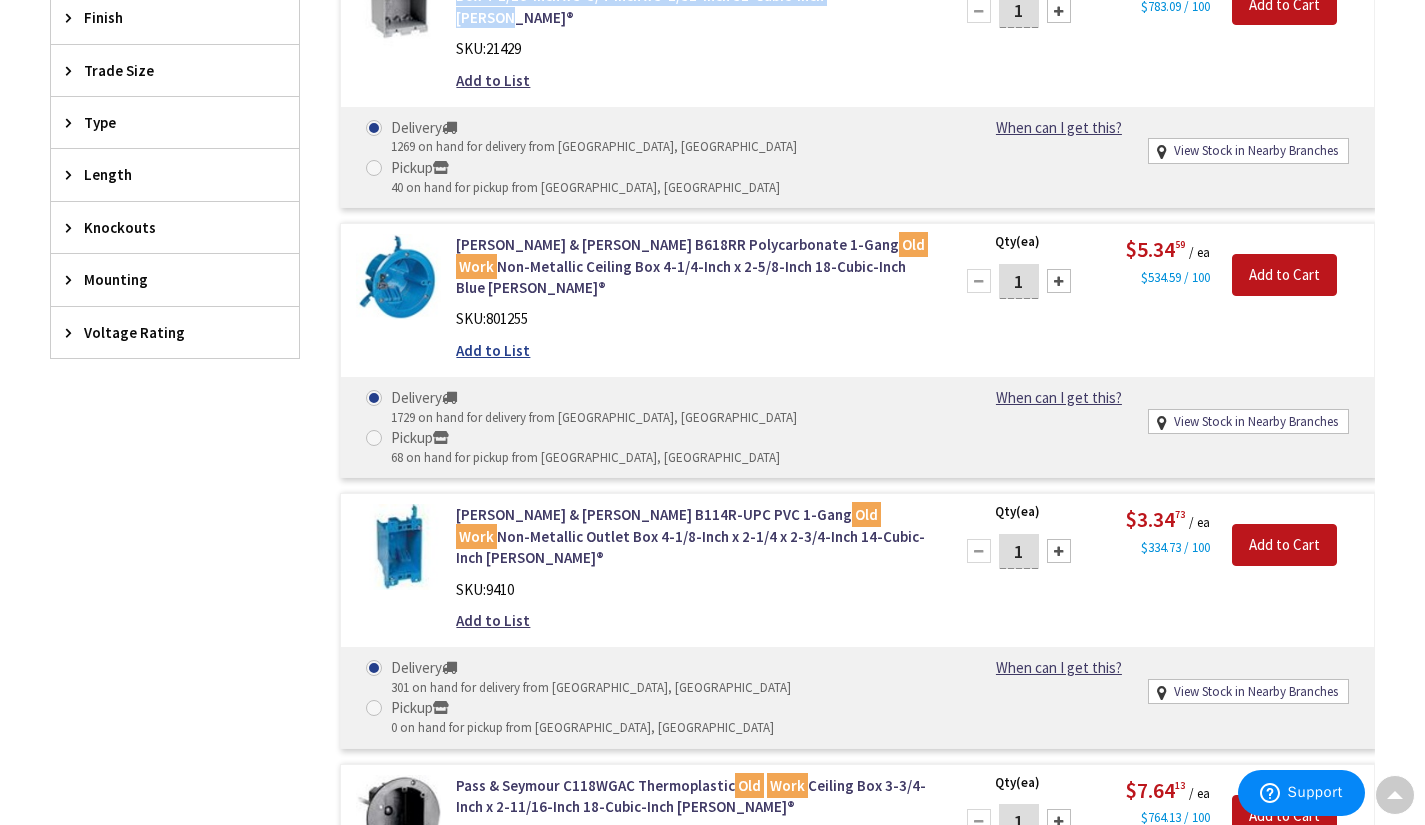 scroll, scrollTop: 1090, scrollLeft: 0, axis: vertical 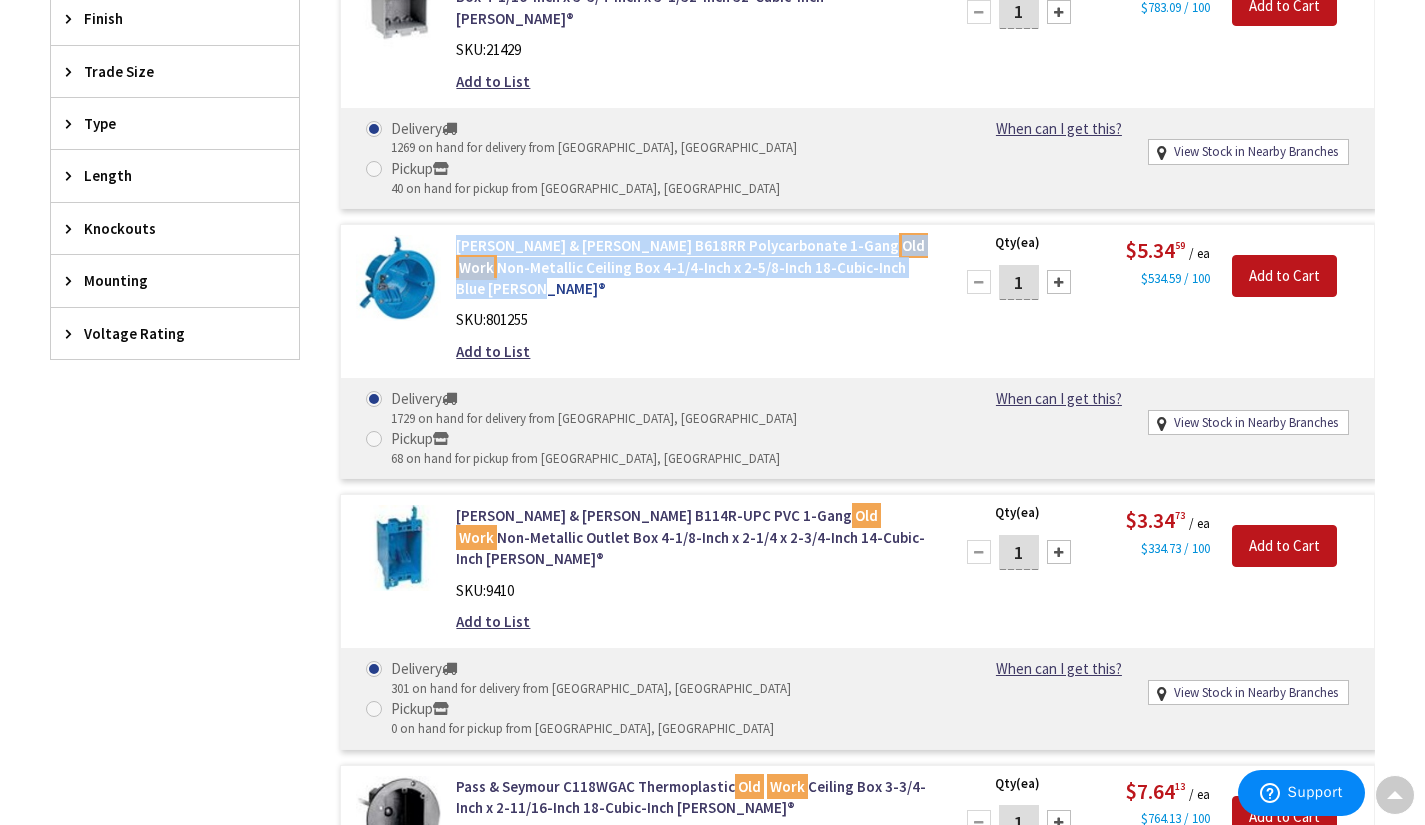 drag, startPoint x: 454, startPoint y: 125, endPoint x: 847, endPoint y: 155, distance: 394.14337 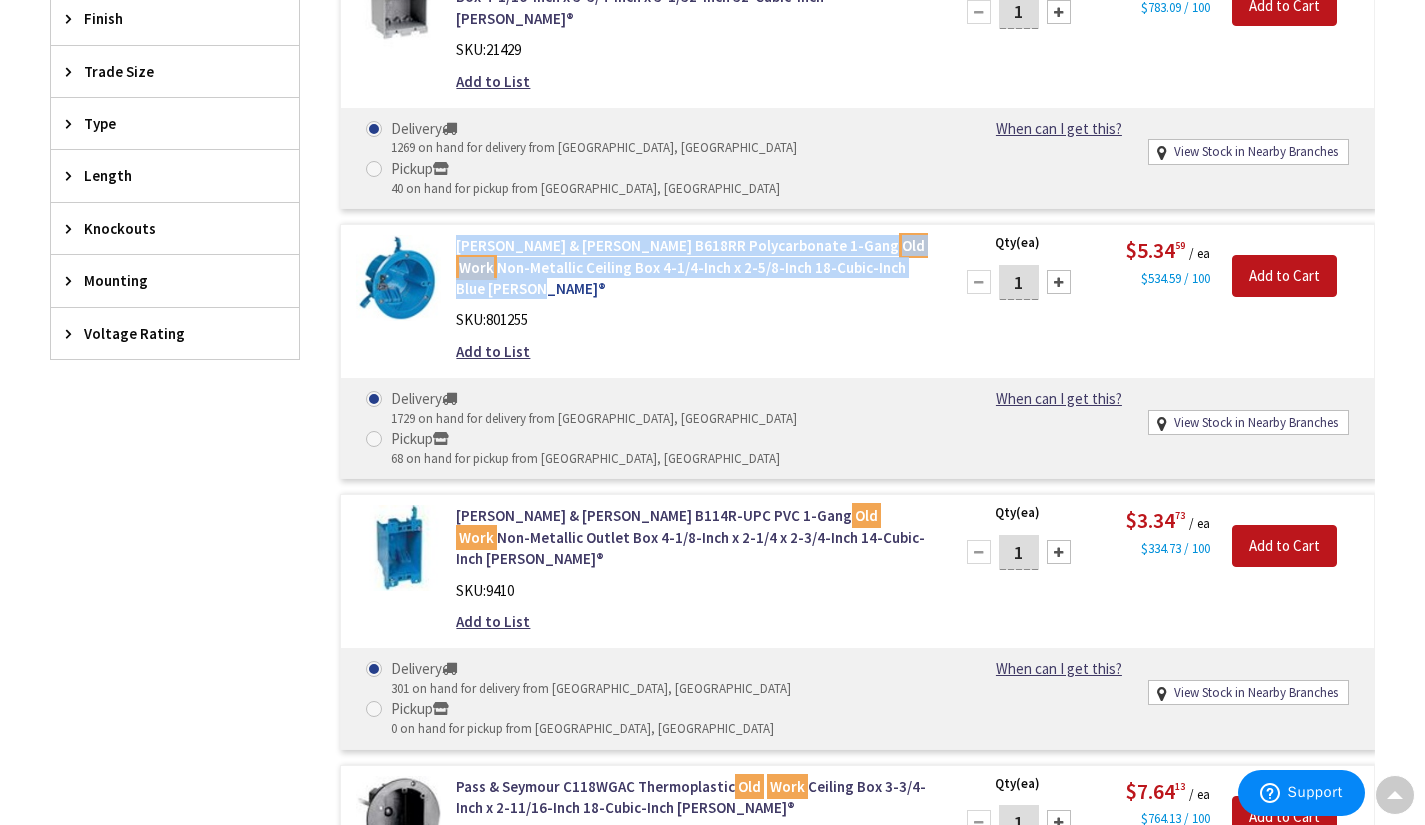 click on "Thomas & Betts B618RR Polycarbonate 1-Gang  Old   Work  Non-Metallic Ceiling Box 4-1/4-Inch x 2-5/8-Inch 18-Cubic-Inch Blue Carlon®
SKU:  801255
Add to List" at bounding box center [692, 303] 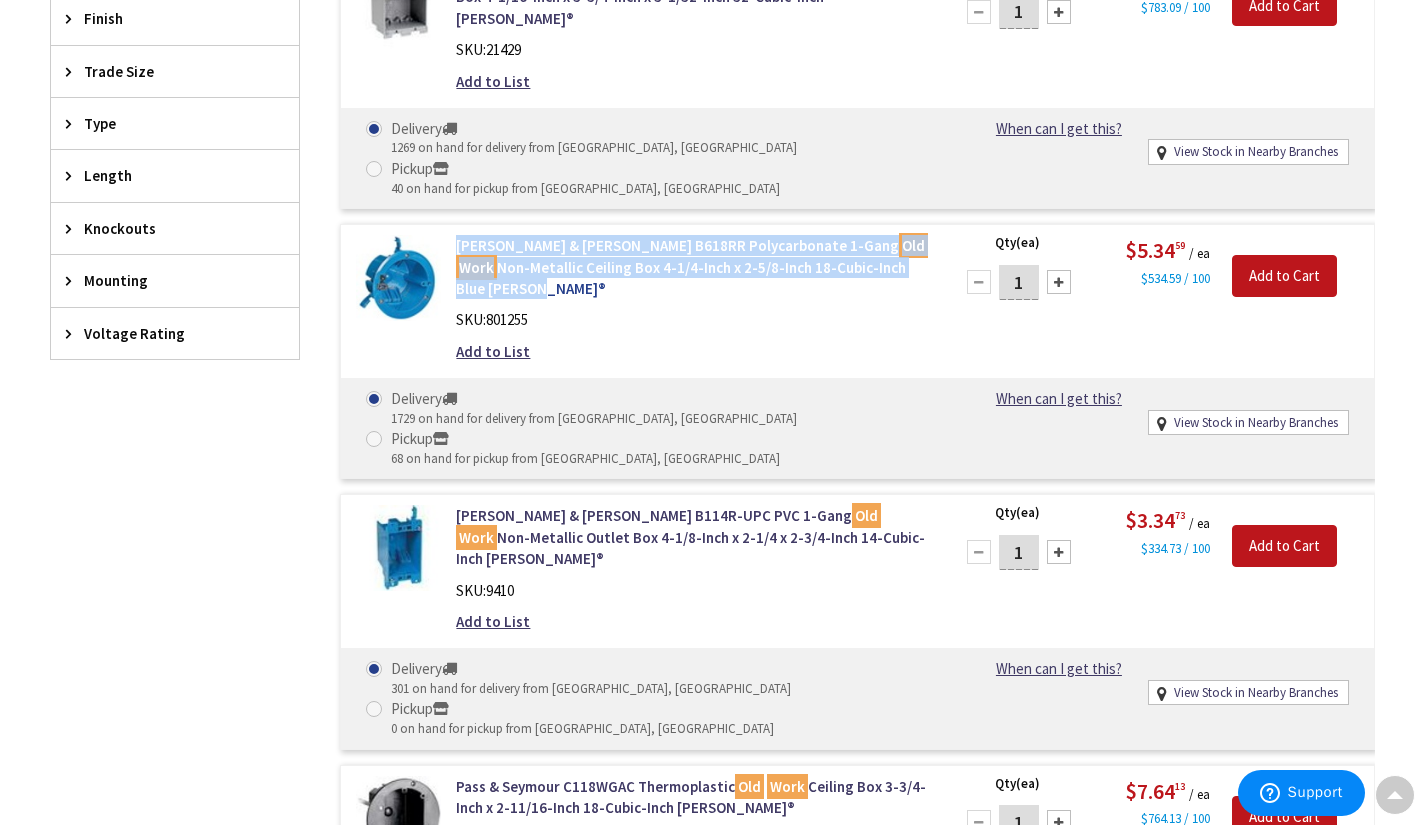 copy on "Thomas & Betts B618RR Polycarbonate 1-Gang  Old   Work  Non-Metallic Ceiling Box 4-1/4-Inch x 2-5/8-Inch 18-Cubic-Inch Blue Carlon" 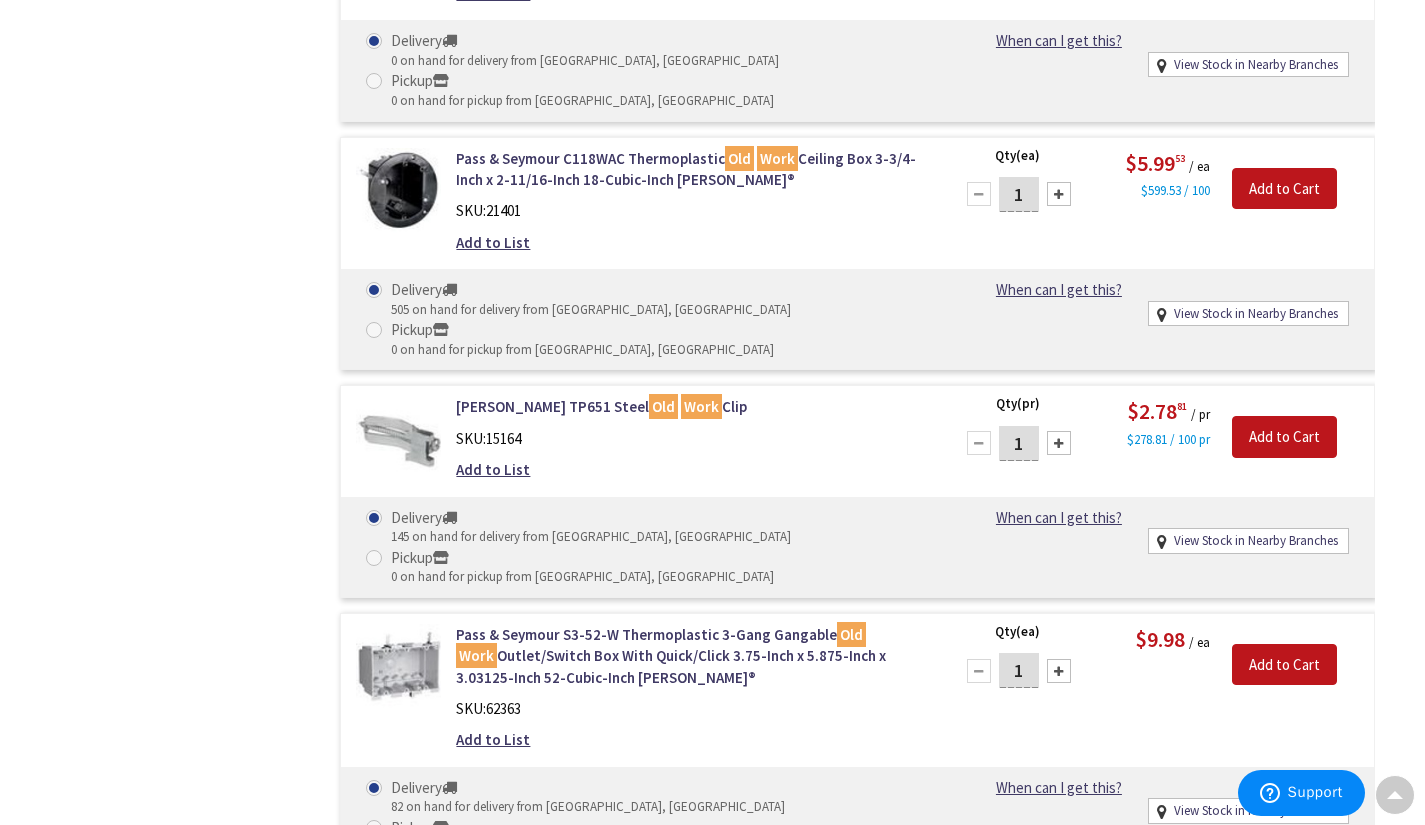 scroll, scrollTop: 2236, scrollLeft: 0, axis: vertical 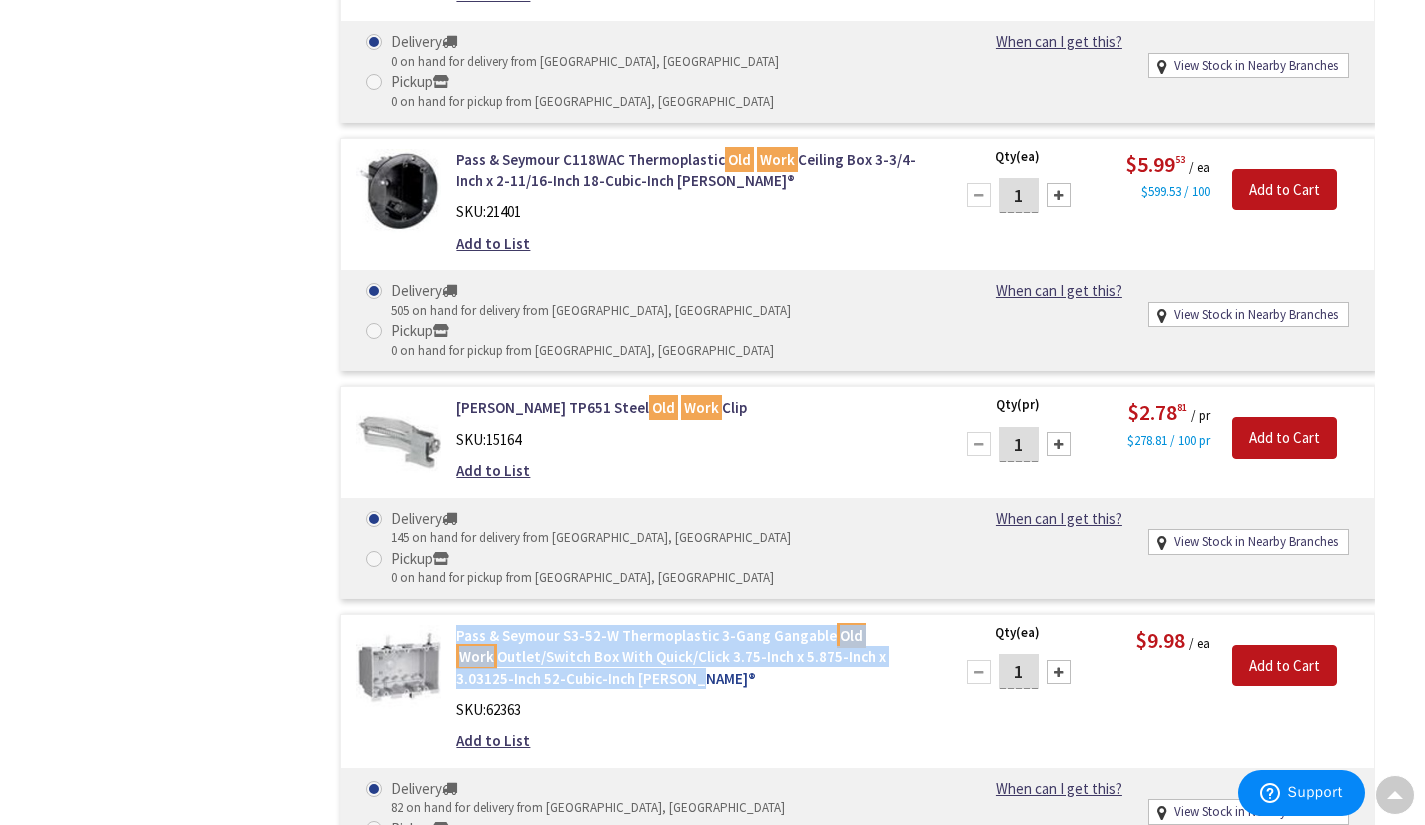 drag, startPoint x: 452, startPoint y: 247, endPoint x: 608, endPoint y: 300, distance: 164.7574 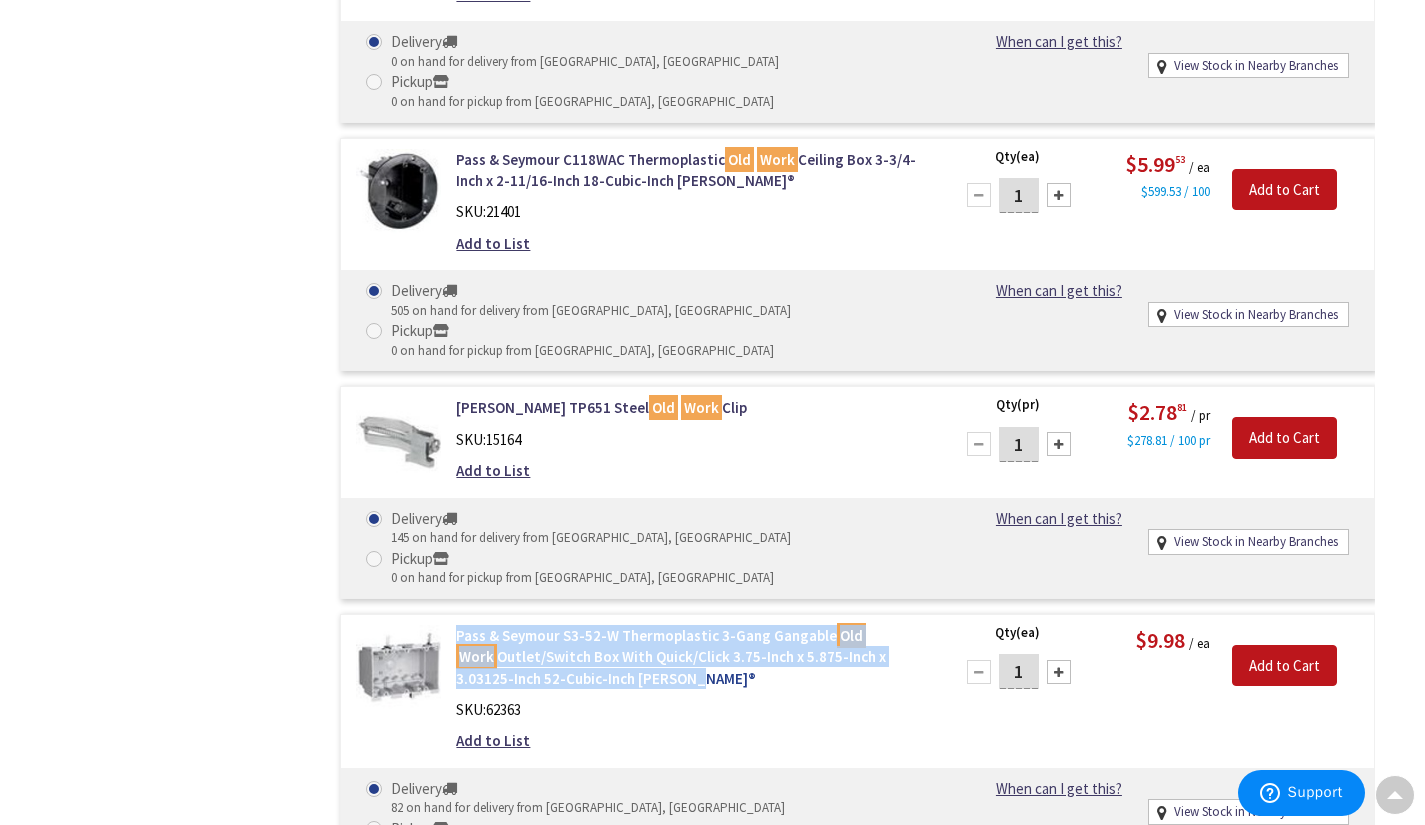 copy on "Pass & Seymour S3-52-W Thermoplastic 3-Gang Gangable  Old   Work  Outlet/Switch Box With Quick/Click 3.75-Inch x 5.875-Inch x 3.03125-Inch 52-Cubic-Inch Slater®" 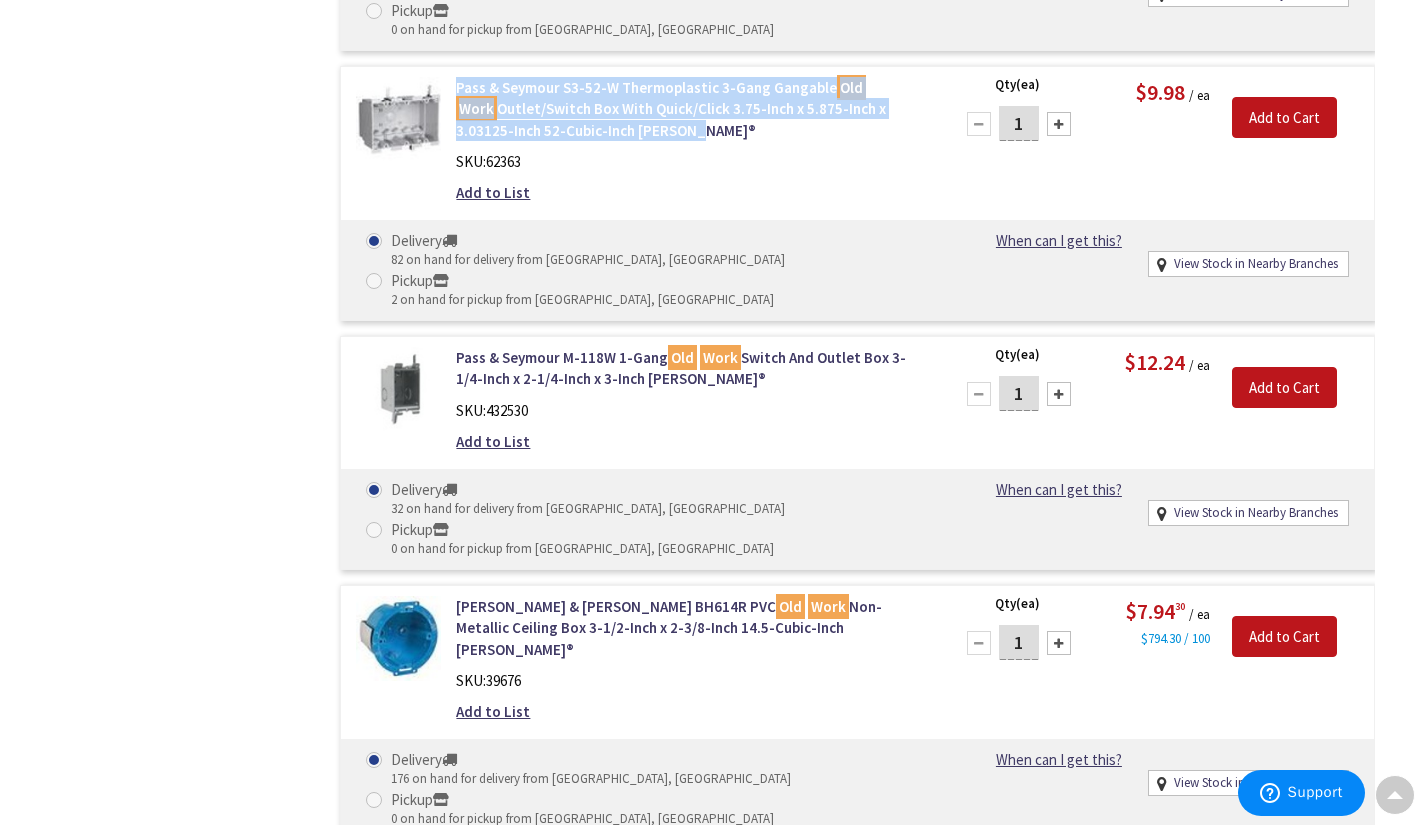 scroll, scrollTop: 2846, scrollLeft: 0, axis: vertical 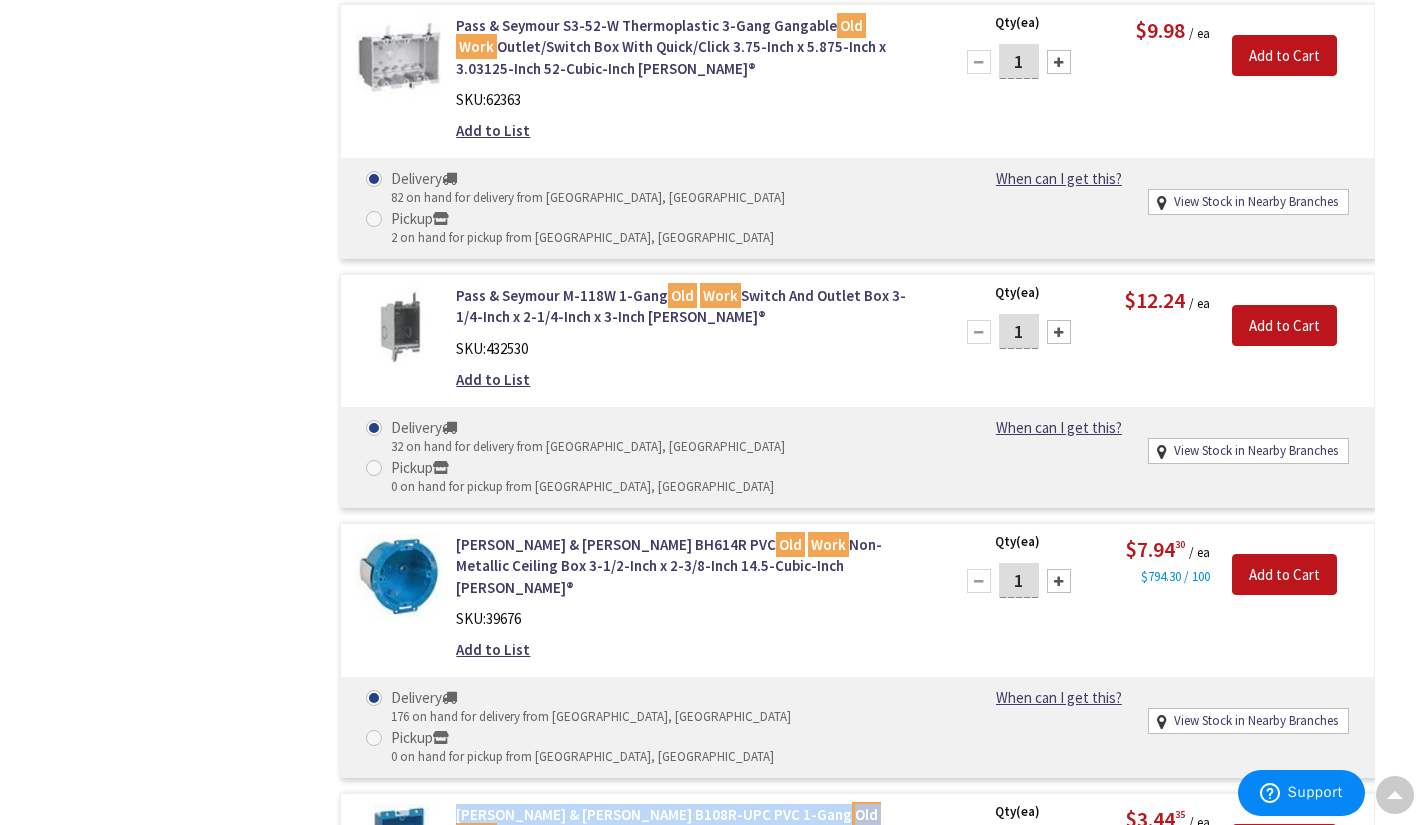 drag, startPoint x: 454, startPoint y: 308, endPoint x: 841, endPoint y: 333, distance: 387.80664 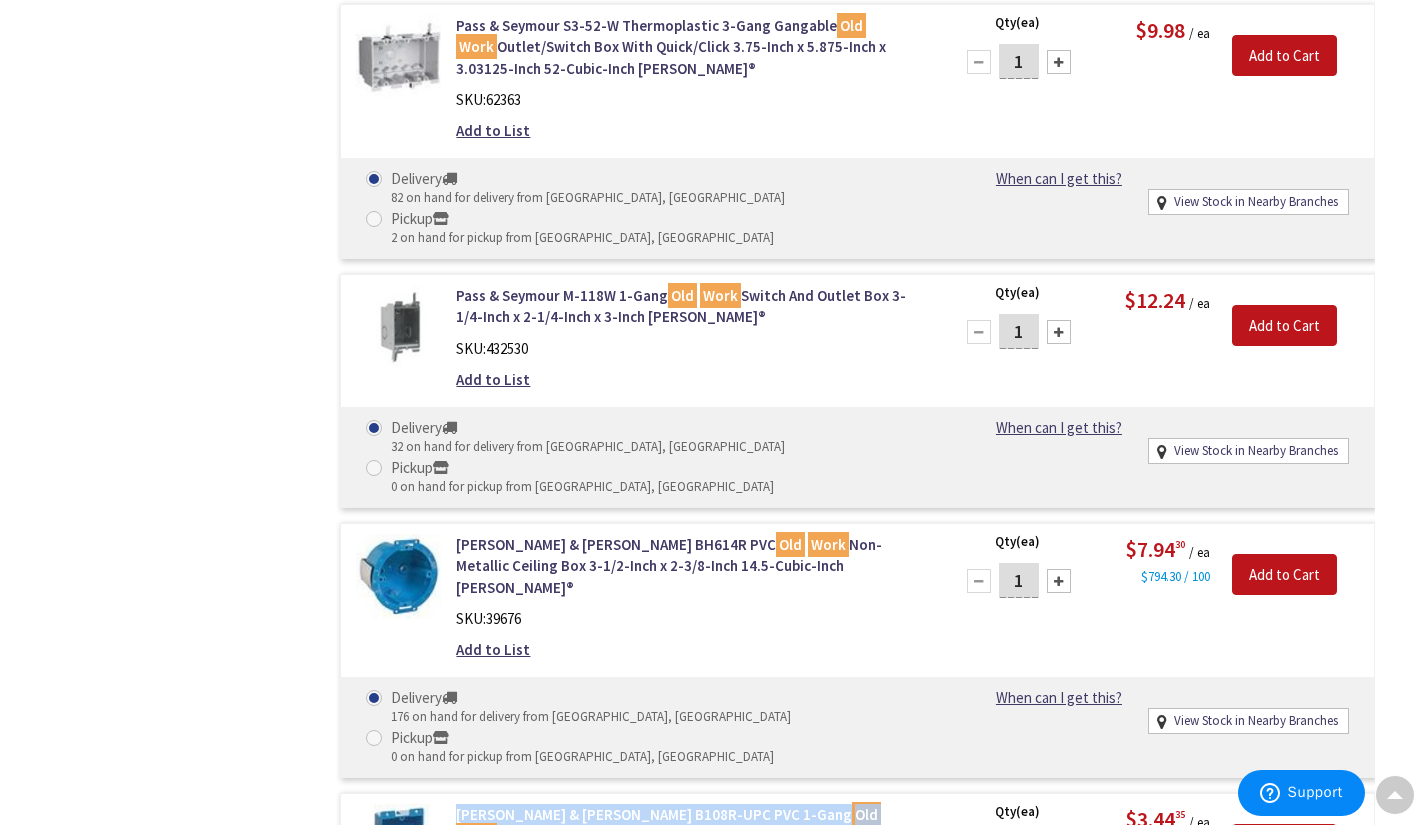 click on "Thomas & Betts B108R-UPC PVC 1-Gang  Old   Work  Non-Metallic Outlet Box 3-5/8-Inch x 2-3/8-Inch x 1-1/4-Inch 8-Cubic-Inch Carlon®
SKU:  24109
Add to List" at bounding box center [692, 872] 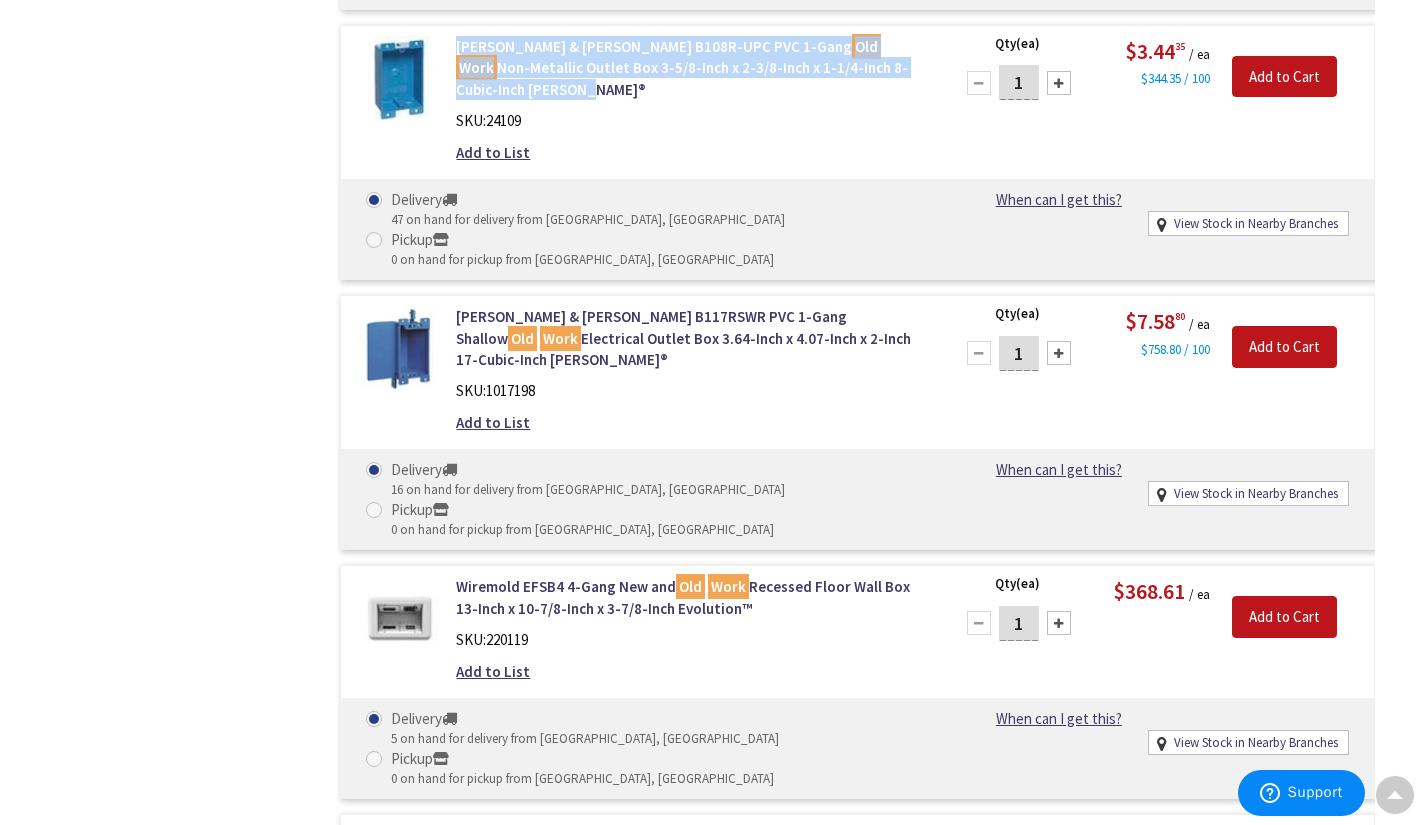scroll, scrollTop: 3615, scrollLeft: 0, axis: vertical 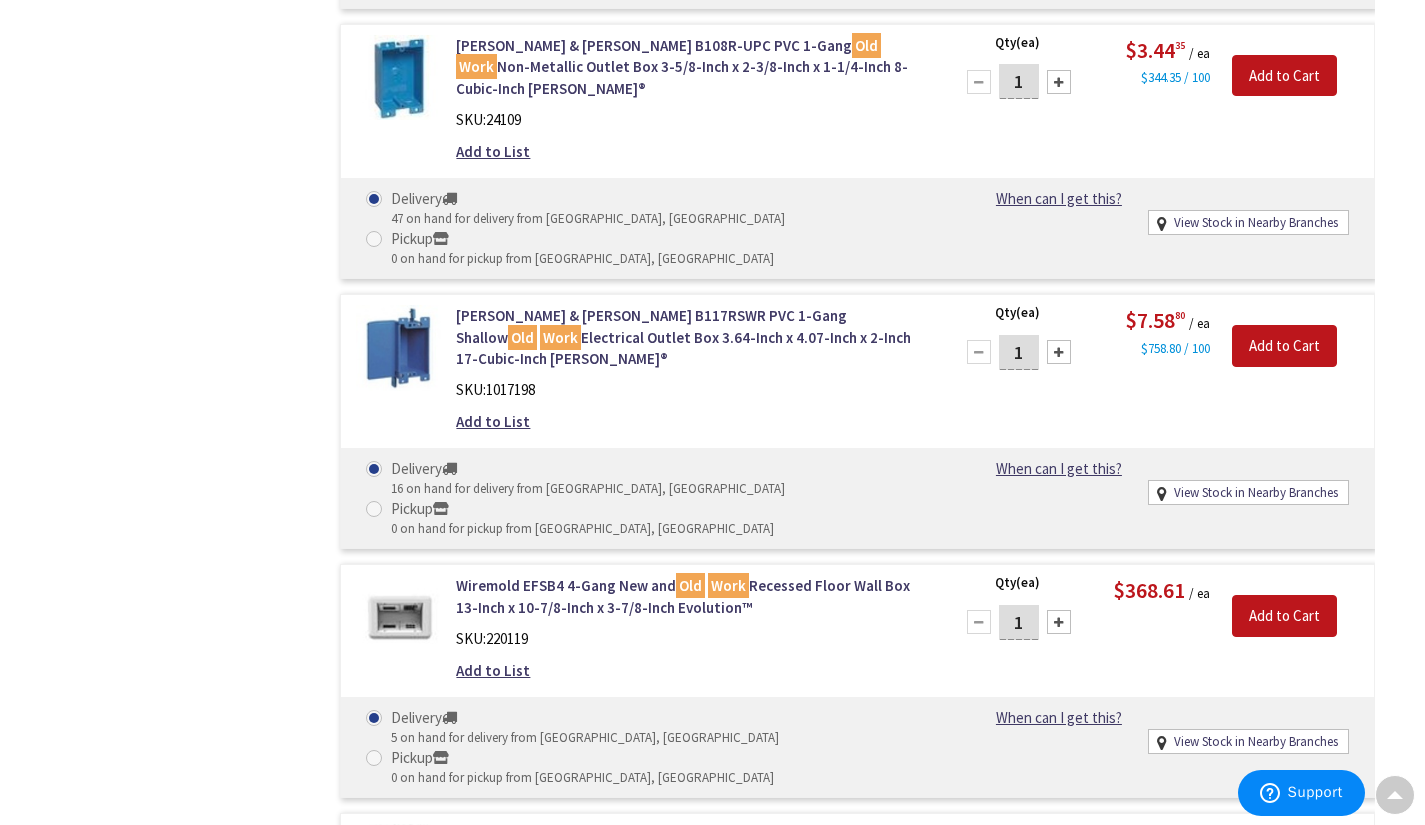 drag, startPoint x: 455, startPoint y: 393, endPoint x: 604, endPoint y: 425, distance: 152.3975 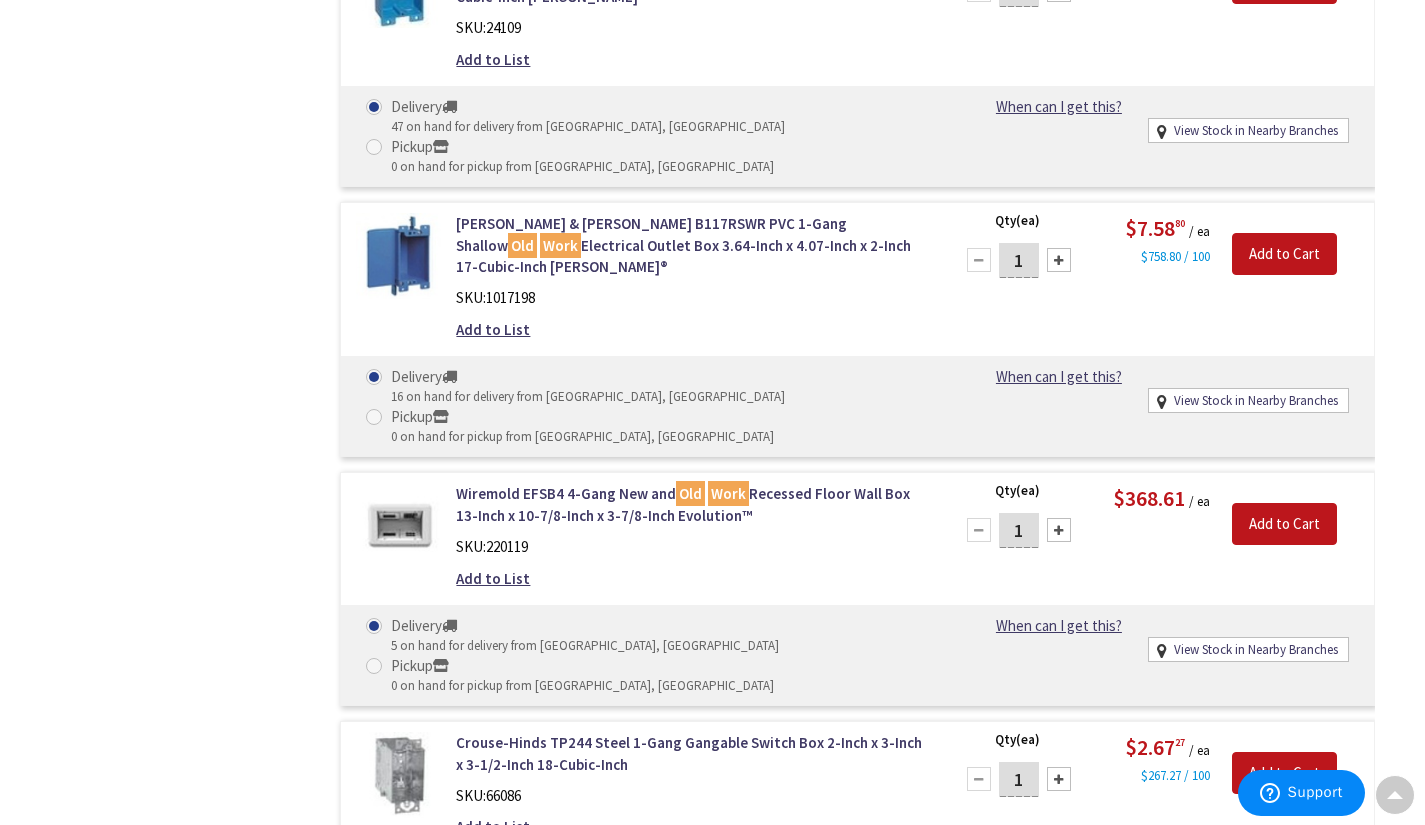 scroll, scrollTop: 3708, scrollLeft: 0, axis: vertical 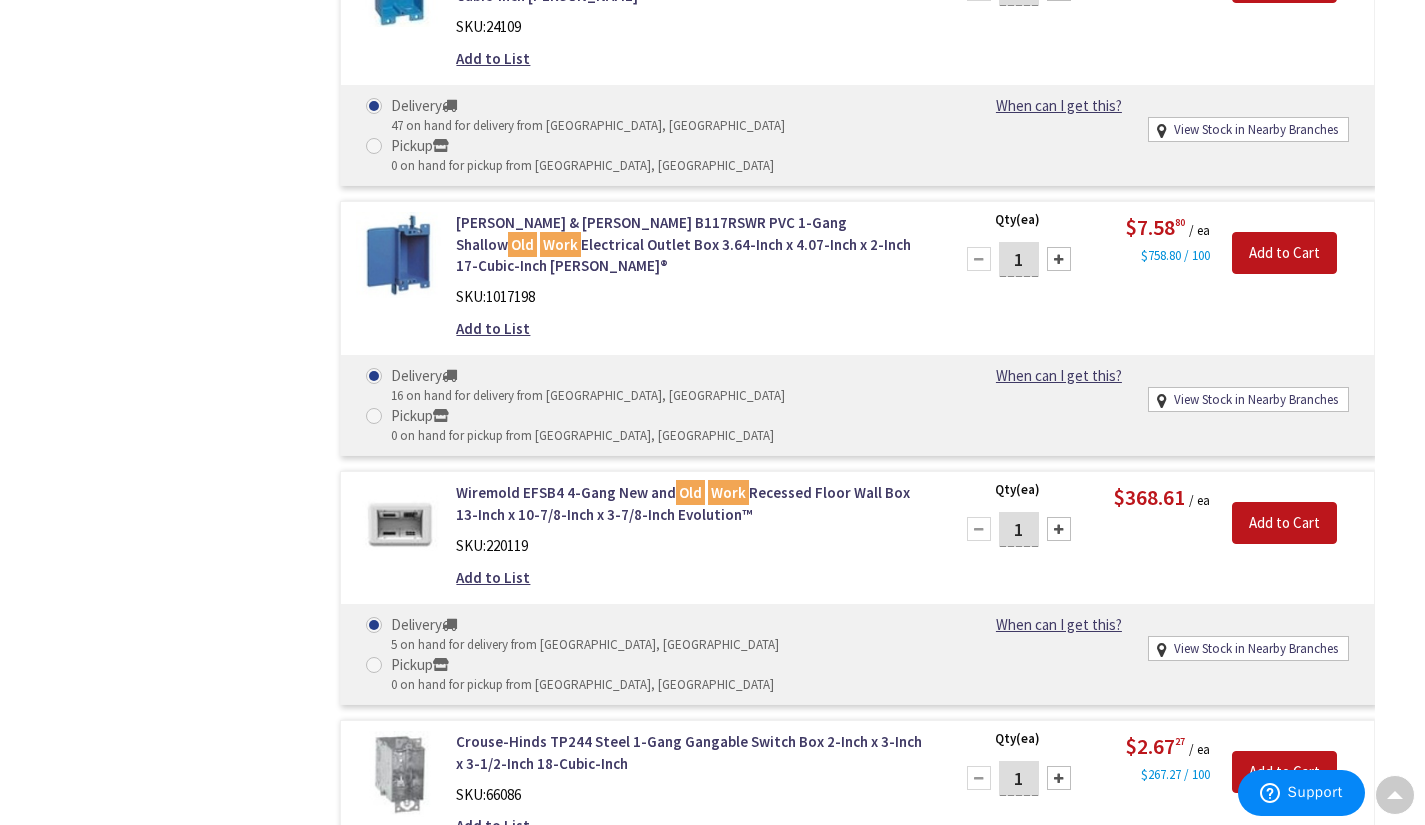 drag, startPoint x: 453, startPoint y: 516, endPoint x: 742, endPoint y: 564, distance: 292.95905 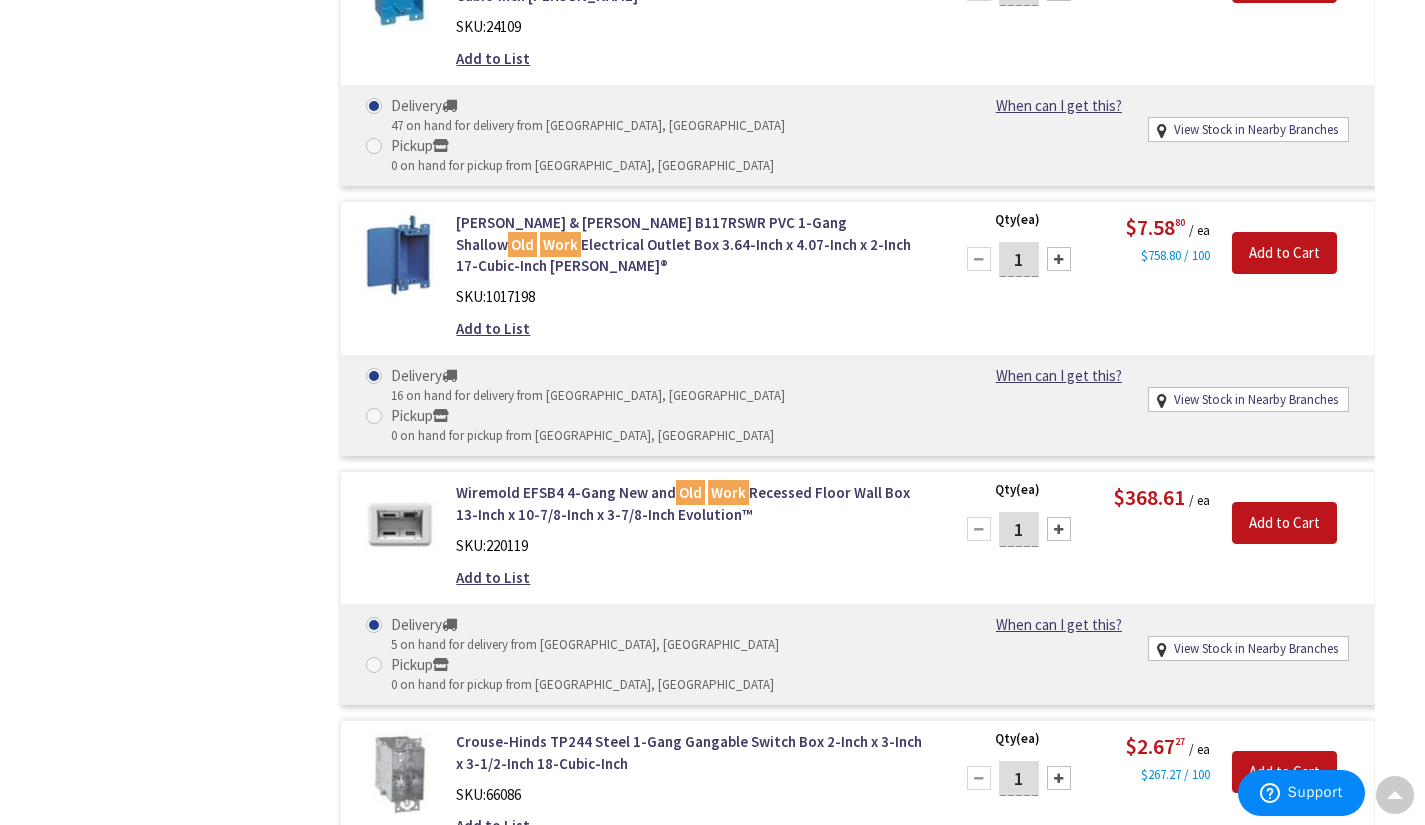 click on "Allied Moulded Products 9338-ESK Fiberglass Reinforced Polyester BMC Fixture Support Ceiling Box 3-1/2-Inch x 2-Inch 14-Cubic-Inch FiberglassBox™
SKU:  58528
Add to List" at bounding box center [692, 1297] 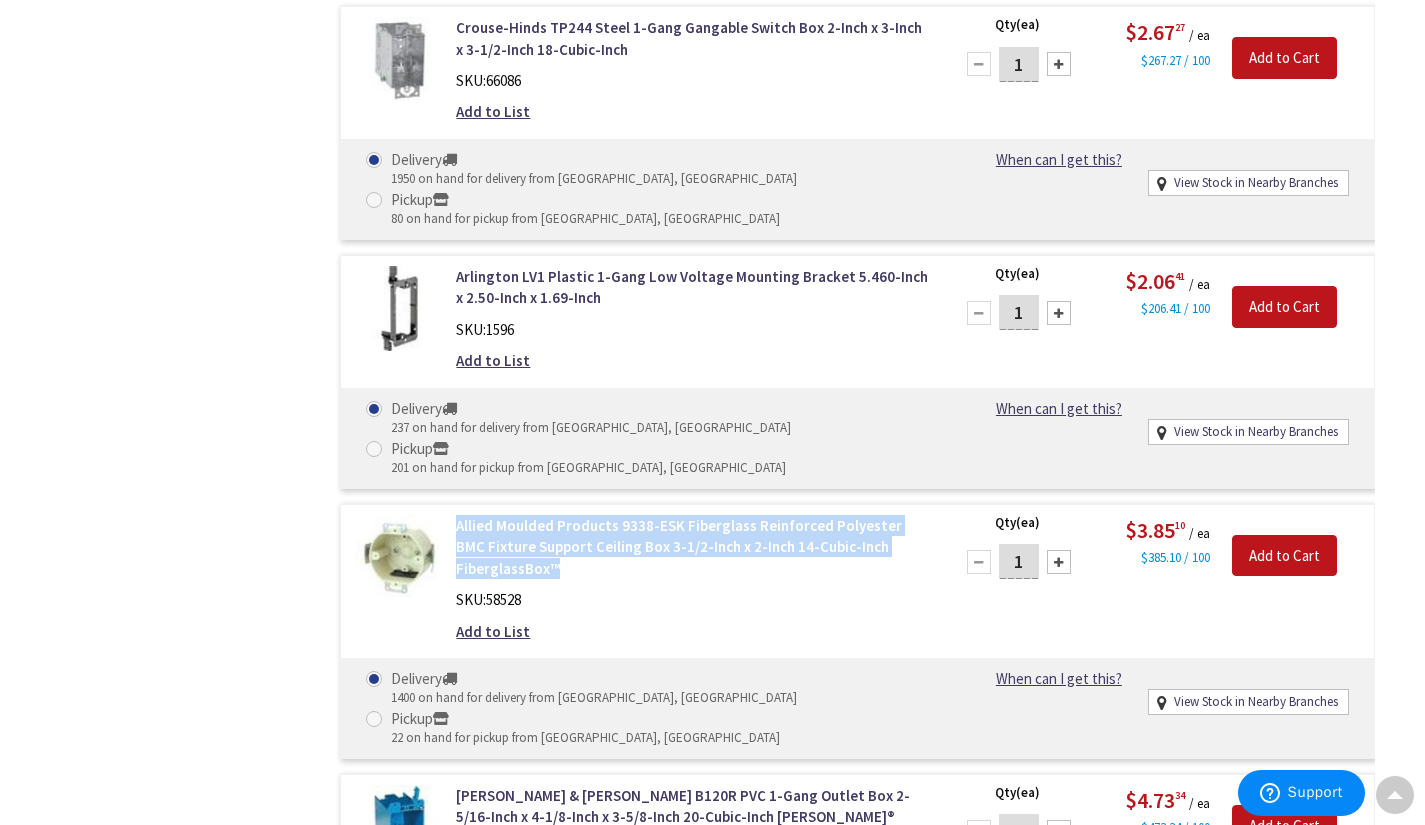 scroll, scrollTop: 4421, scrollLeft: 0, axis: vertical 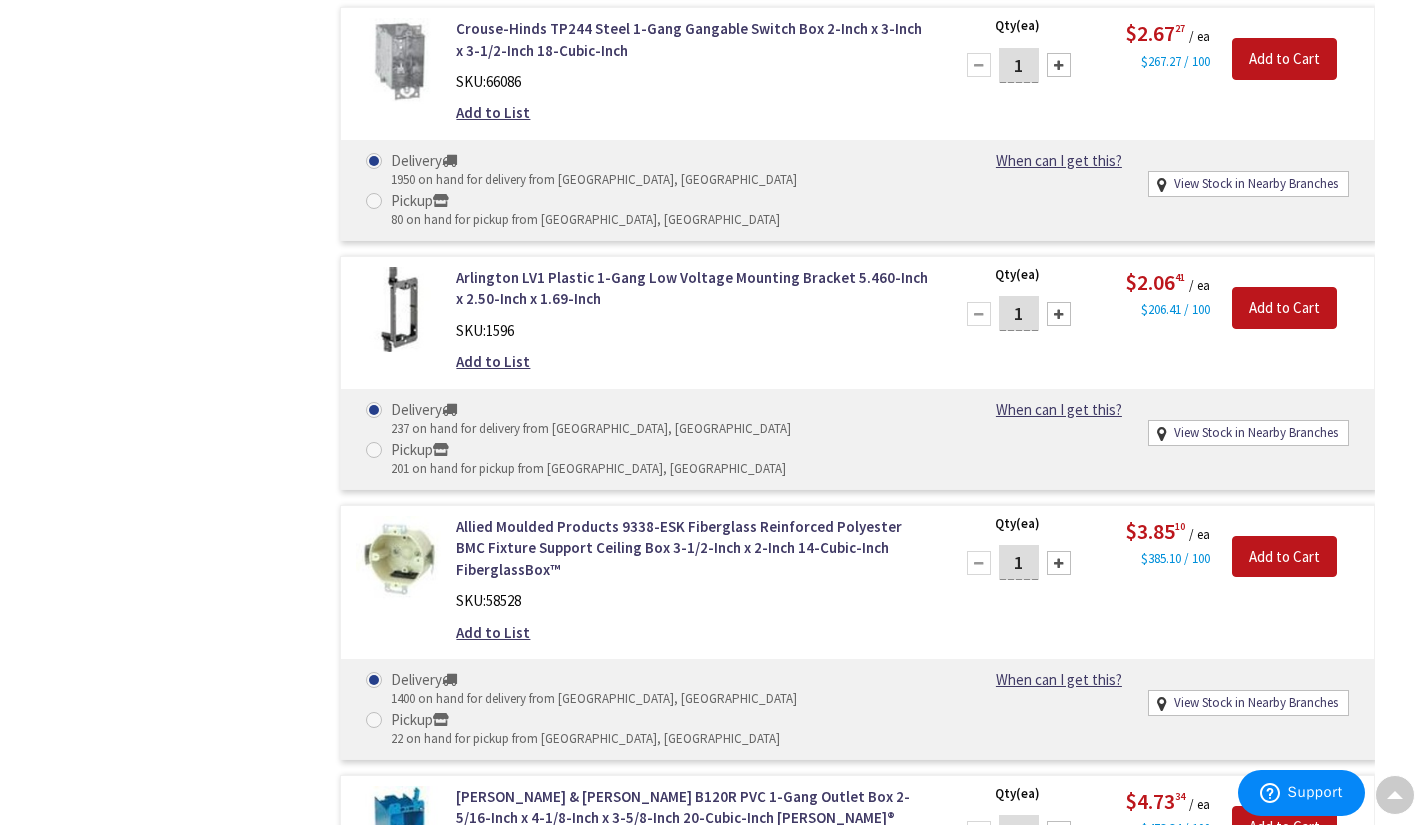 drag, startPoint x: 452, startPoint y: 254, endPoint x: 808, endPoint y: 304, distance: 359.49408 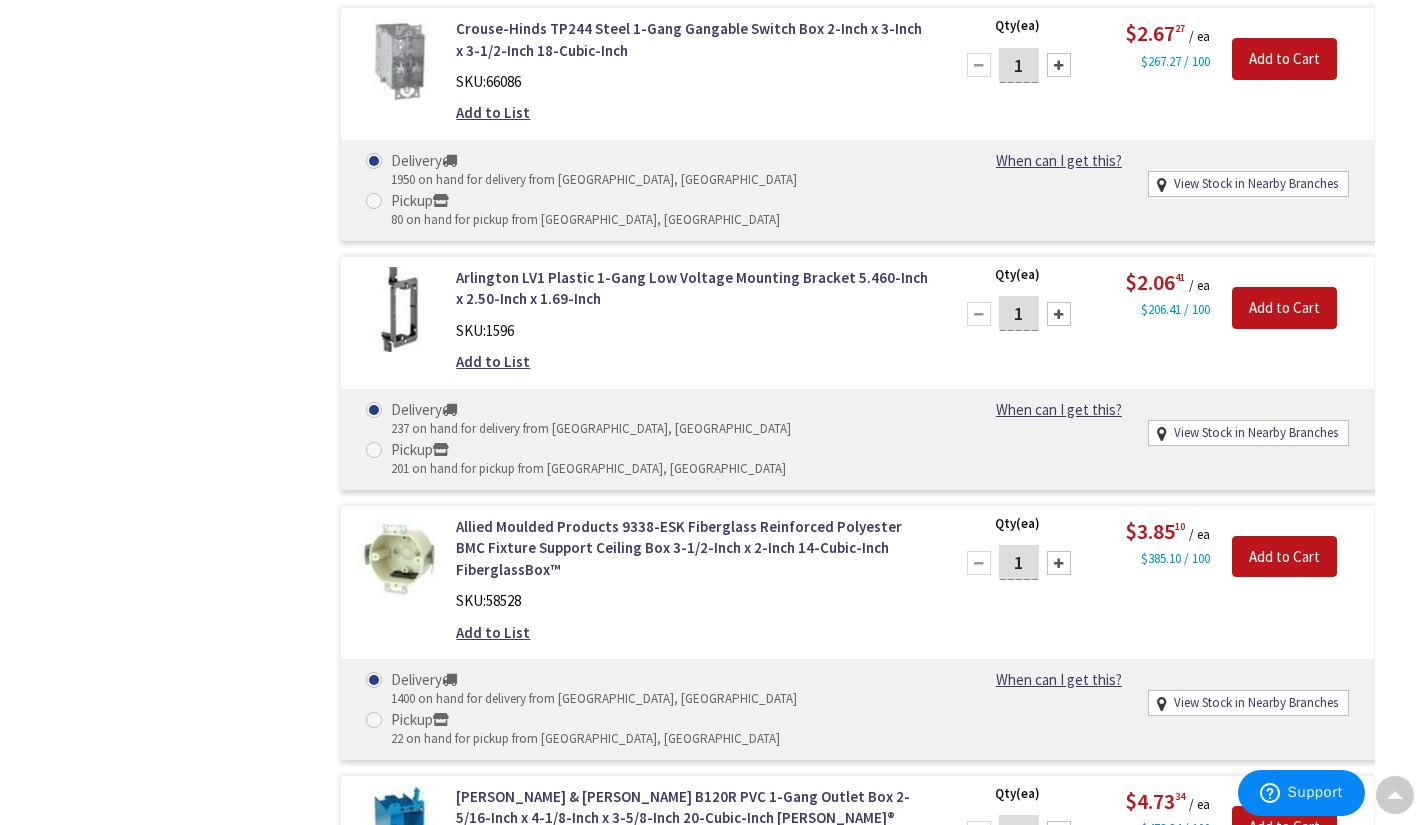 click on "Allied Moulded Products 9368-EWK Fiberglass Reinforced Thermoset Polyester 1-Gang Residential/Receptacle Electrical Switch Box 2-3/8-Inch x 3-1/4-Inch x 3-3/16-Inch 18-Cubic-Inch FiberglassBox™
SKU:  58595
Add to List" at bounding box center [692, 1103] 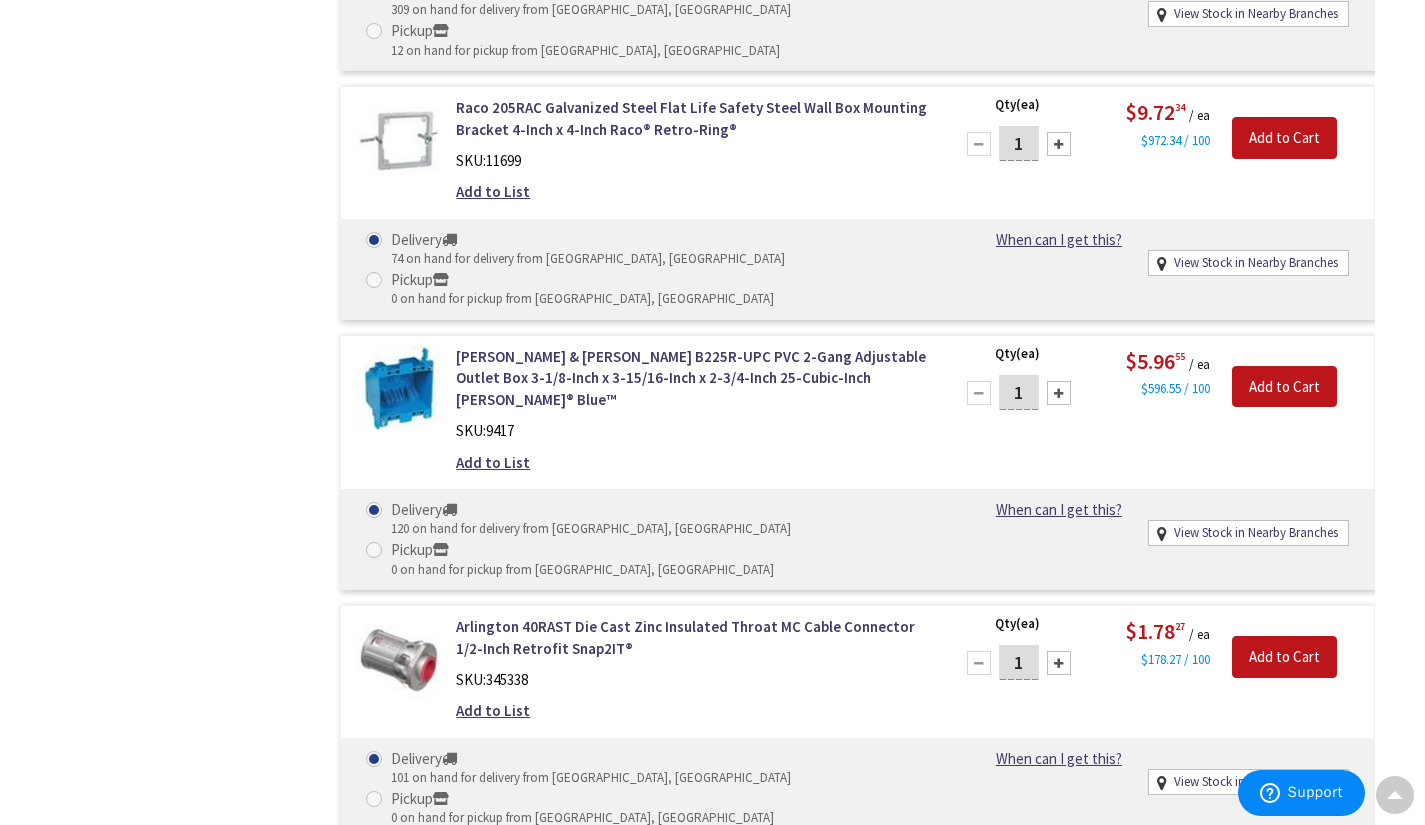 scroll, scrollTop: 6668, scrollLeft: 0, axis: vertical 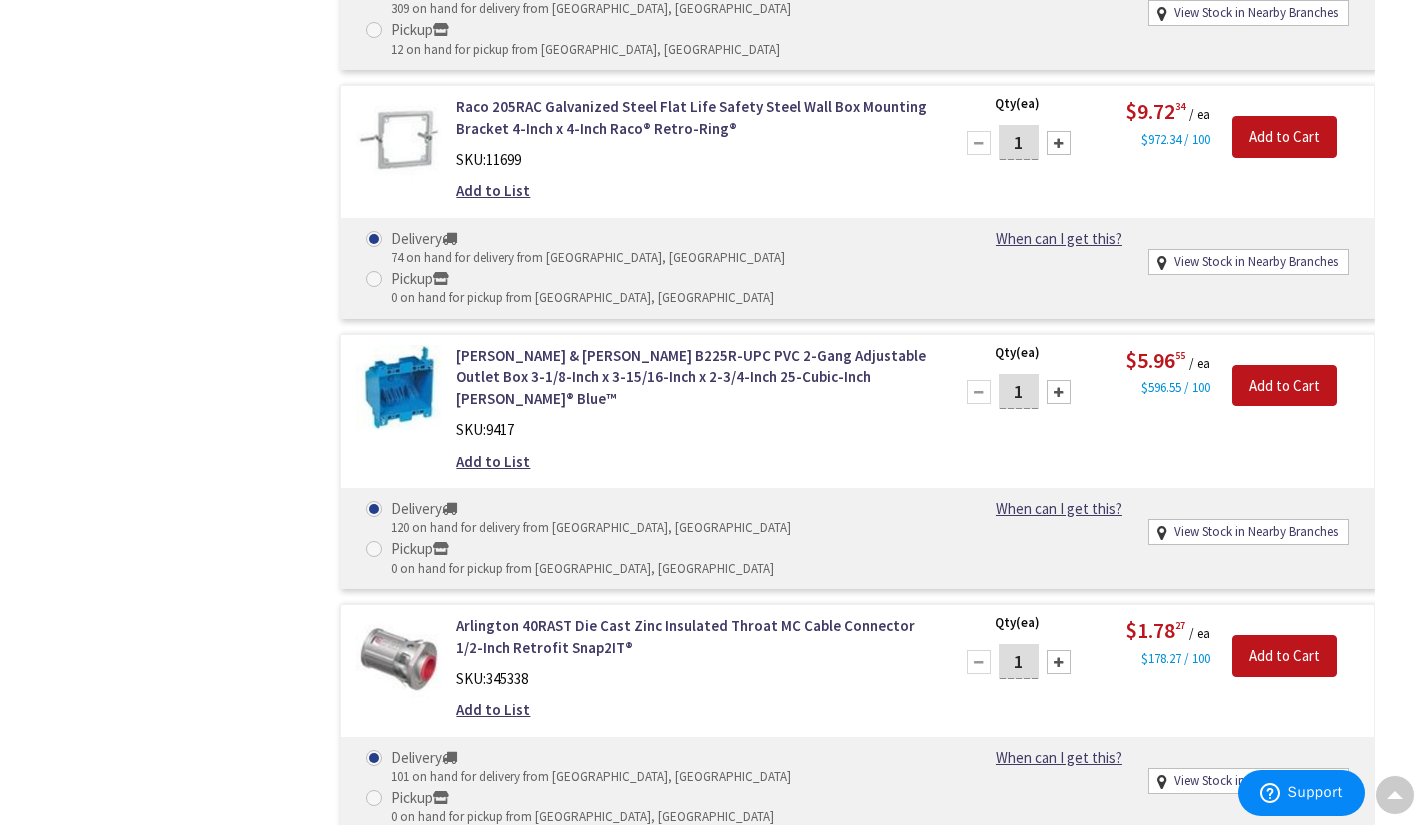 drag, startPoint x: 454, startPoint y: 479, endPoint x: 856, endPoint y: 532, distance: 405.47873 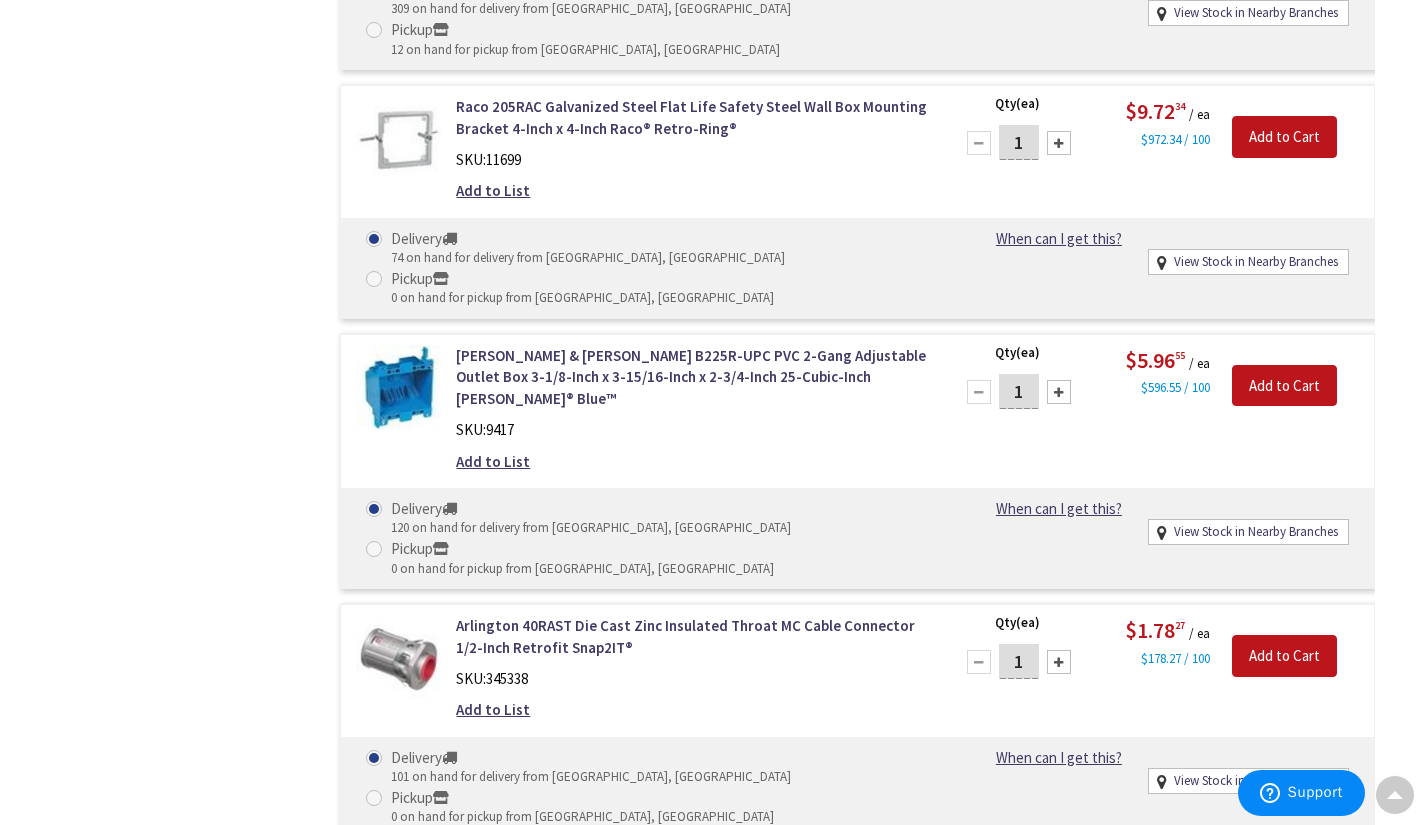 click on "Allied Moulded Products 9313-EWK Fiberglass Reinforced Thermoset Polyester 3-Gang Residential/Receptacle Electrical Switch Box 5-15/16-Inch x 3-1/4-Inch x 2-7/8-Inch 42.5-Cubic-Inch FiberglassBox™
SKU:  57893
Add to List" at bounding box center (692, 1721) 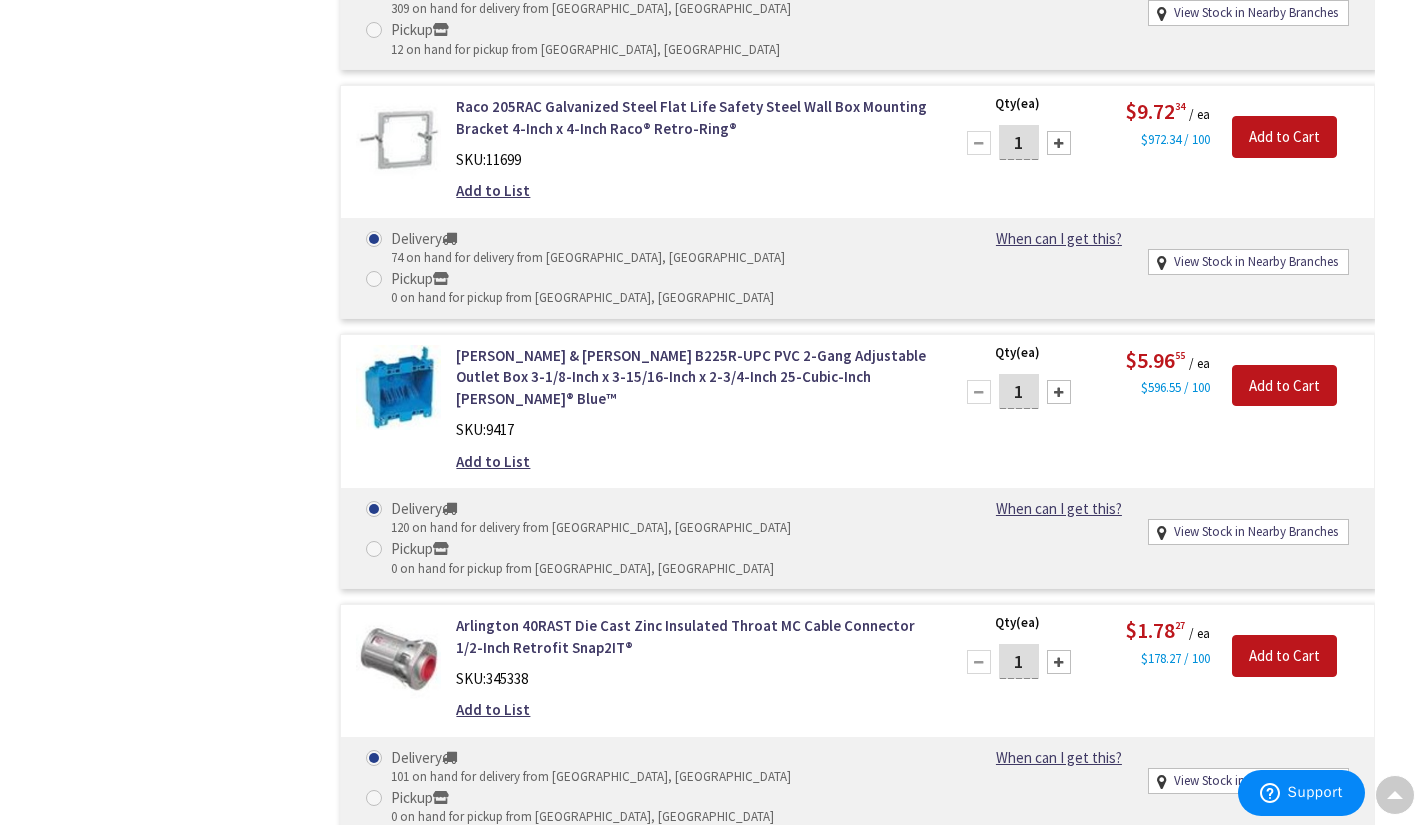 copy on "Allied Moulded Products 9313-EWK Fiberglass Reinforced Thermoset Polyester 3-Gang Residential/Receptacle Electrical Switch Box 5-15/16-Inch x 3-1/4-Inch x 2-7/8-Inch 42.5-Cubic-Inch FiberglassBox™" 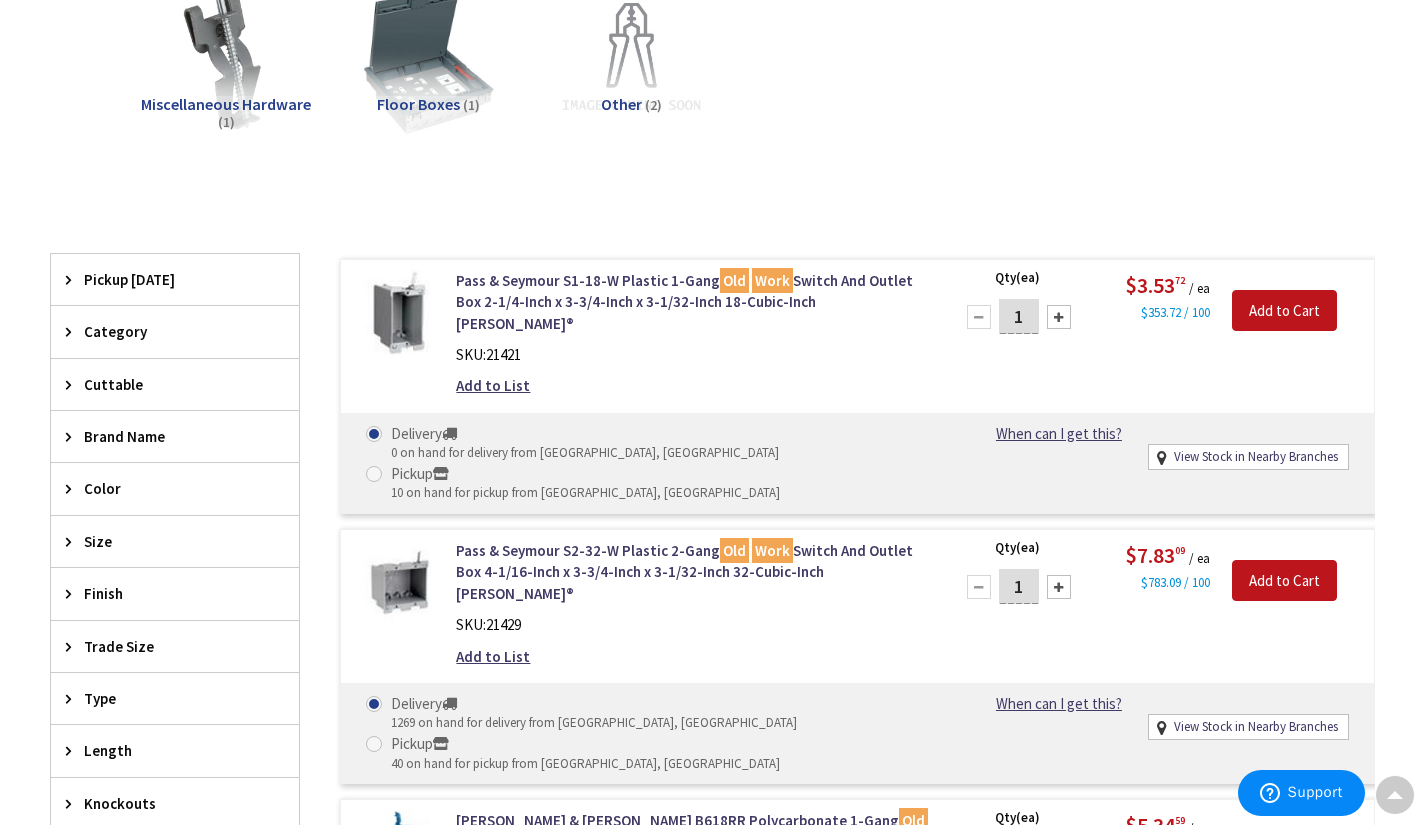 scroll, scrollTop: 0, scrollLeft: 0, axis: both 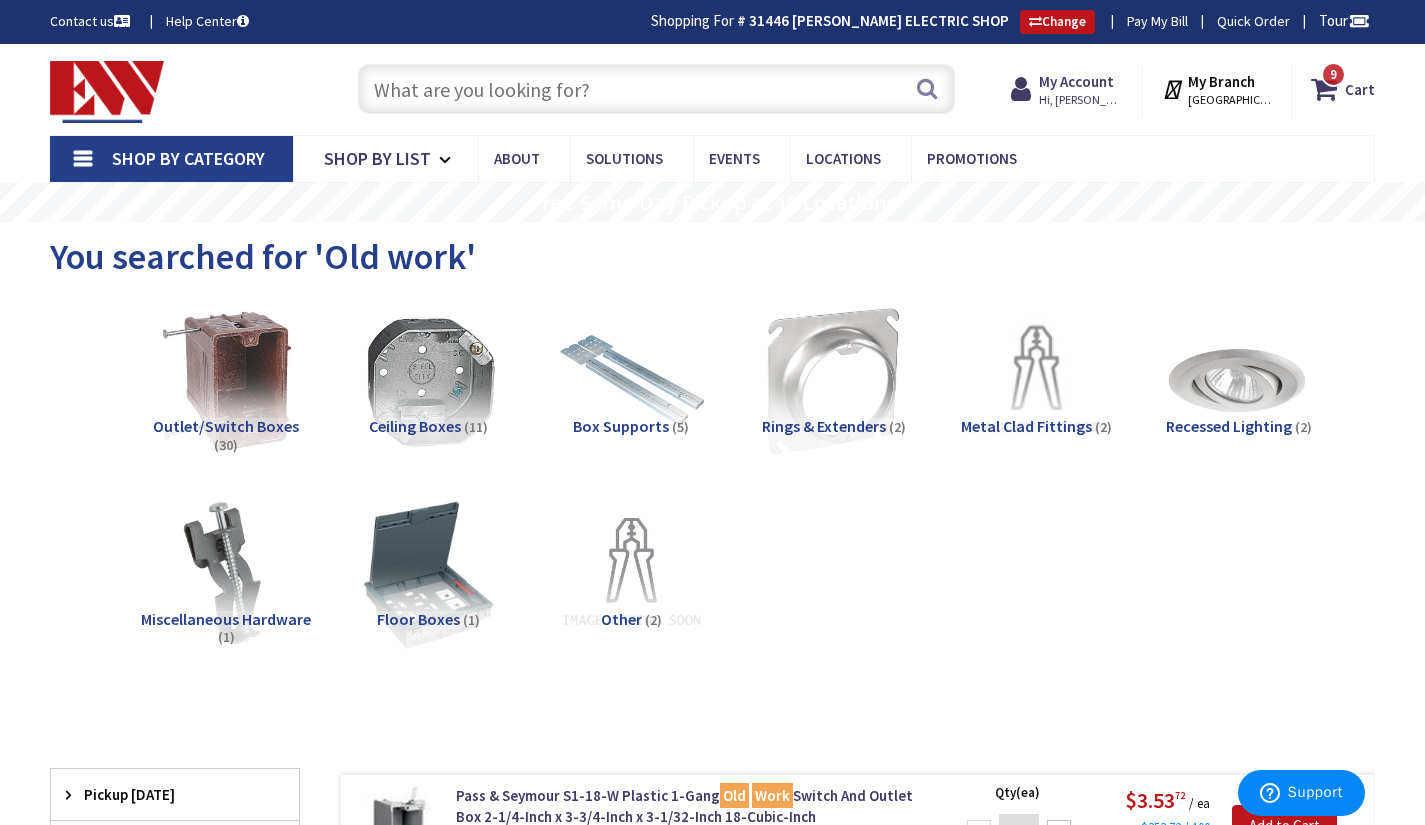 click at bounding box center [656, 89] 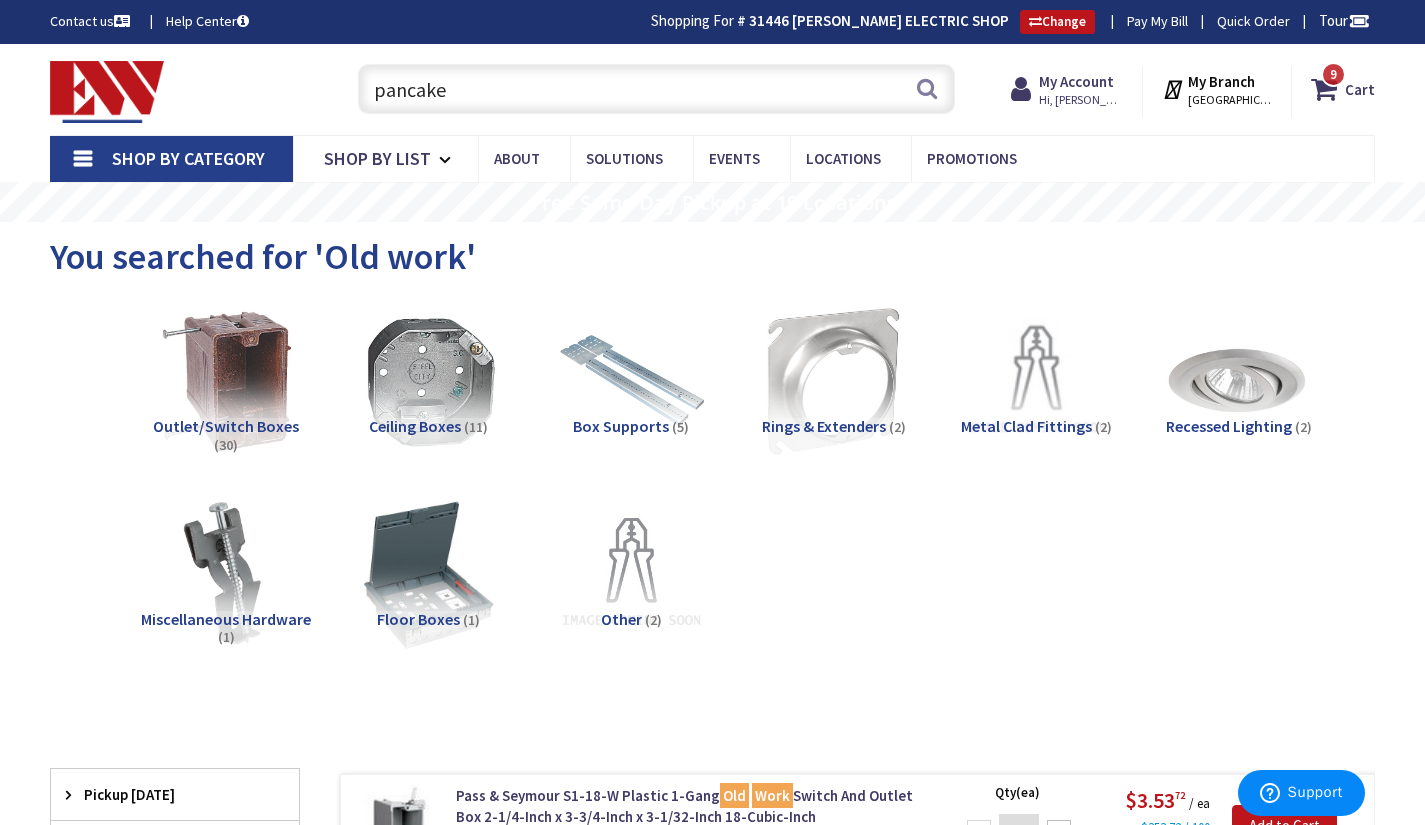 type on "pancake" 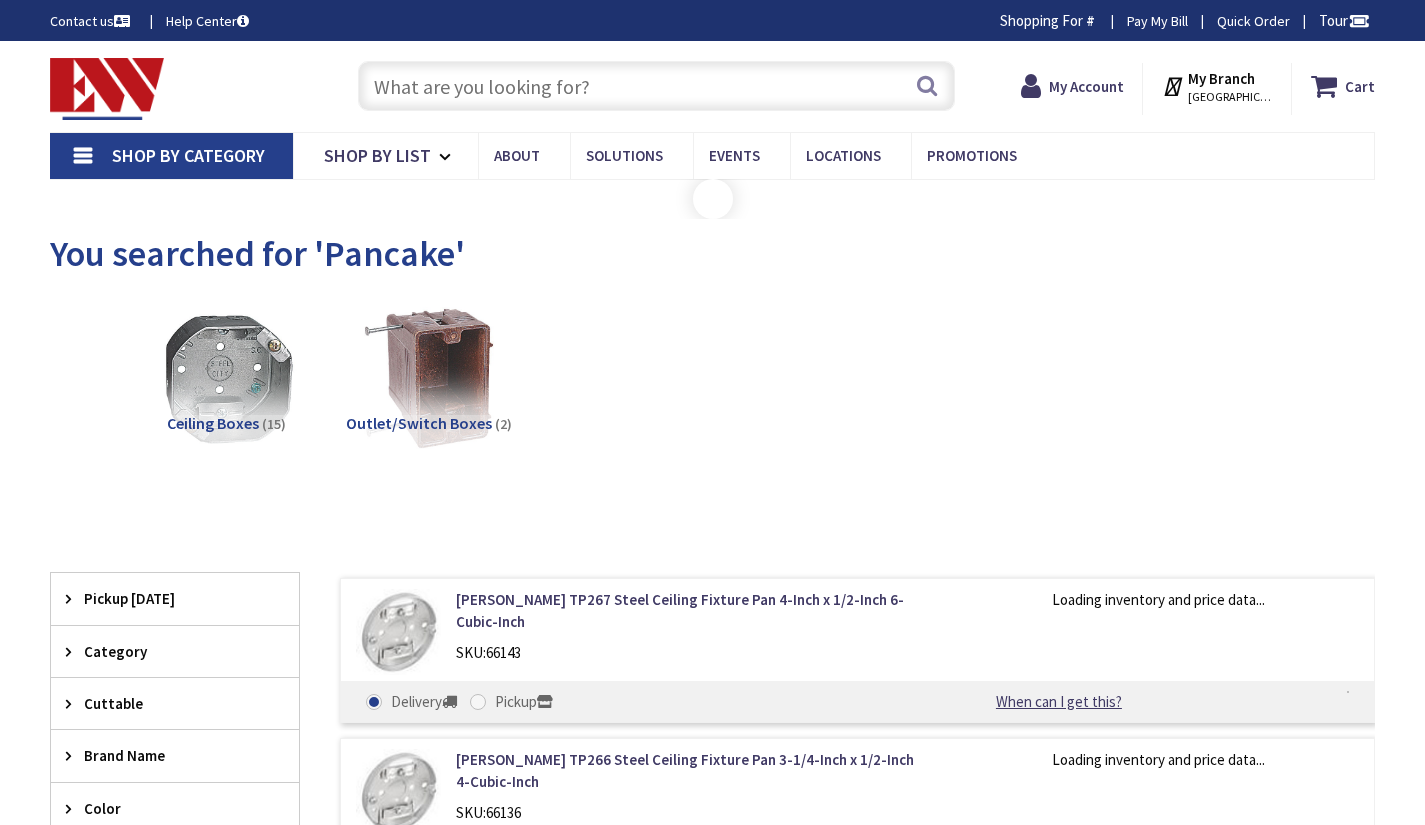 scroll, scrollTop: 0, scrollLeft: 0, axis: both 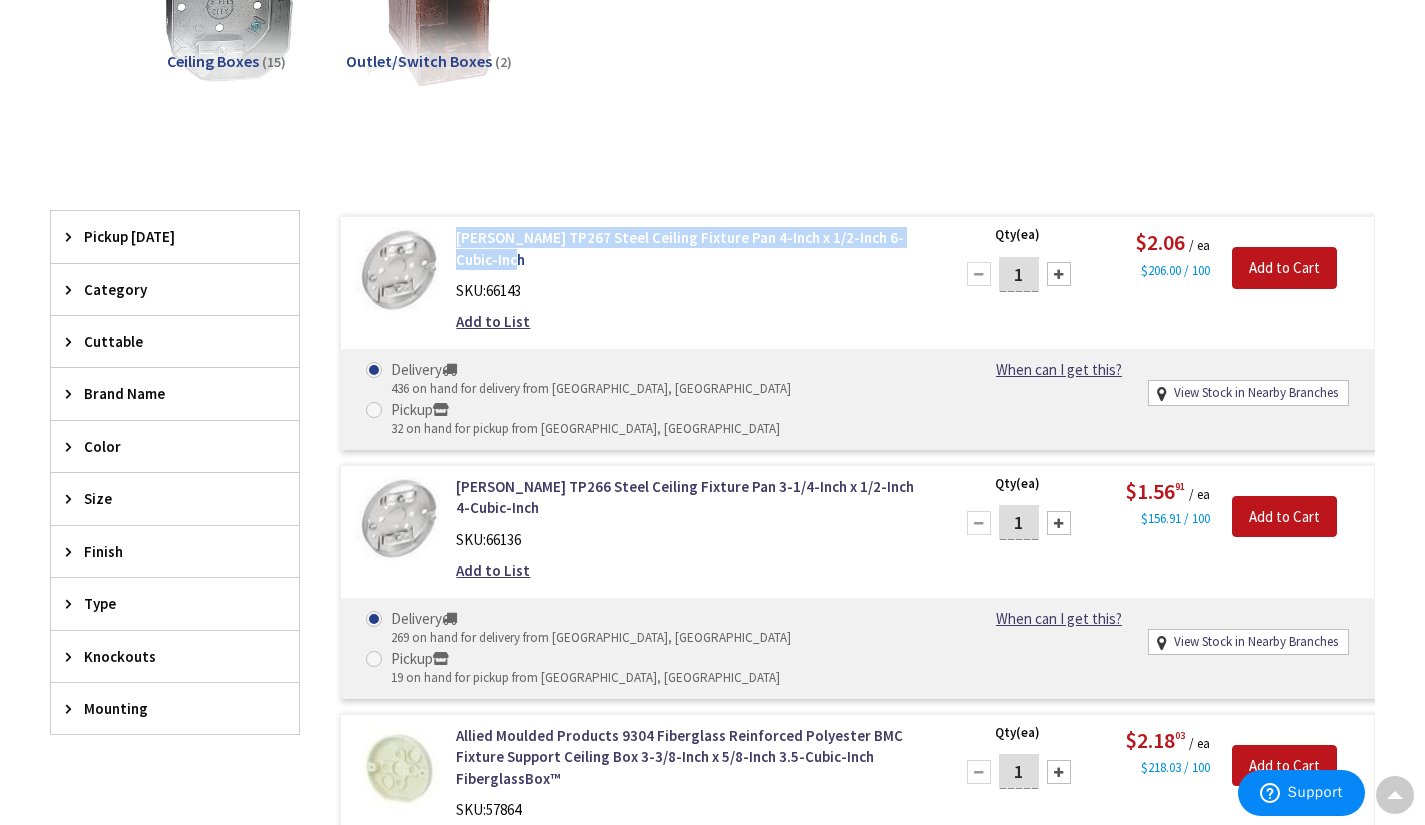 drag, startPoint x: 449, startPoint y: 235, endPoint x: 537, endPoint y: 259, distance: 91.214035 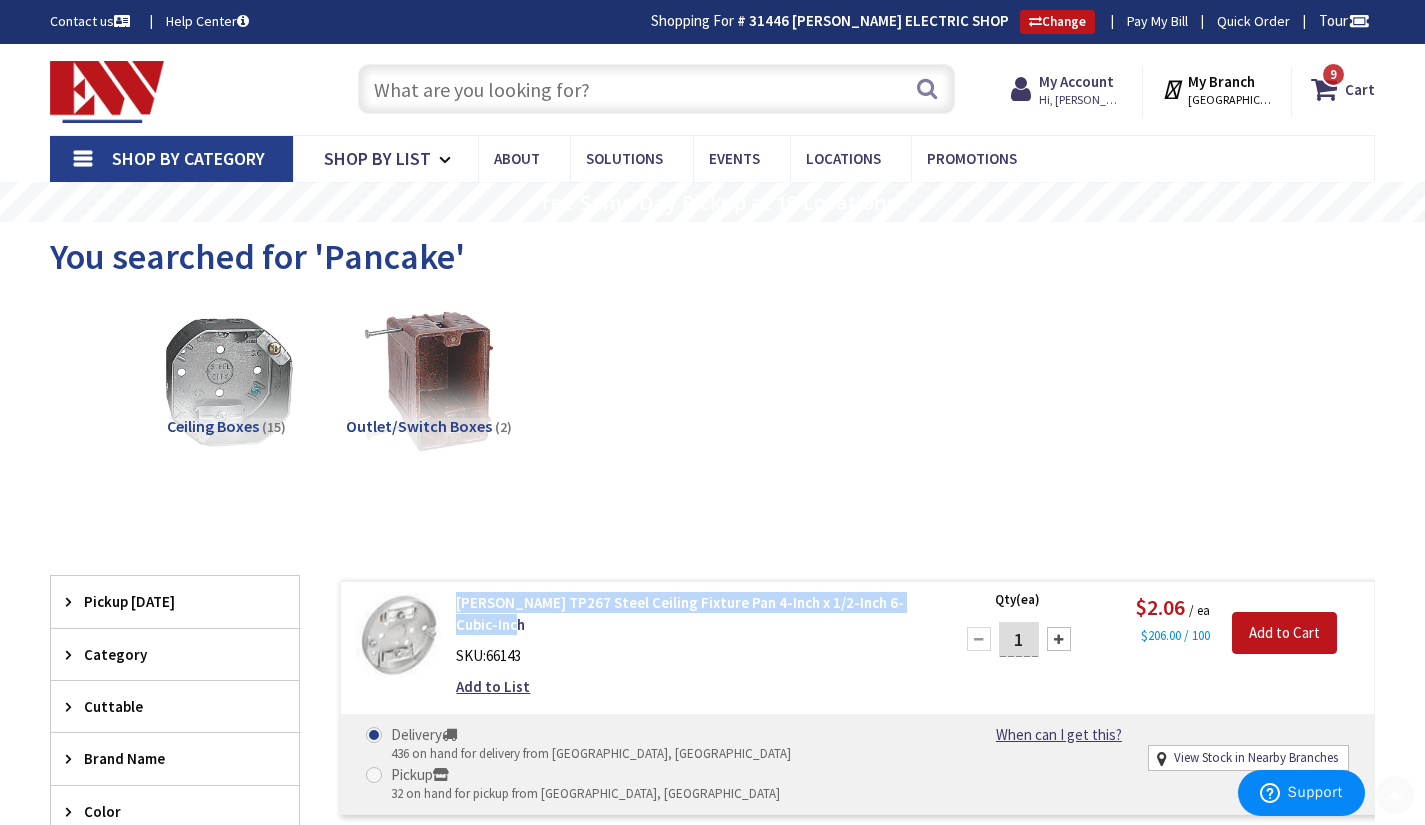 scroll, scrollTop: 175, scrollLeft: 0, axis: vertical 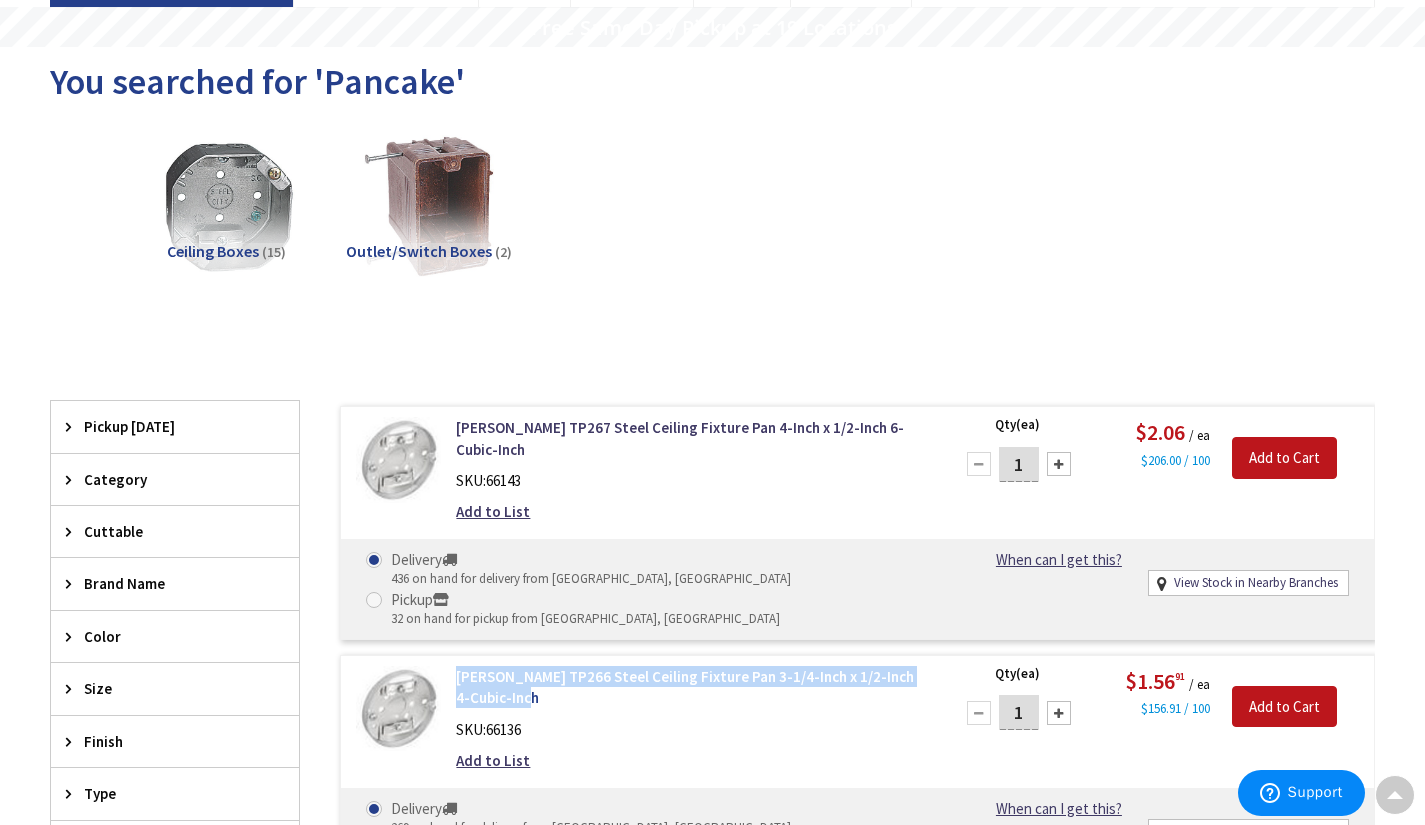 drag, startPoint x: 453, startPoint y: 633, endPoint x: 538, endPoint y: 664, distance: 90.47652 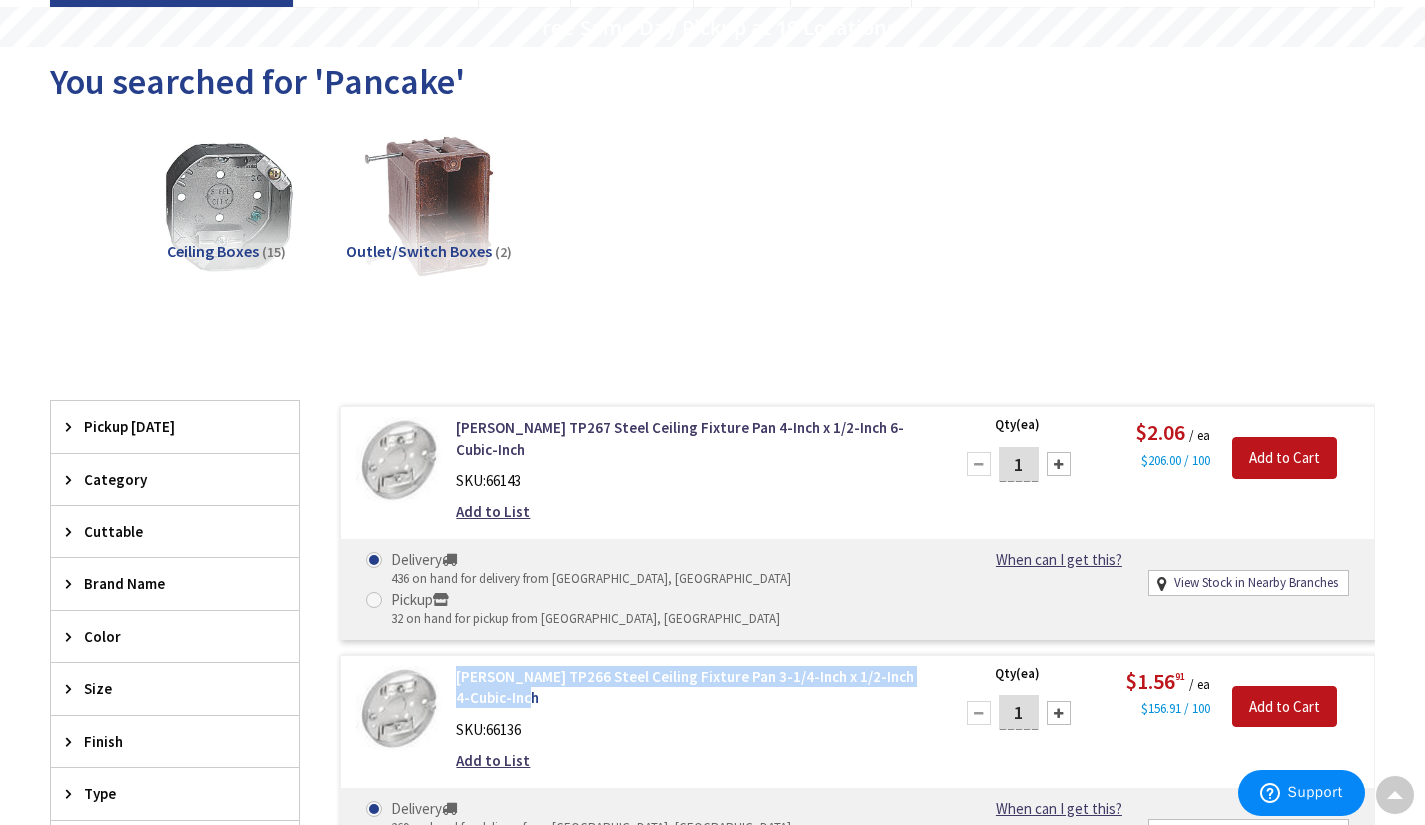 click on "[PERSON_NAME] TP266 Steel Ceiling Fixture Pan 3-1/4-Inch x 1/2-Inch 4-Cubic-Inch
SKU:  66136
Add to List" at bounding box center [692, 724] 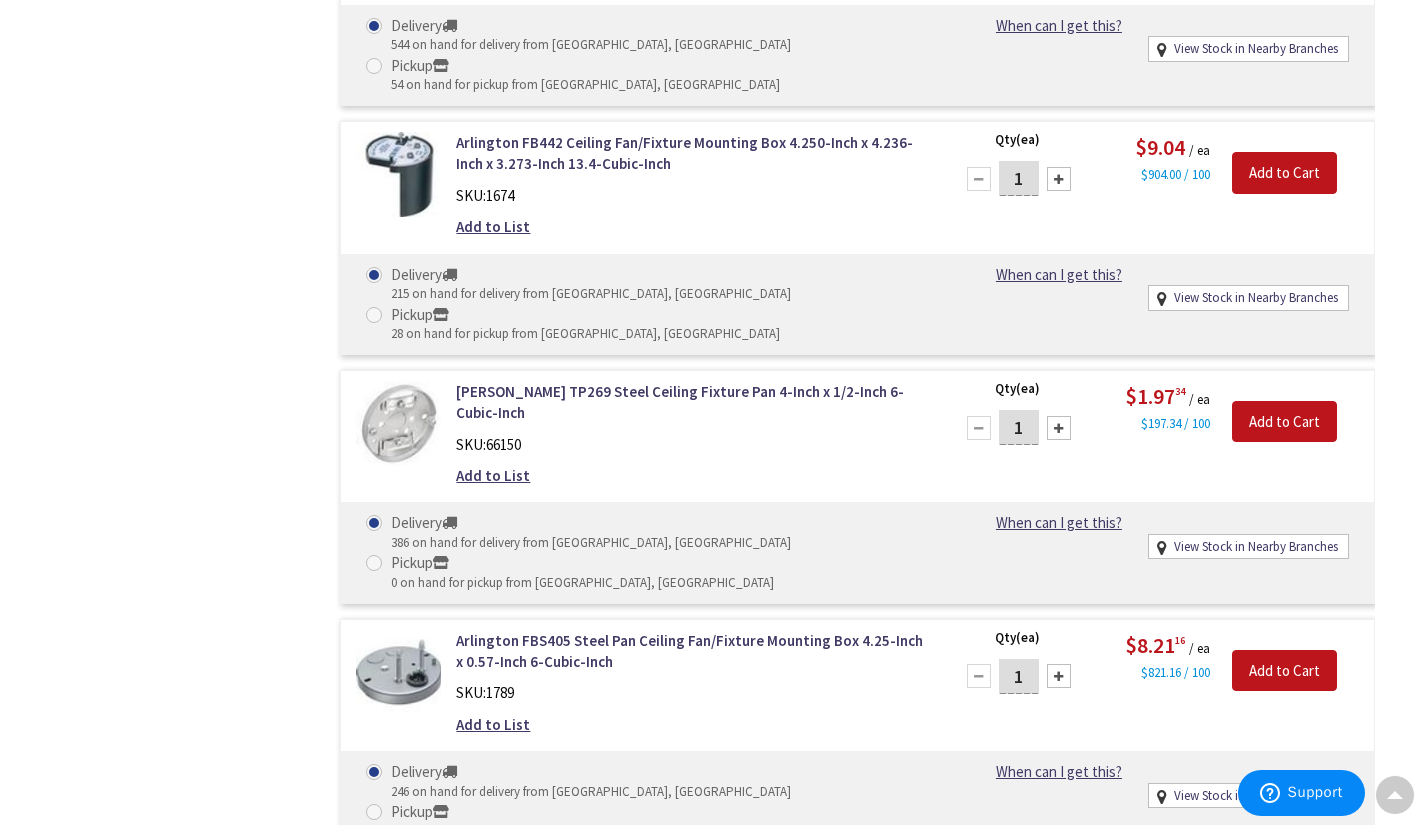 scroll, scrollTop: 1229, scrollLeft: 0, axis: vertical 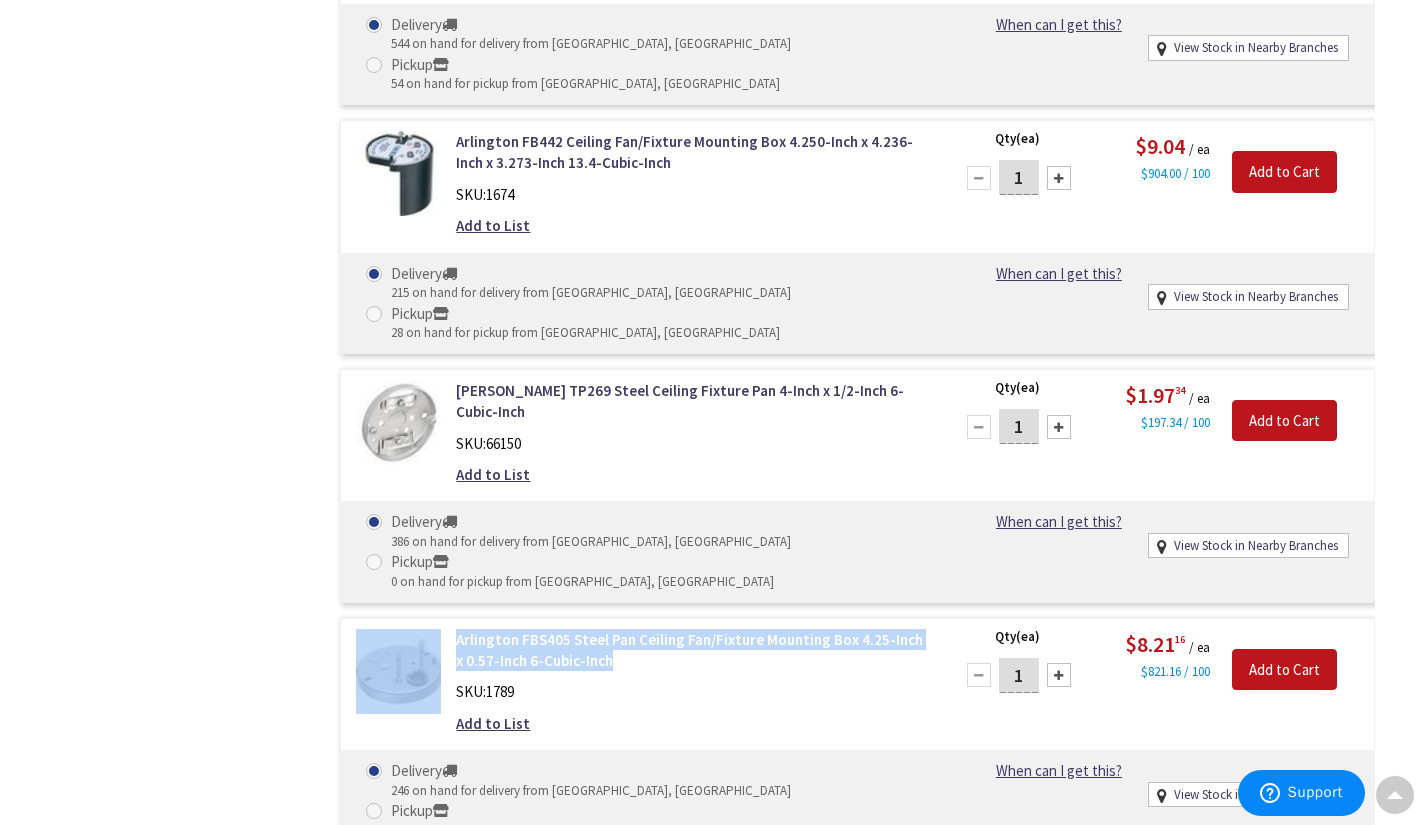 drag, startPoint x: 451, startPoint y: 452, endPoint x: 604, endPoint y: 491, distance: 157.89236 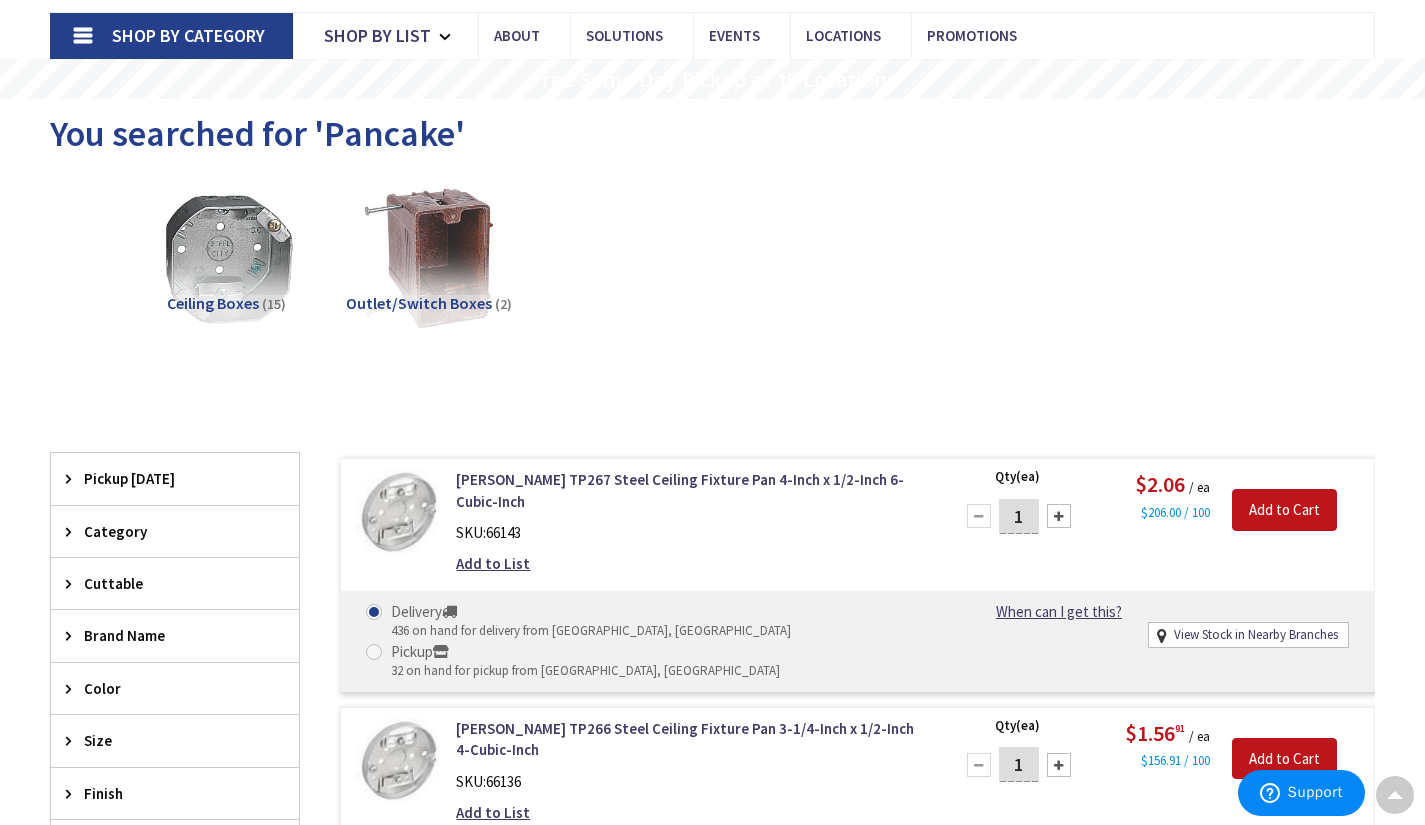scroll, scrollTop: 0, scrollLeft: 0, axis: both 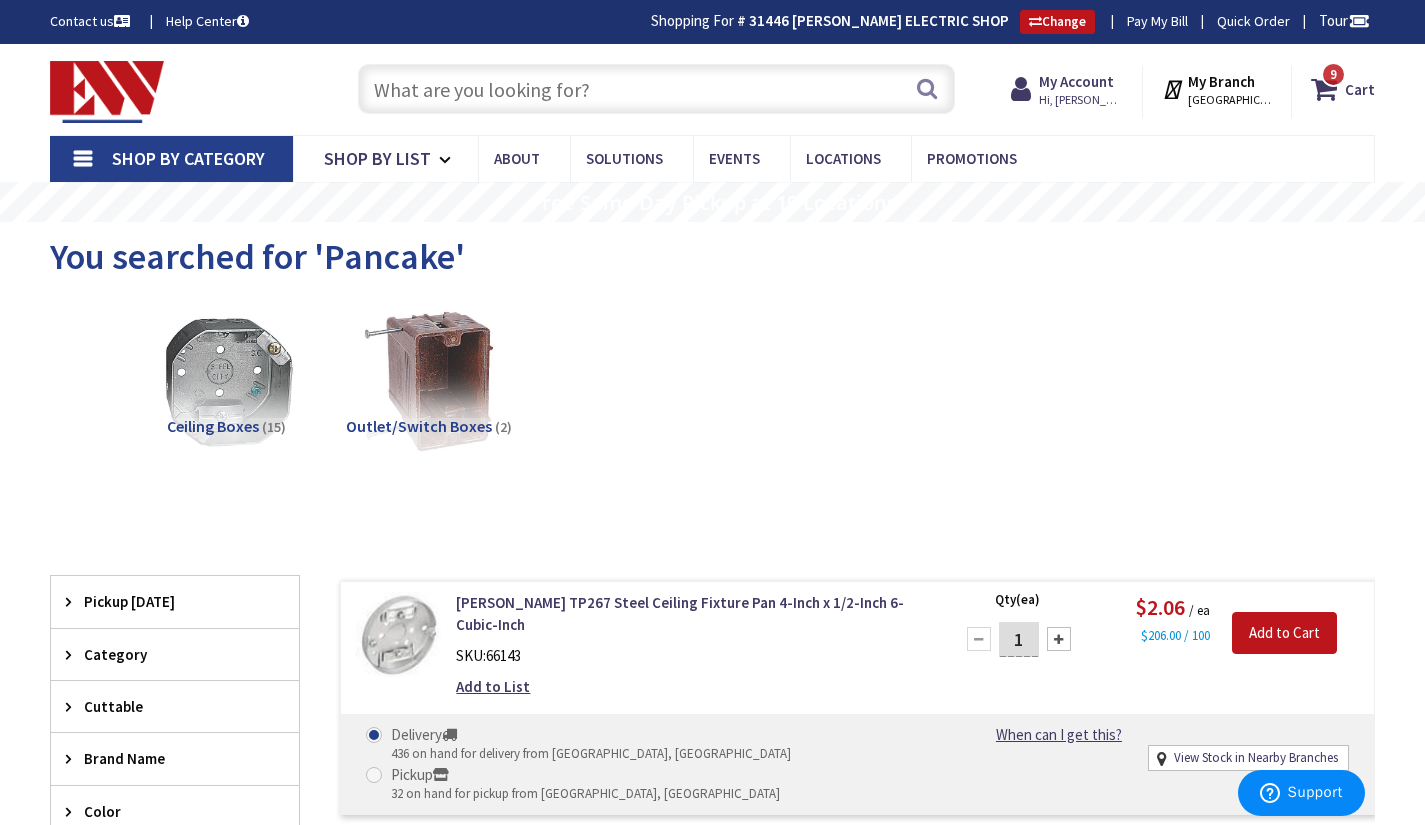 click at bounding box center (656, 89) 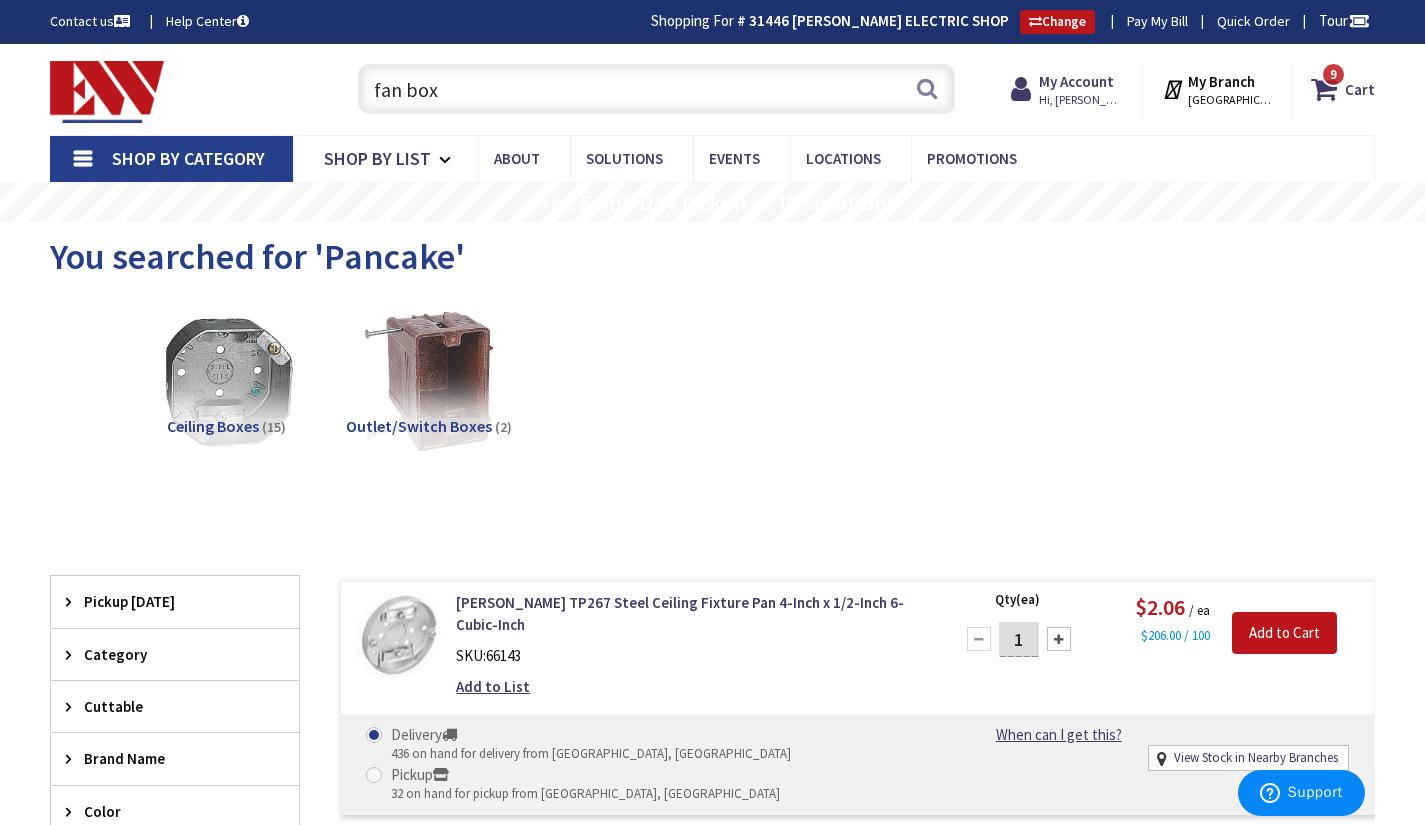 type on "fan box" 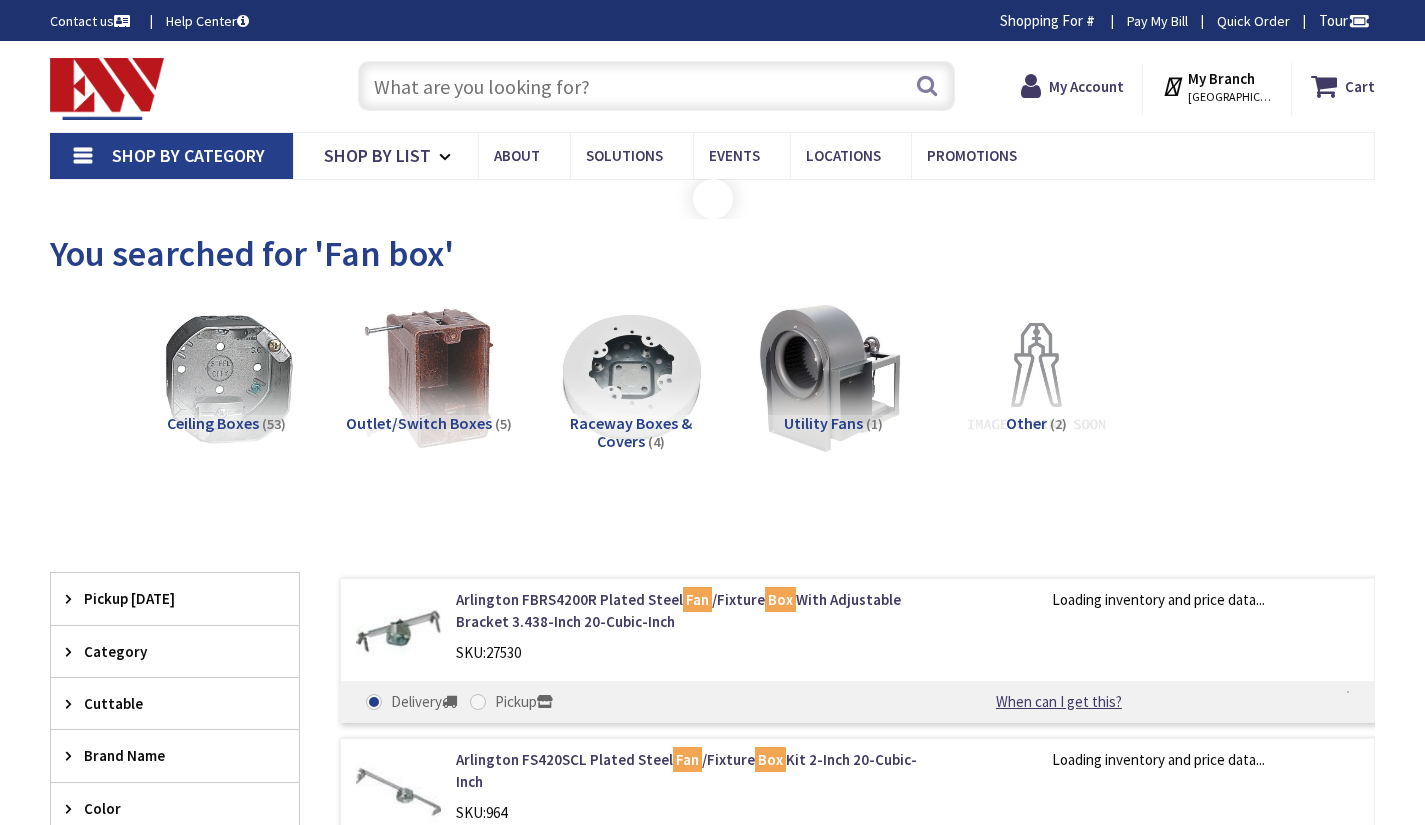 scroll, scrollTop: 0, scrollLeft: 0, axis: both 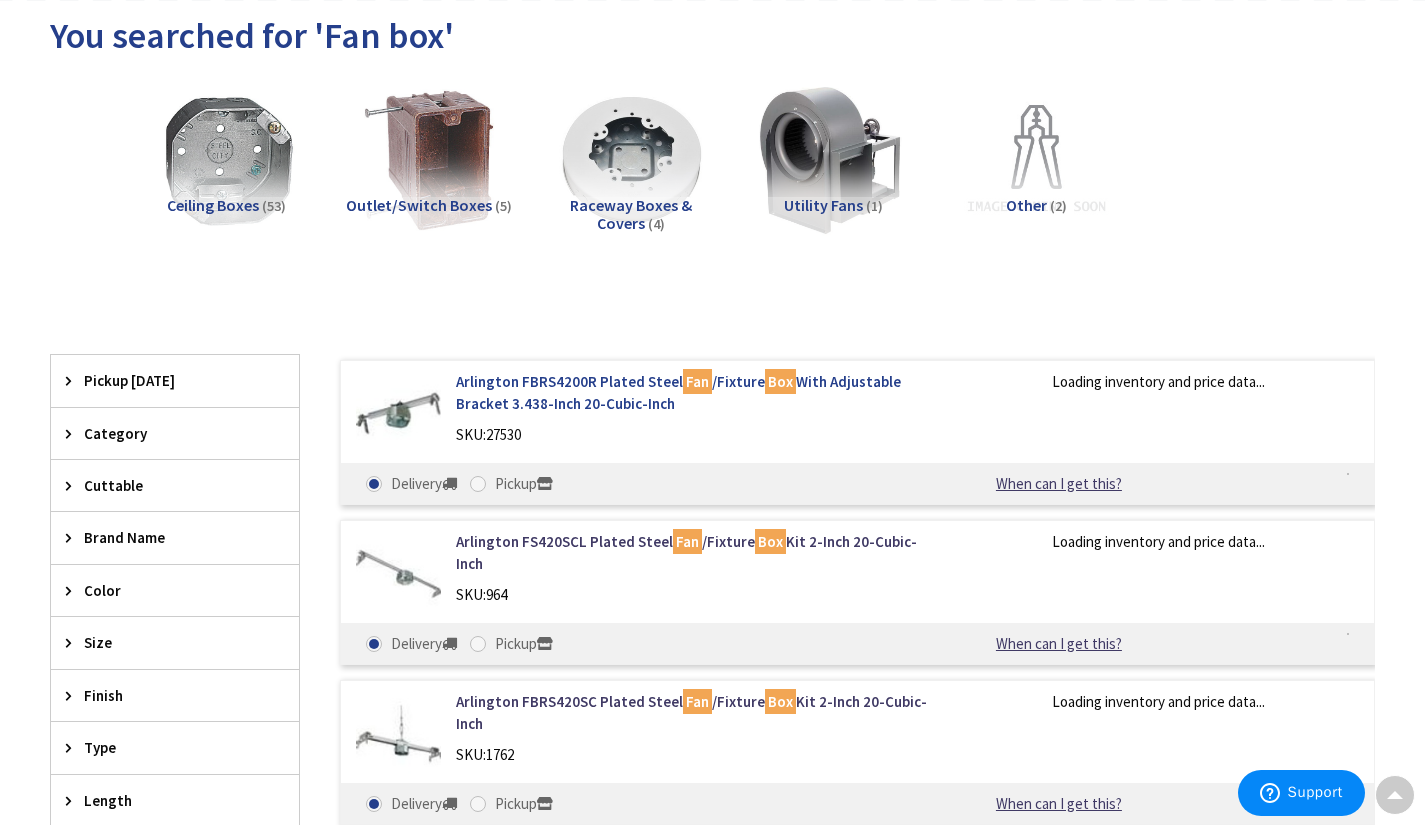 drag, startPoint x: 453, startPoint y: 369, endPoint x: 671, endPoint y: 406, distance: 221.11761 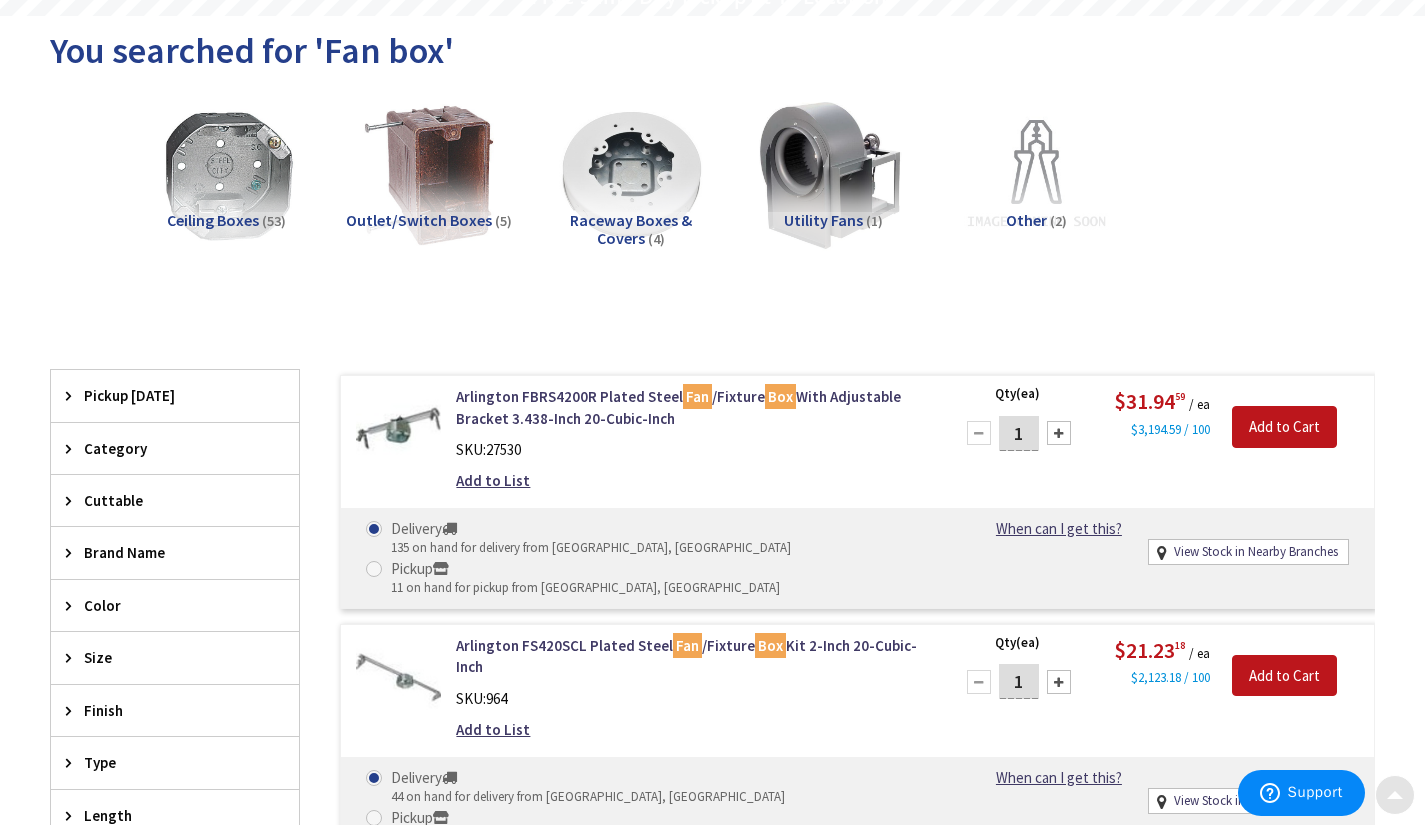 scroll, scrollTop: 207, scrollLeft: 0, axis: vertical 